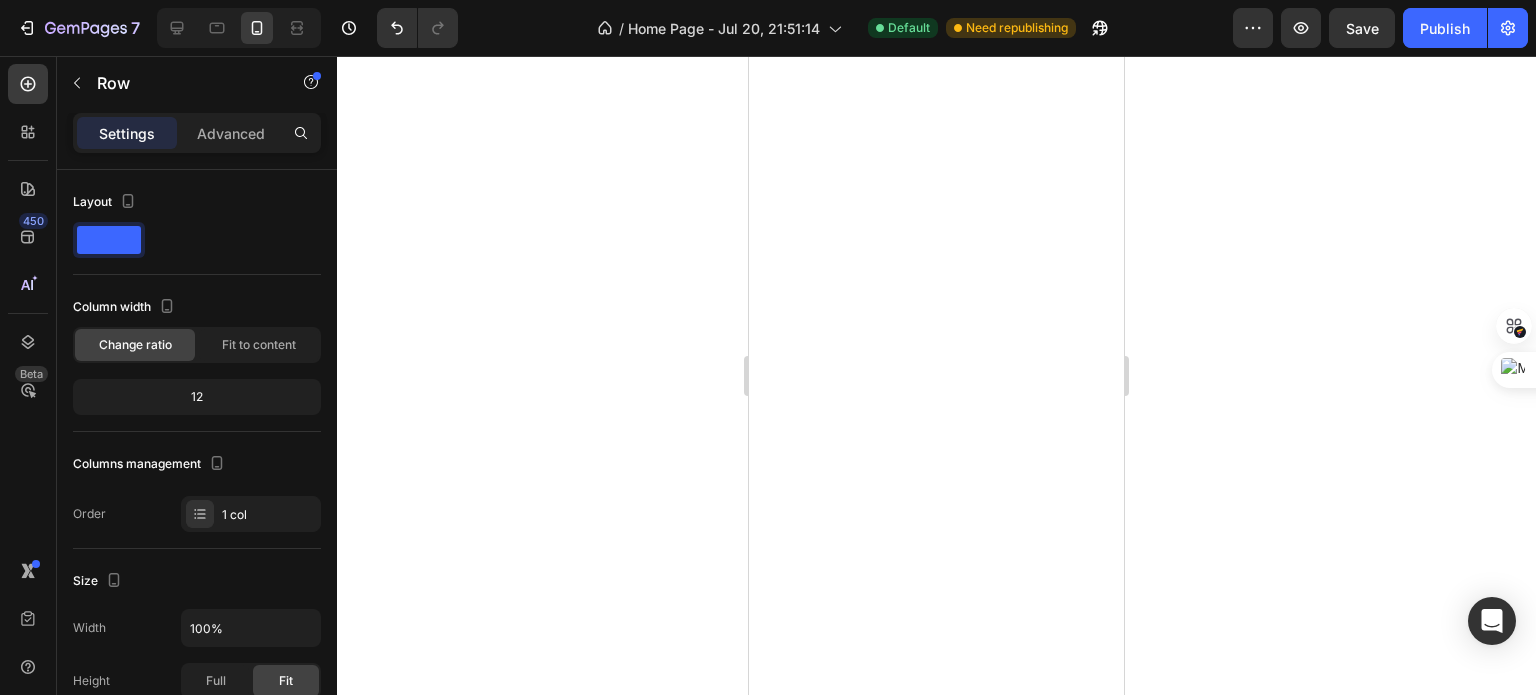 scroll, scrollTop: 0, scrollLeft: 0, axis: both 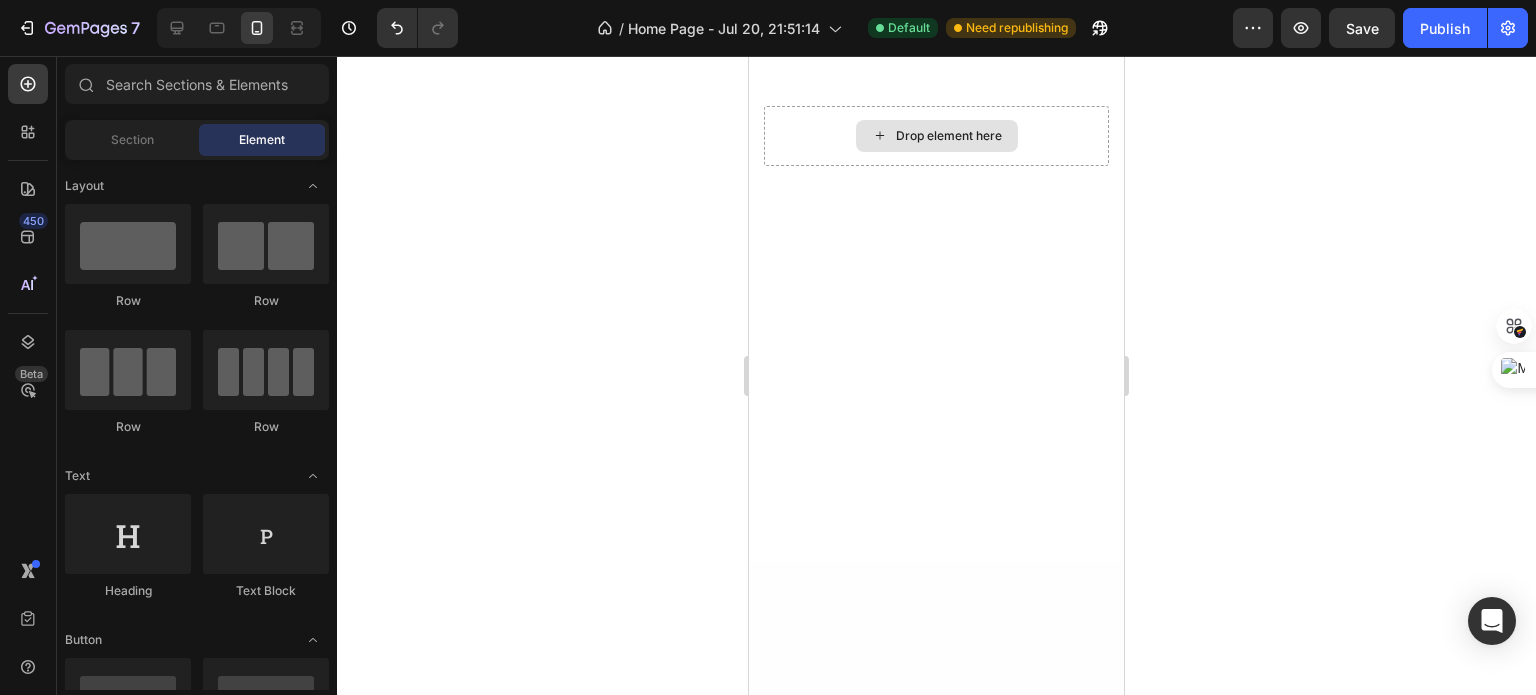 click on "Drop element here" at bounding box center (937, 136) 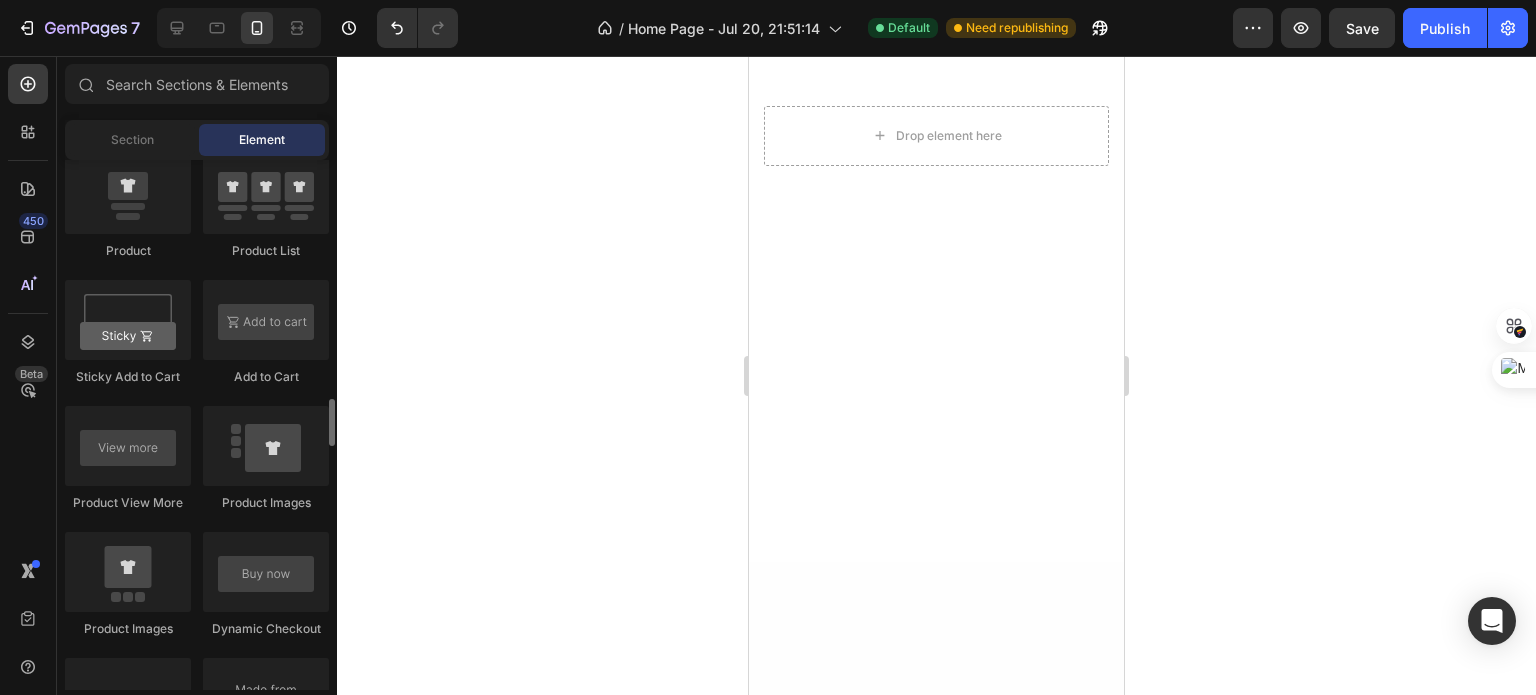 scroll, scrollTop: 2737, scrollLeft: 0, axis: vertical 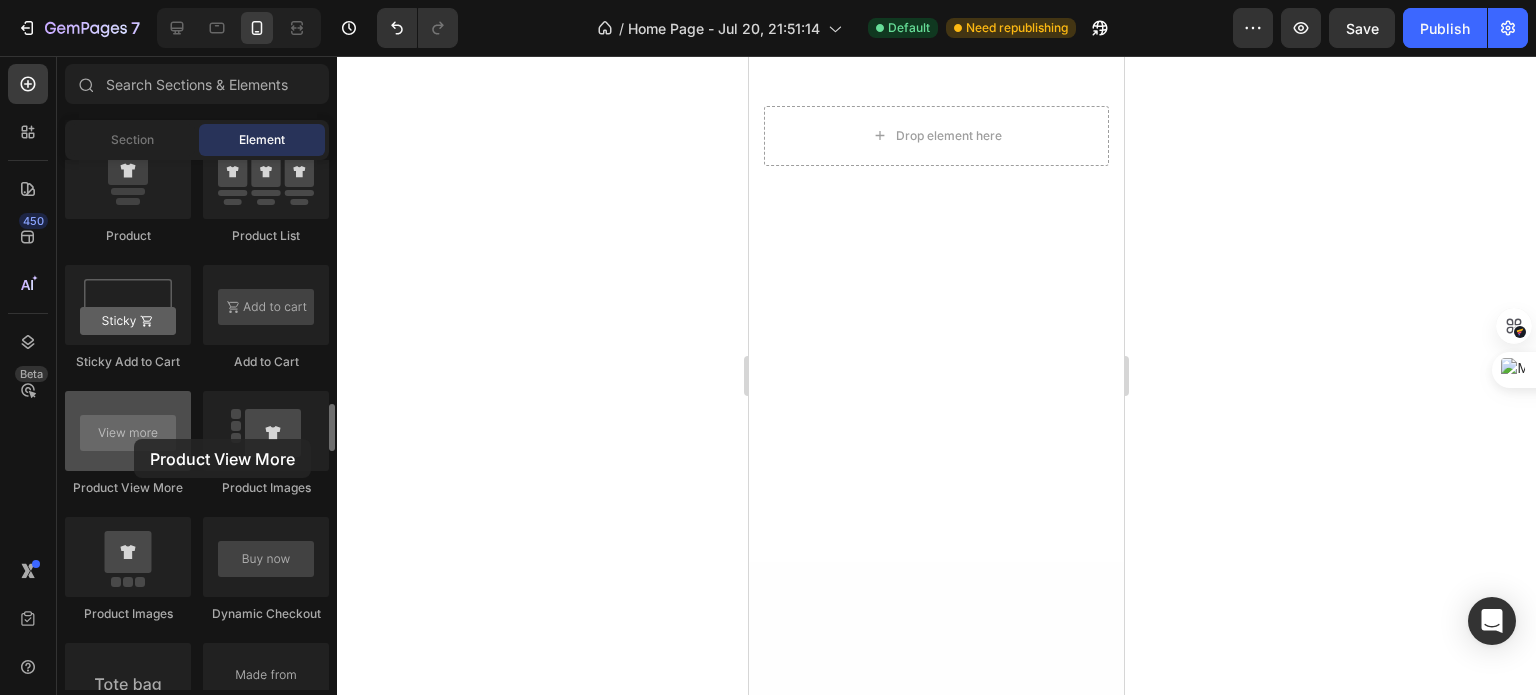 click at bounding box center [128, 431] 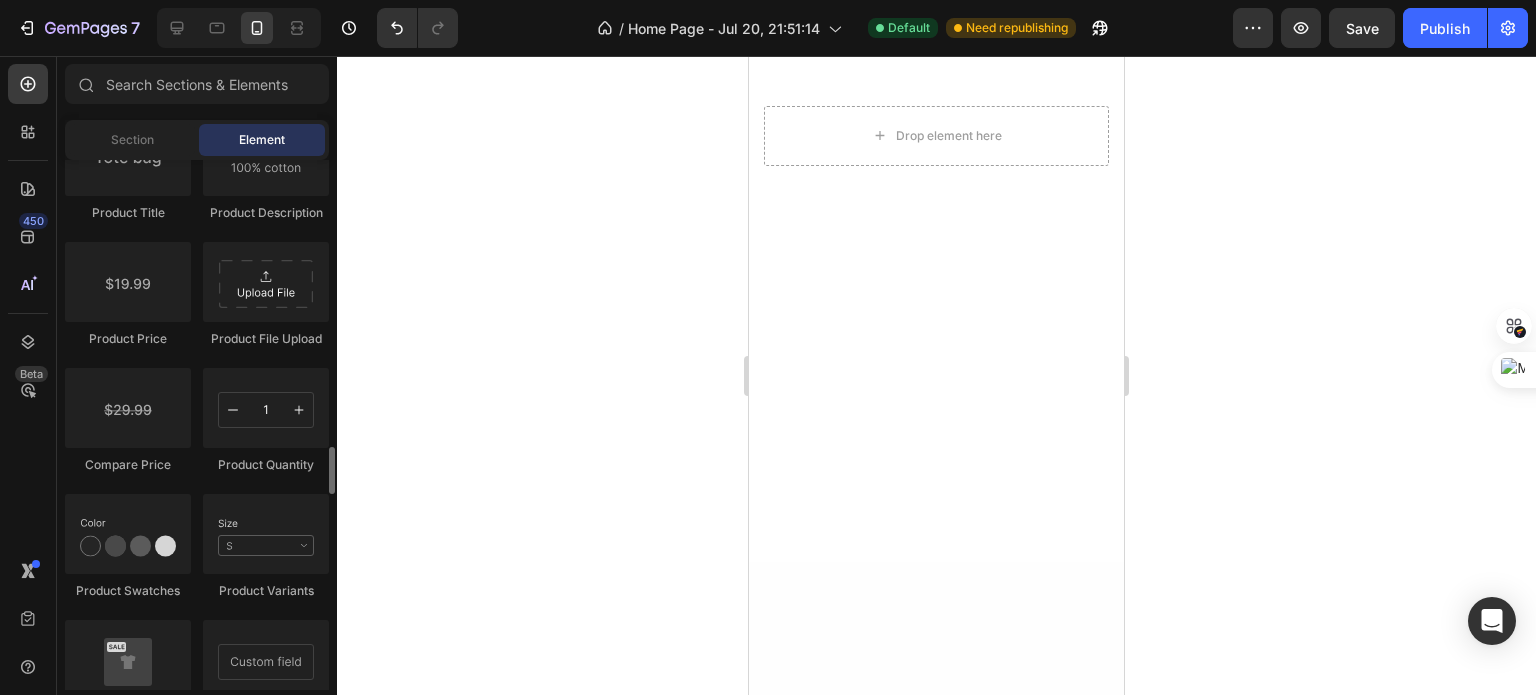 scroll, scrollTop: 3268, scrollLeft: 0, axis: vertical 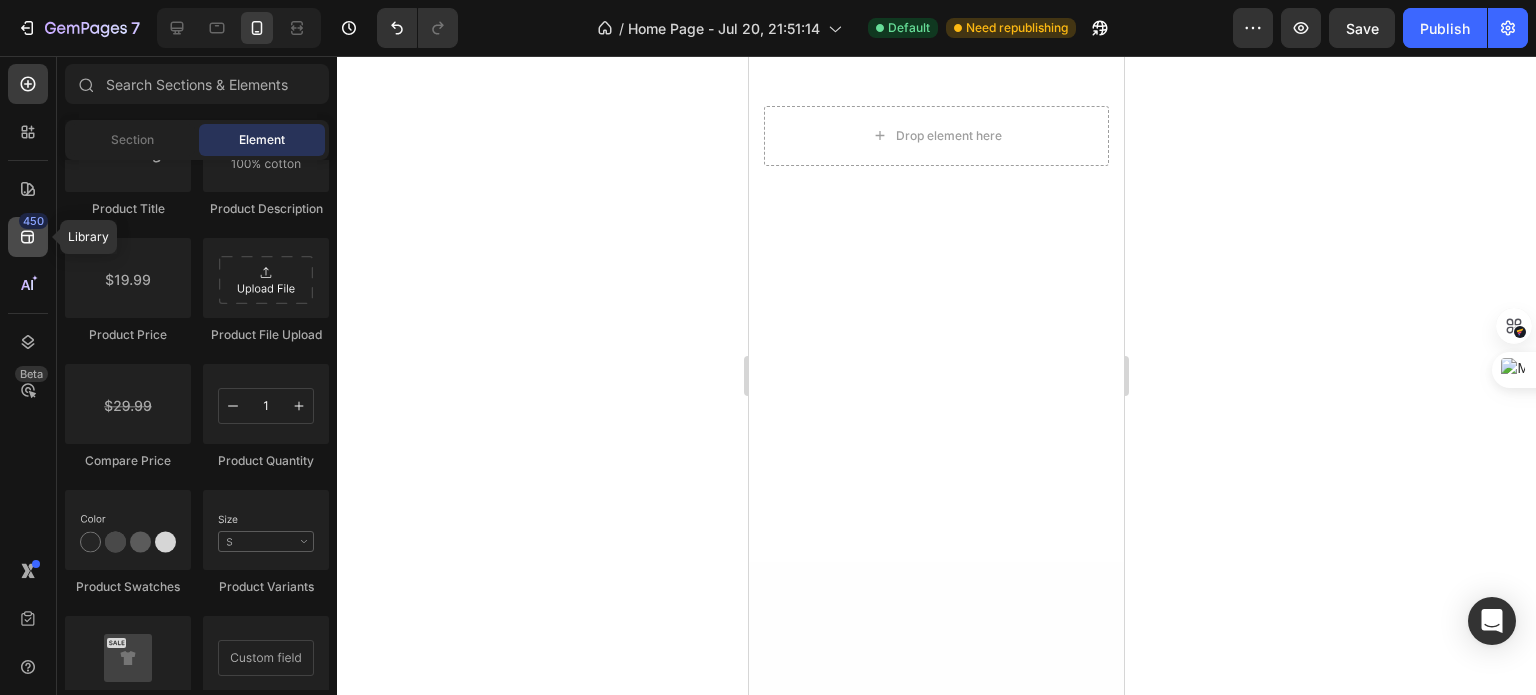 click on "450" at bounding box center [33, 221] 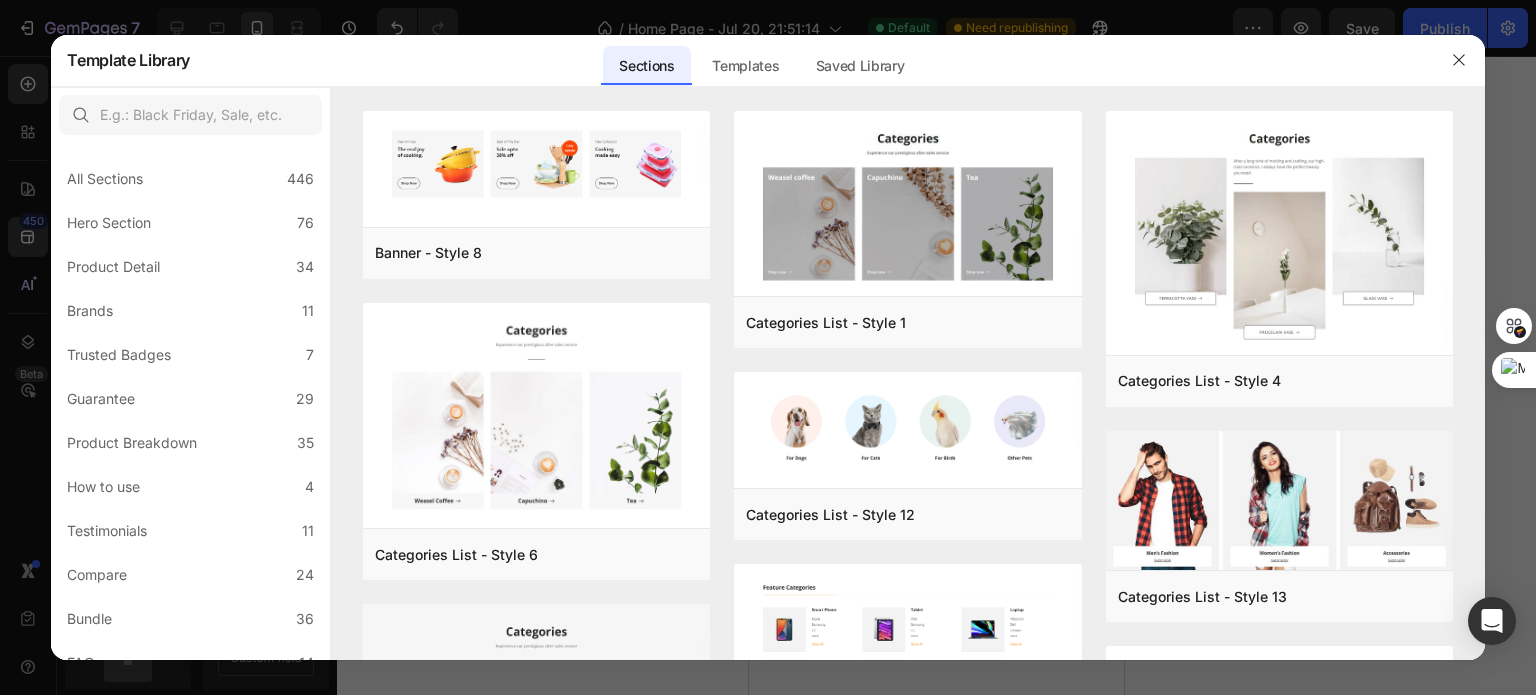 click at bounding box center [768, 347] 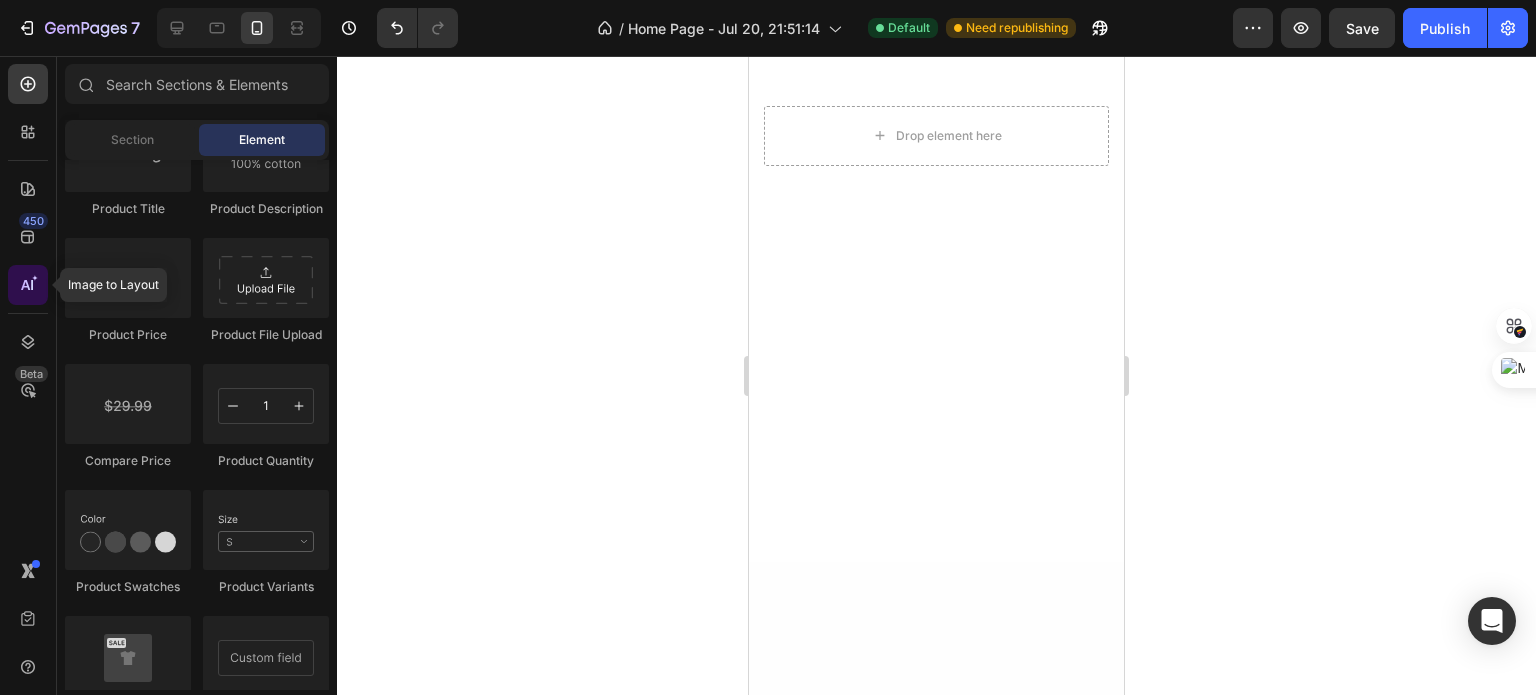 click 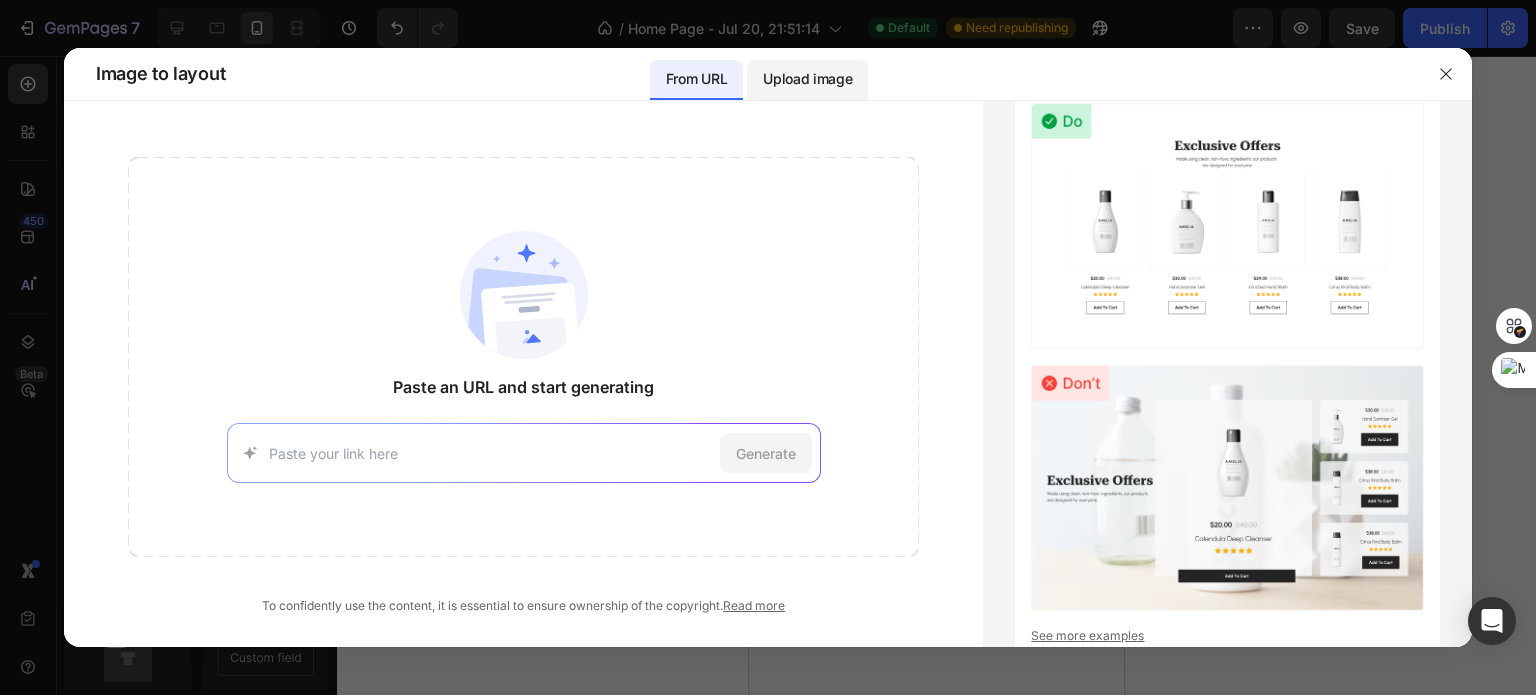 click on "Upload image" at bounding box center [807, 79] 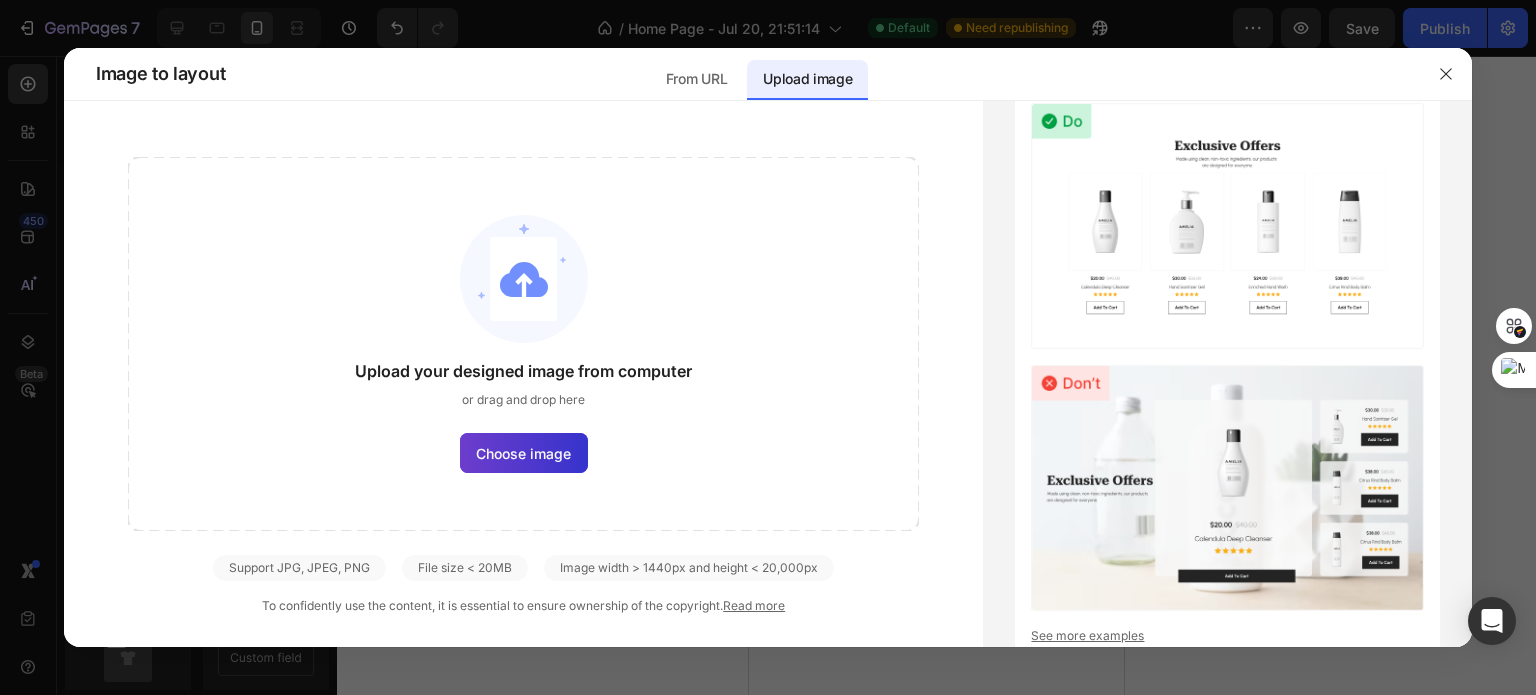 click on "Choose image" at bounding box center [523, 453] 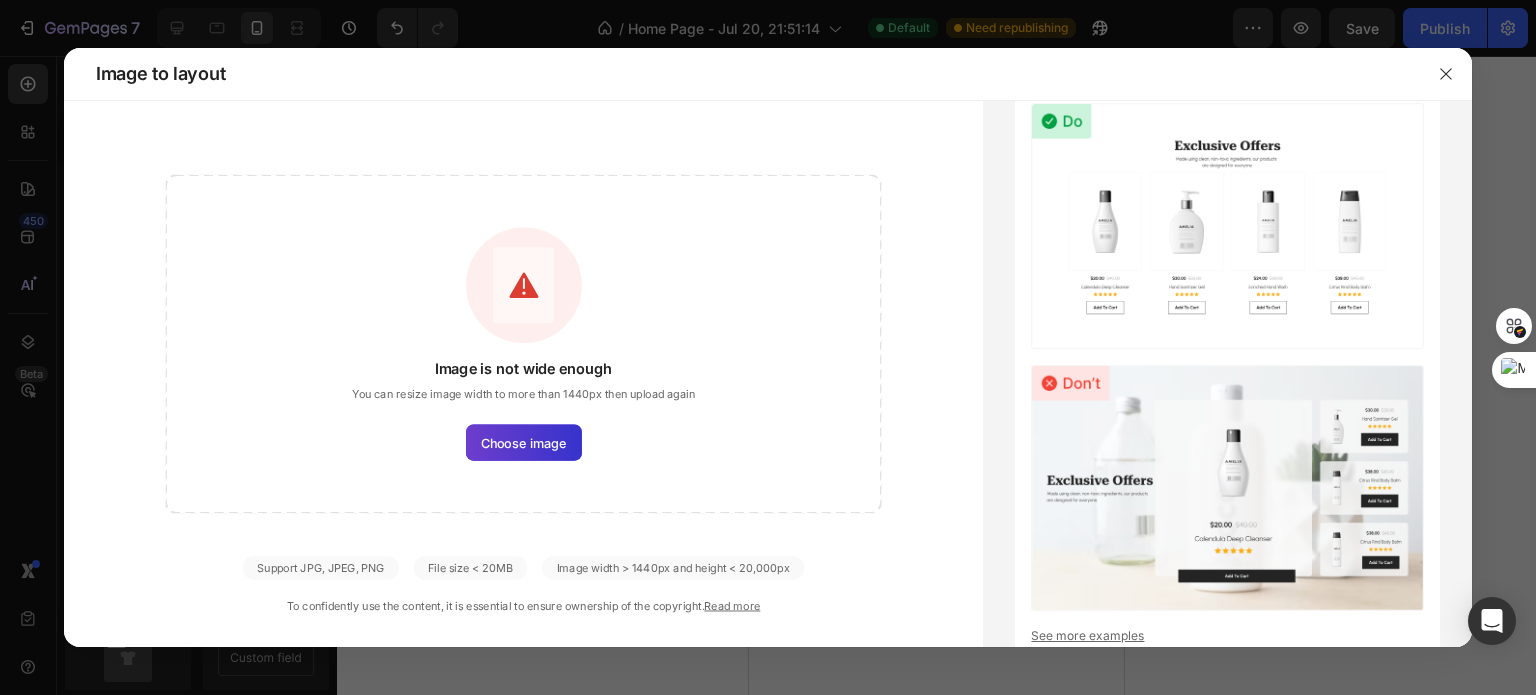 click on "Choose image" at bounding box center (524, 442) 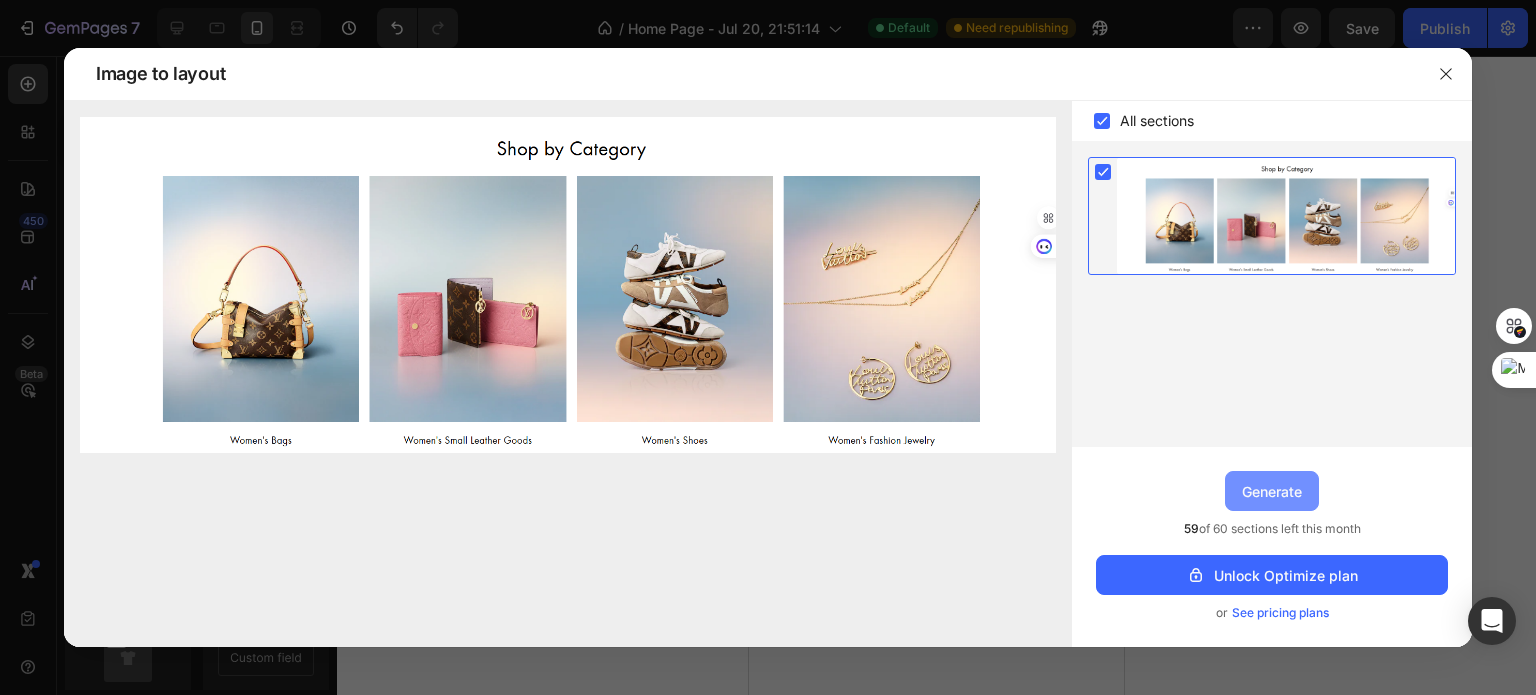 click on "Generate" at bounding box center [1272, 491] 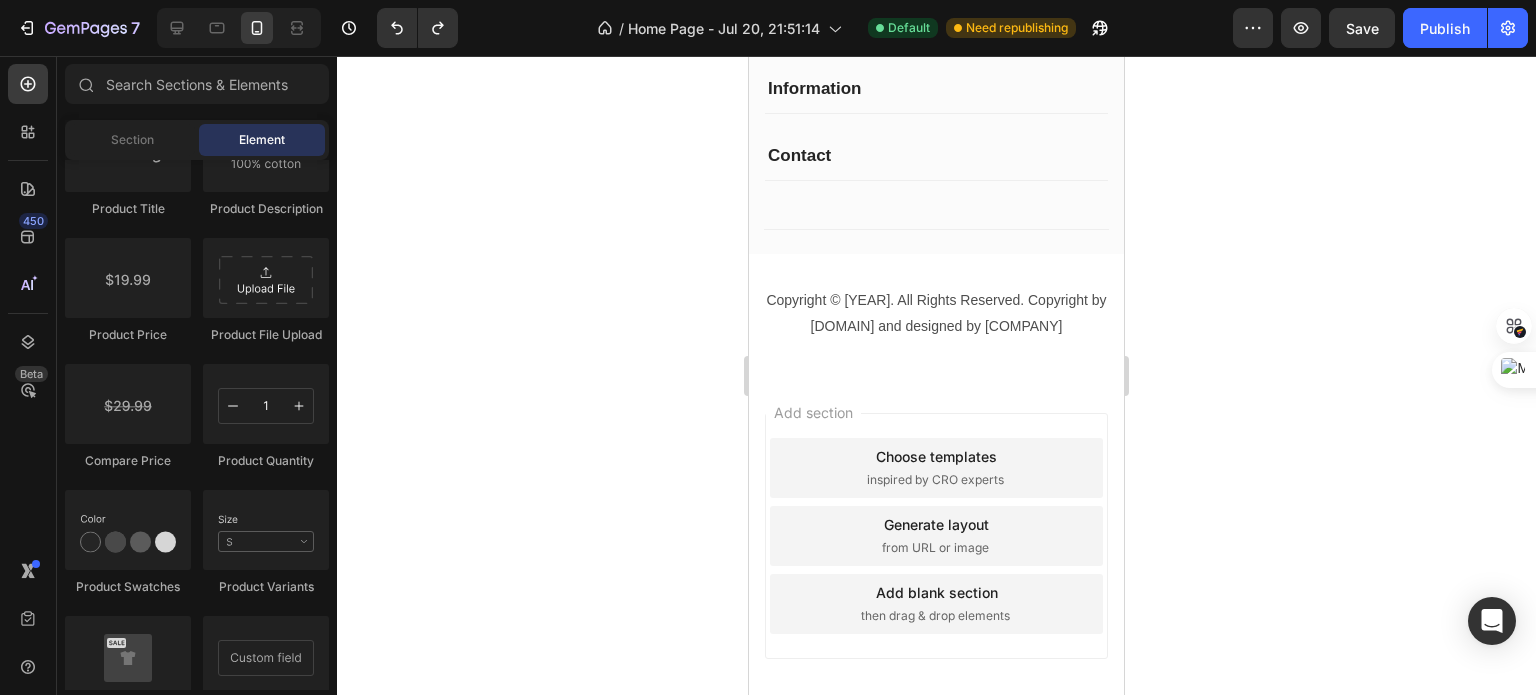 scroll, scrollTop: 3911, scrollLeft: 0, axis: vertical 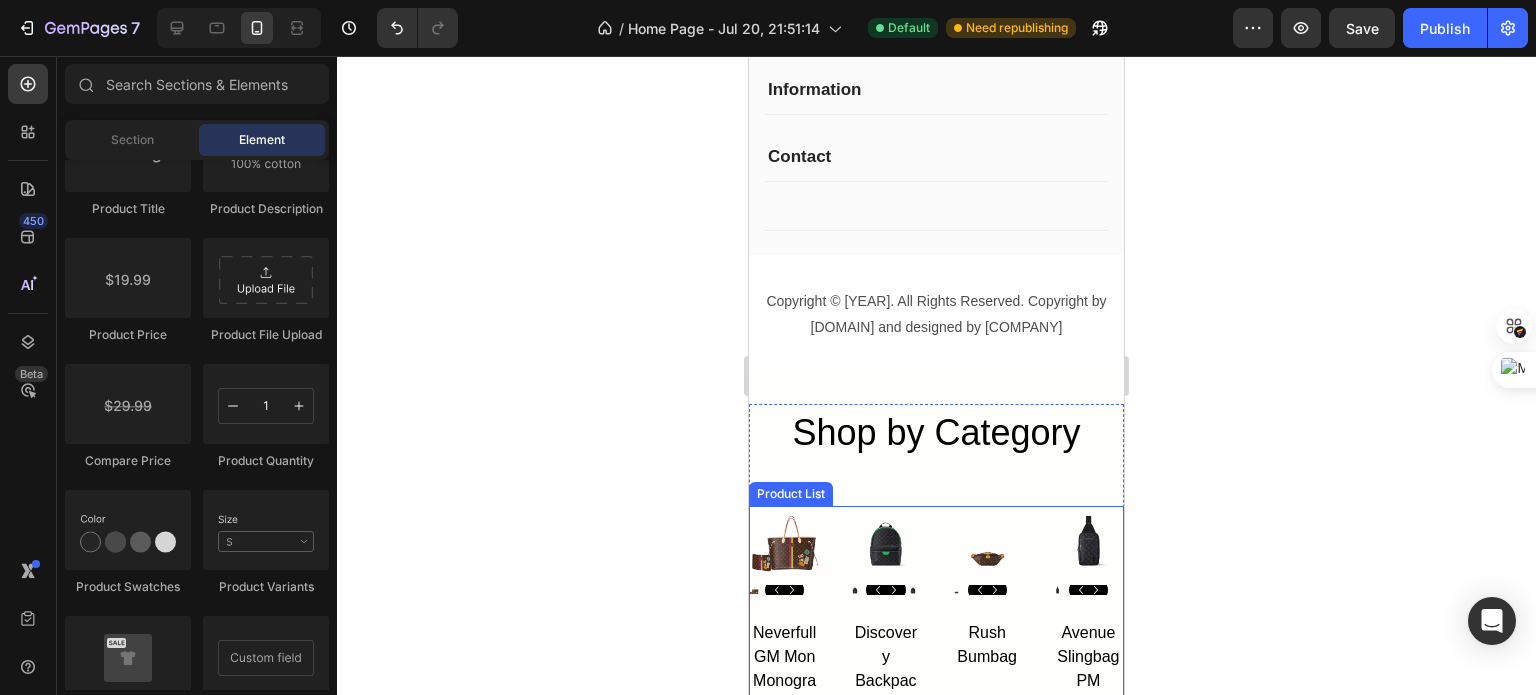 click on "Product Images Neverfull GM Mon Monogram Product Title Product List
Product Images Discovery Backpack PM Product Title Product List
Product Images Rush Bumbag Product Title Product List
Product Images Avenue Slingbag PM Product Title Product List" at bounding box center (936, 612) 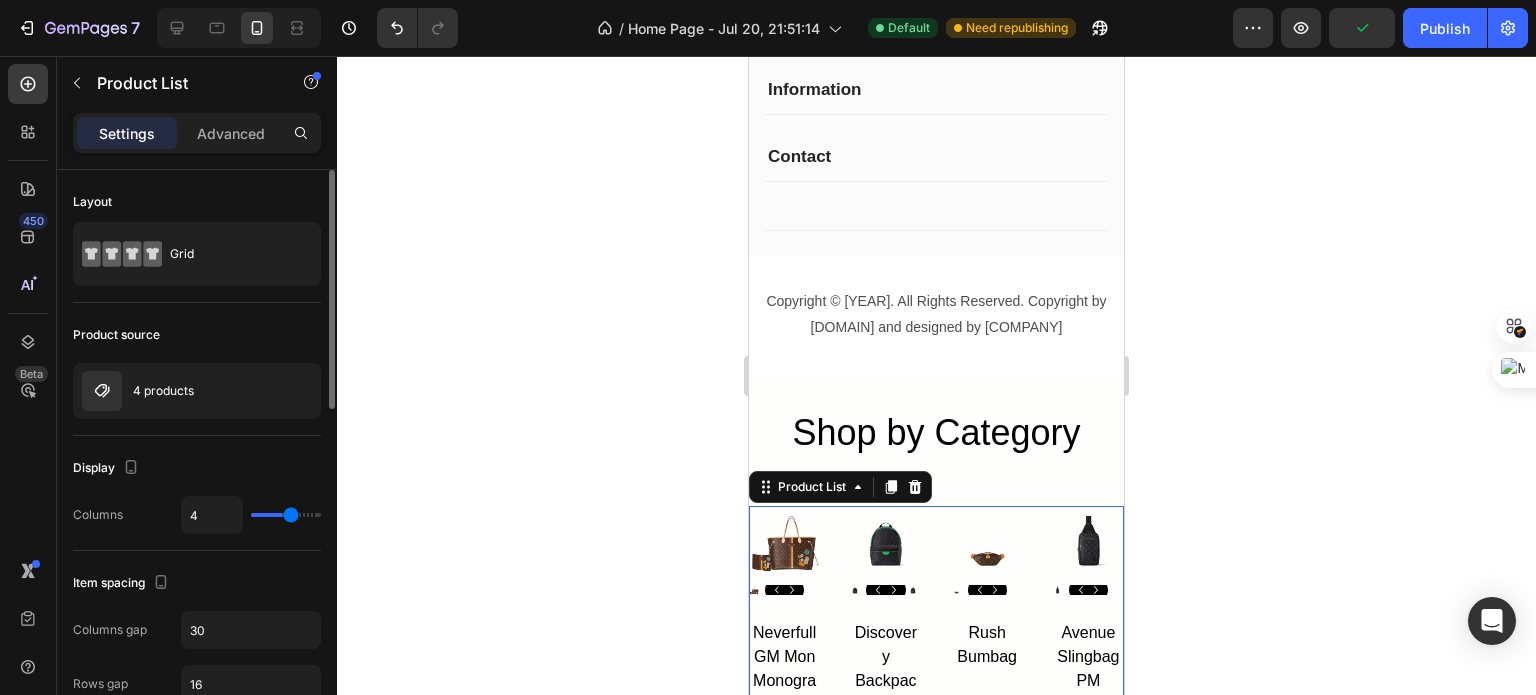 type on "3" 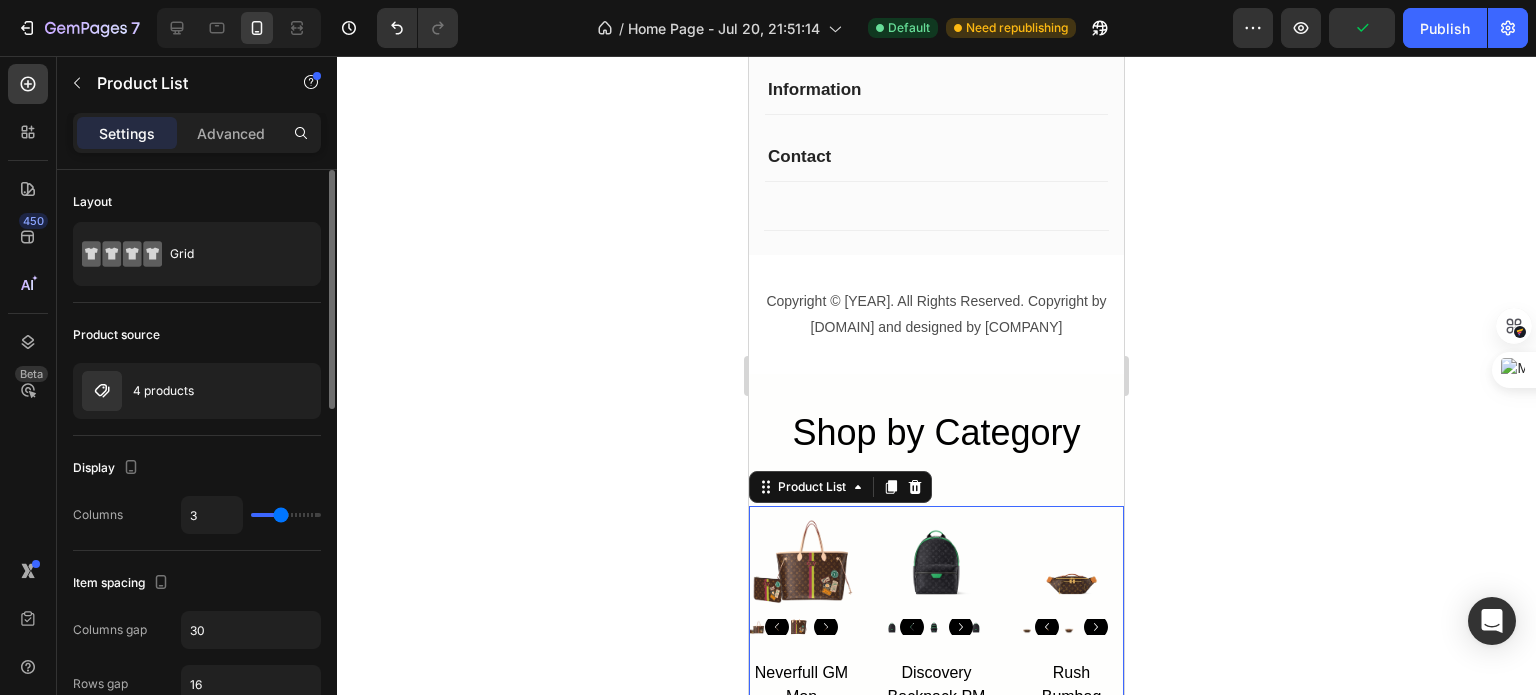 type on "1" 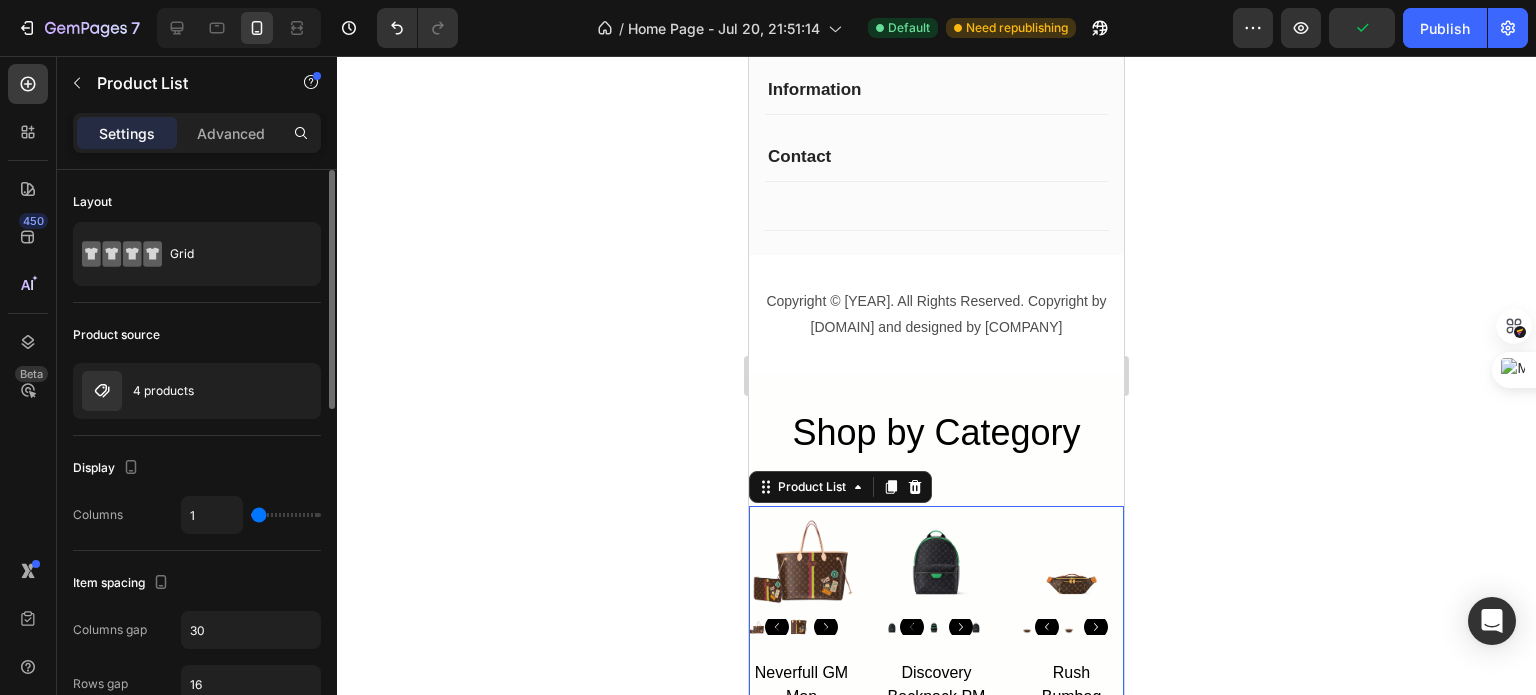 drag, startPoint x: 291, startPoint y: 512, endPoint x: 255, endPoint y: 519, distance: 36.67424 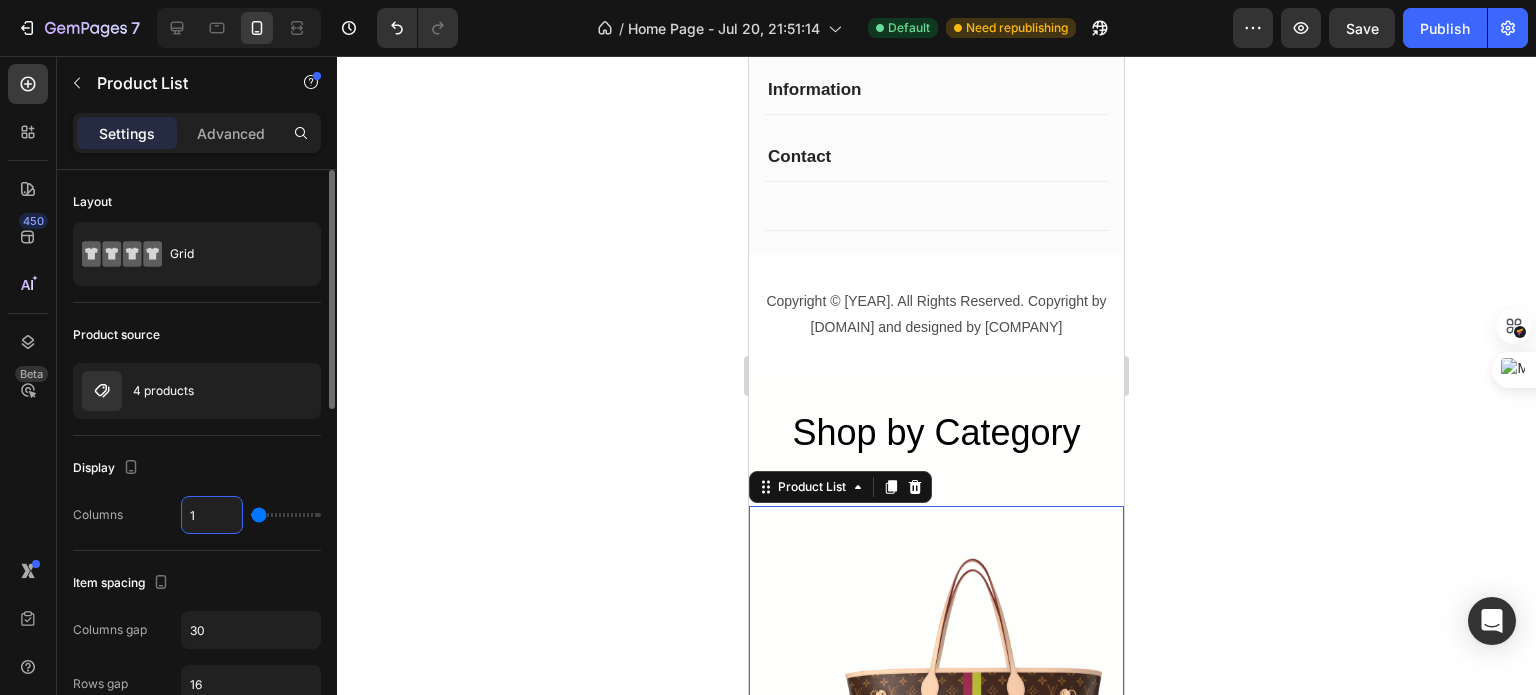 click on "1" at bounding box center (212, 515) 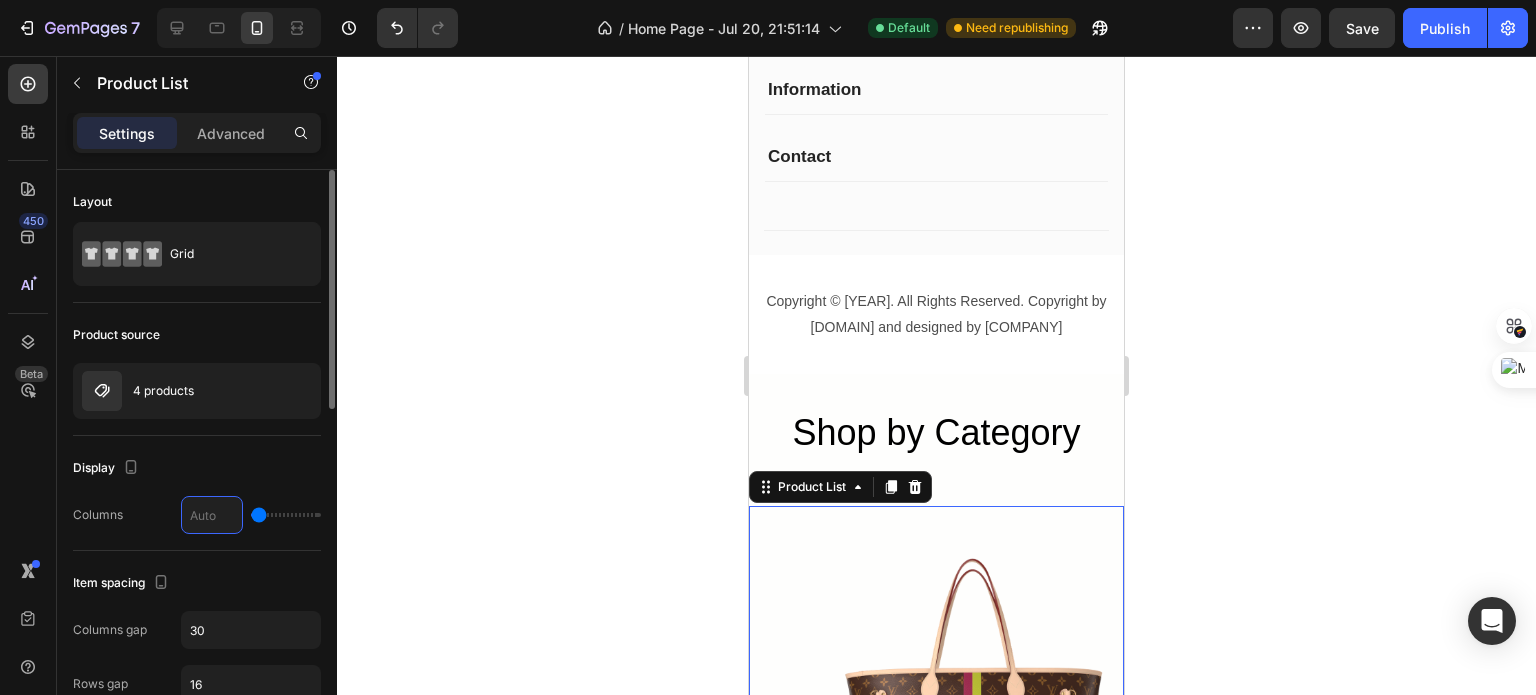 type on "2" 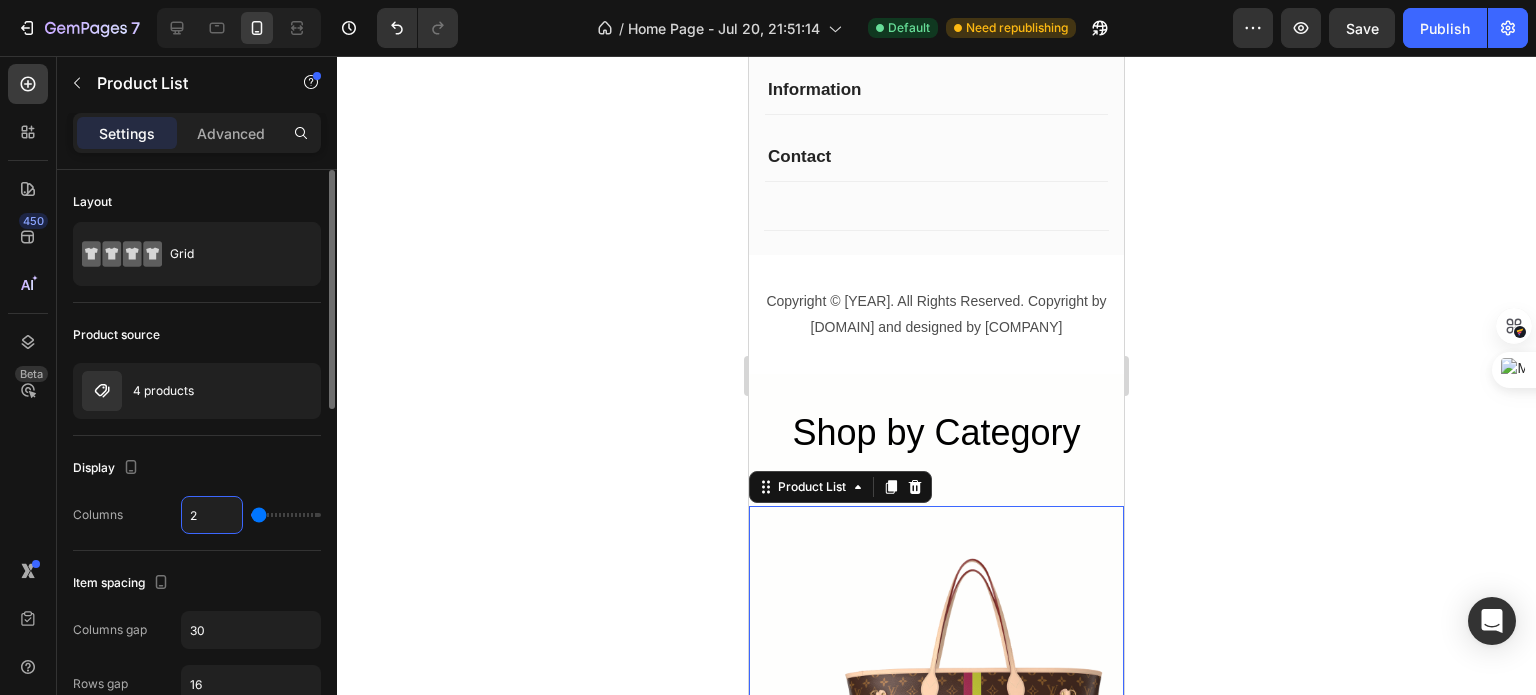 type on "2" 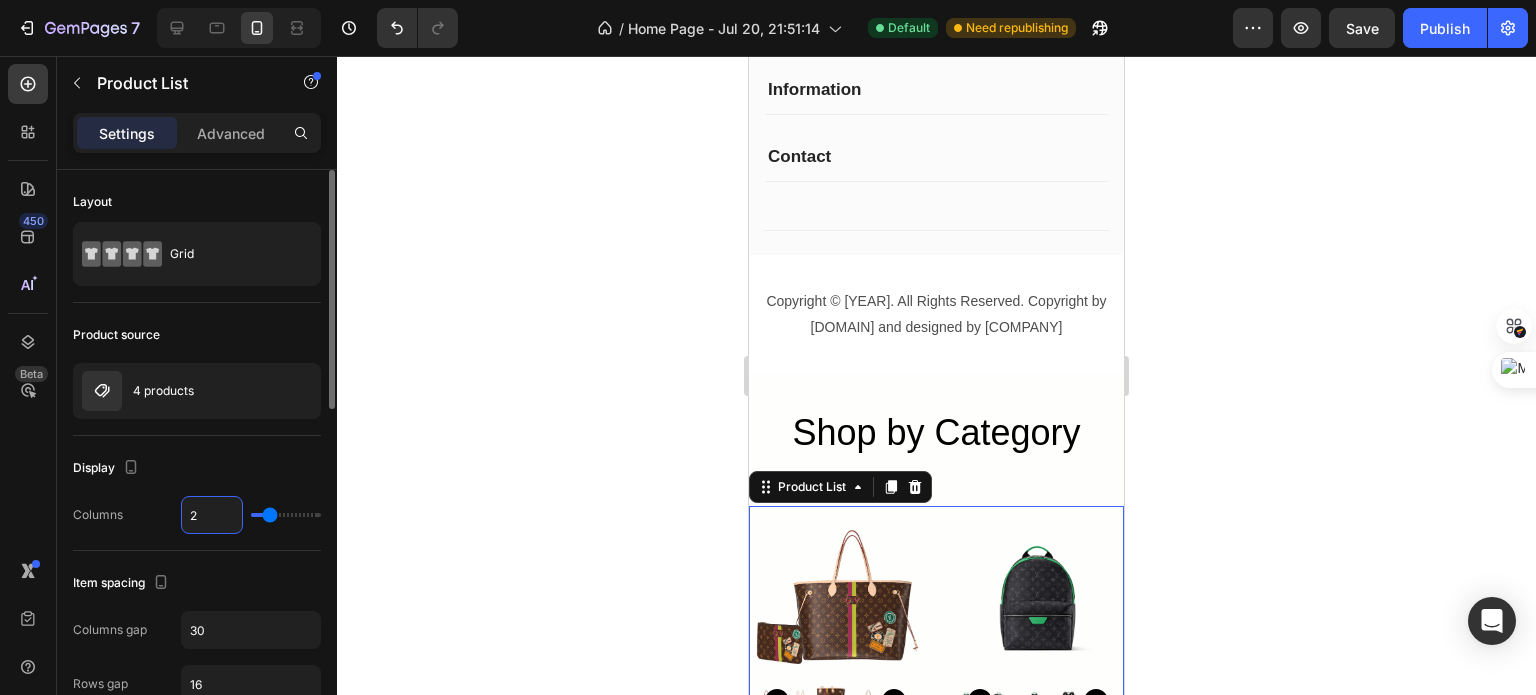 type on "22" 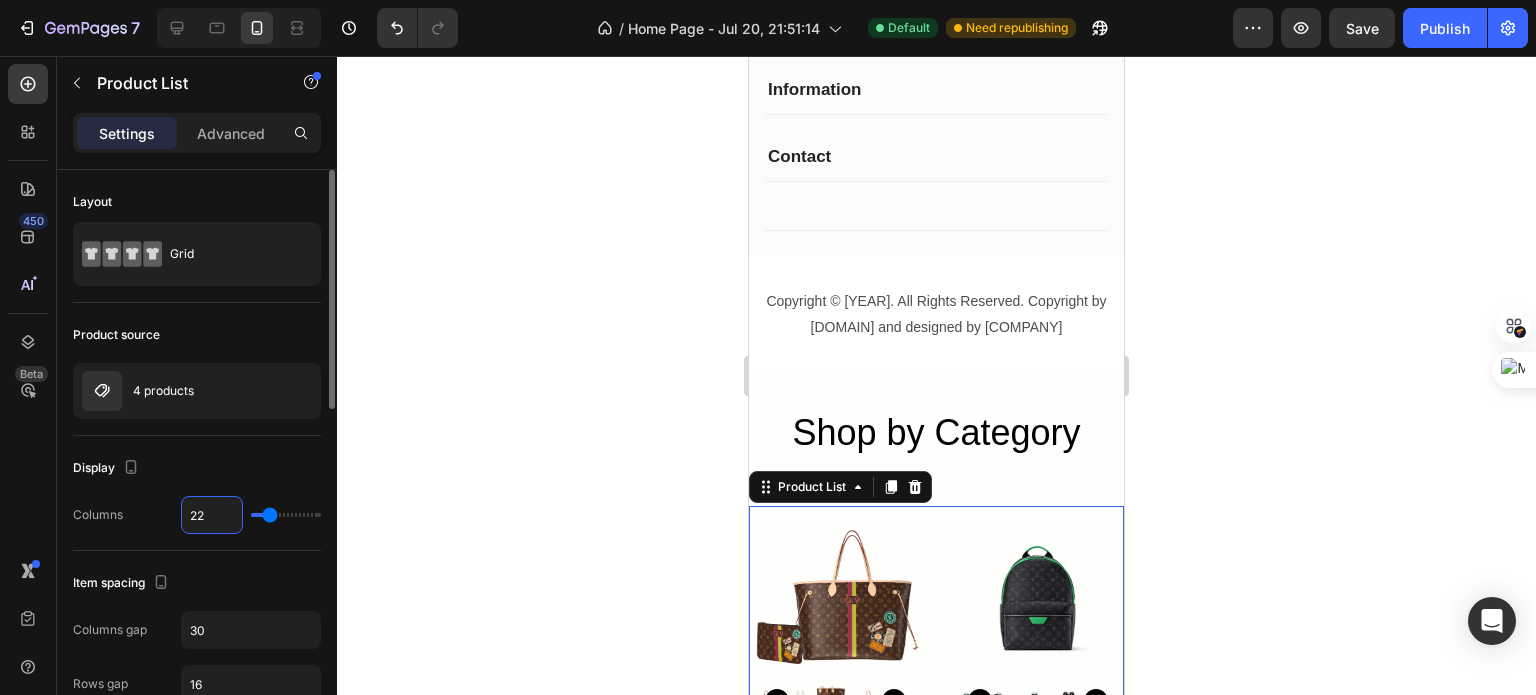 type on "6" 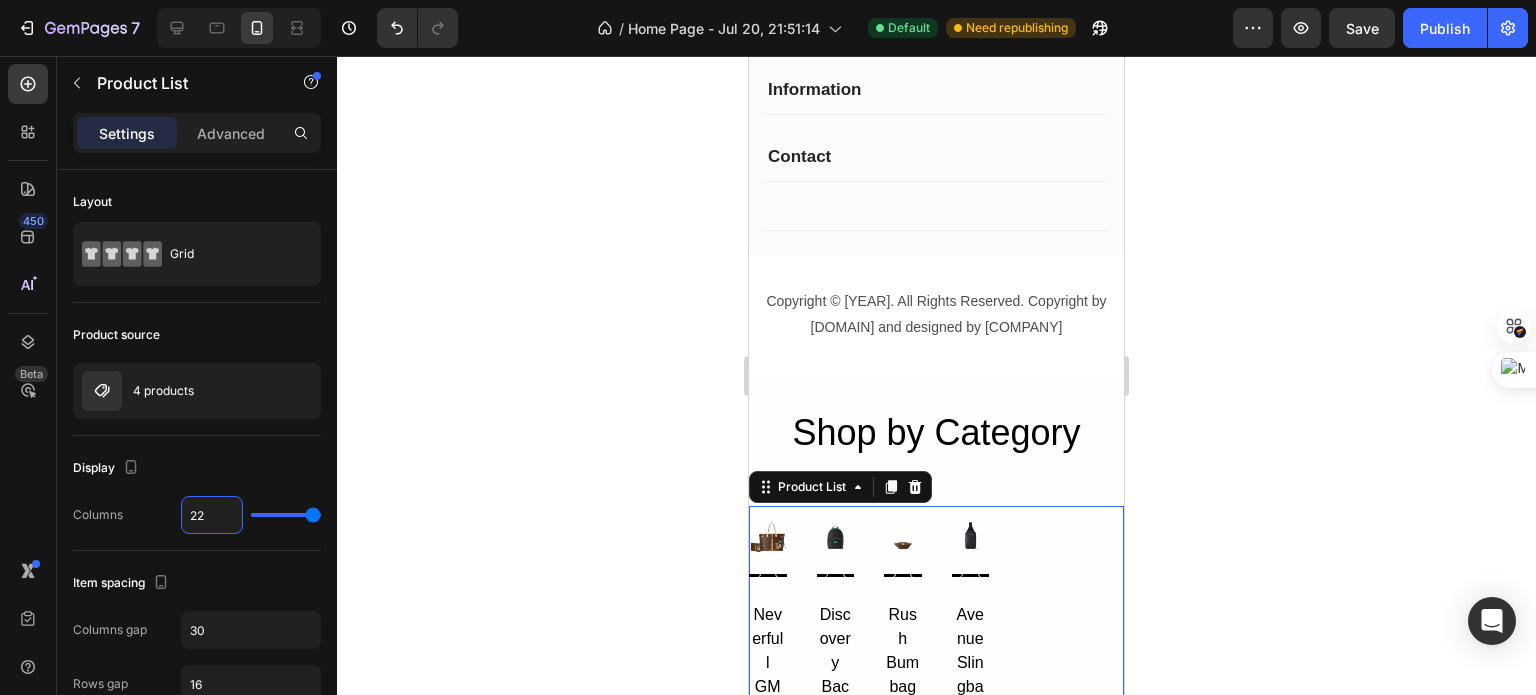 type on "2" 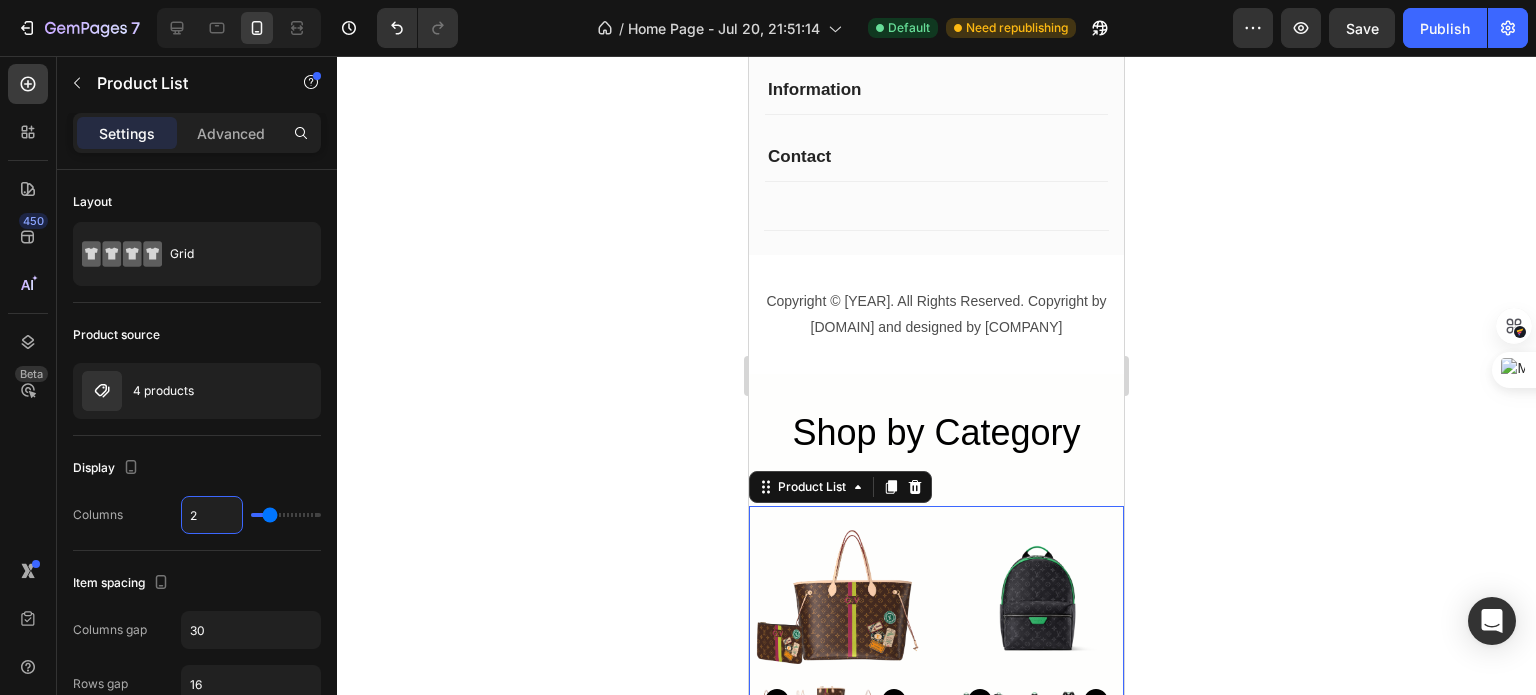 type on "2" 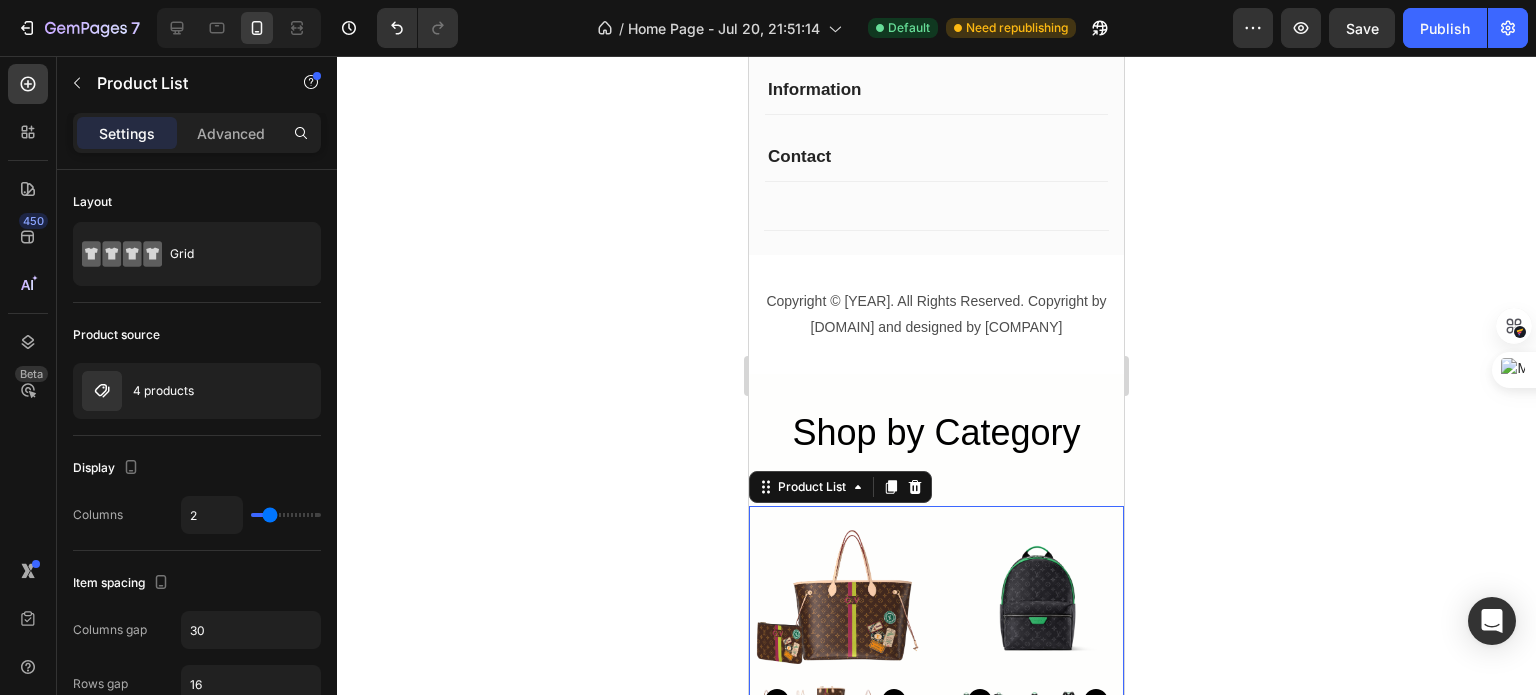 click 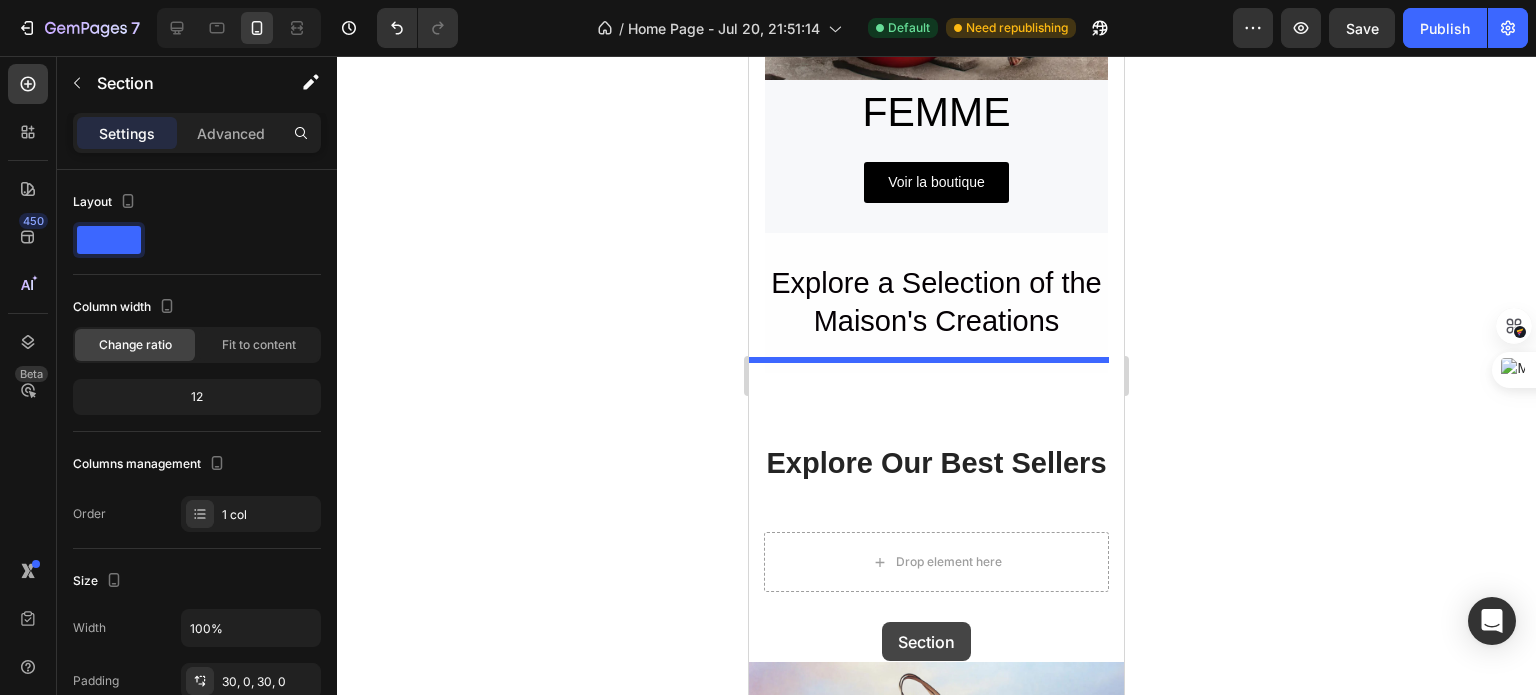scroll, scrollTop: 1294, scrollLeft: 0, axis: vertical 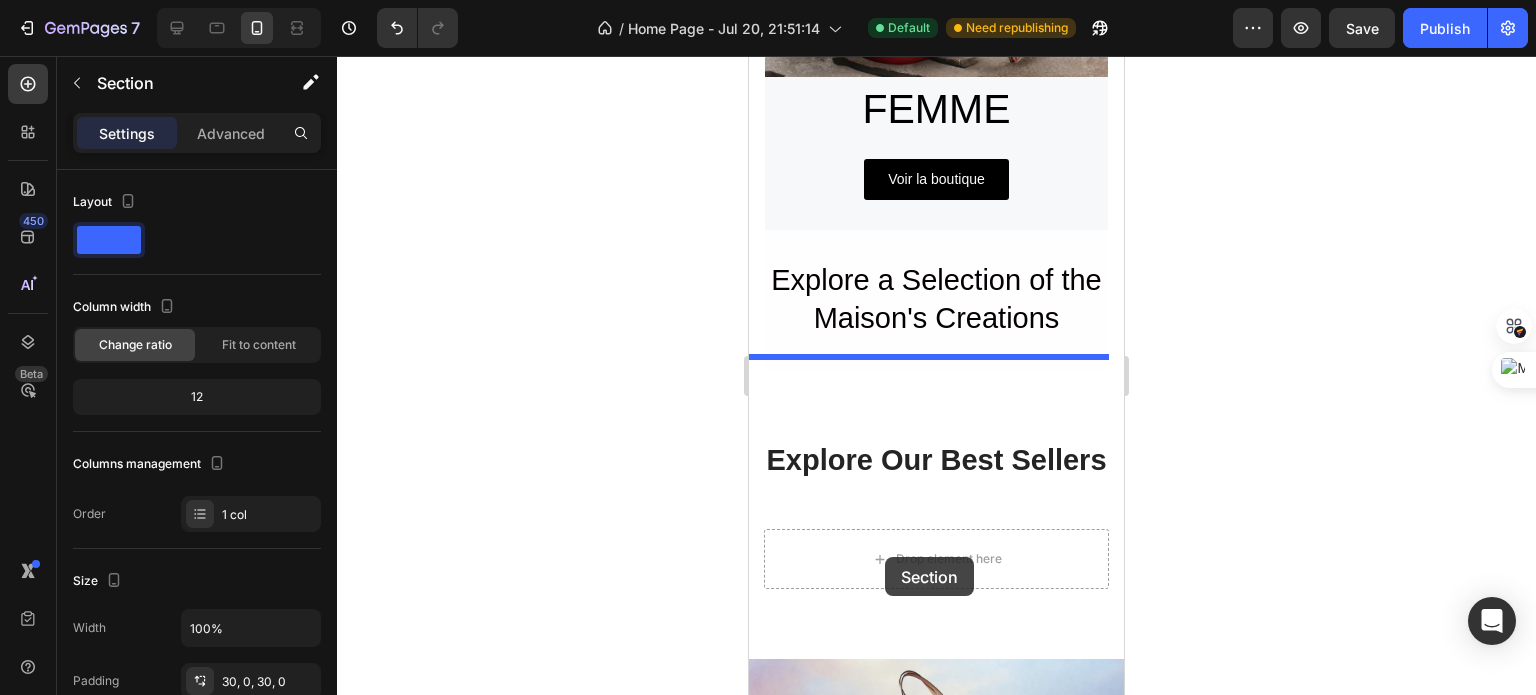 drag, startPoint x: 920, startPoint y: 387, endPoint x: 885, endPoint y: 557, distance: 173.56555 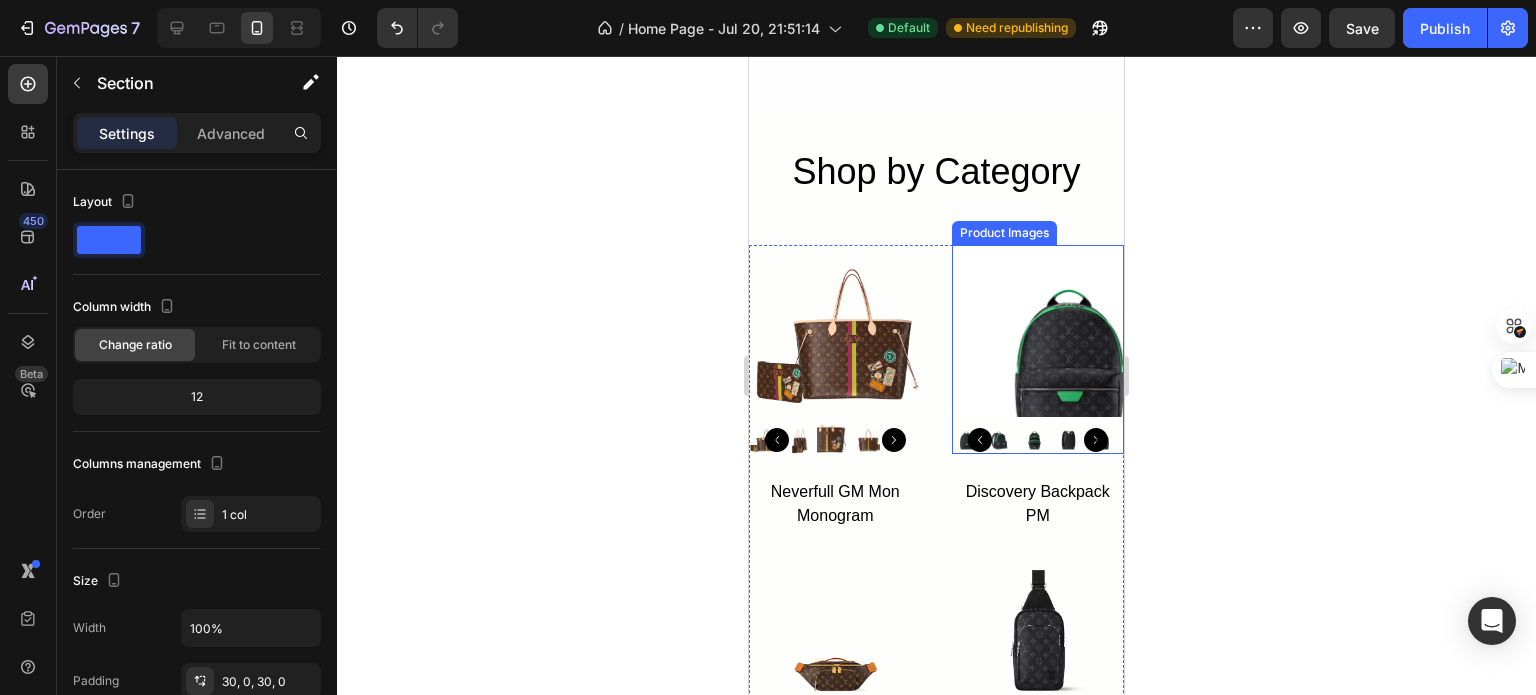 scroll, scrollTop: 2351, scrollLeft: 0, axis: vertical 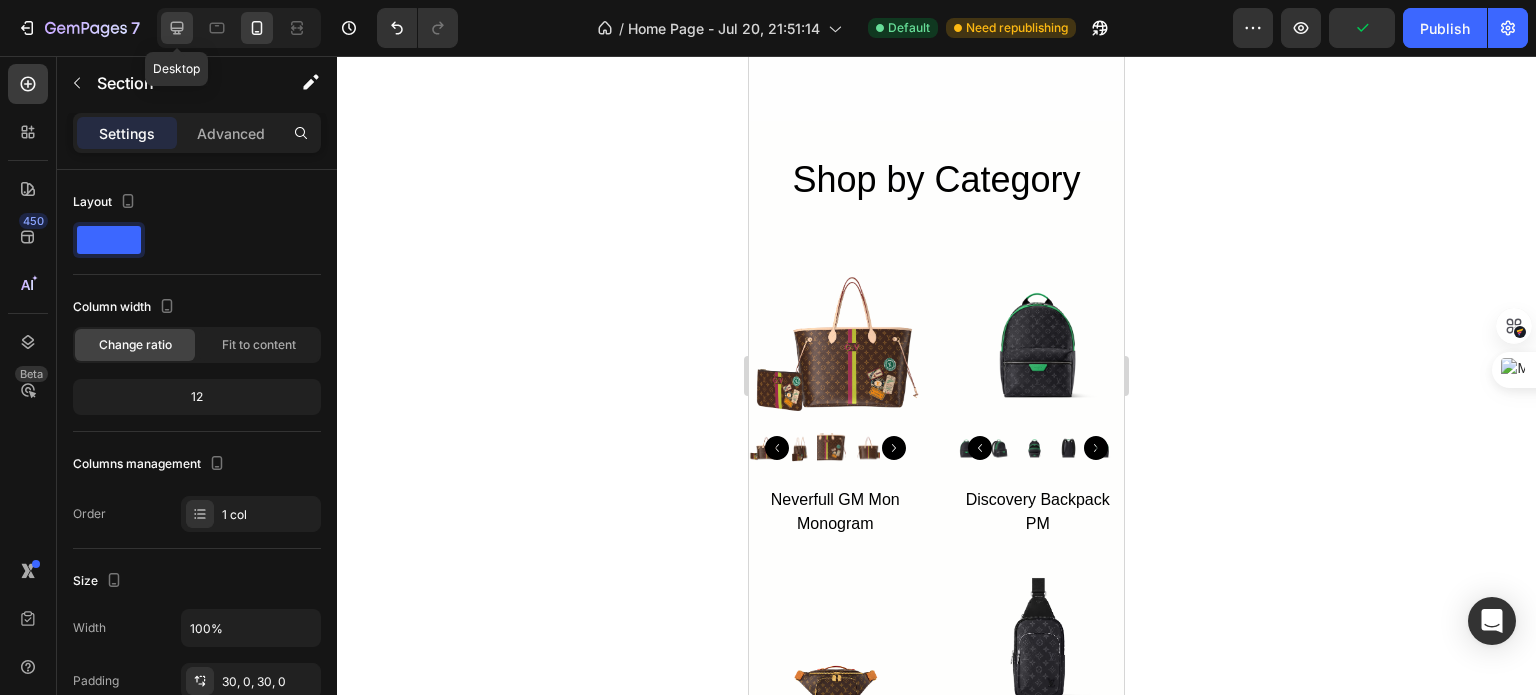 click 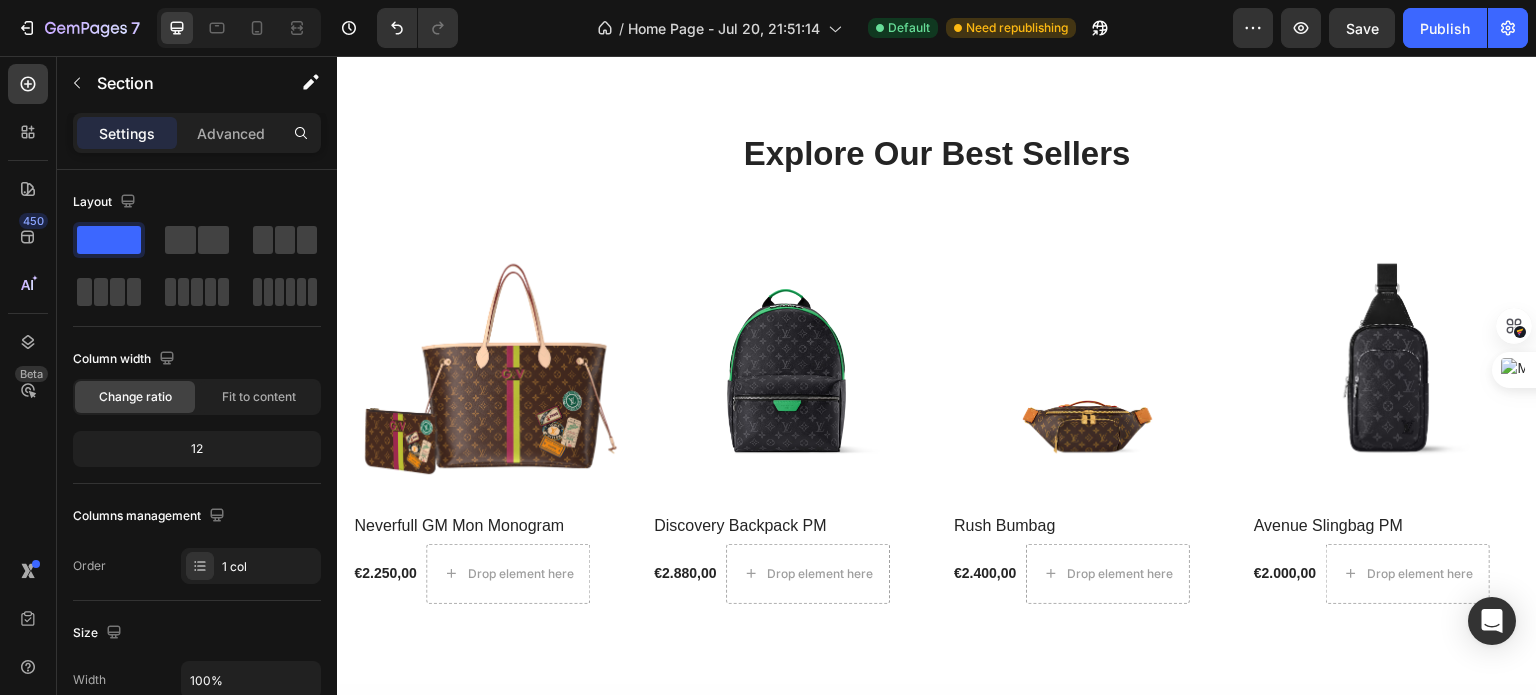 scroll, scrollTop: 2630, scrollLeft: 0, axis: vertical 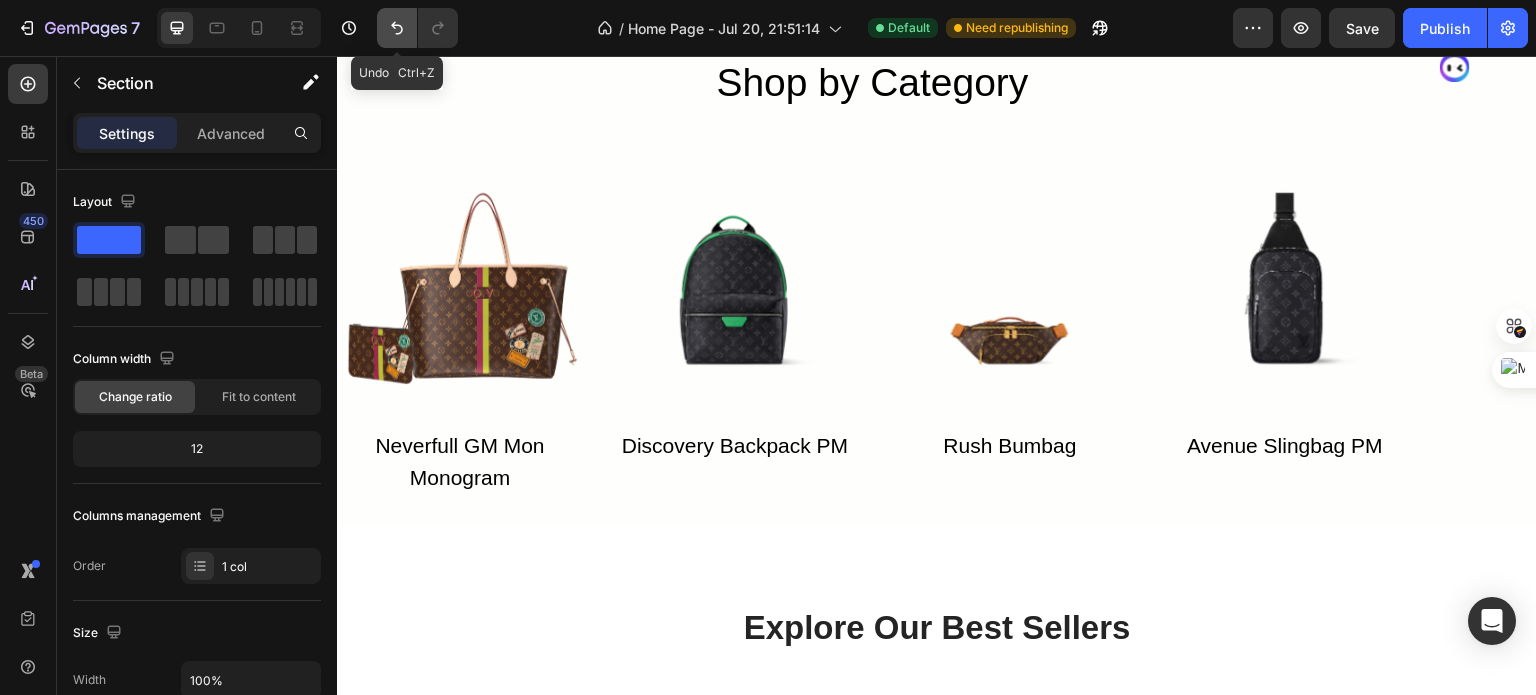 click 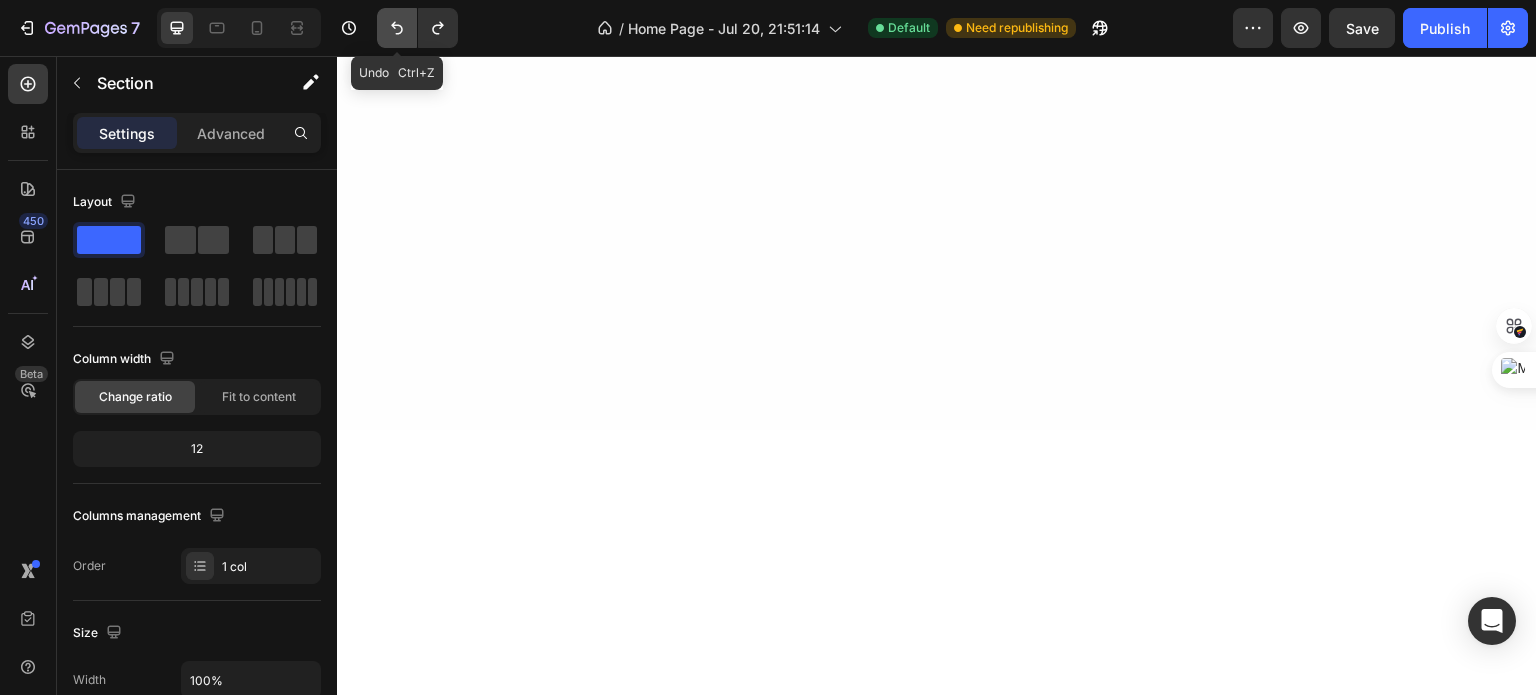 scroll, scrollTop: 2131, scrollLeft: 0, axis: vertical 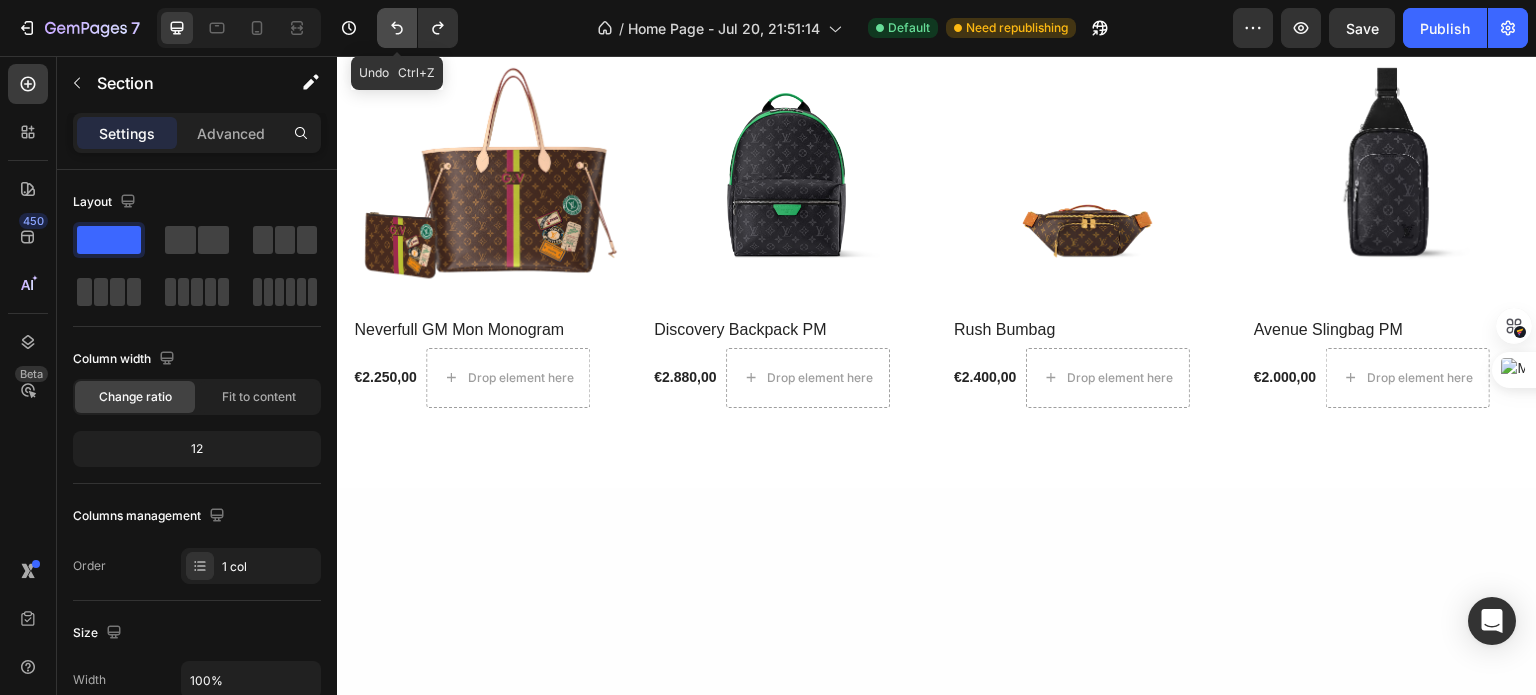click 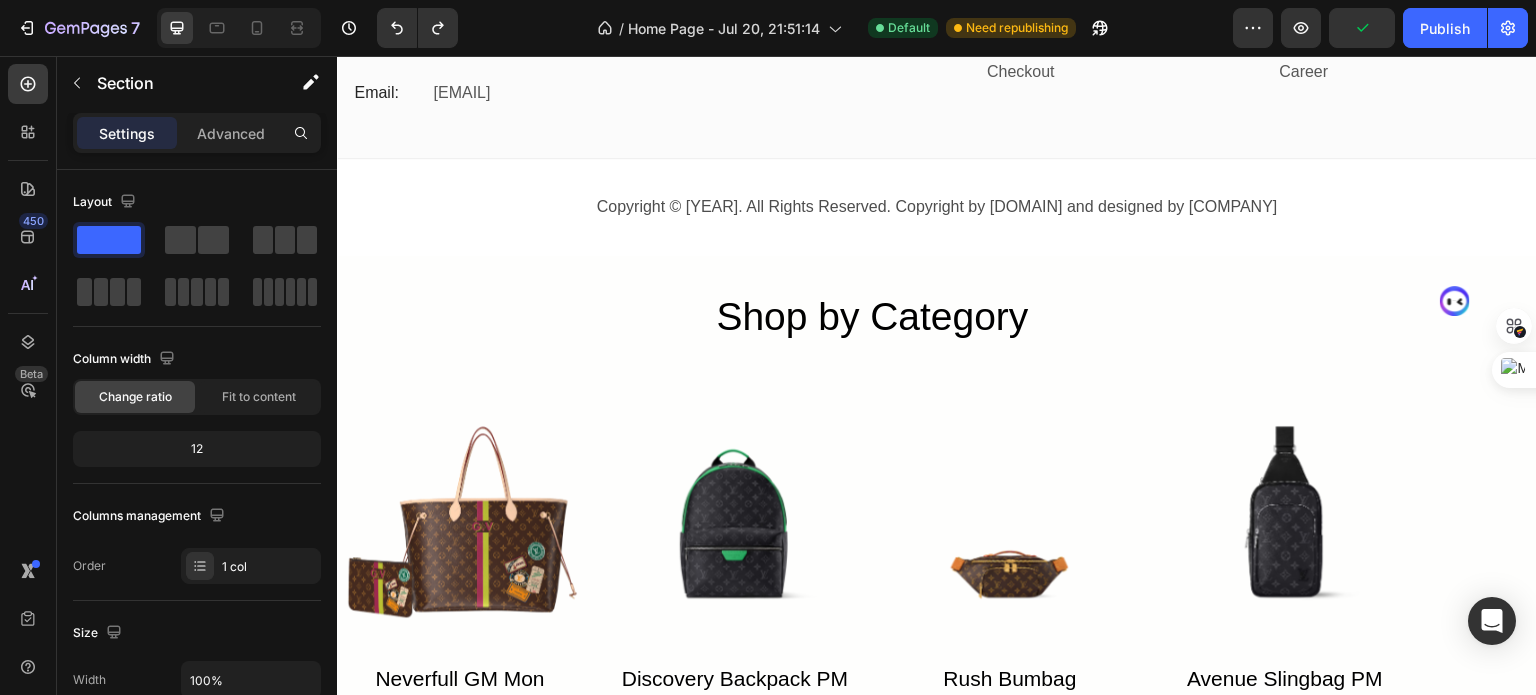 scroll, scrollTop: 4011, scrollLeft: 0, axis: vertical 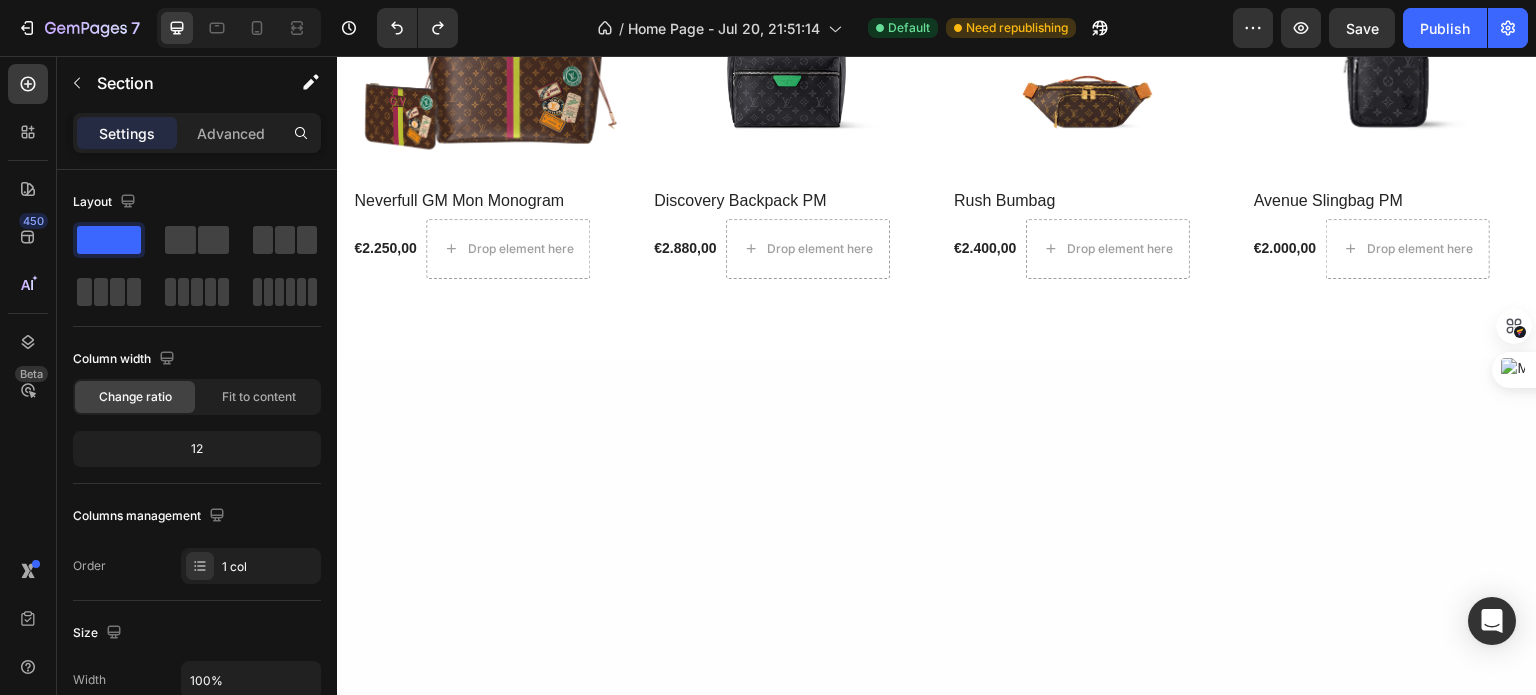 click 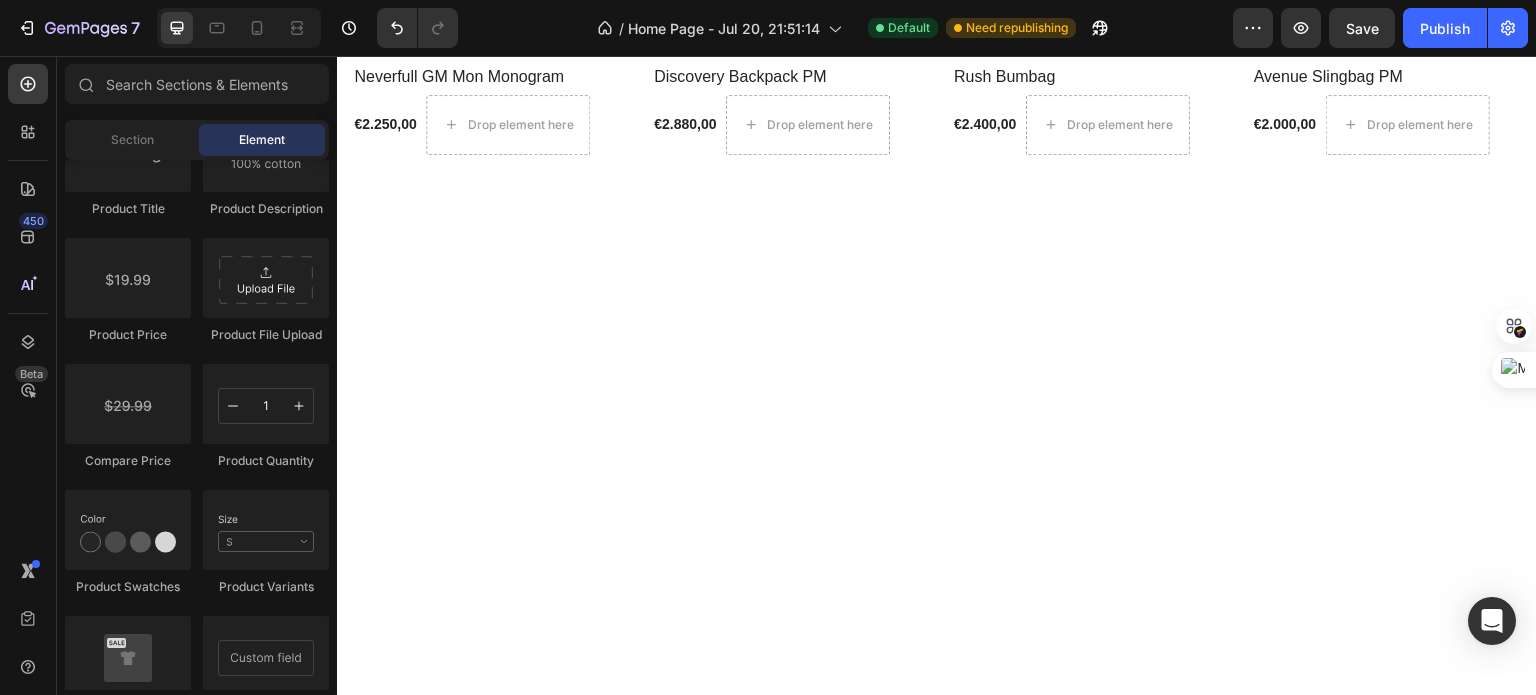 click on "Explore Our Best Sellers" at bounding box center [937, -295] 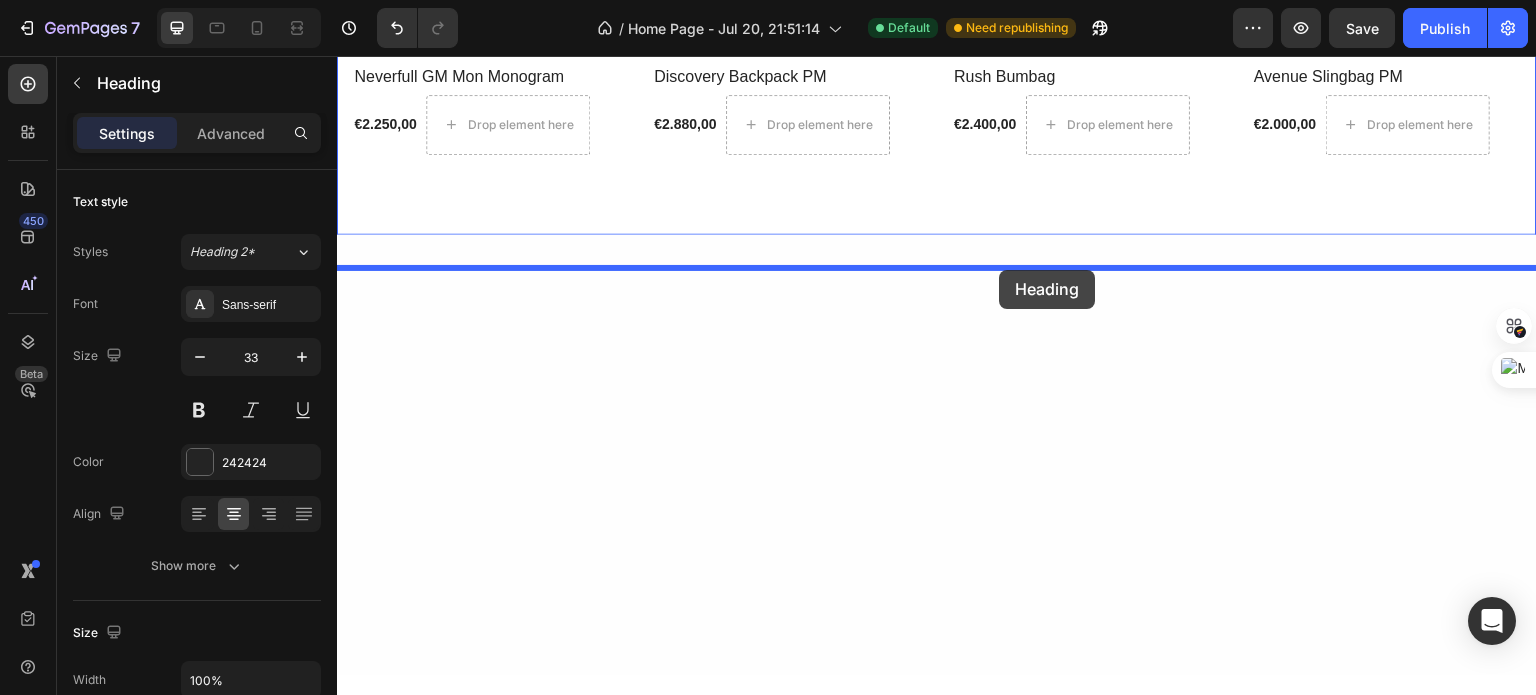 drag, startPoint x: 1007, startPoint y: 381, endPoint x: 1000, endPoint y: 271, distance: 110.2225 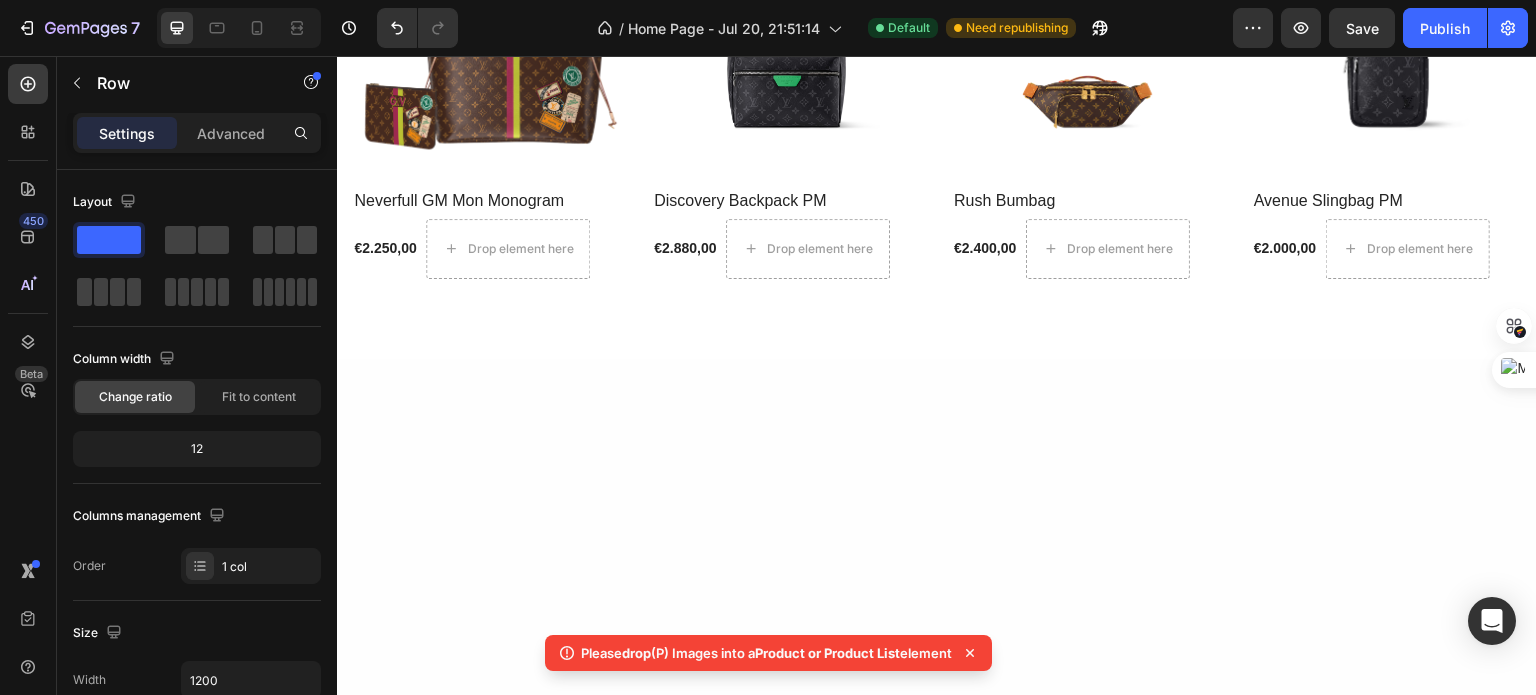 click at bounding box center (475, -194) 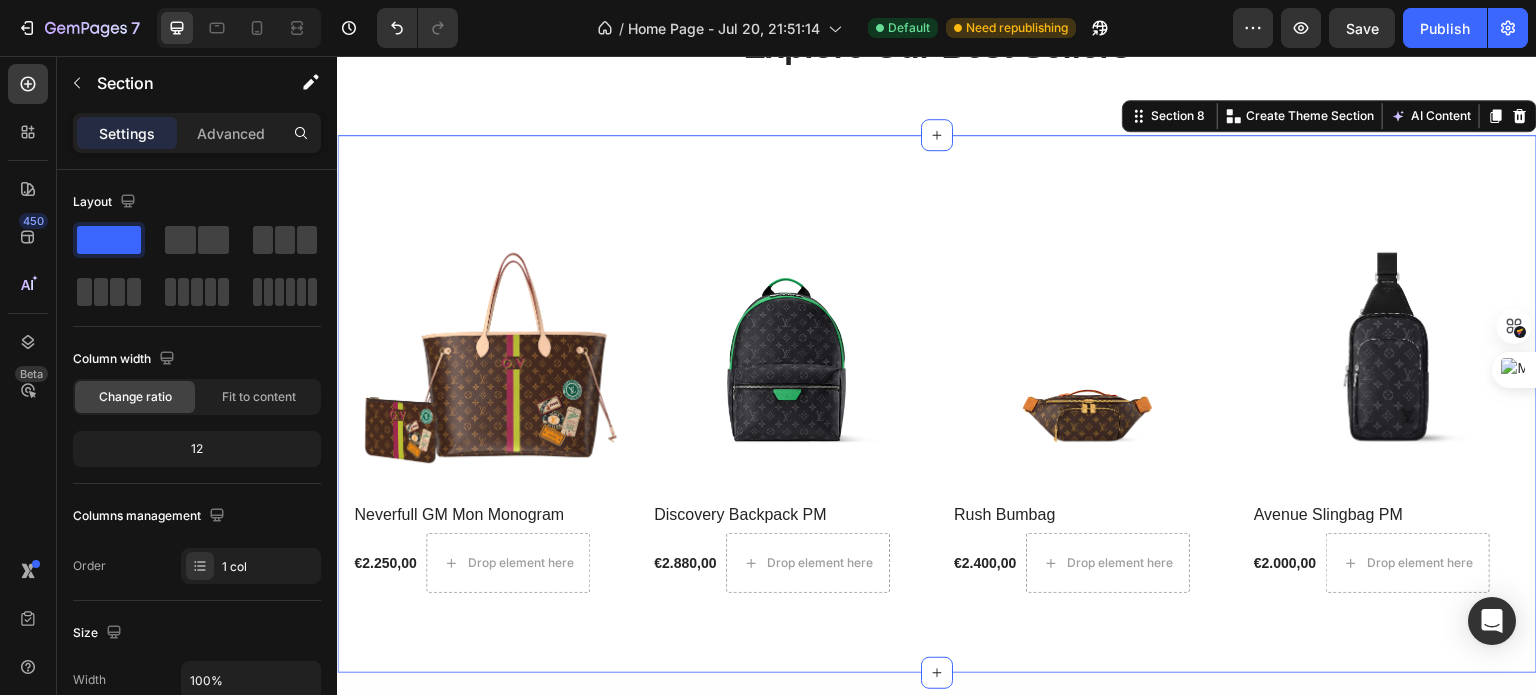 scroll, scrollTop: 2548, scrollLeft: 0, axis: vertical 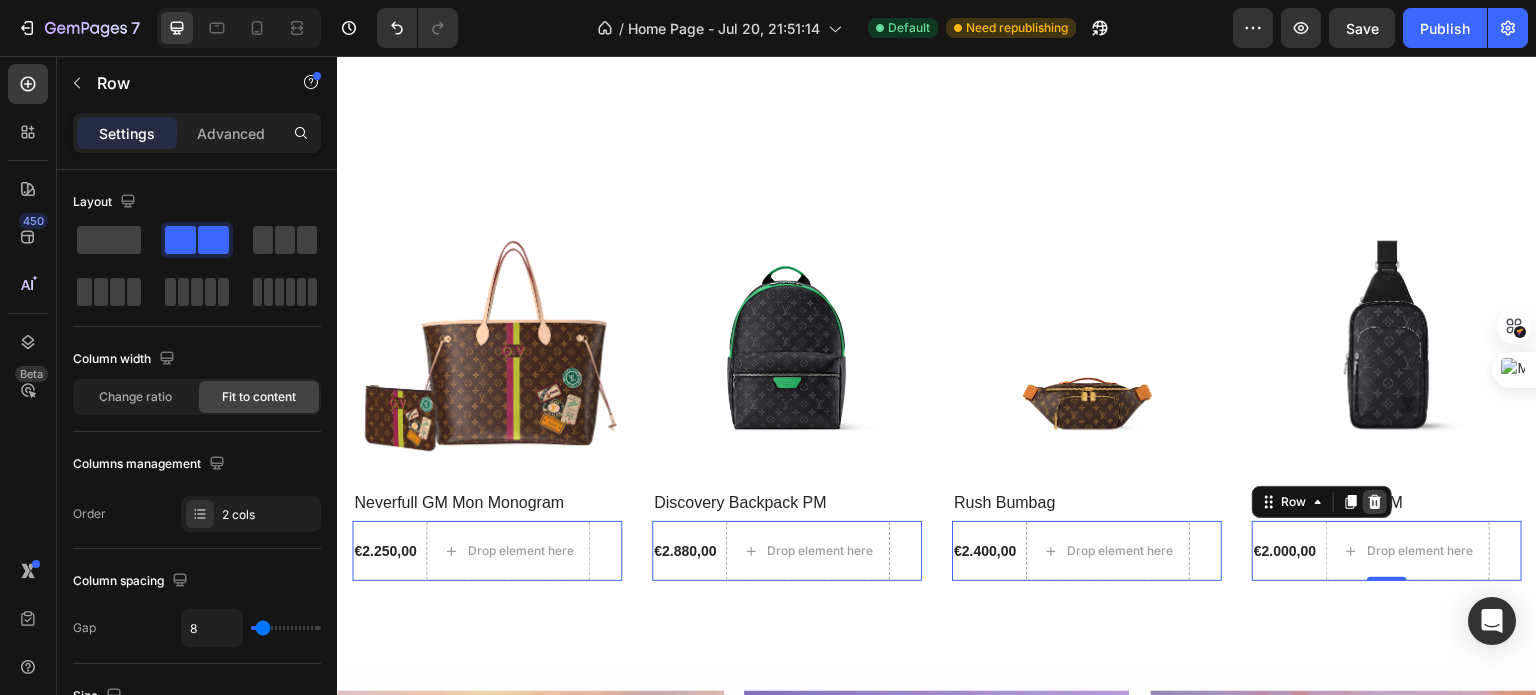 click 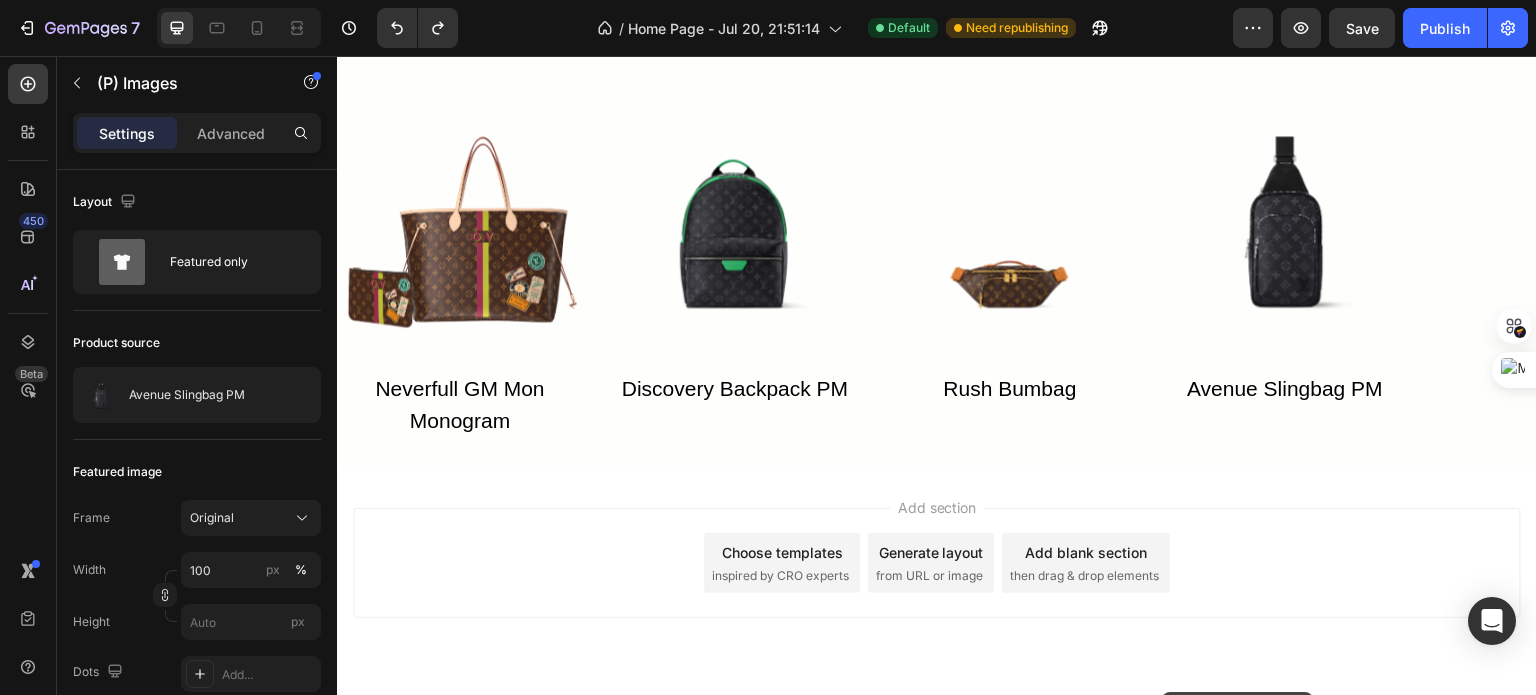 scroll, scrollTop: 4264, scrollLeft: 0, axis: vertical 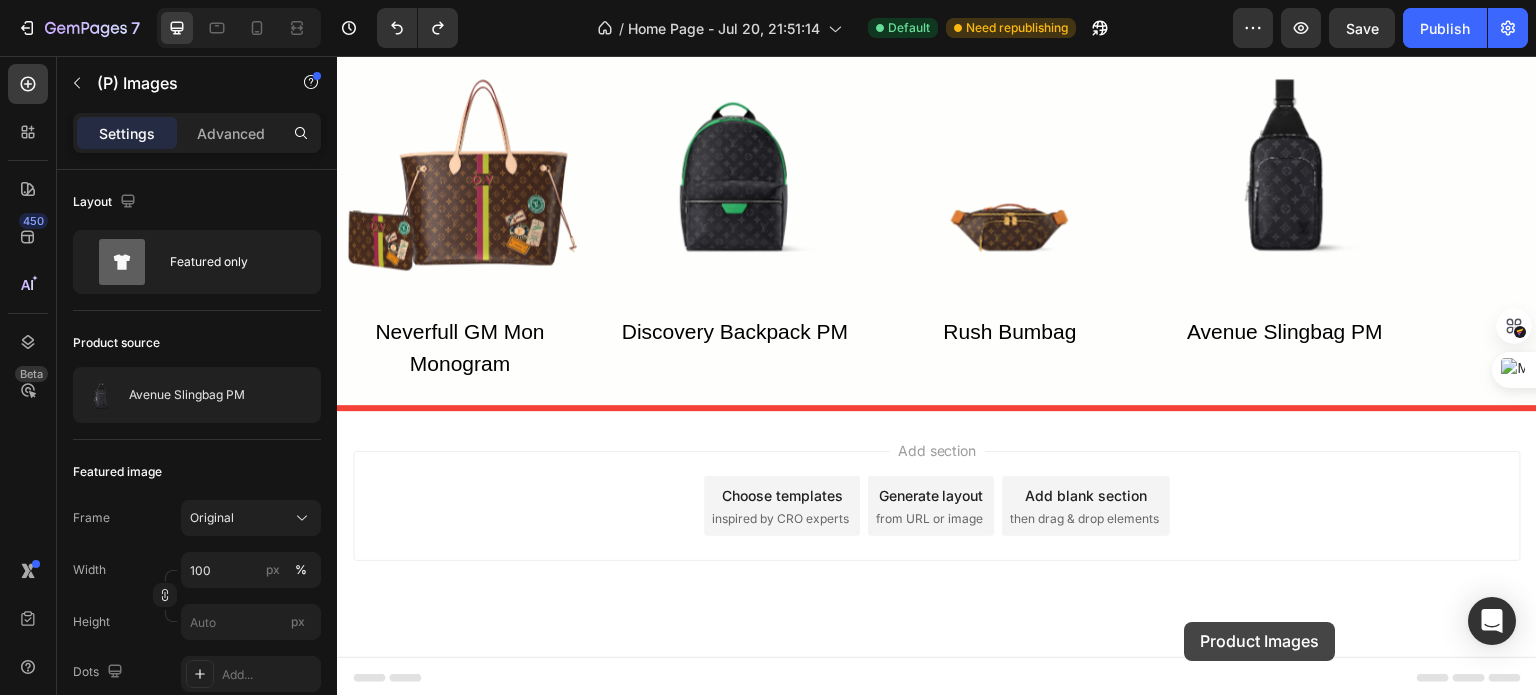 click at bounding box center [937, -1755] 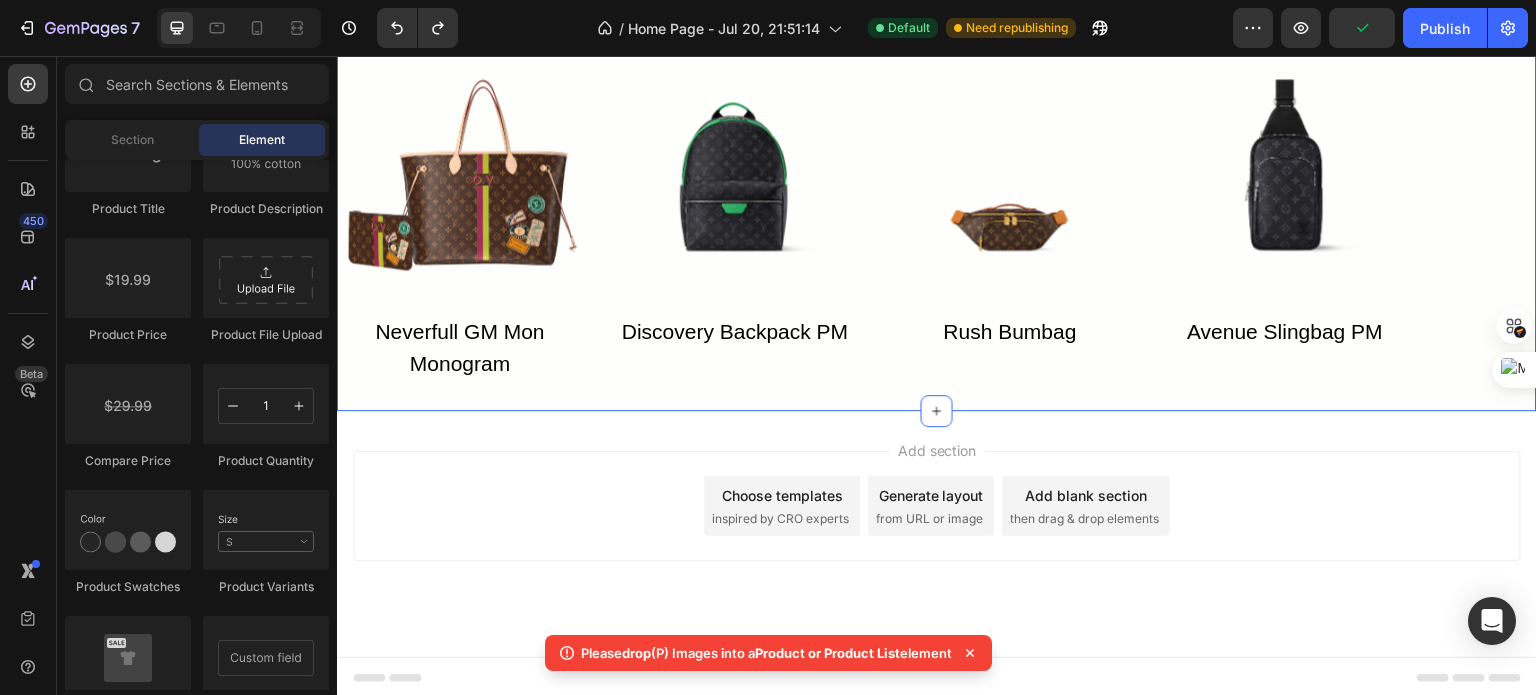 scroll, scrollTop: 4054, scrollLeft: 0, axis: vertical 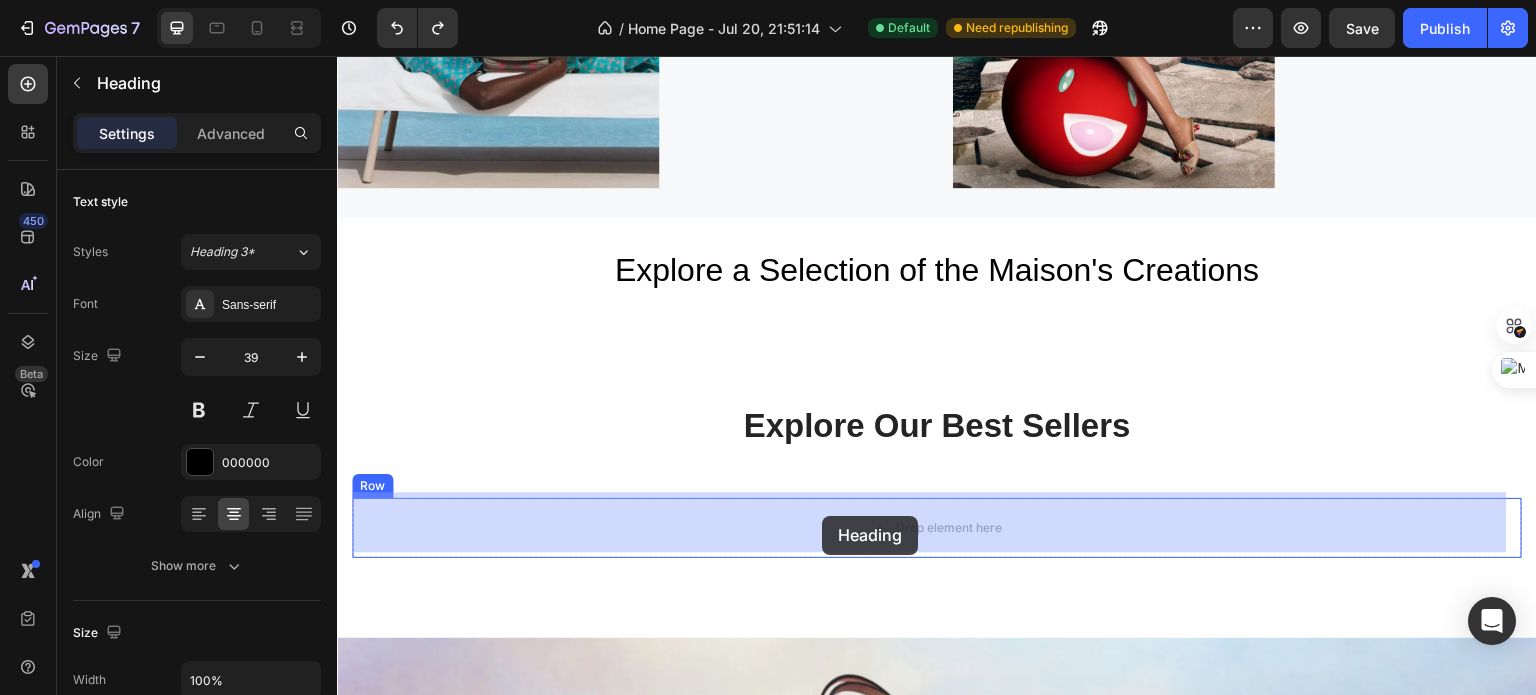 drag, startPoint x: 600, startPoint y: 169, endPoint x: 822, endPoint y: 516, distance: 411.9381 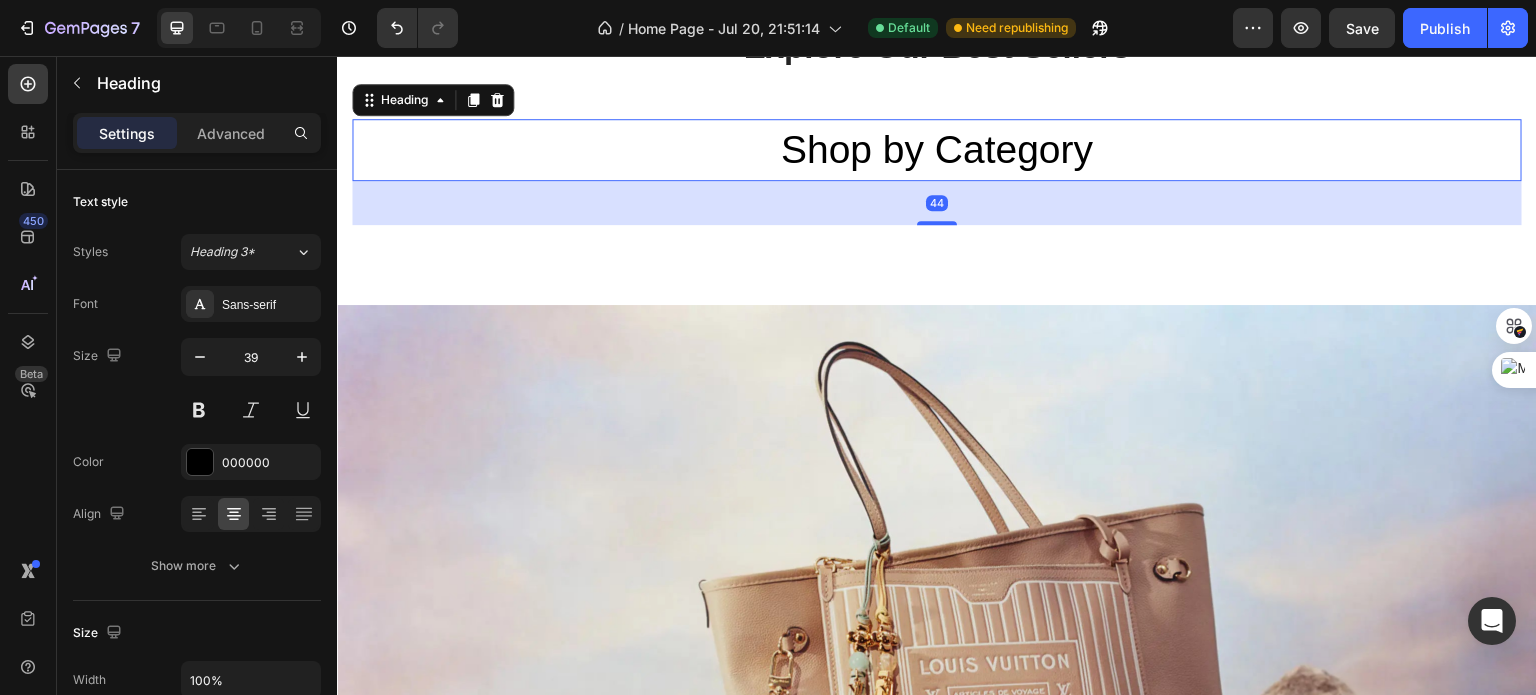 scroll, scrollTop: 798, scrollLeft: 0, axis: vertical 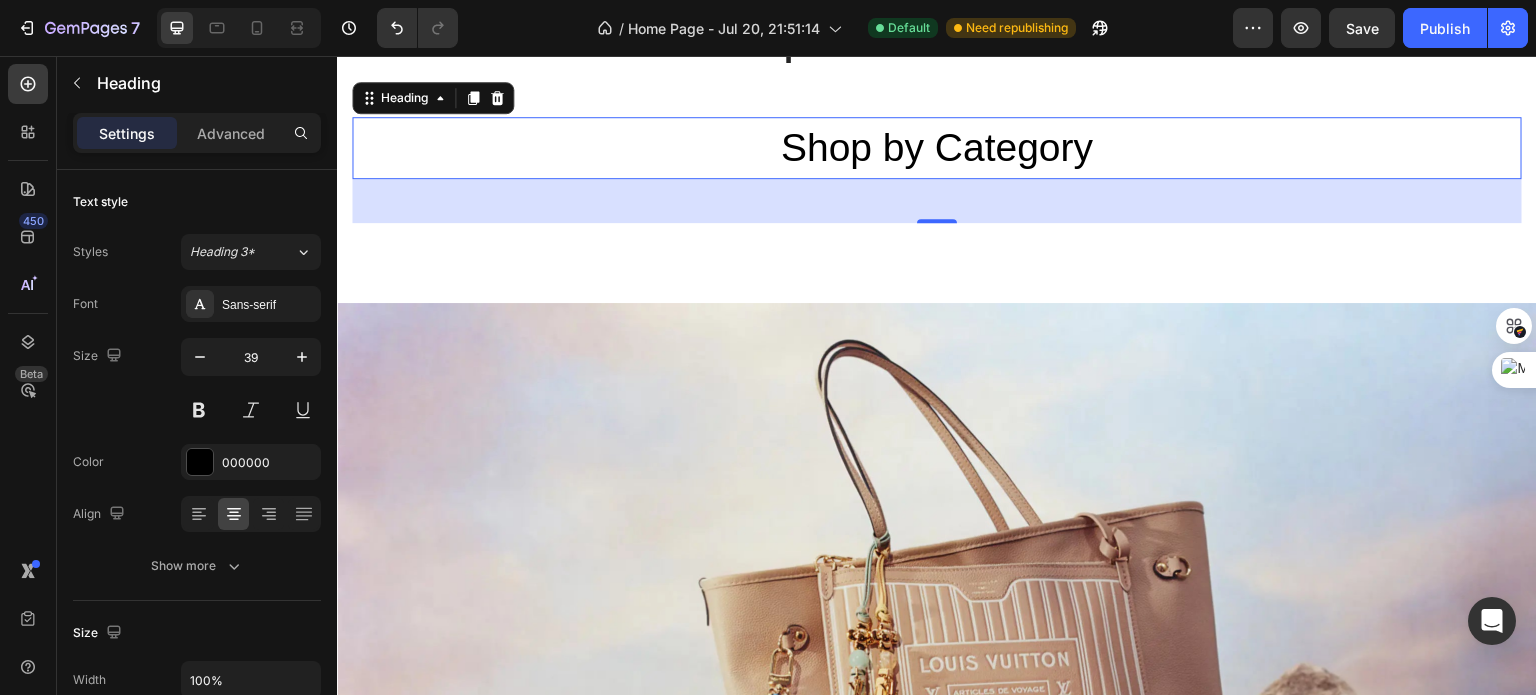 click on "44" at bounding box center (937, 201) 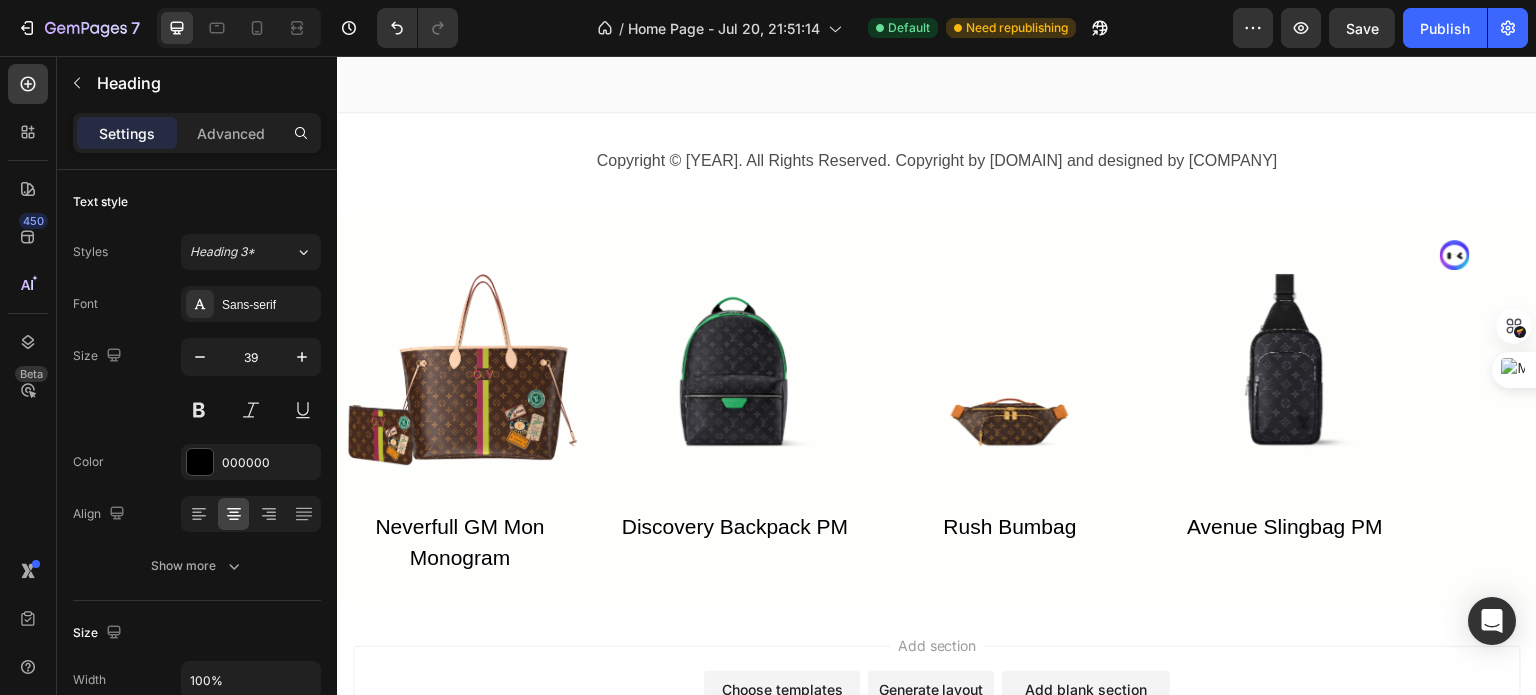 scroll, scrollTop: 3231, scrollLeft: 0, axis: vertical 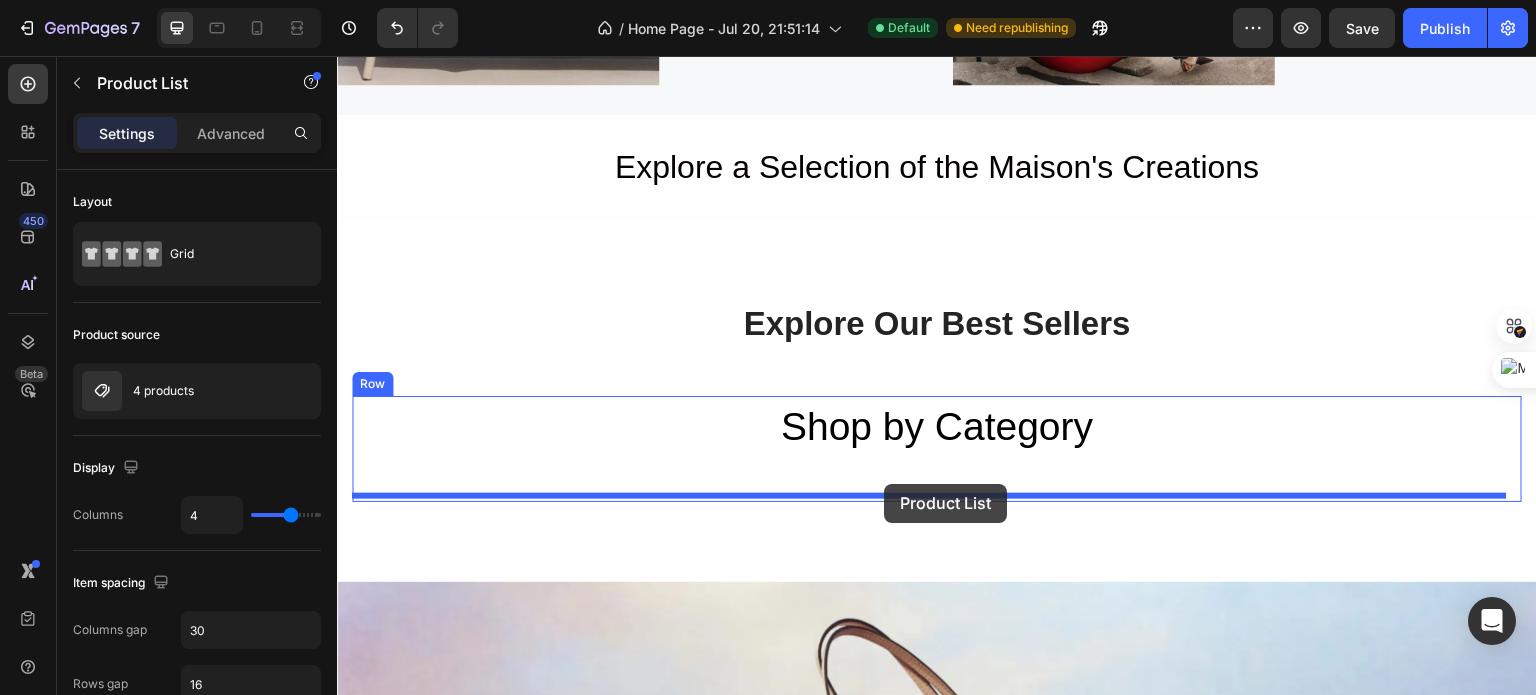 drag, startPoint x: 585, startPoint y: 388, endPoint x: 884, endPoint y: 484, distance: 314.03345 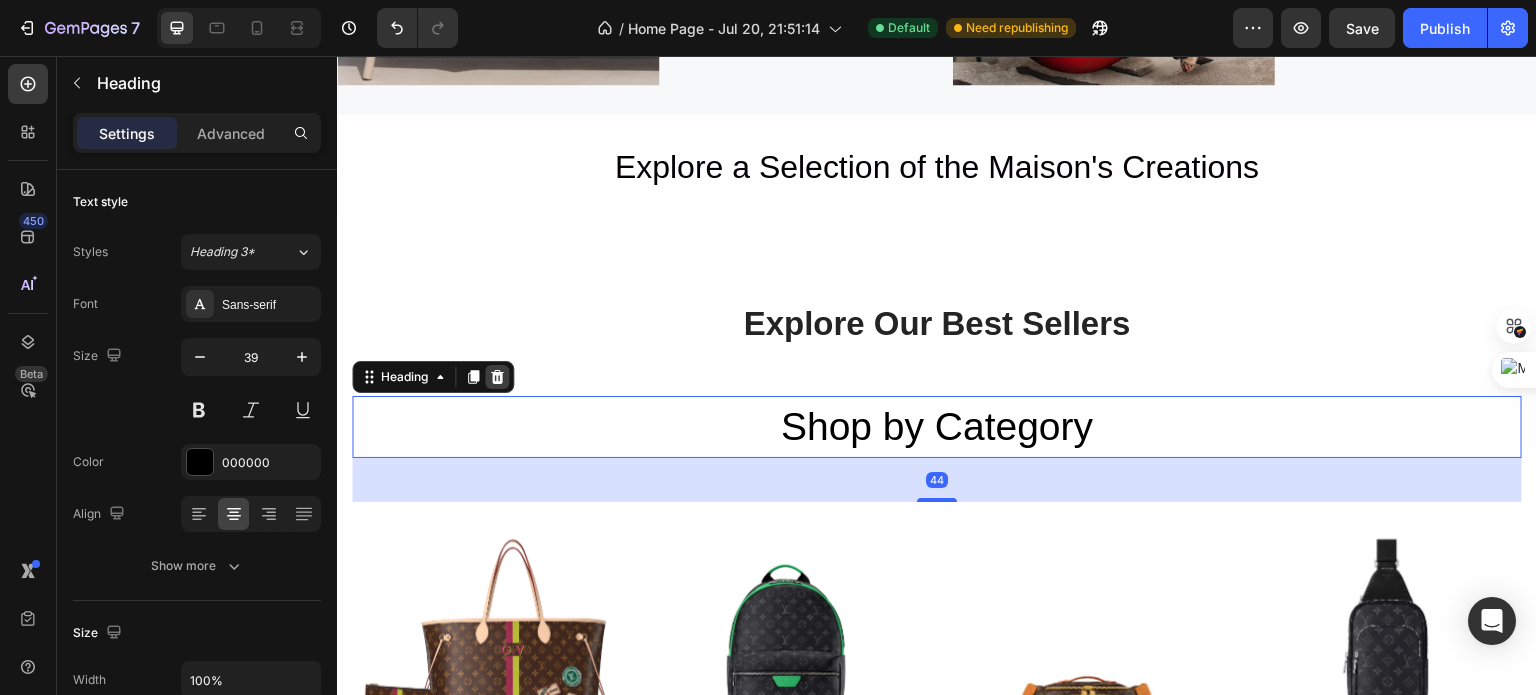 click 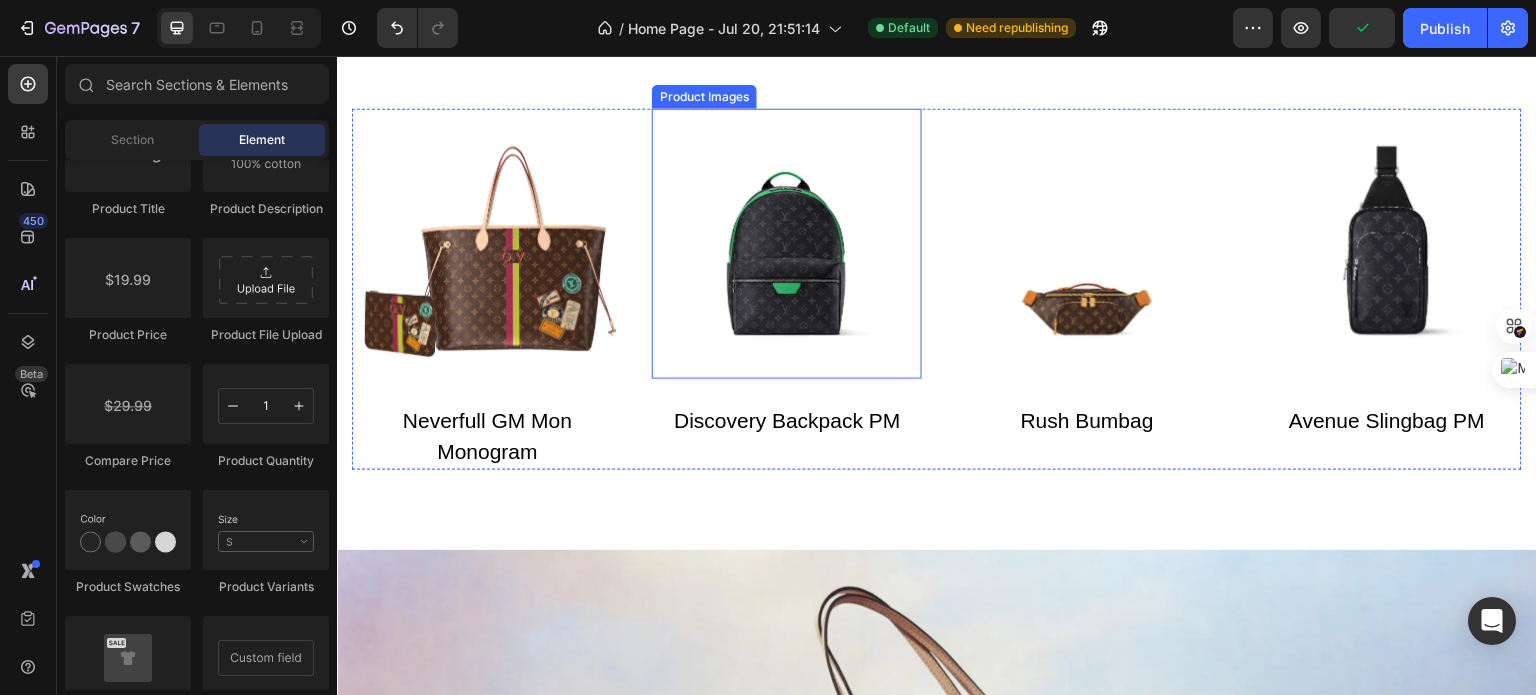 scroll, scrollTop: 1473, scrollLeft: 0, axis: vertical 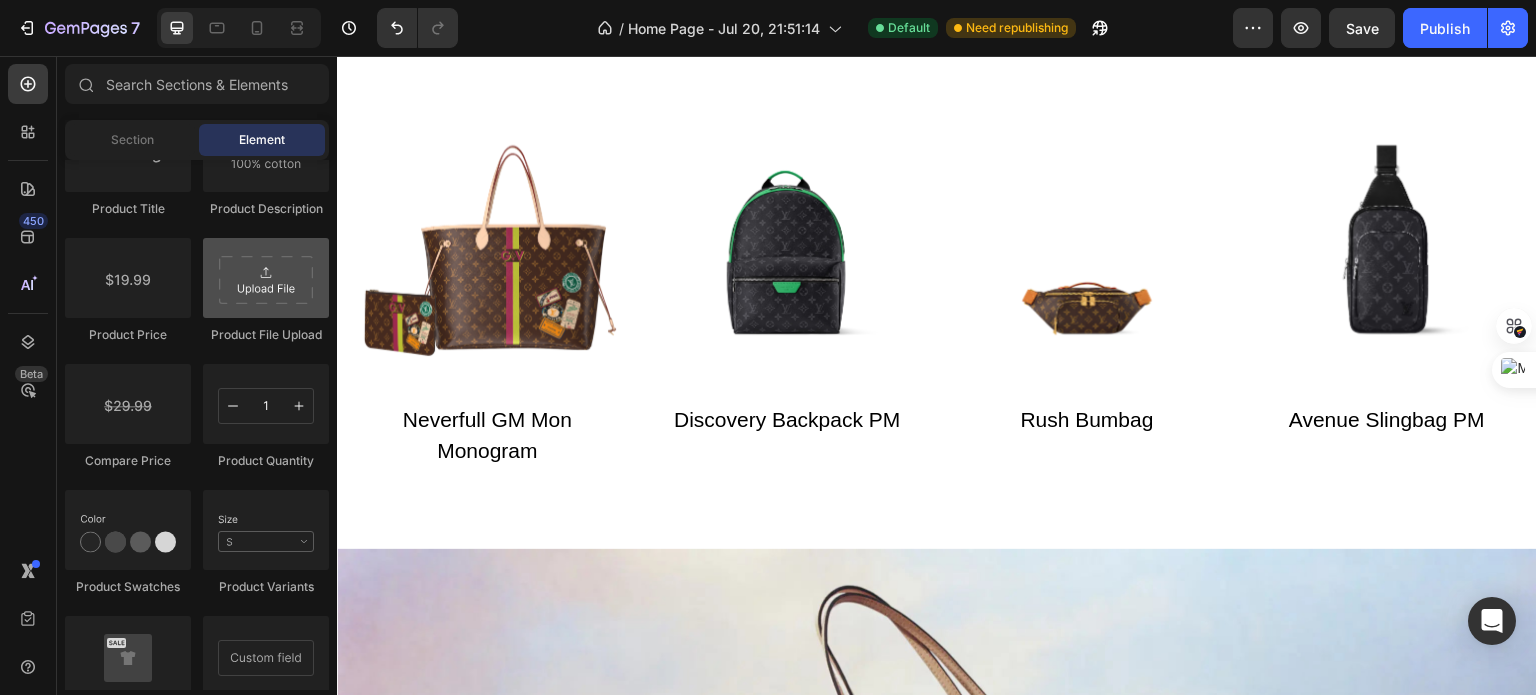 click at bounding box center [266, 278] 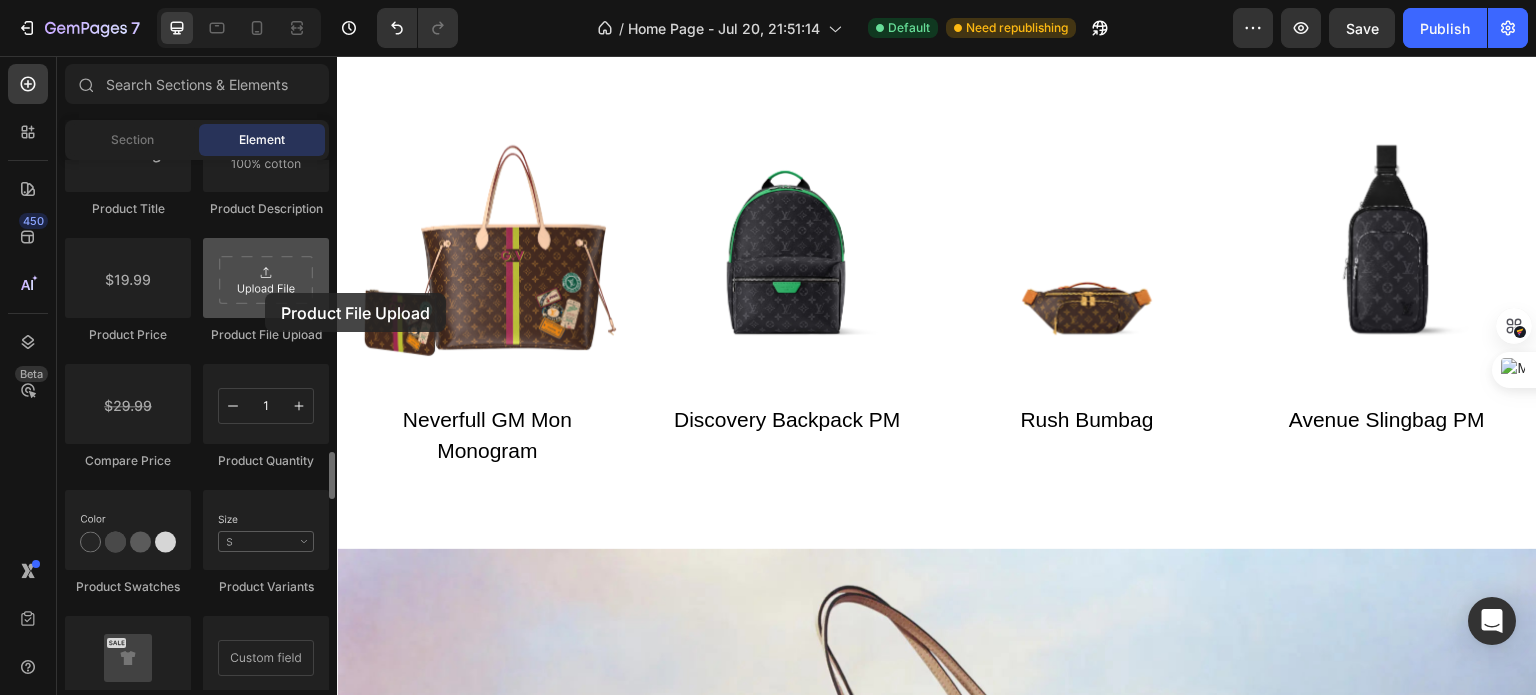 click at bounding box center (266, 278) 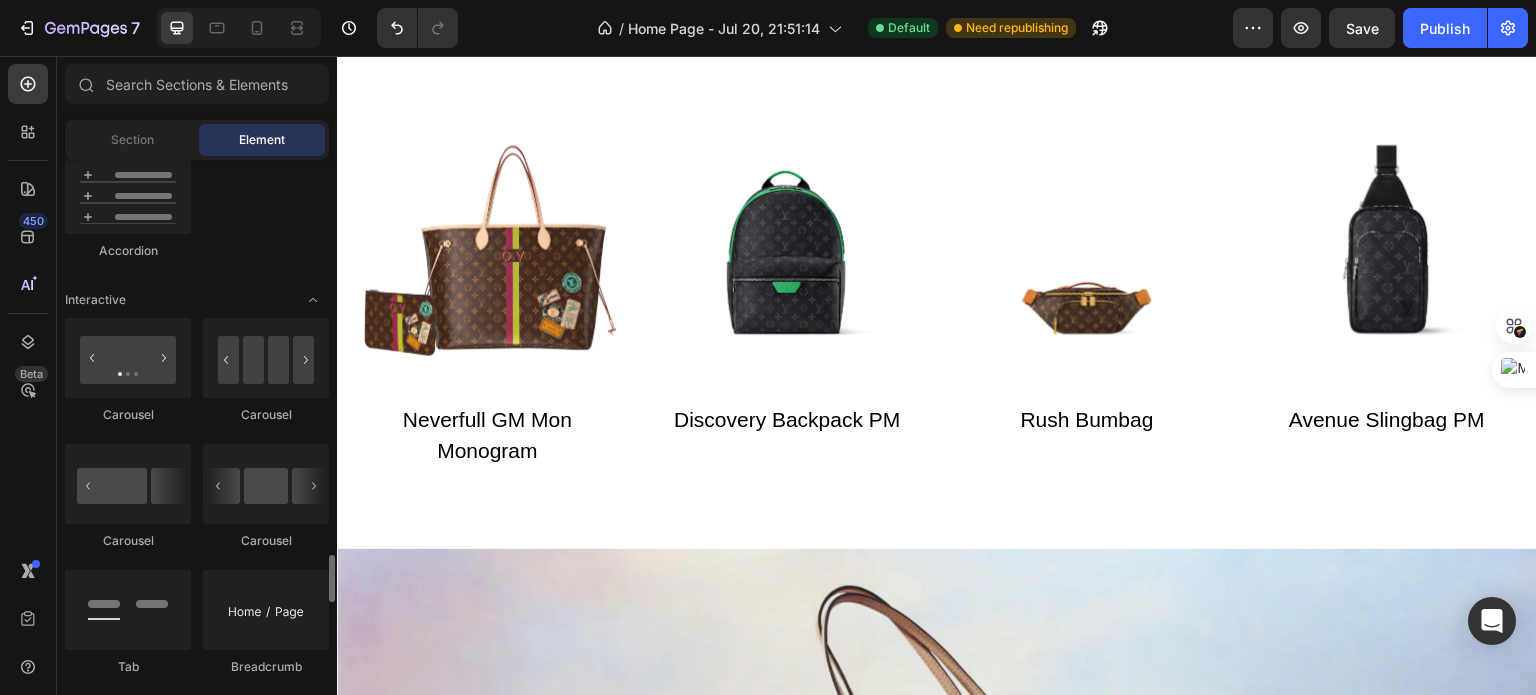 scroll, scrollTop: 1770, scrollLeft: 0, axis: vertical 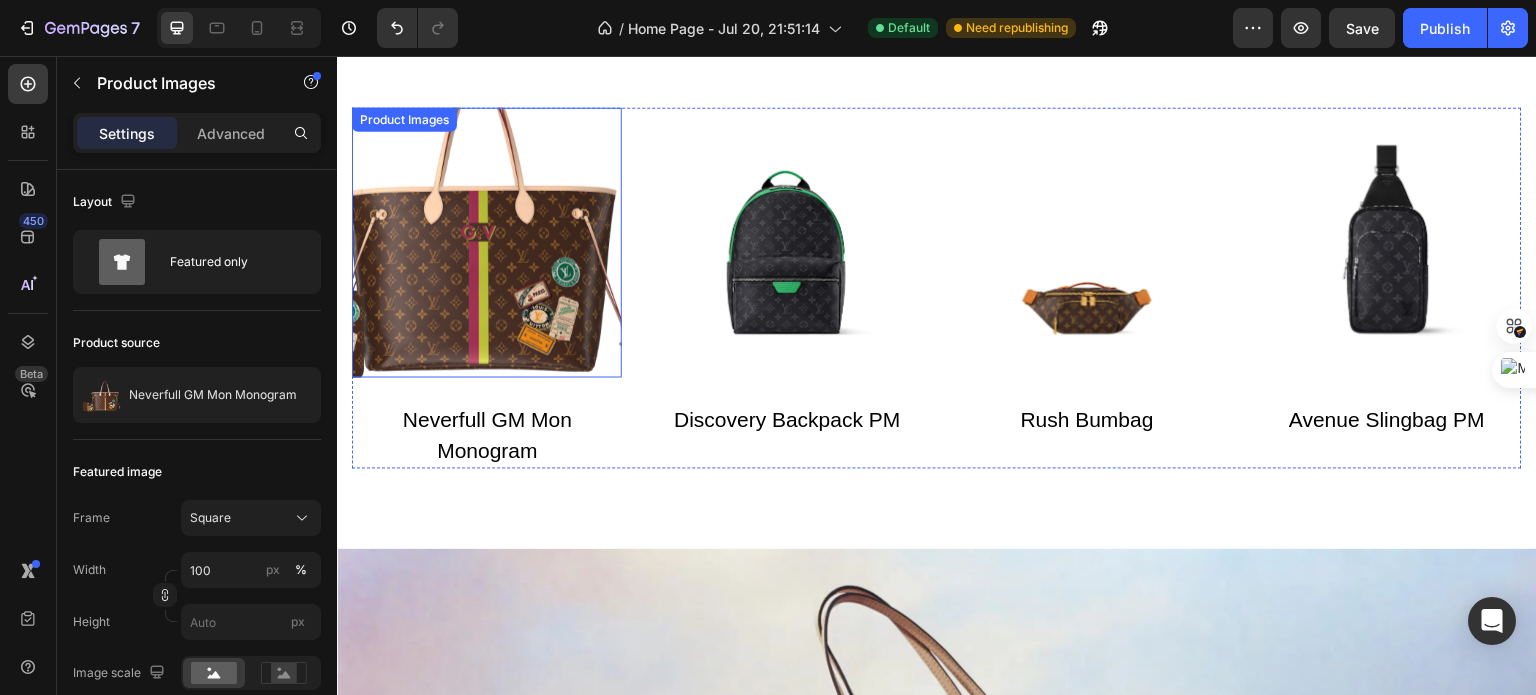 click at bounding box center [487, 243] 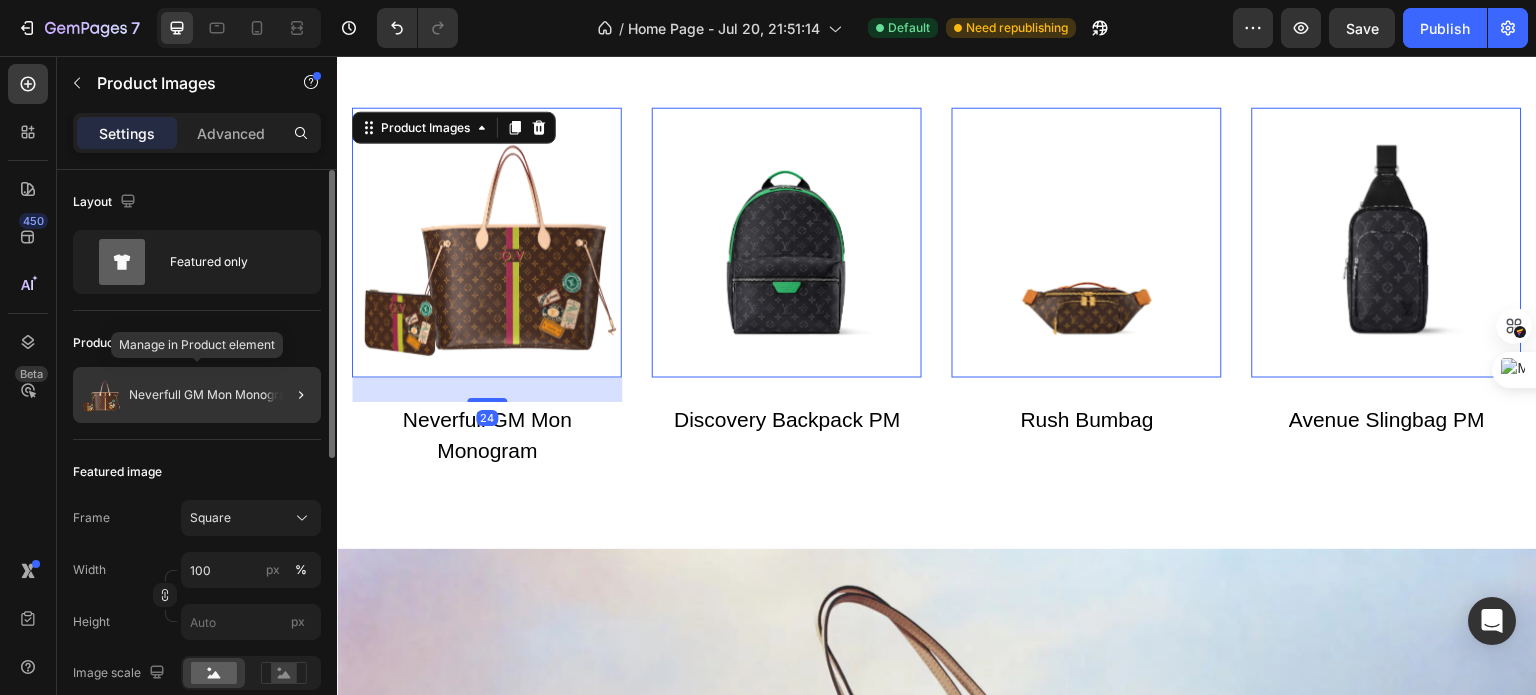 click on "Neverfull GM Mon Monogram" 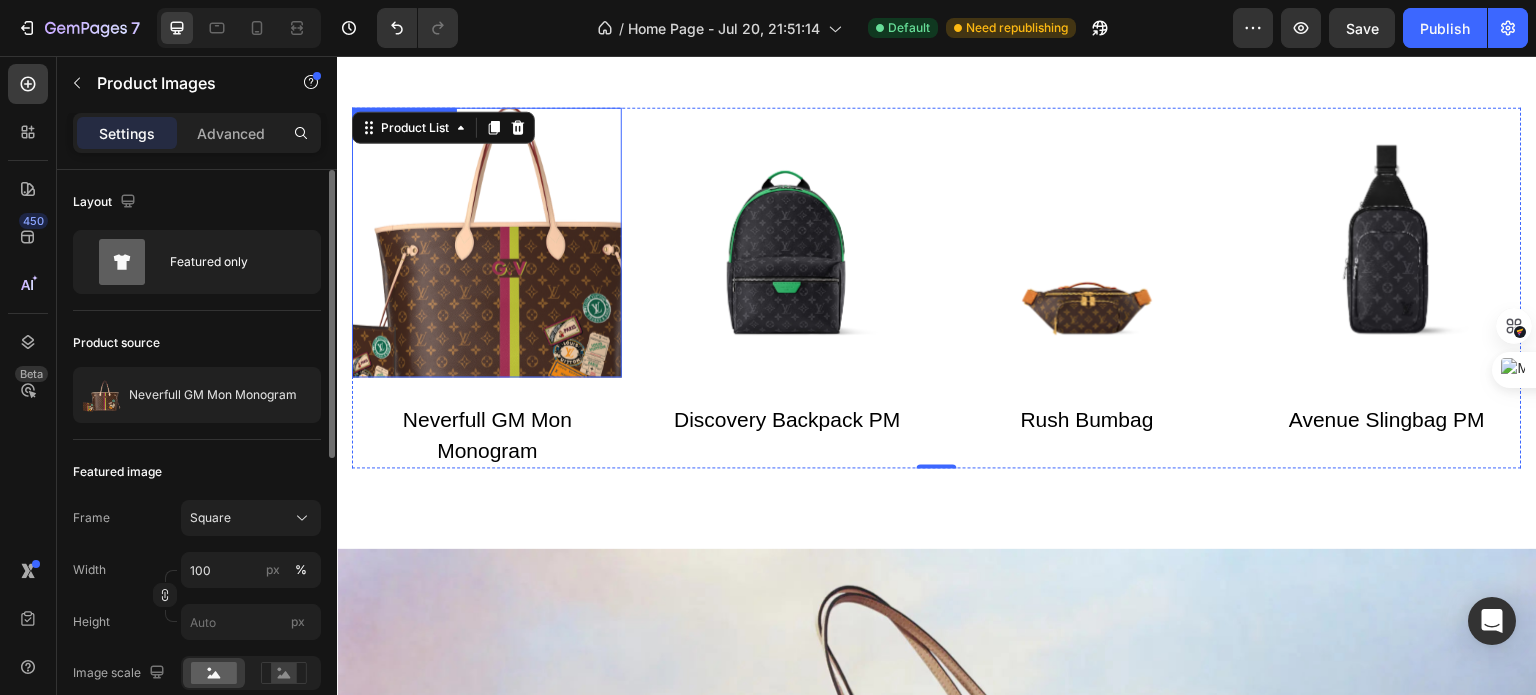 click at bounding box center [487, 243] 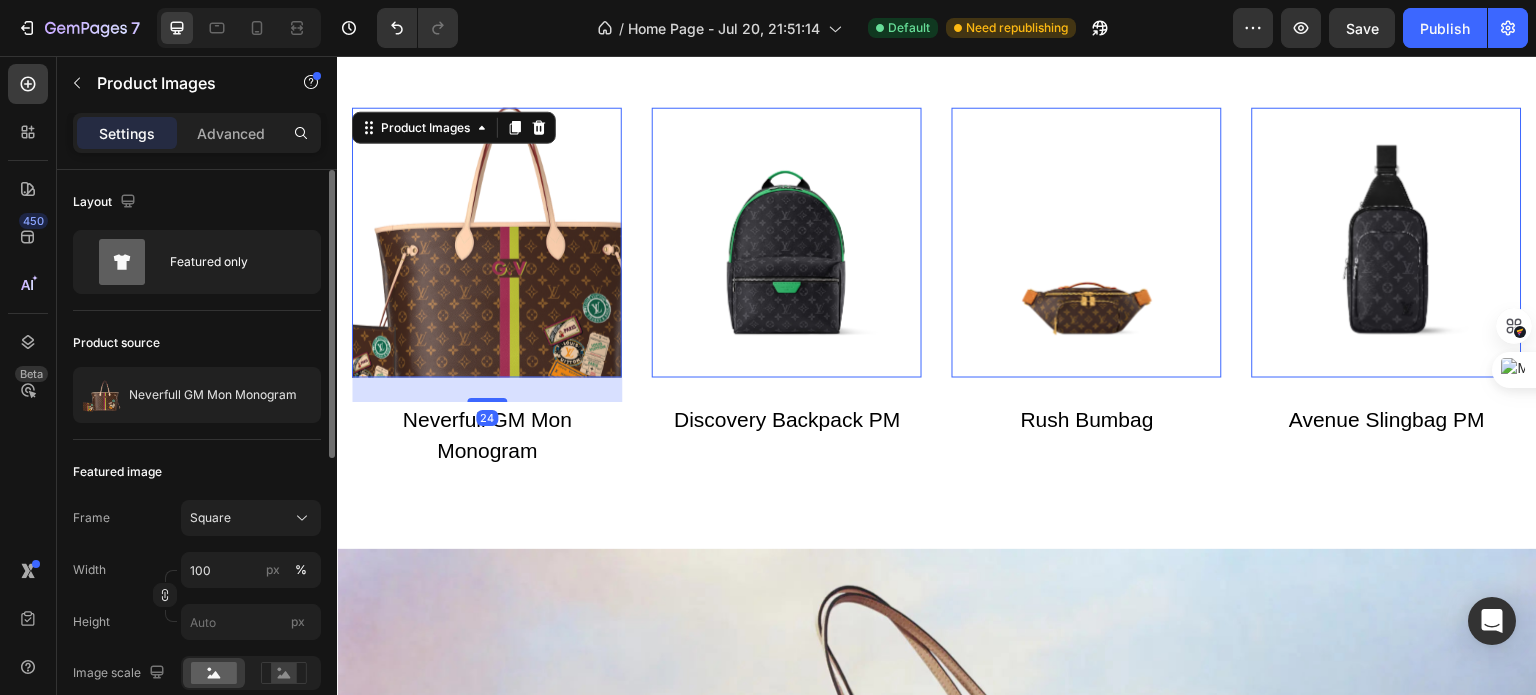 click at bounding box center (487, 243) 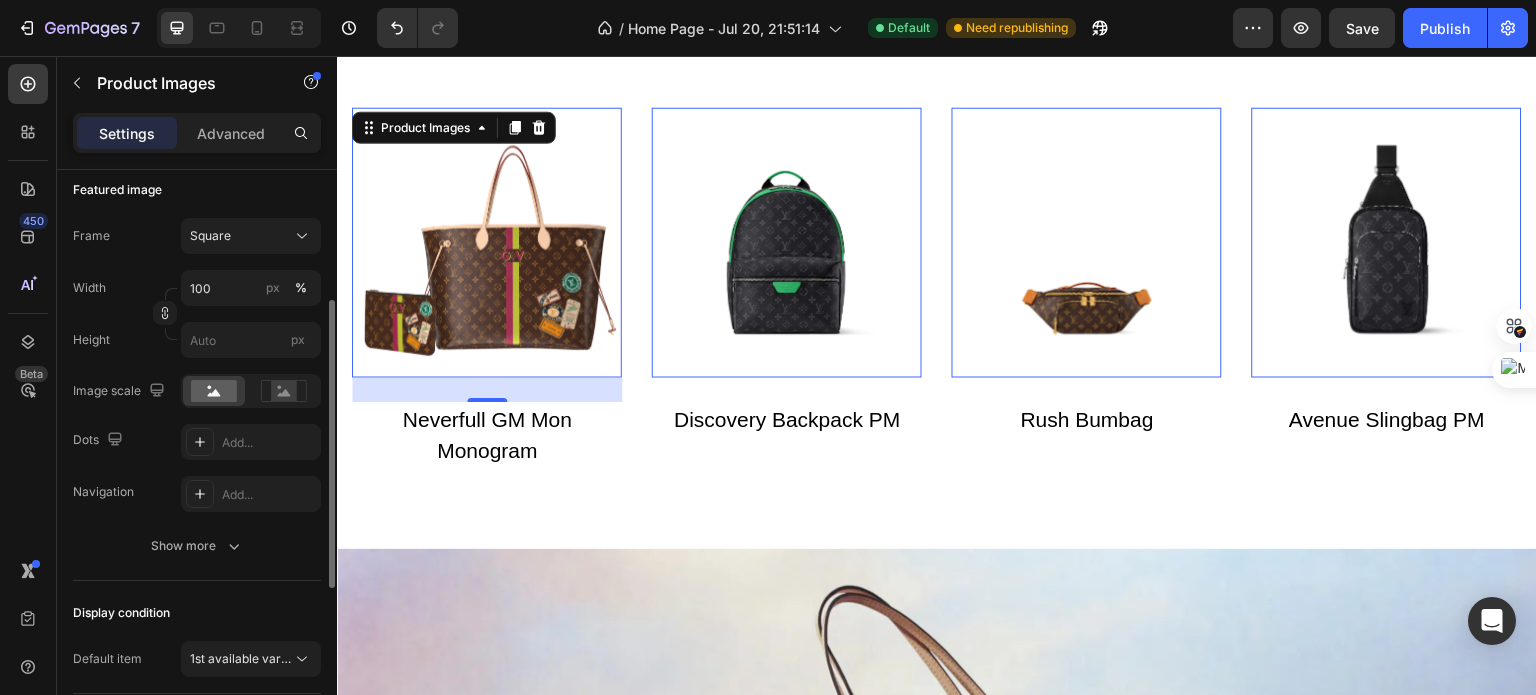 scroll, scrollTop: 290, scrollLeft: 0, axis: vertical 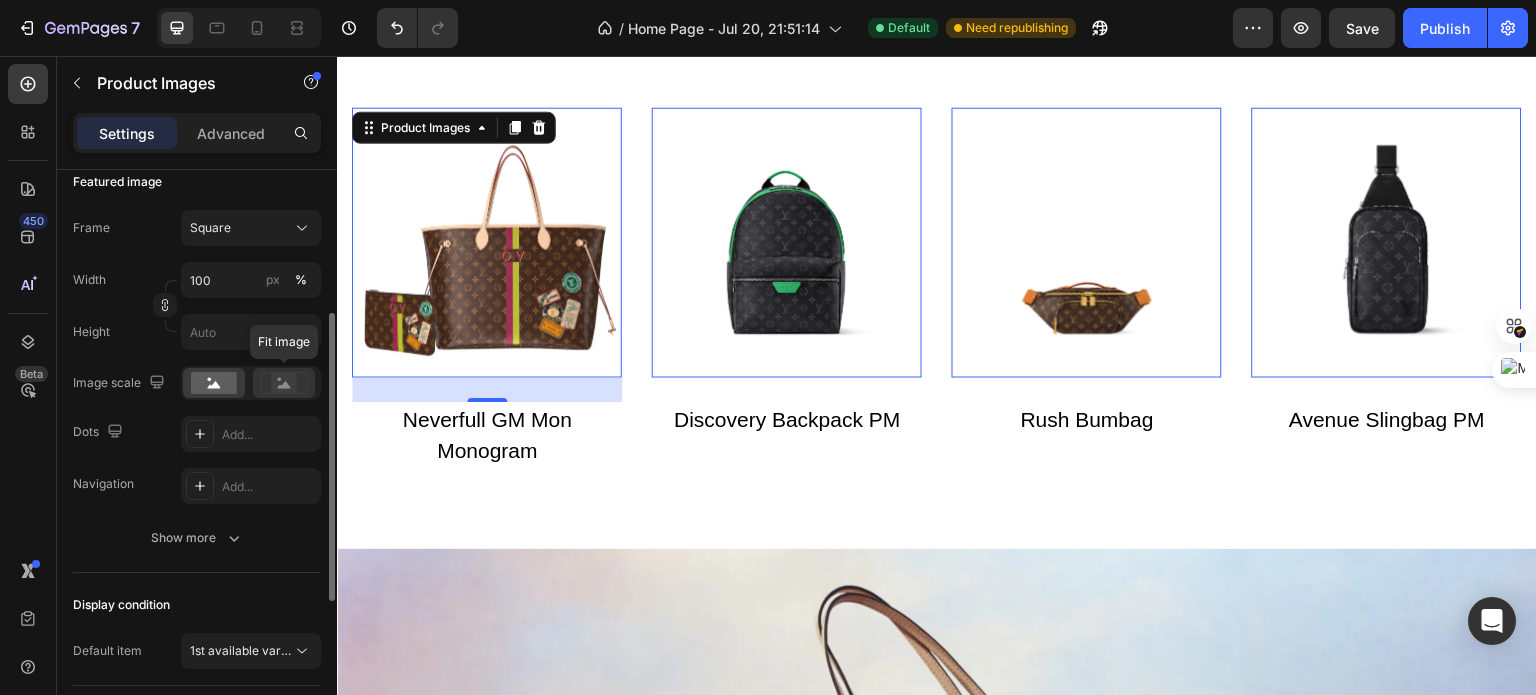 click 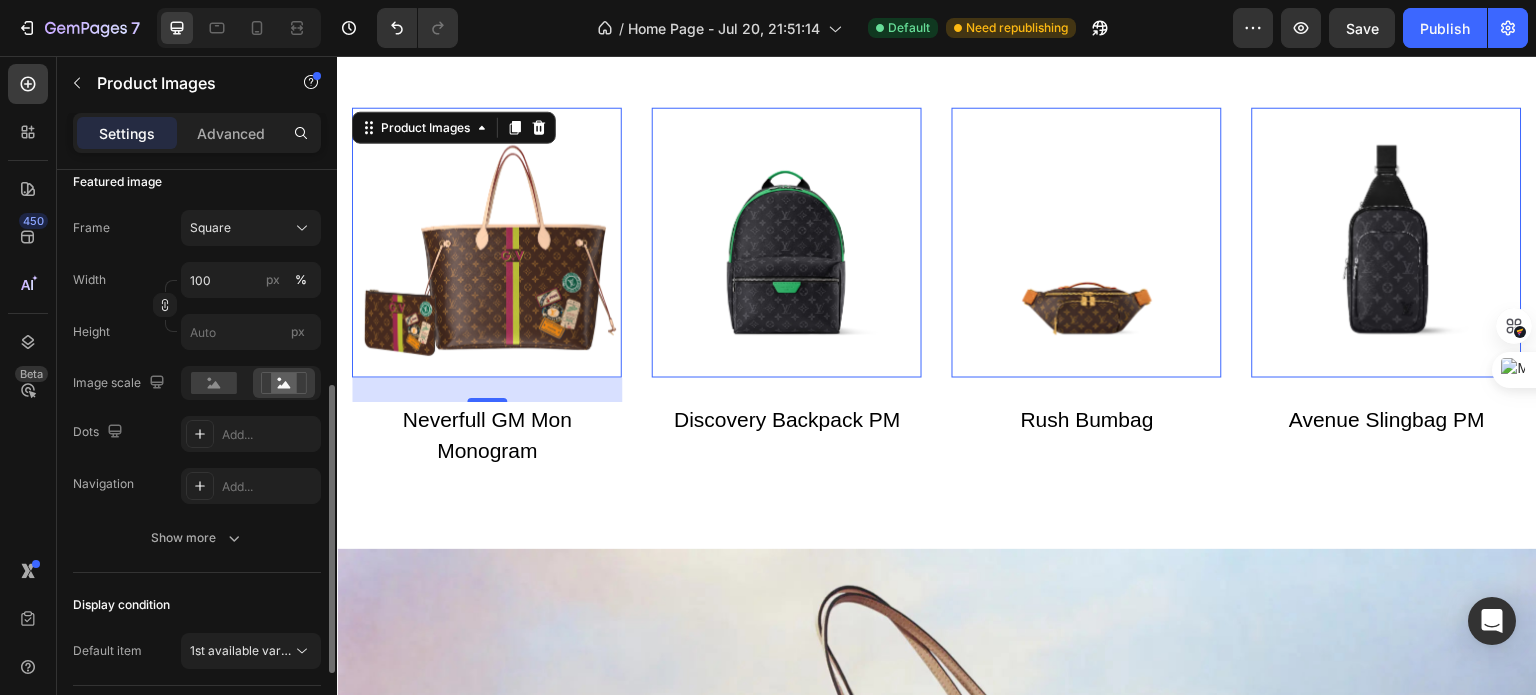 scroll, scrollTop: 372, scrollLeft: 0, axis: vertical 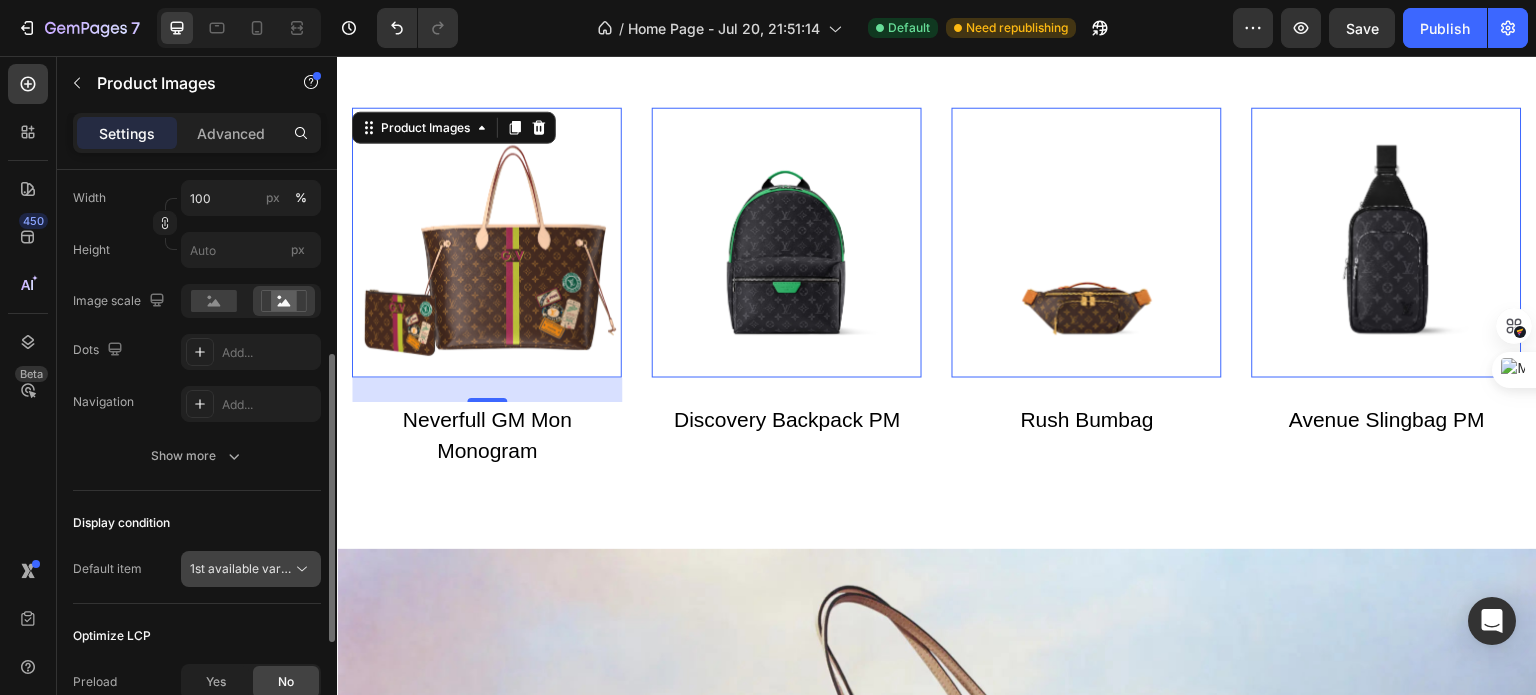 click on "1st available variant" at bounding box center [241, 569] 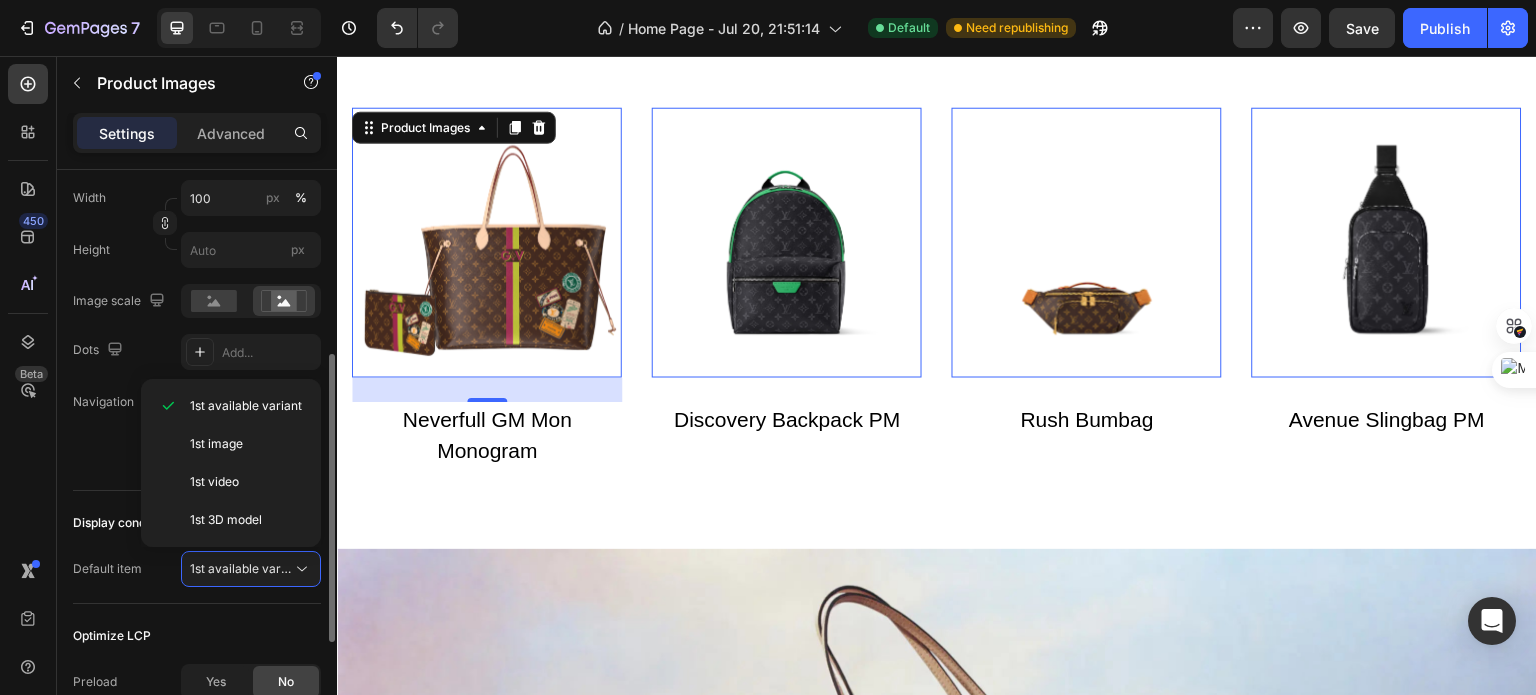 click on "Display condition Default item 1st available variant" 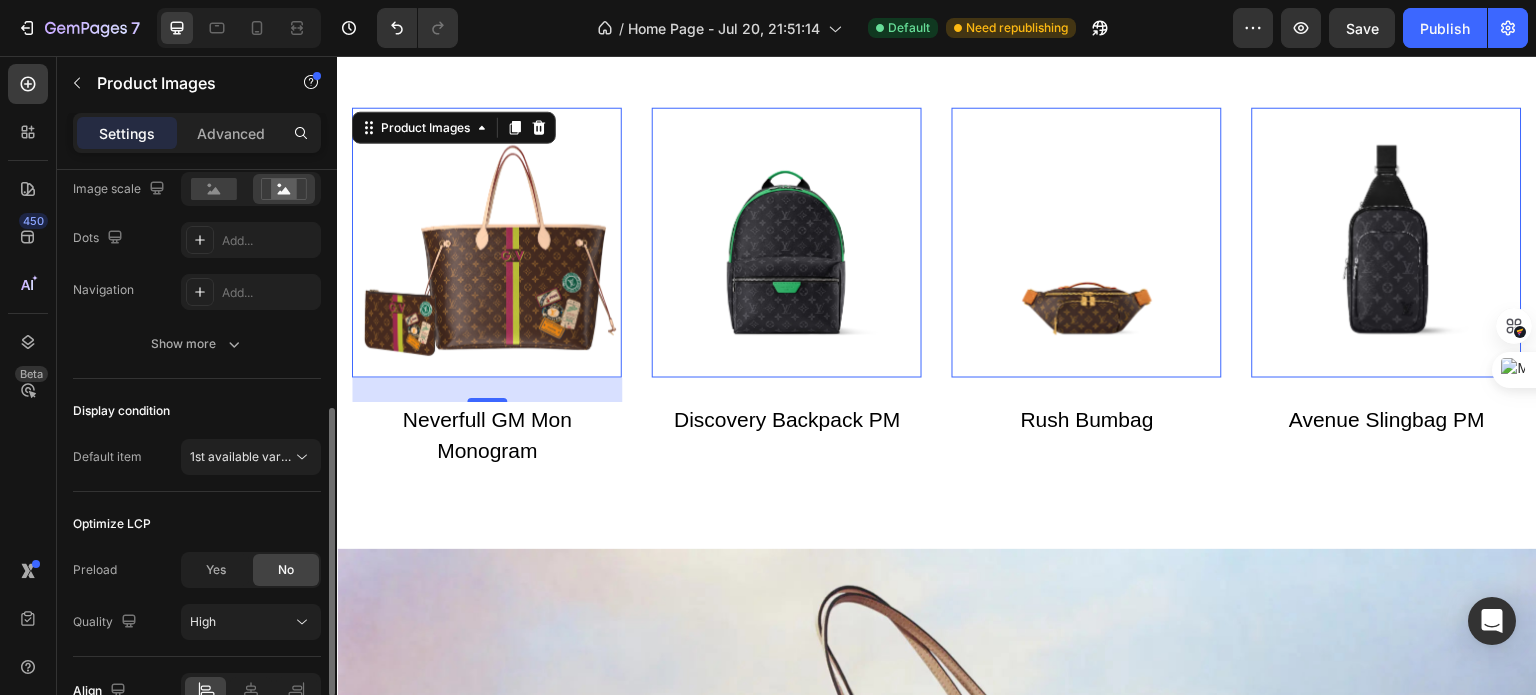 scroll, scrollTop: 482, scrollLeft: 0, axis: vertical 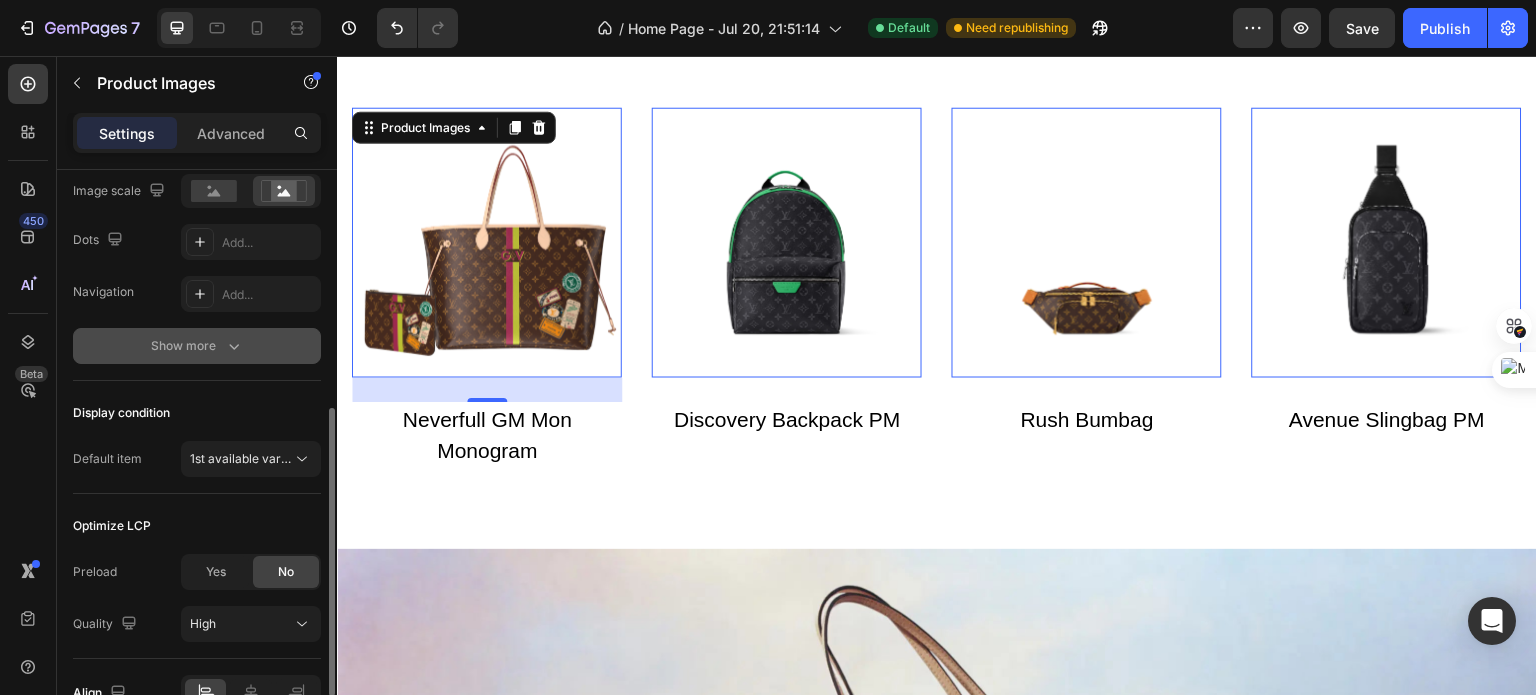 click on "Show more" at bounding box center (197, 346) 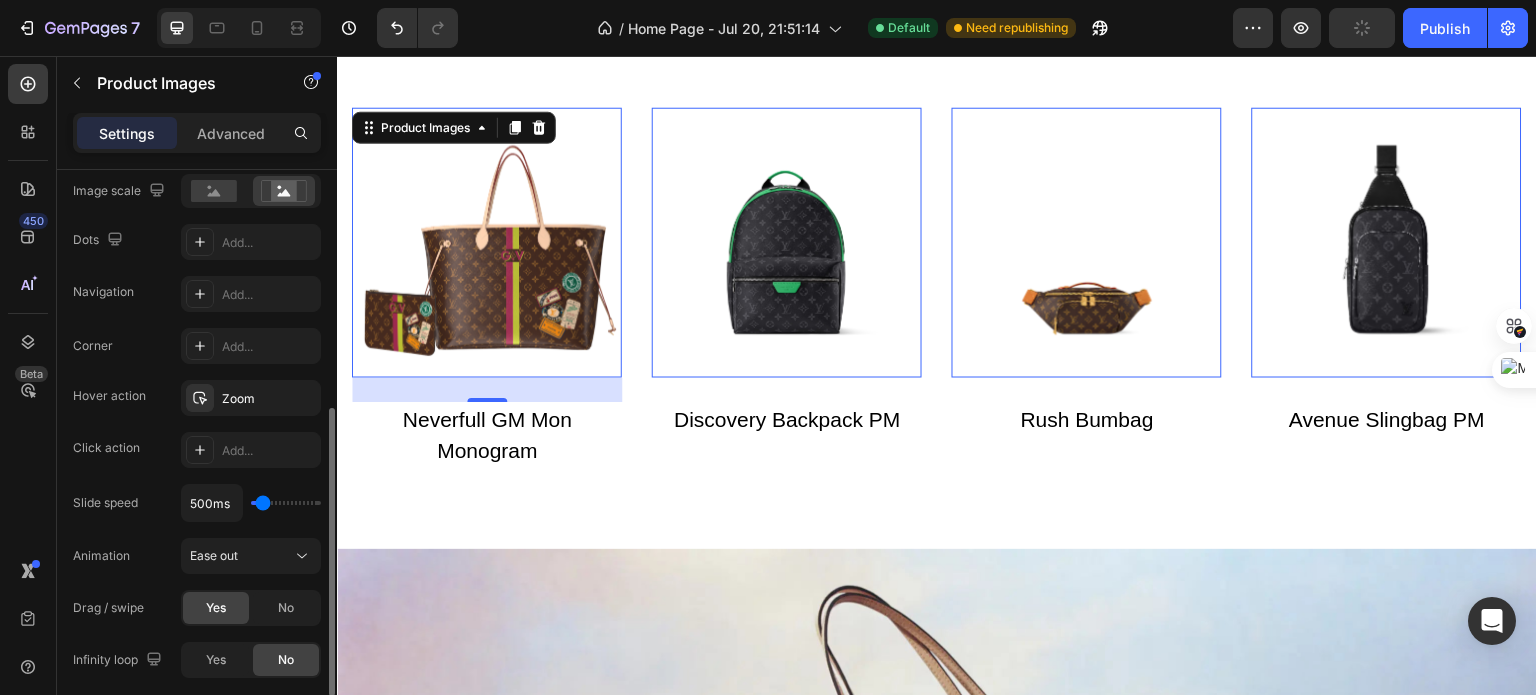 click on "Animation" at bounding box center [101, 556] 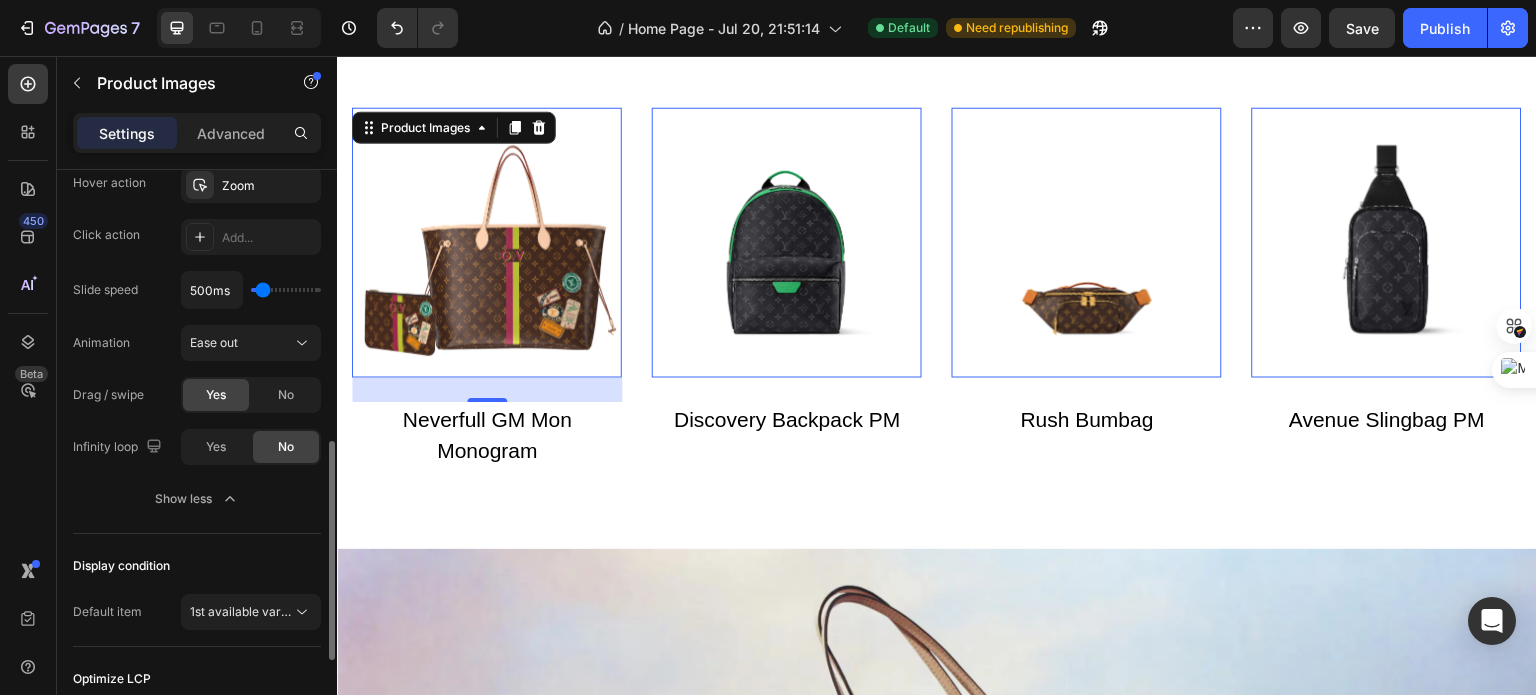 scroll, scrollTop: 729, scrollLeft: 0, axis: vertical 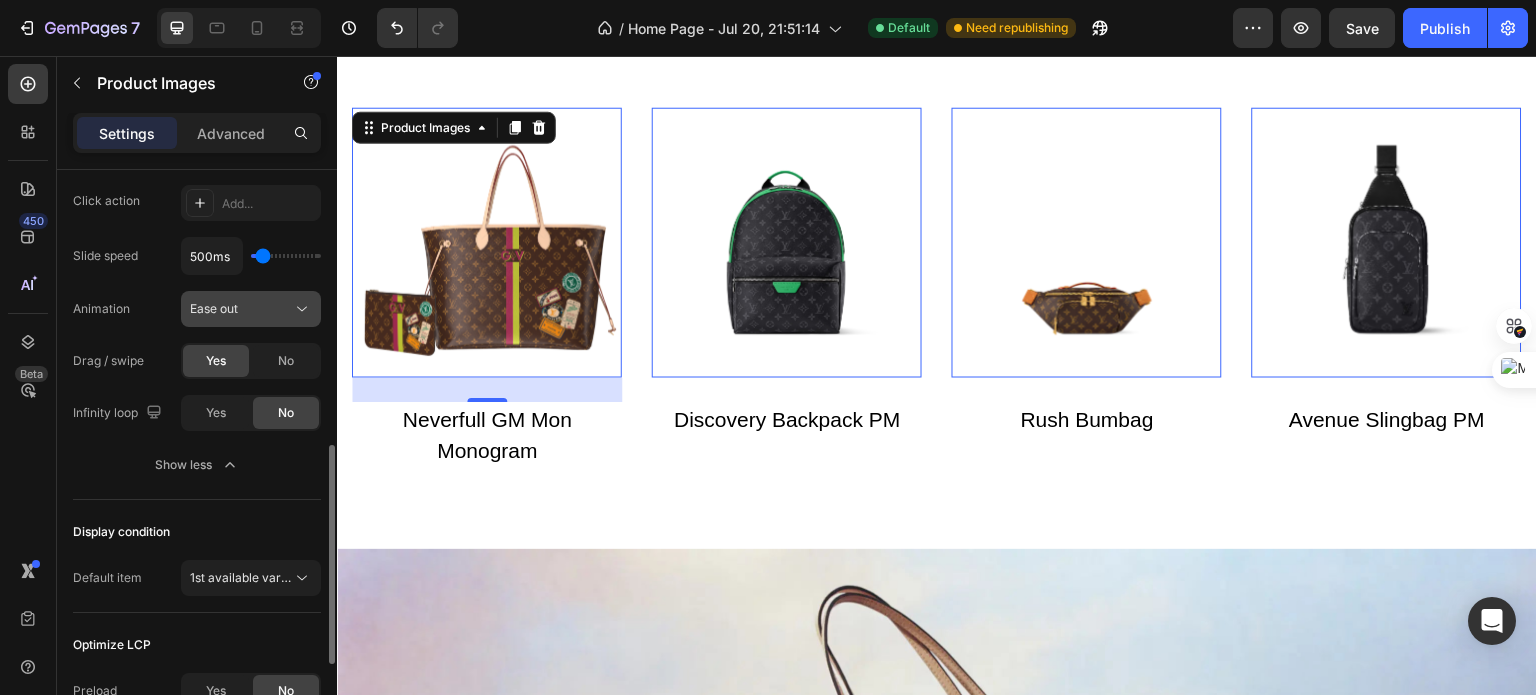 click on "Ease out" at bounding box center [241, 309] 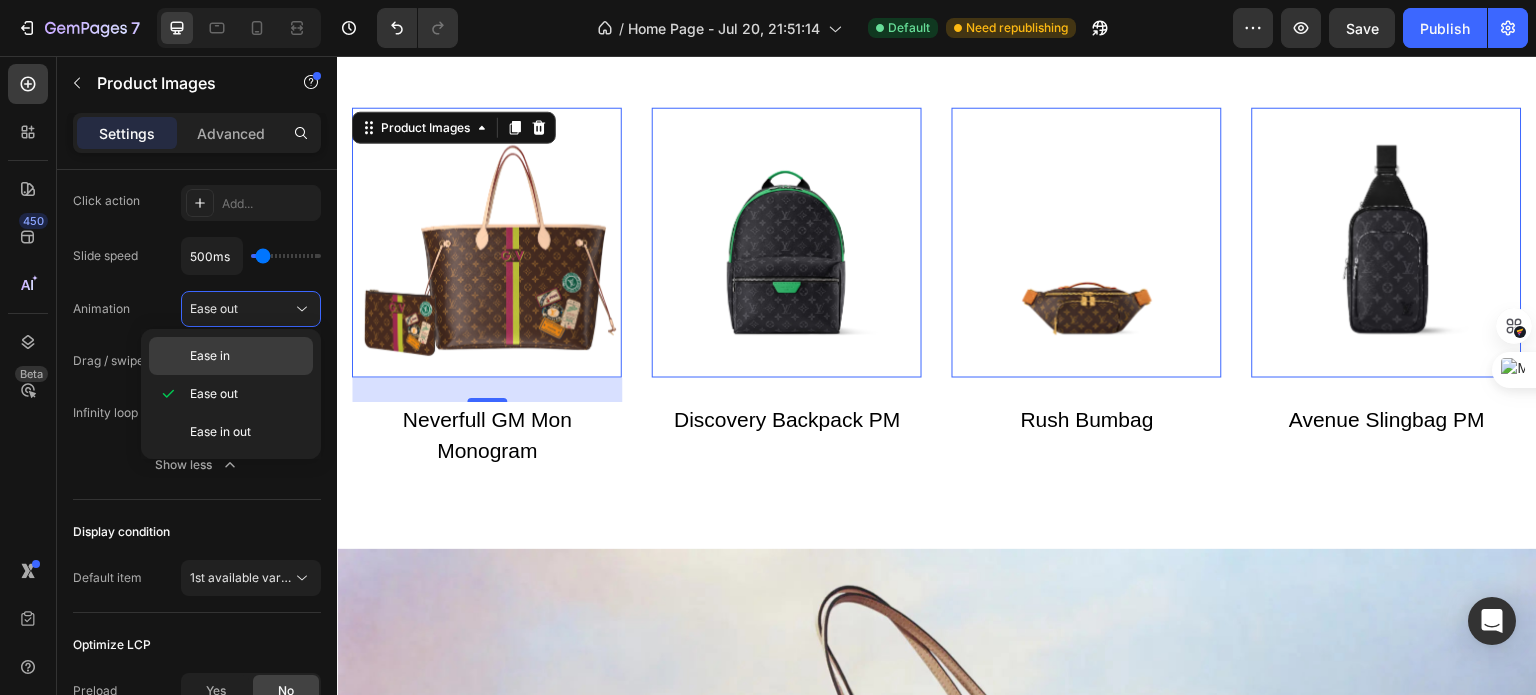 click on "Ease in" at bounding box center (210, 356) 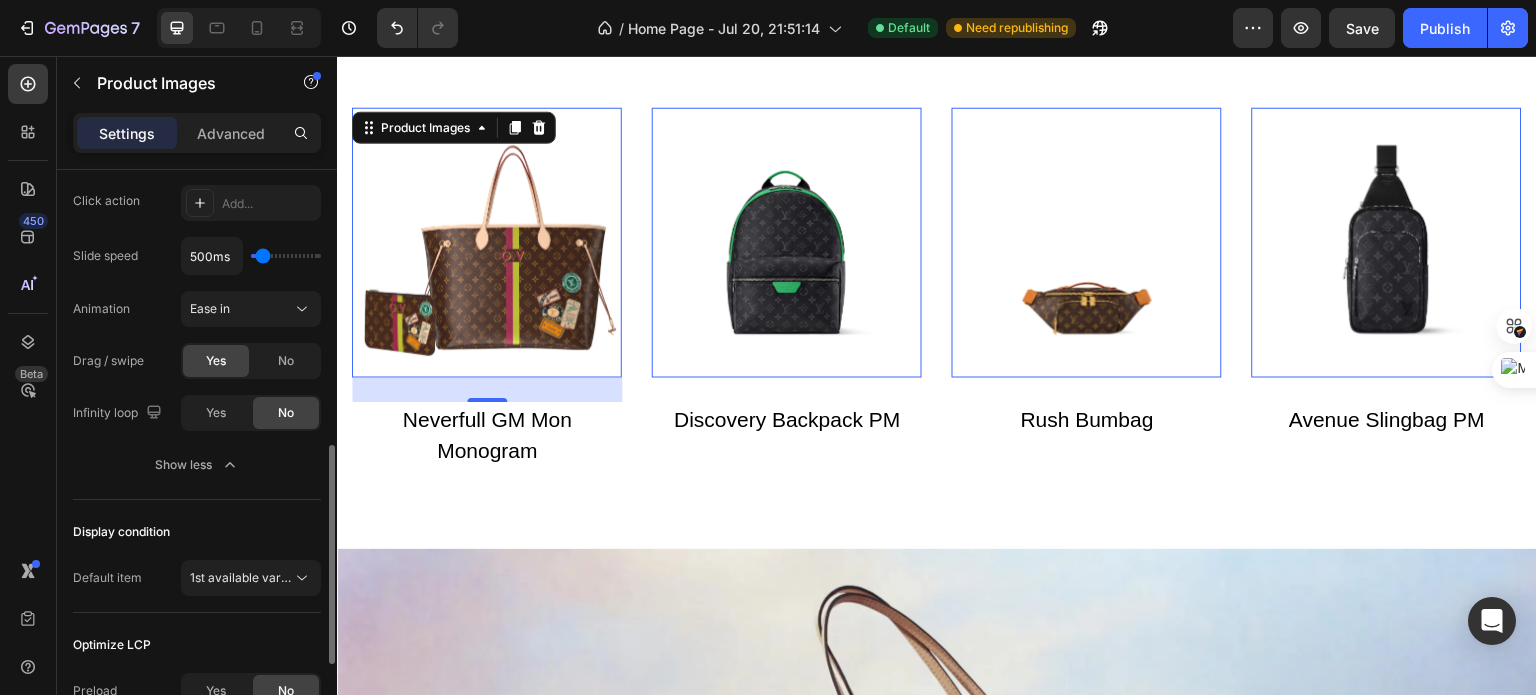 type on "100ms" 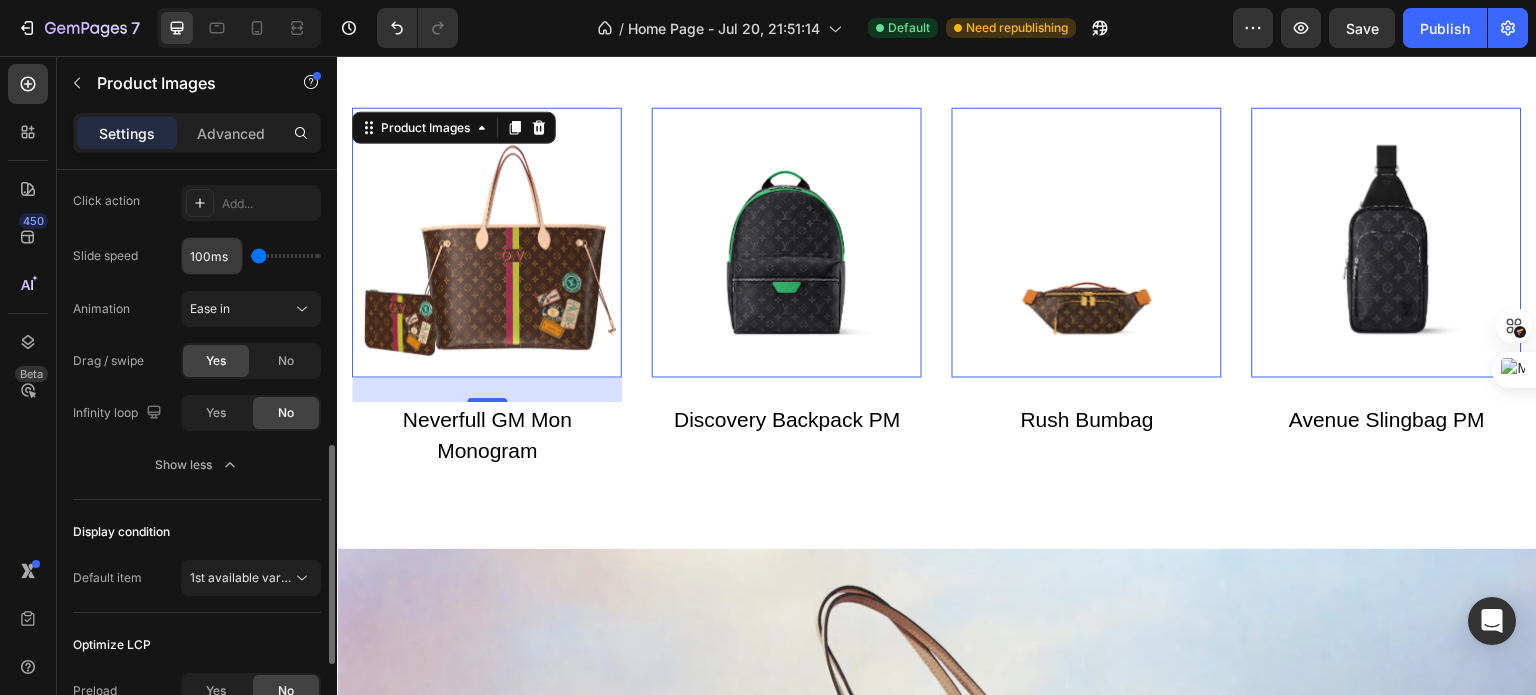 drag, startPoint x: 252, startPoint y: 252, endPoint x: 220, endPoint y: 259, distance: 32.75668 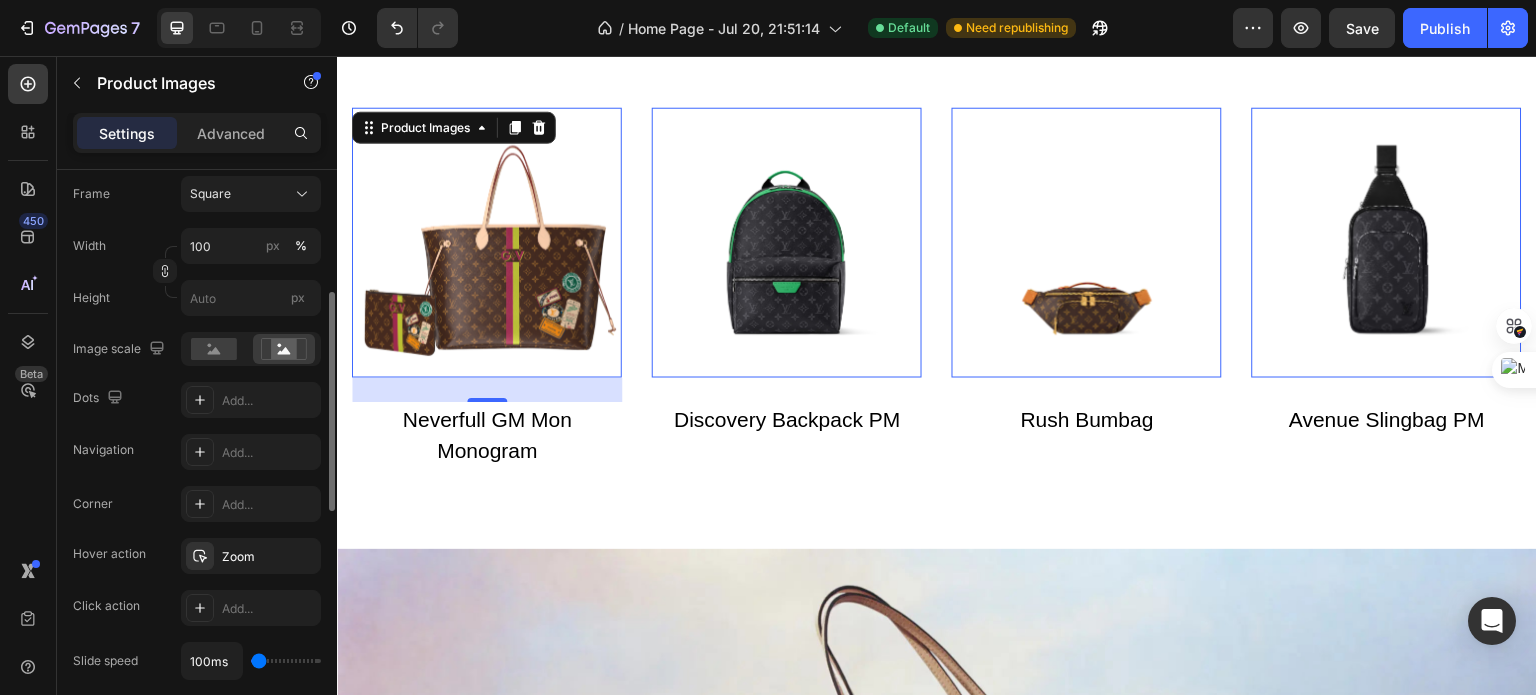 scroll, scrollTop: 324, scrollLeft: 0, axis: vertical 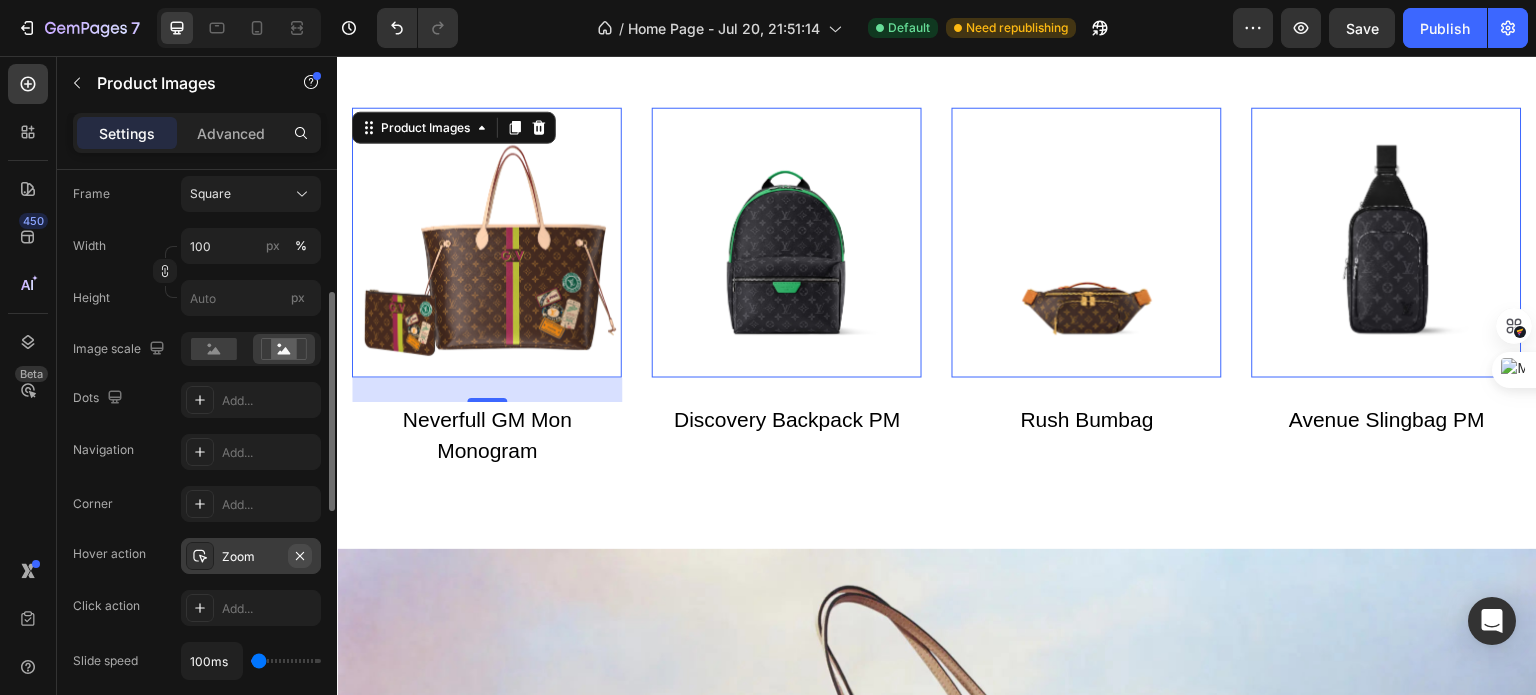 click 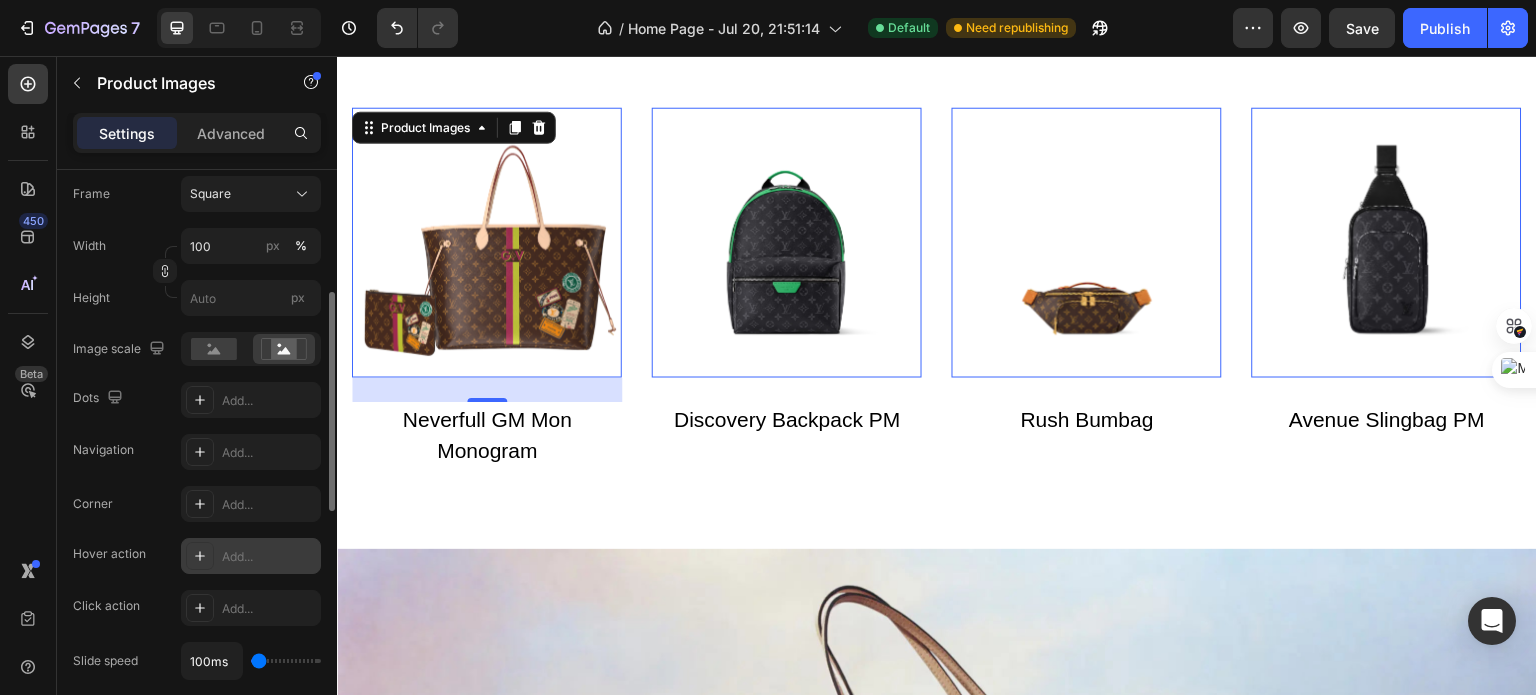 click at bounding box center (487, 243) 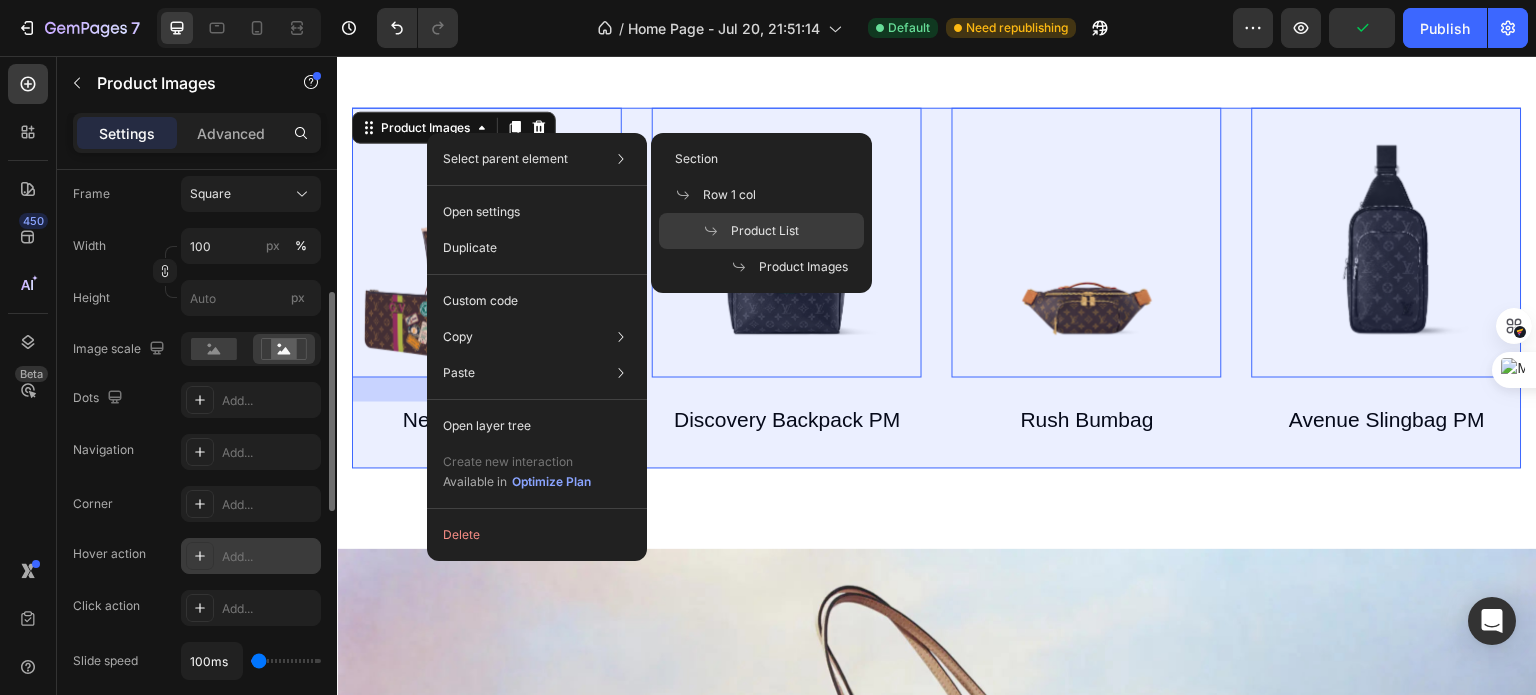 click on "Product List" at bounding box center (765, 231) 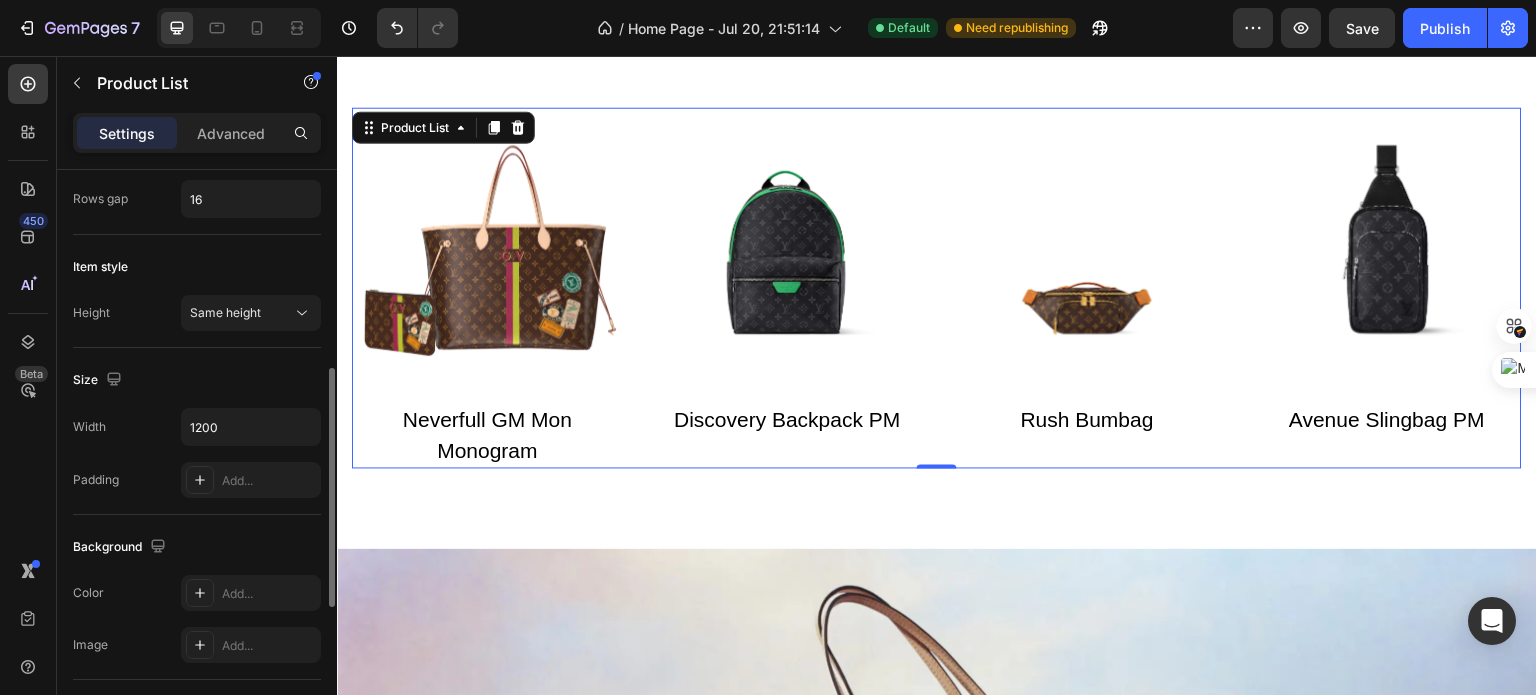 scroll, scrollTop: 484, scrollLeft: 0, axis: vertical 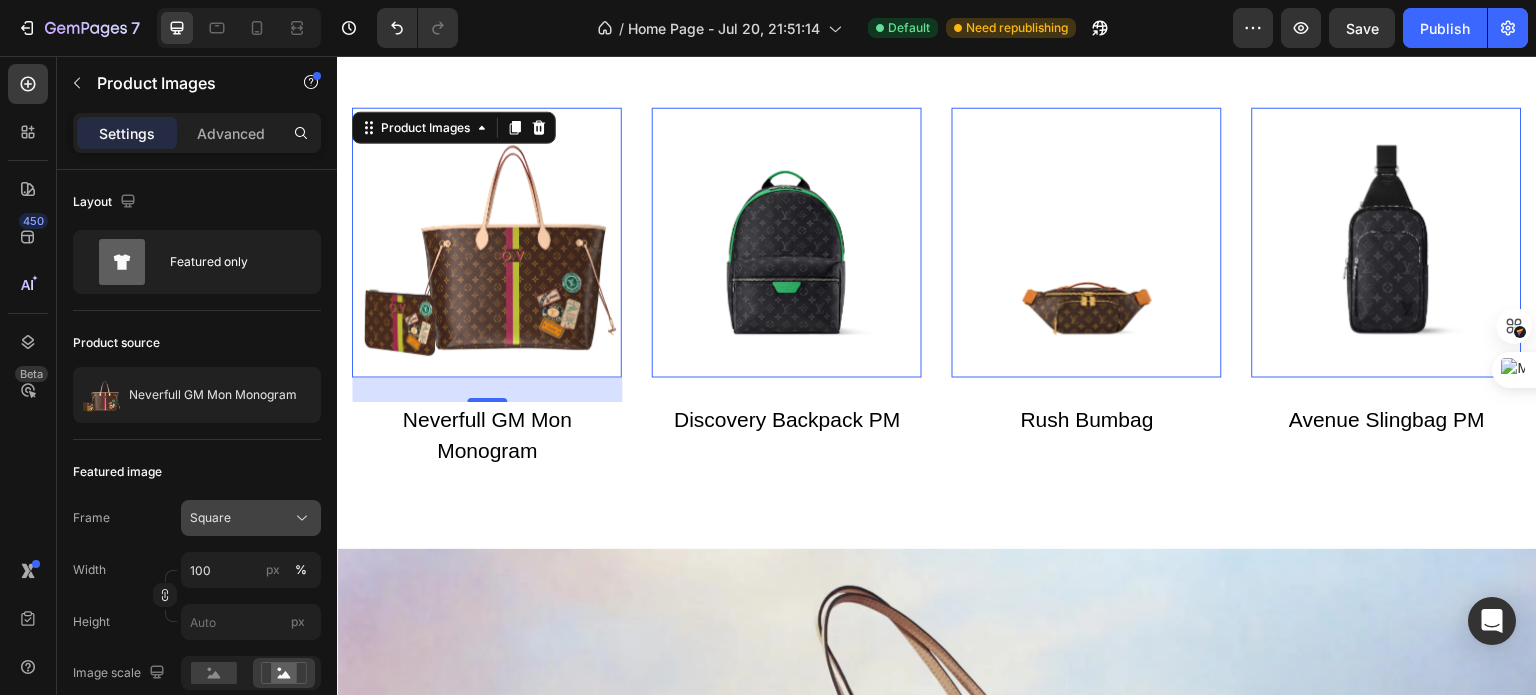 click on "Square" 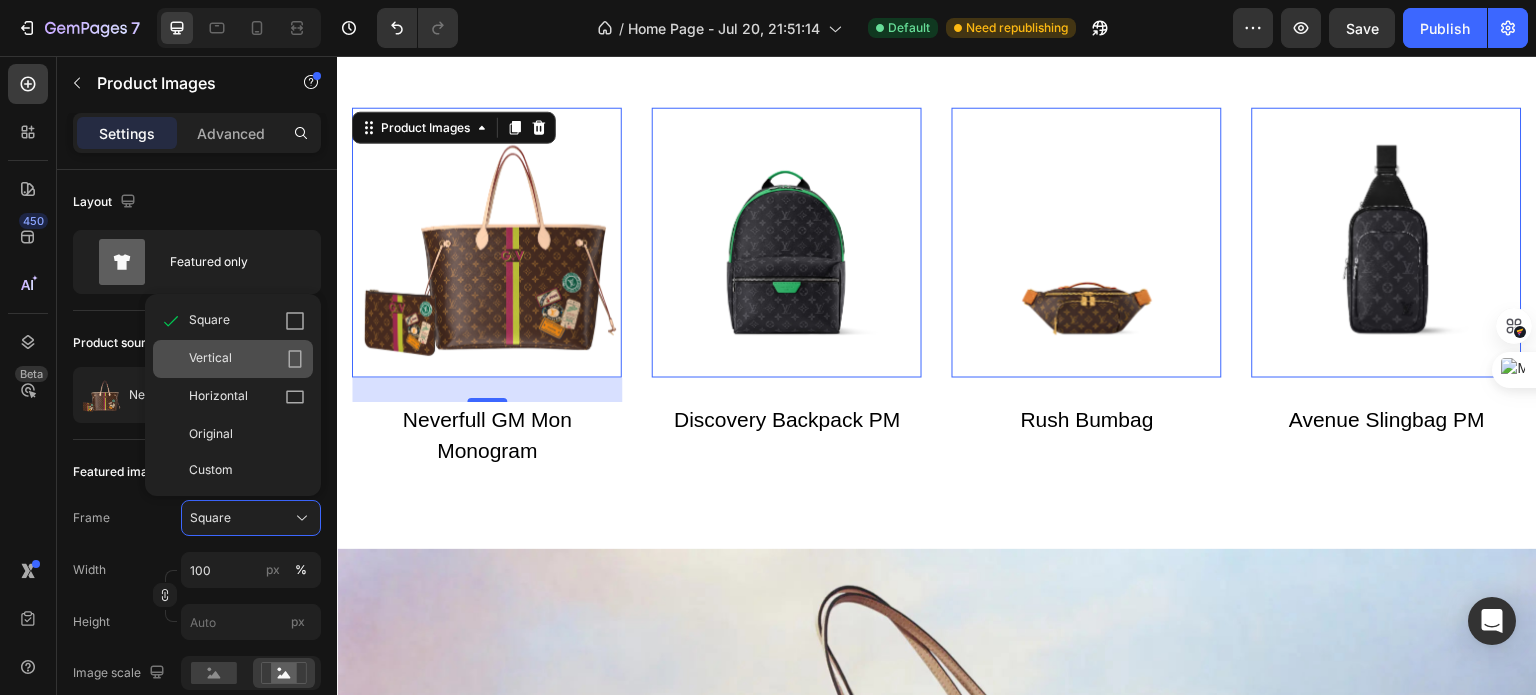 click on "Vertical" at bounding box center (247, 359) 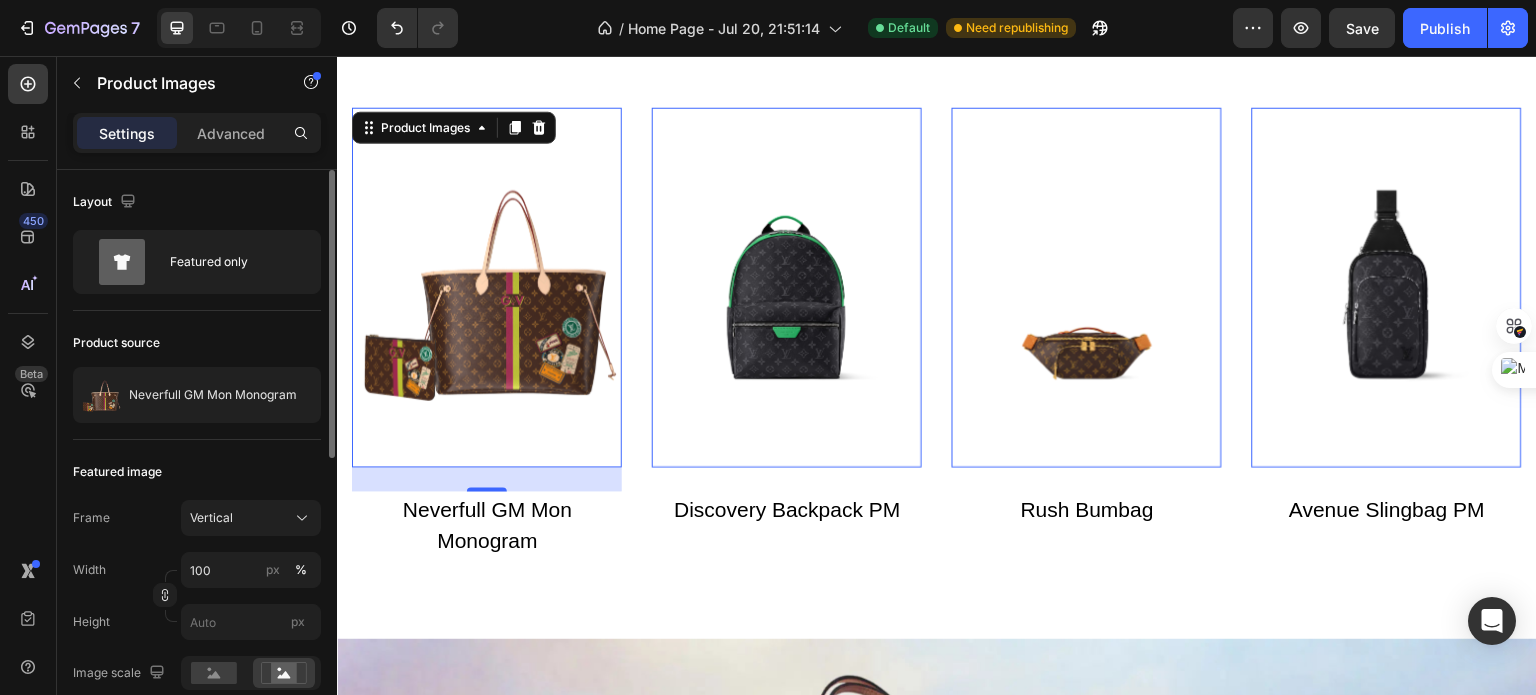 click on "Layout Featured only Product source Neverfull GM Mon Monogram Featured image Frame Vertical Width 100 px % Height px Image scale Dots Add... Navigation Add... Show more Display condition Default item 1st available variant Optimize LCP Preload Yes No Quality High Align Delete element" at bounding box center (197, 758) 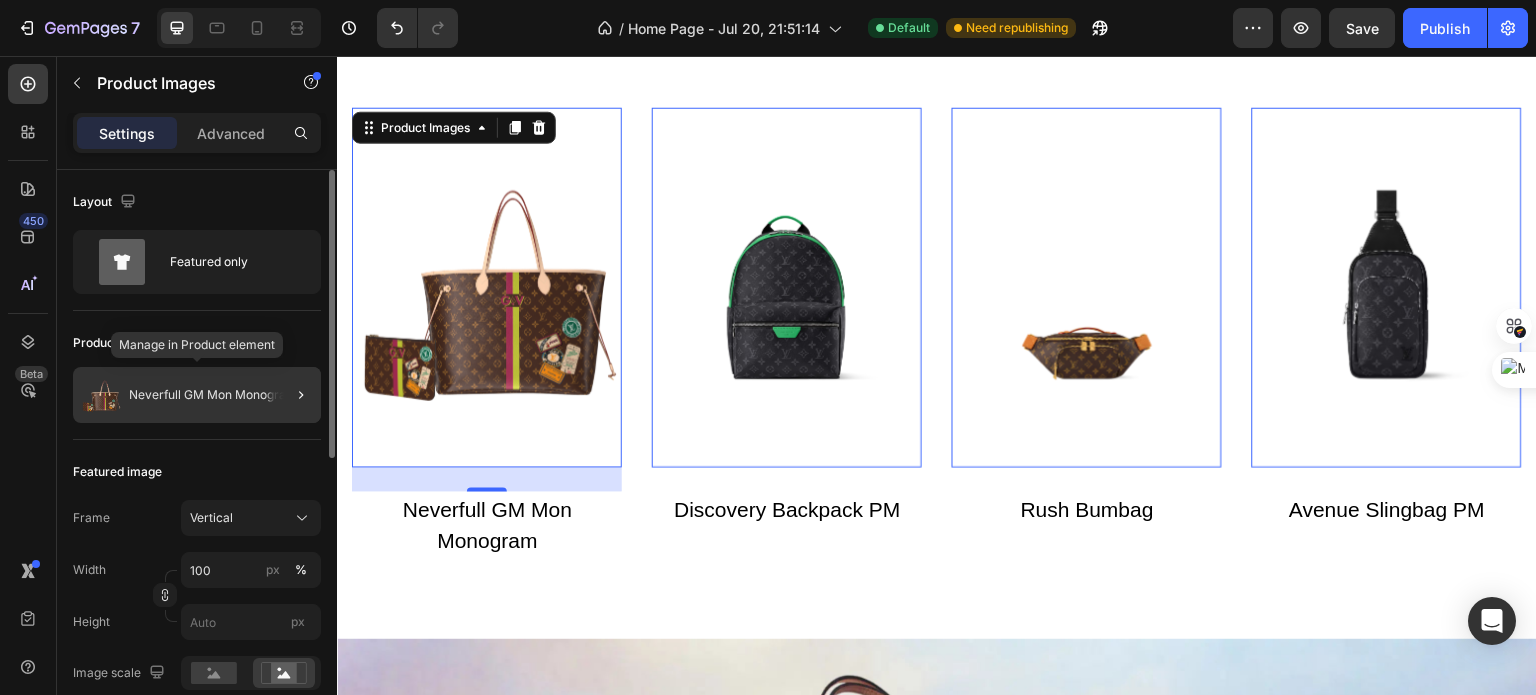click on "Neverfull GM Mon Monogram" at bounding box center (213, 395) 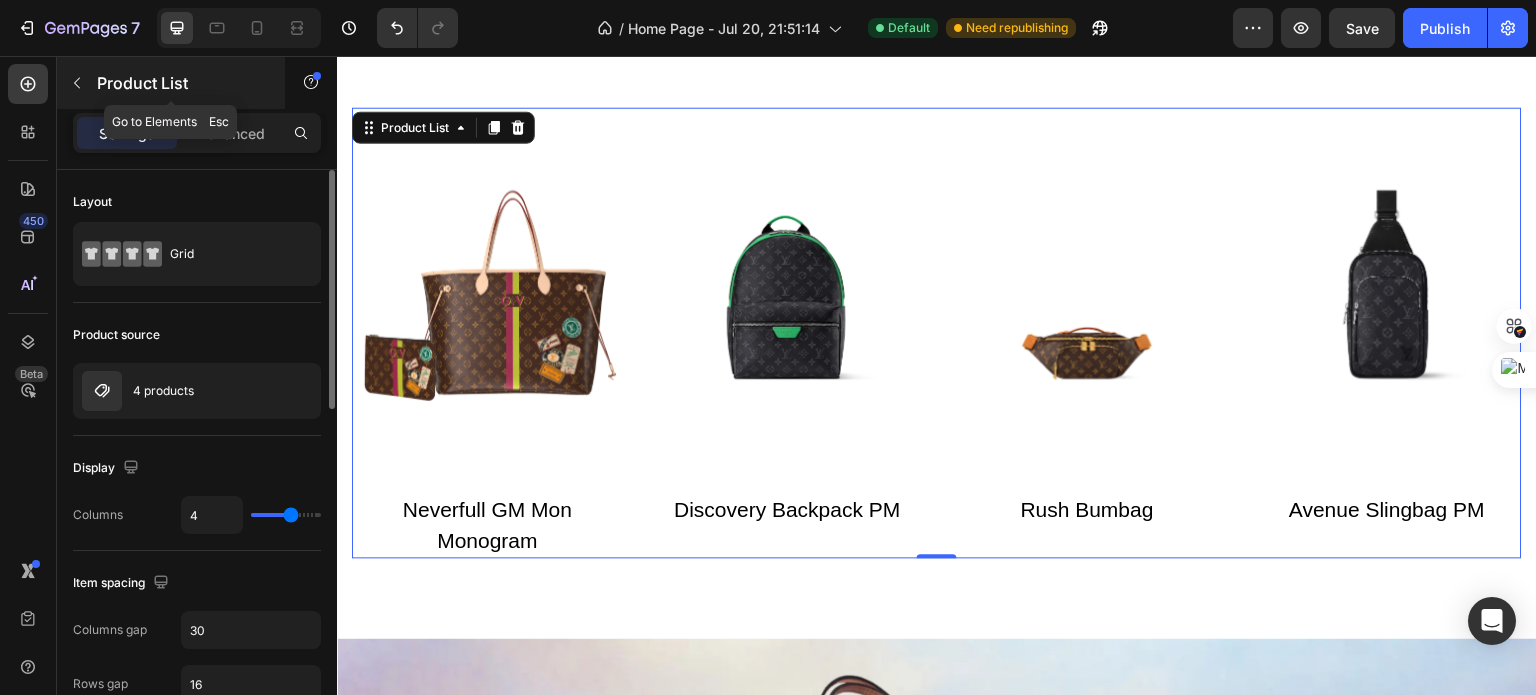 click 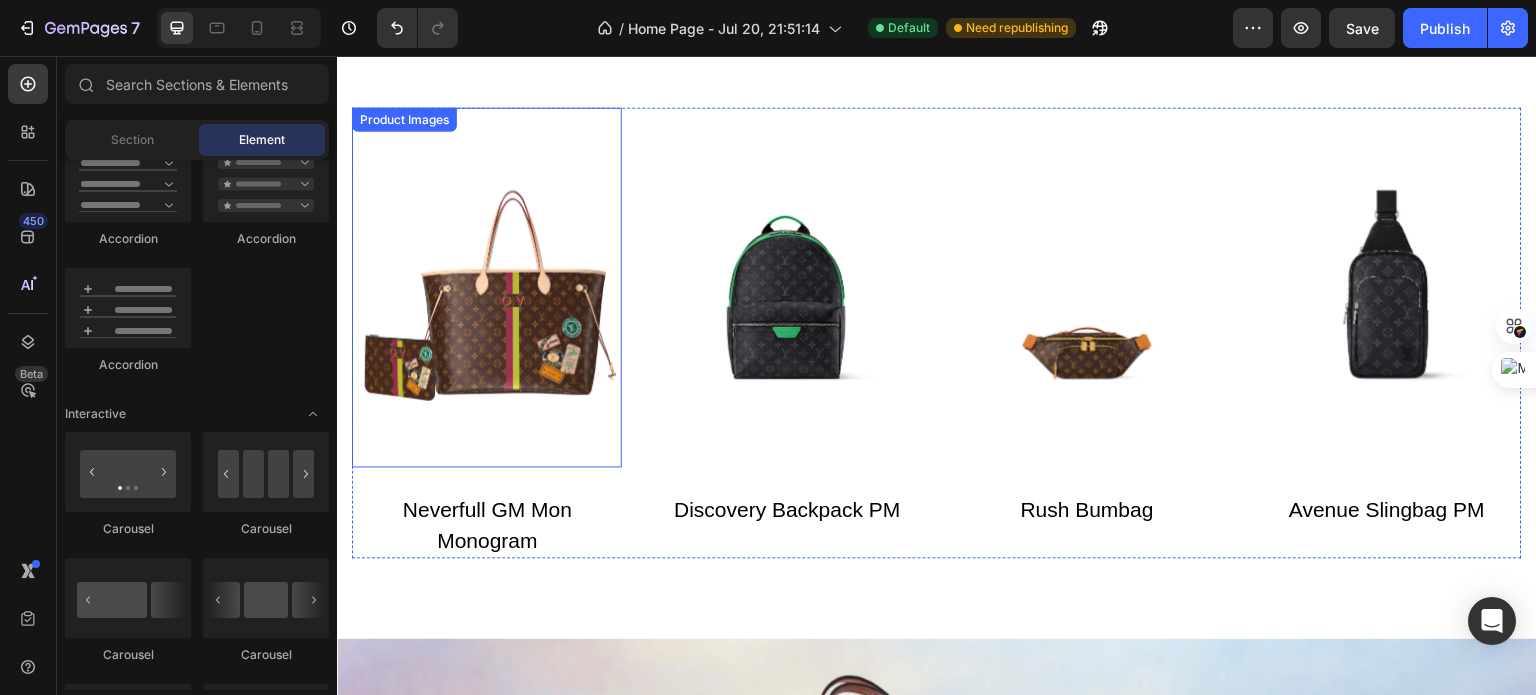 click at bounding box center (487, 288) 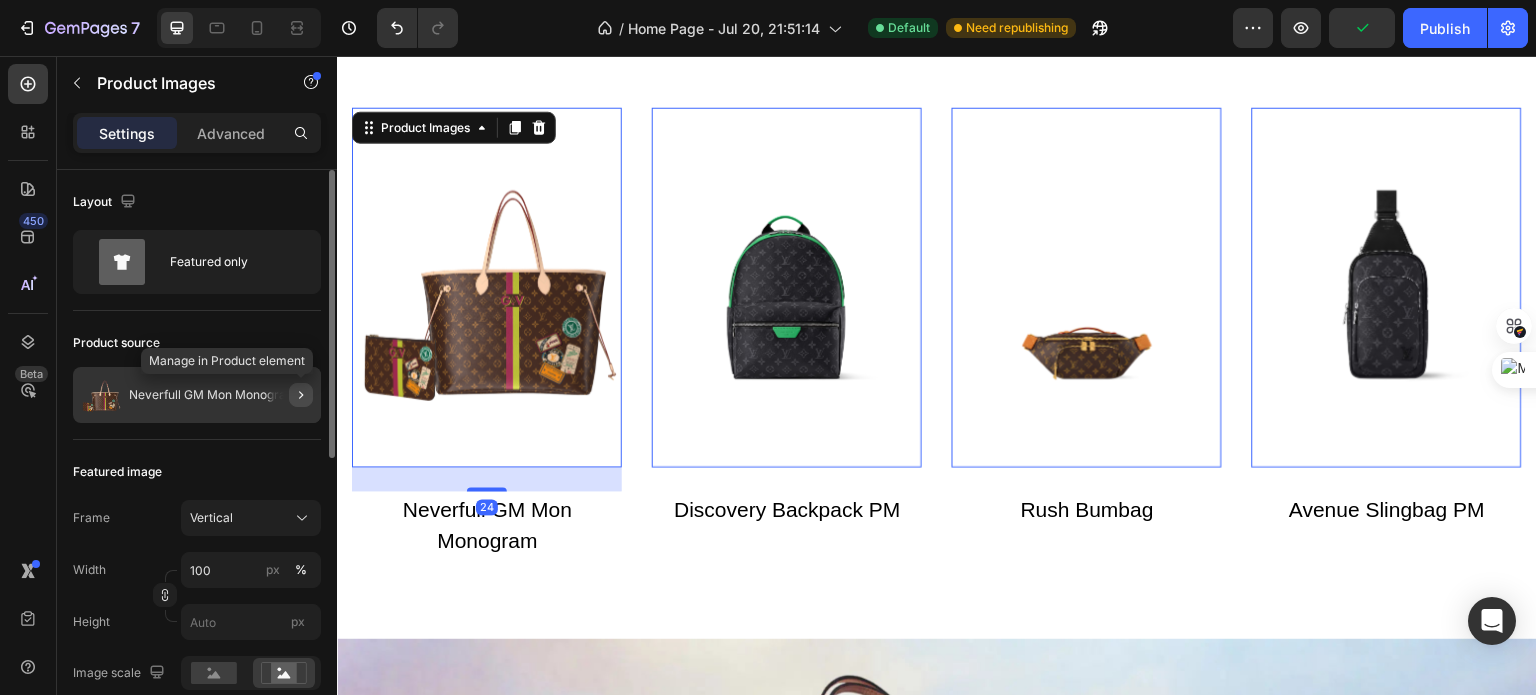 click 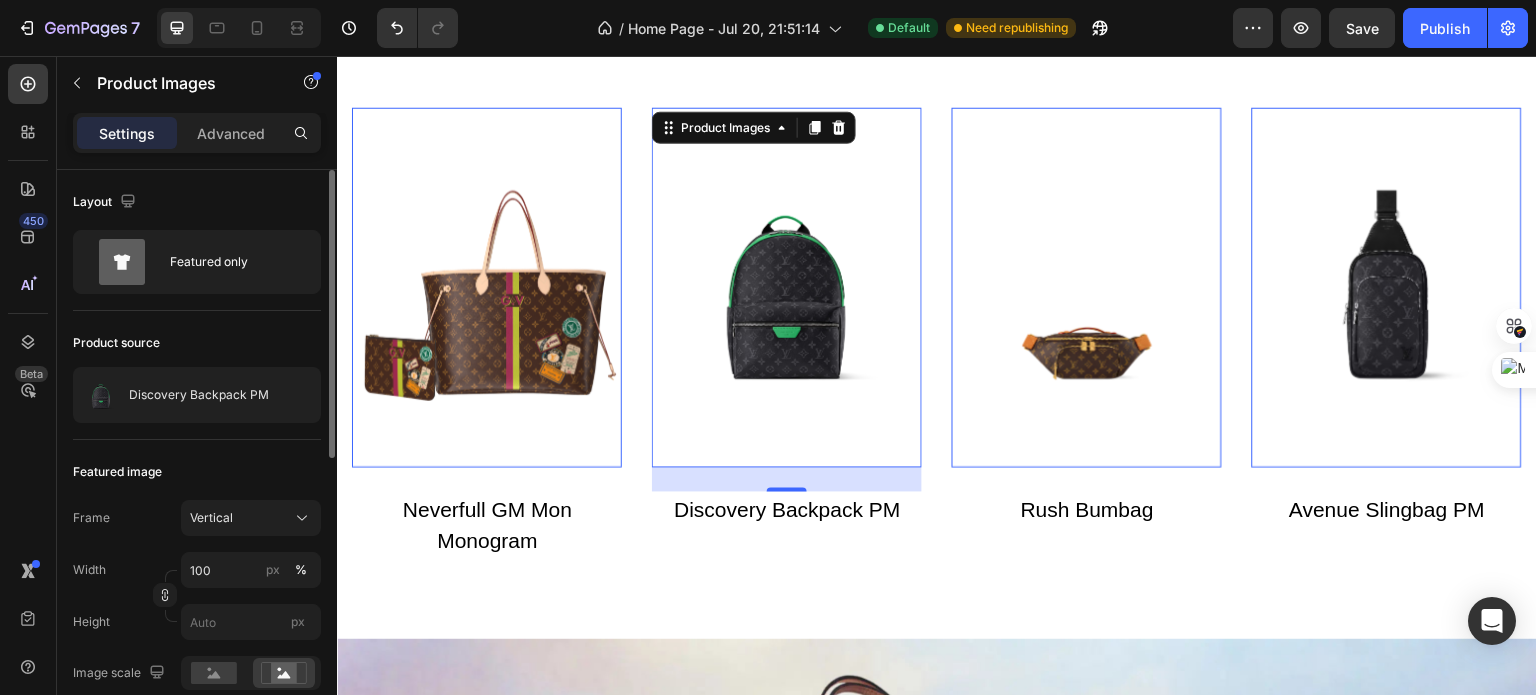 click at bounding box center [487, 288] 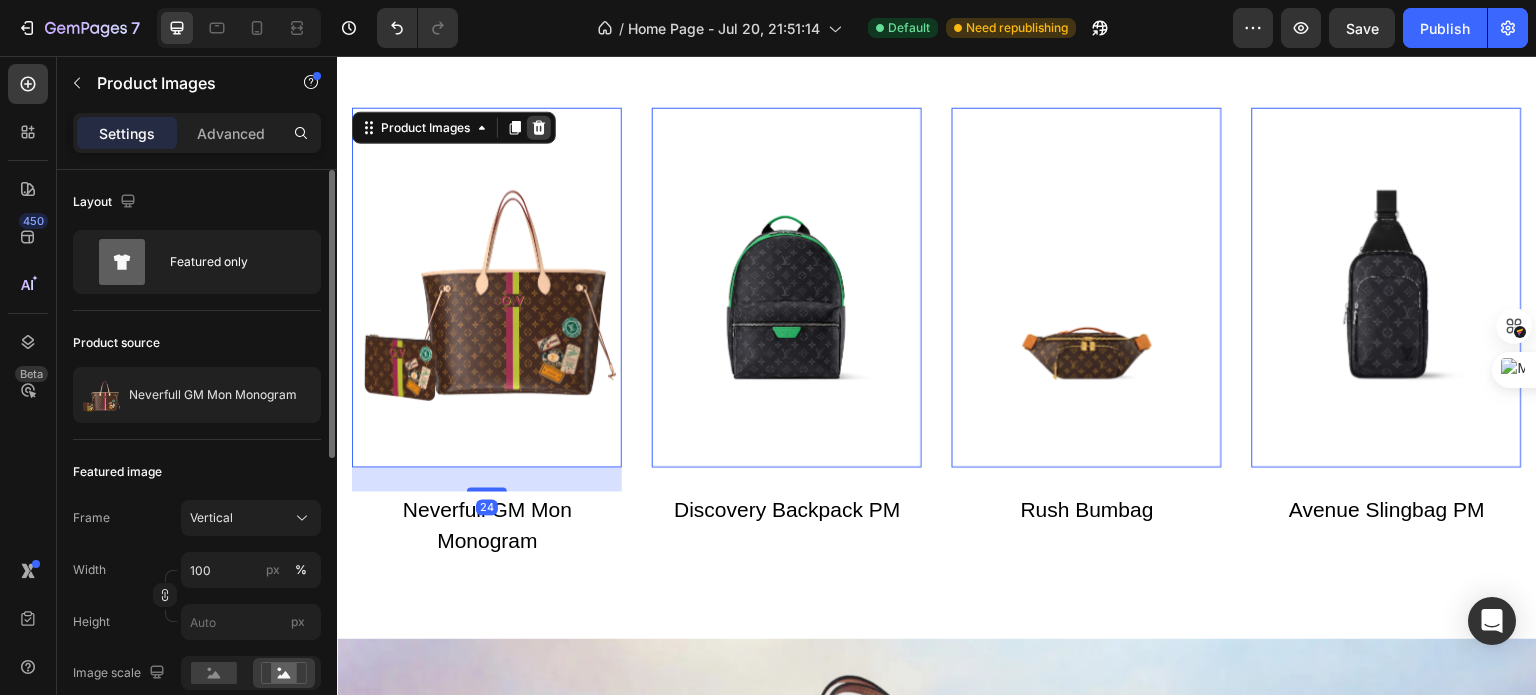 click 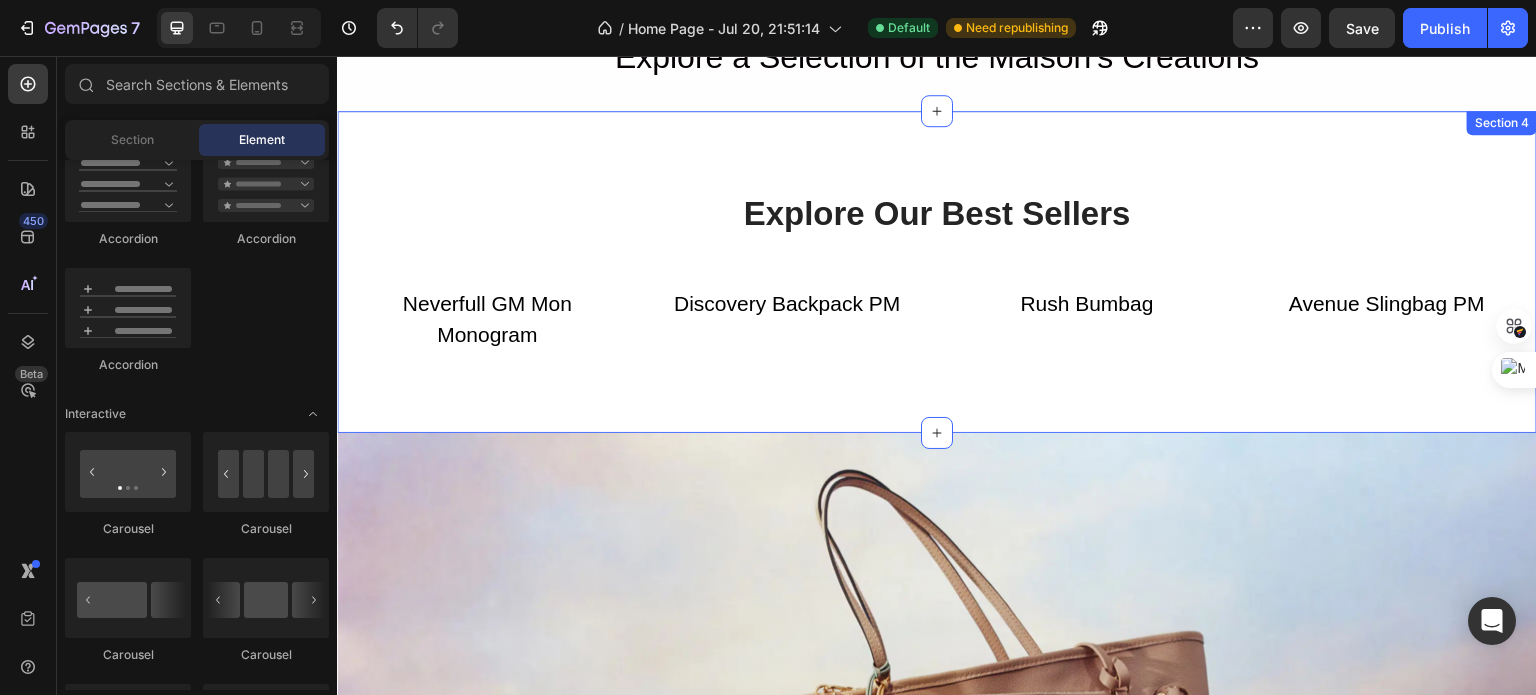 scroll, scrollTop: 1292, scrollLeft: 0, axis: vertical 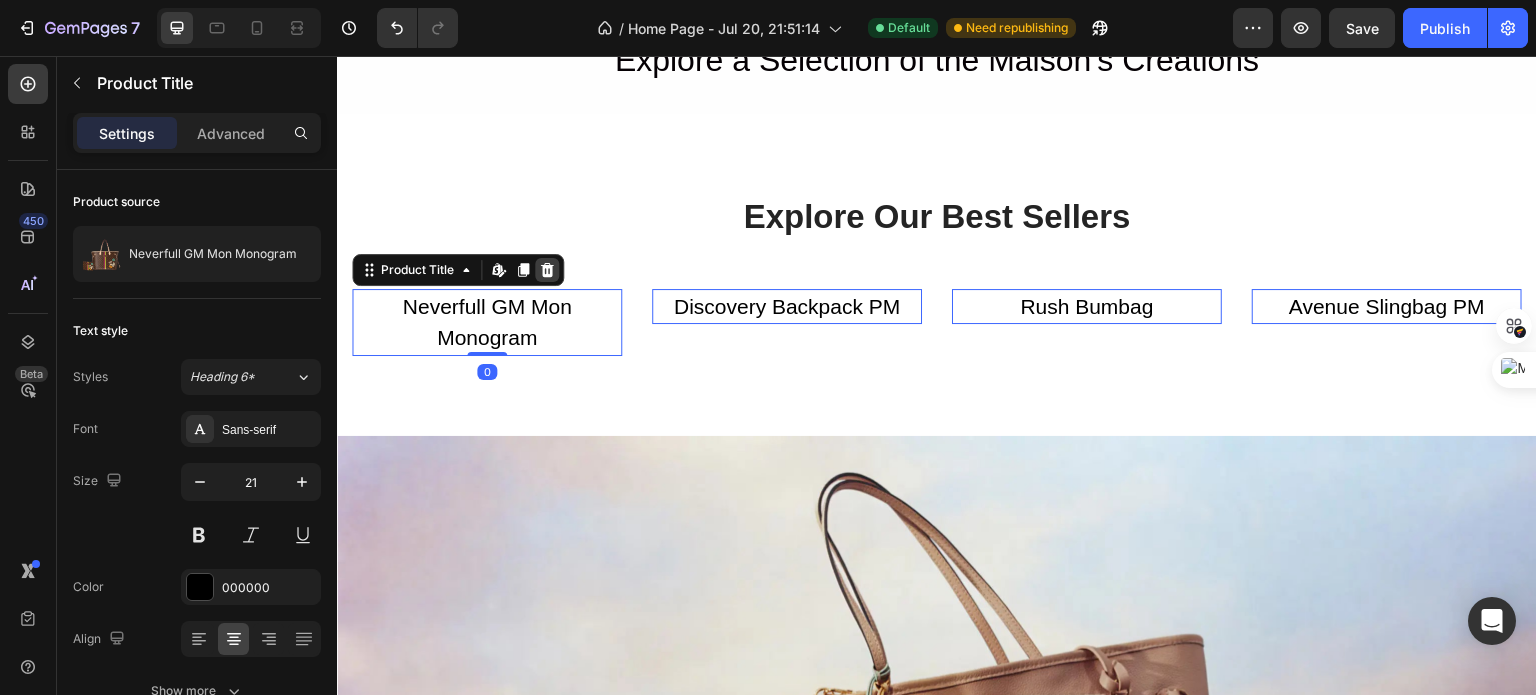 click at bounding box center [547, 270] 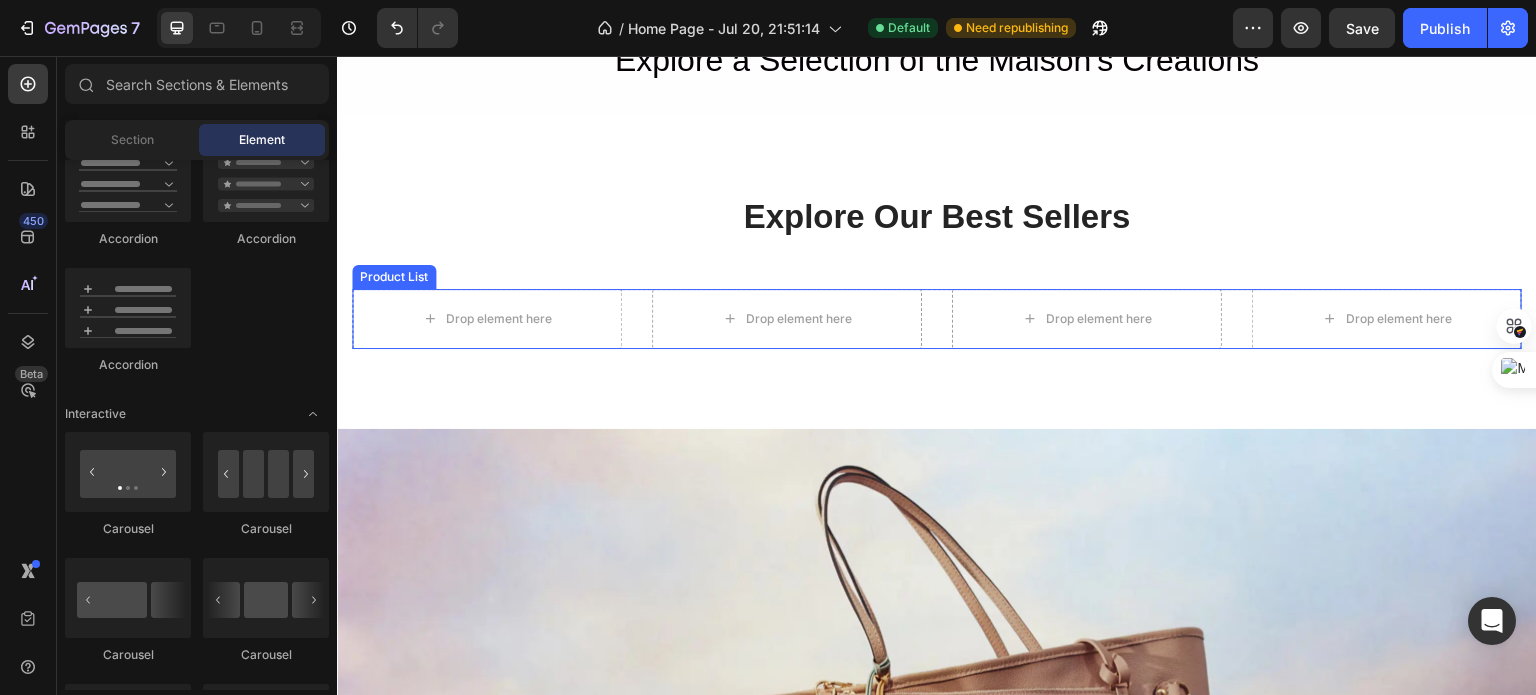 click on "Drop element here Product List
Drop element here Product List
Drop element here Product List
Drop element here Product List" at bounding box center (937, 319) 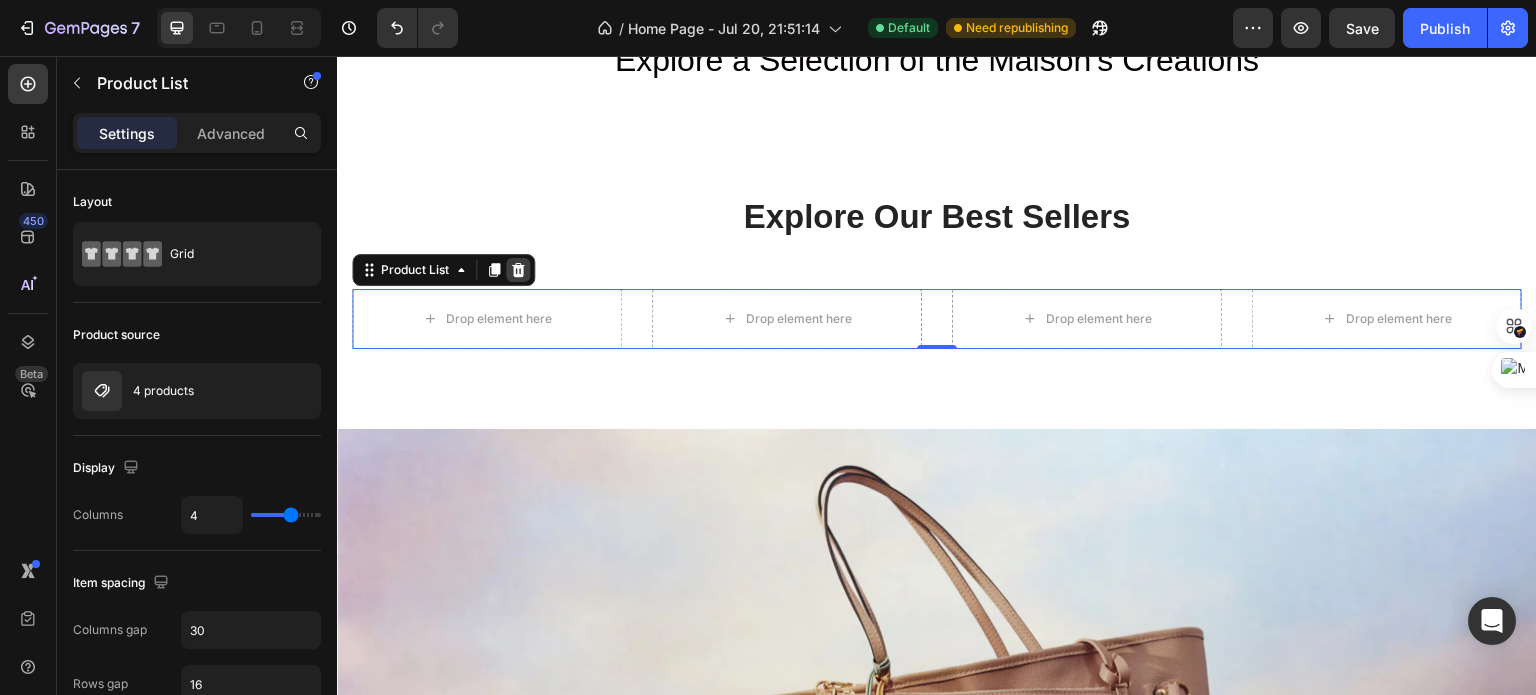 click at bounding box center (518, 270) 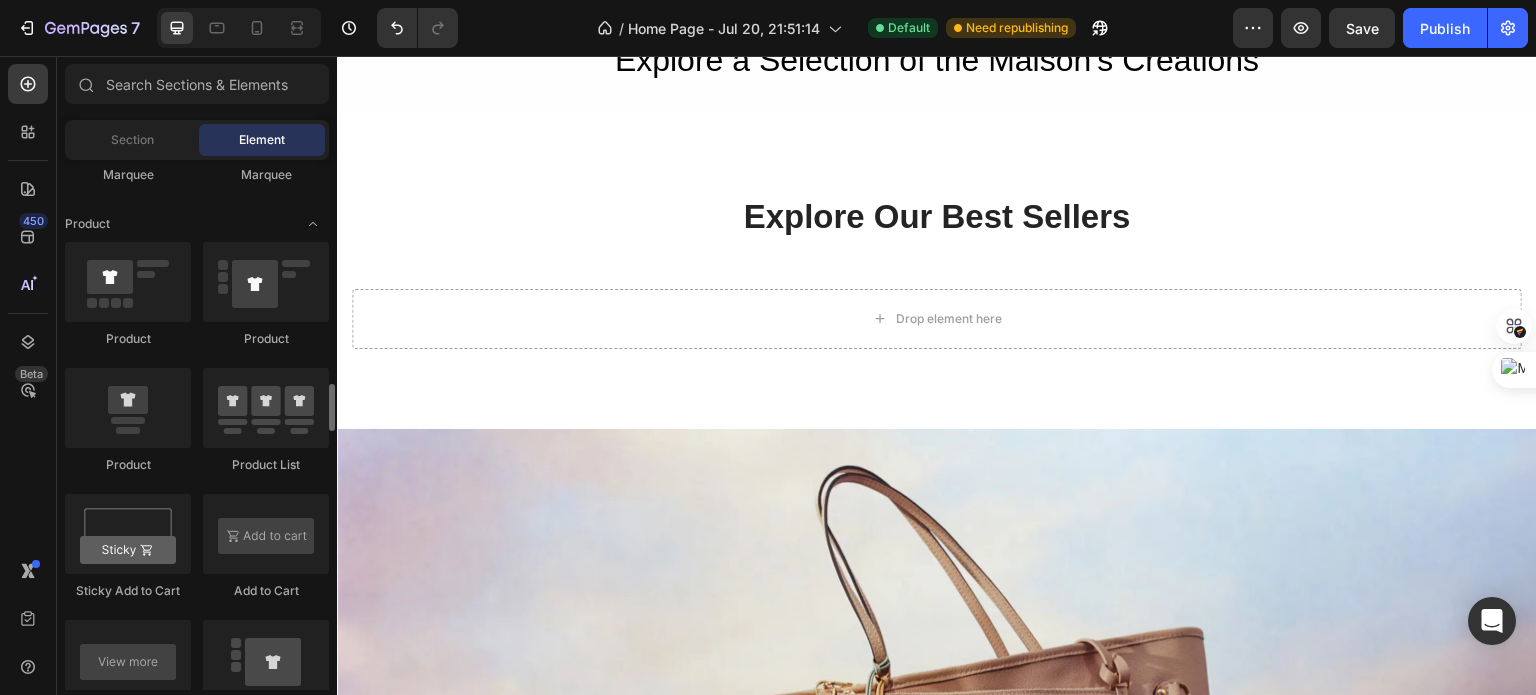 scroll, scrollTop: 2509, scrollLeft: 0, axis: vertical 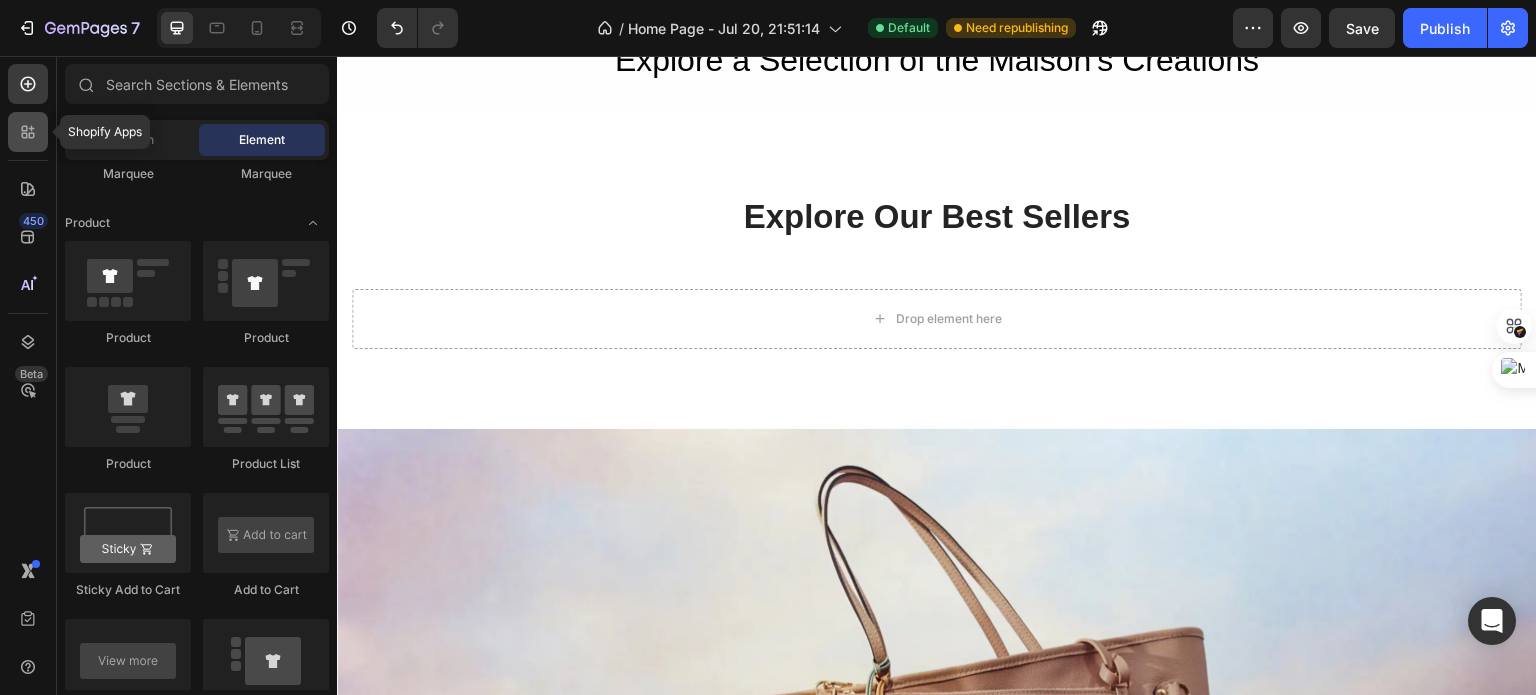 click 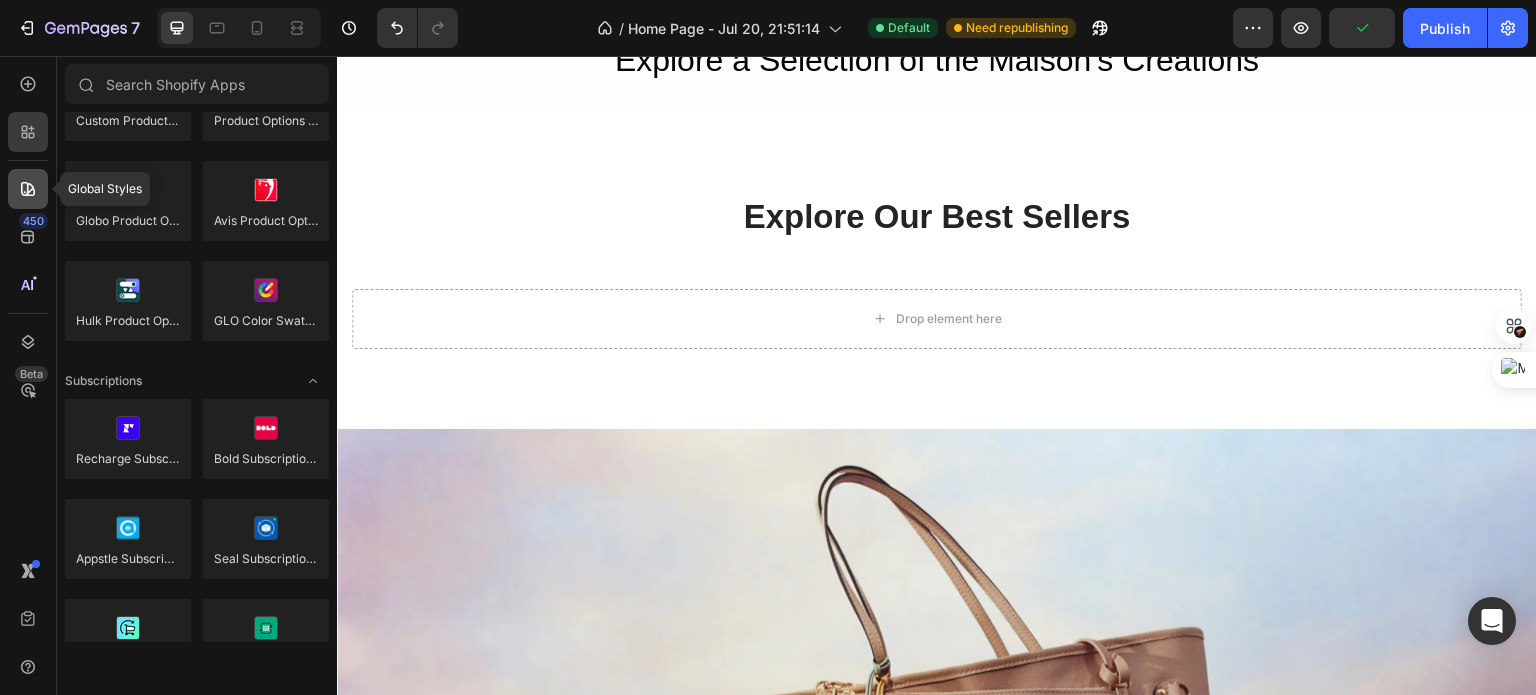 click 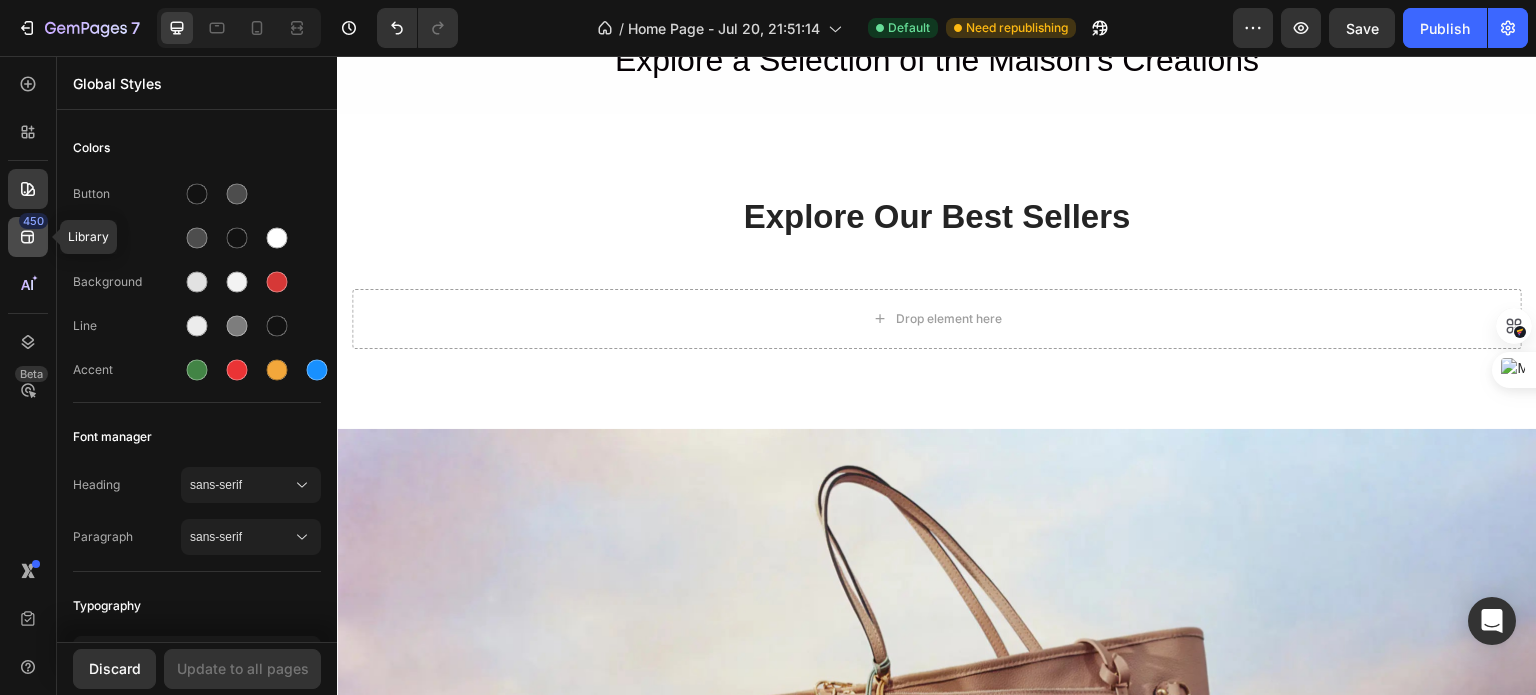 click 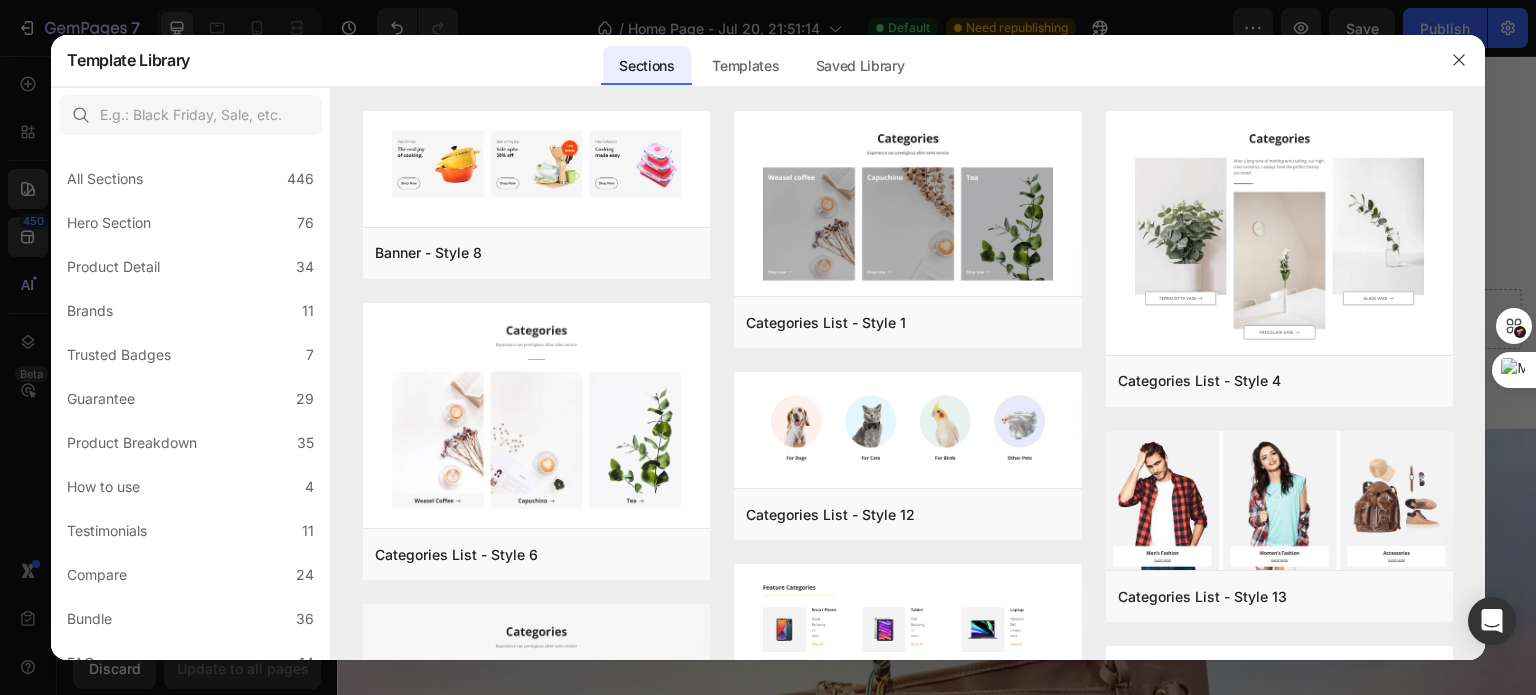click at bounding box center (768, 347) 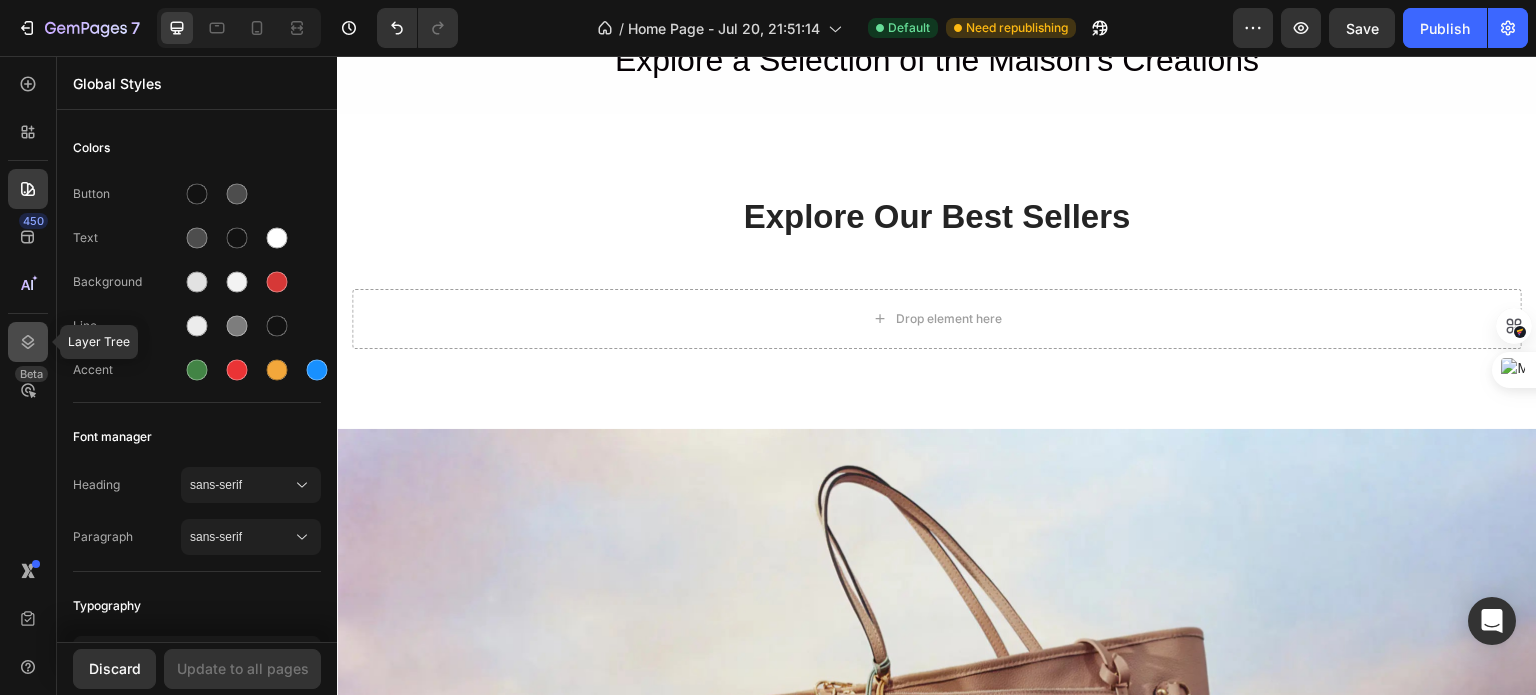 click 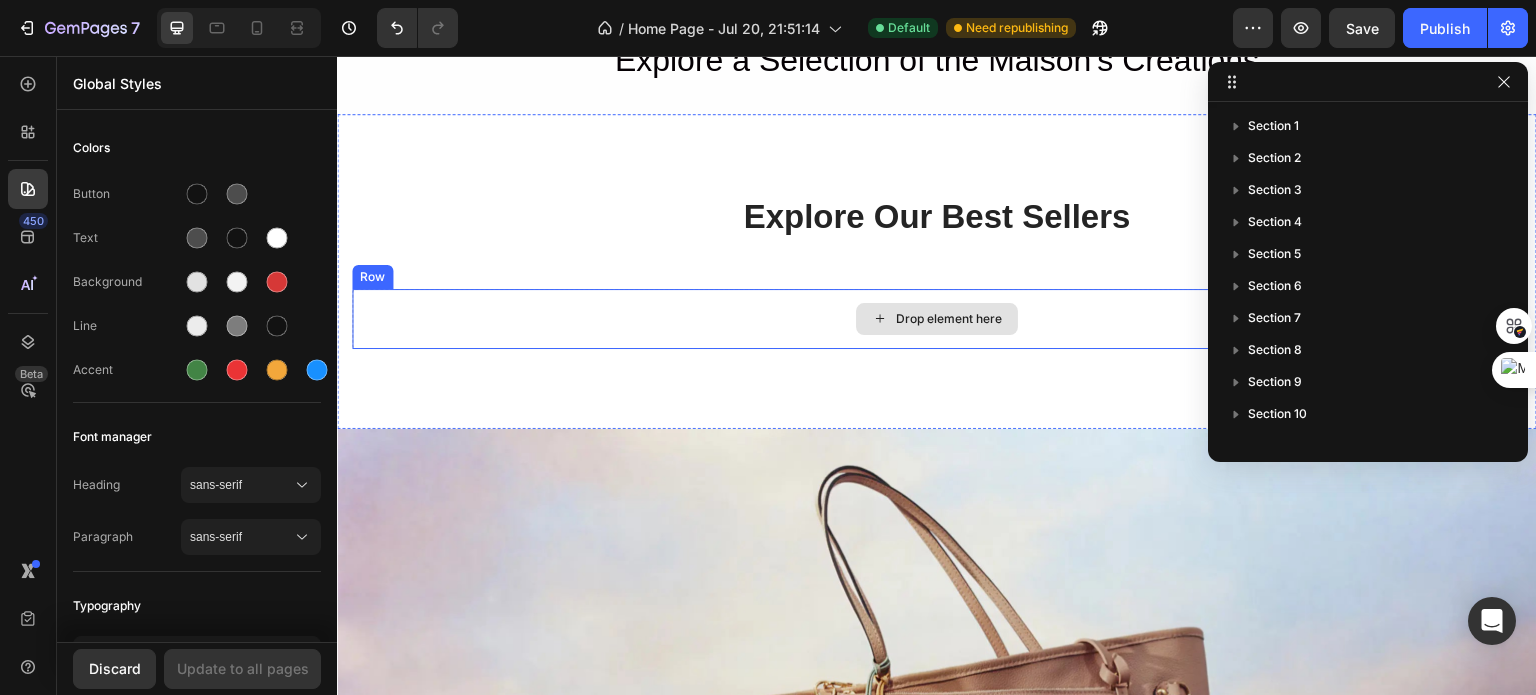 click on "Drop element here" at bounding box center [937, 319] 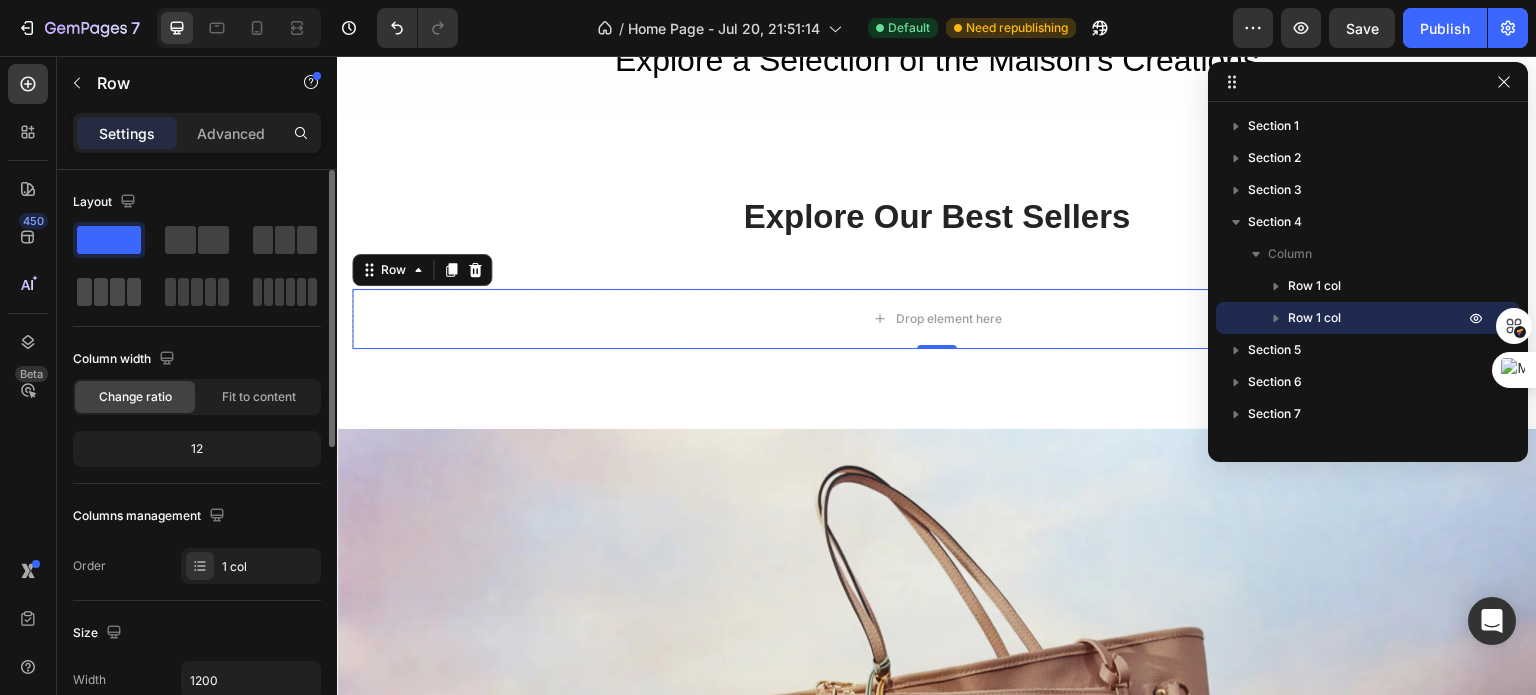 click 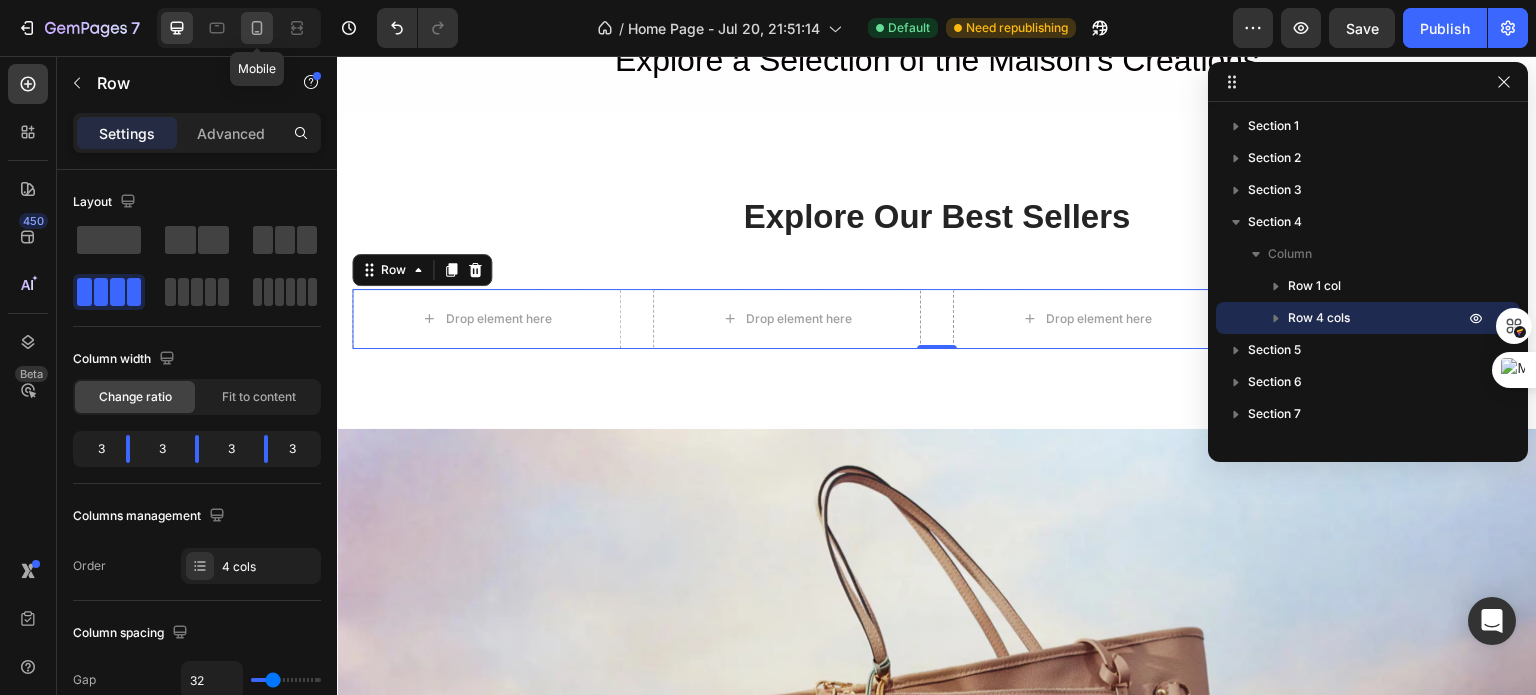 click 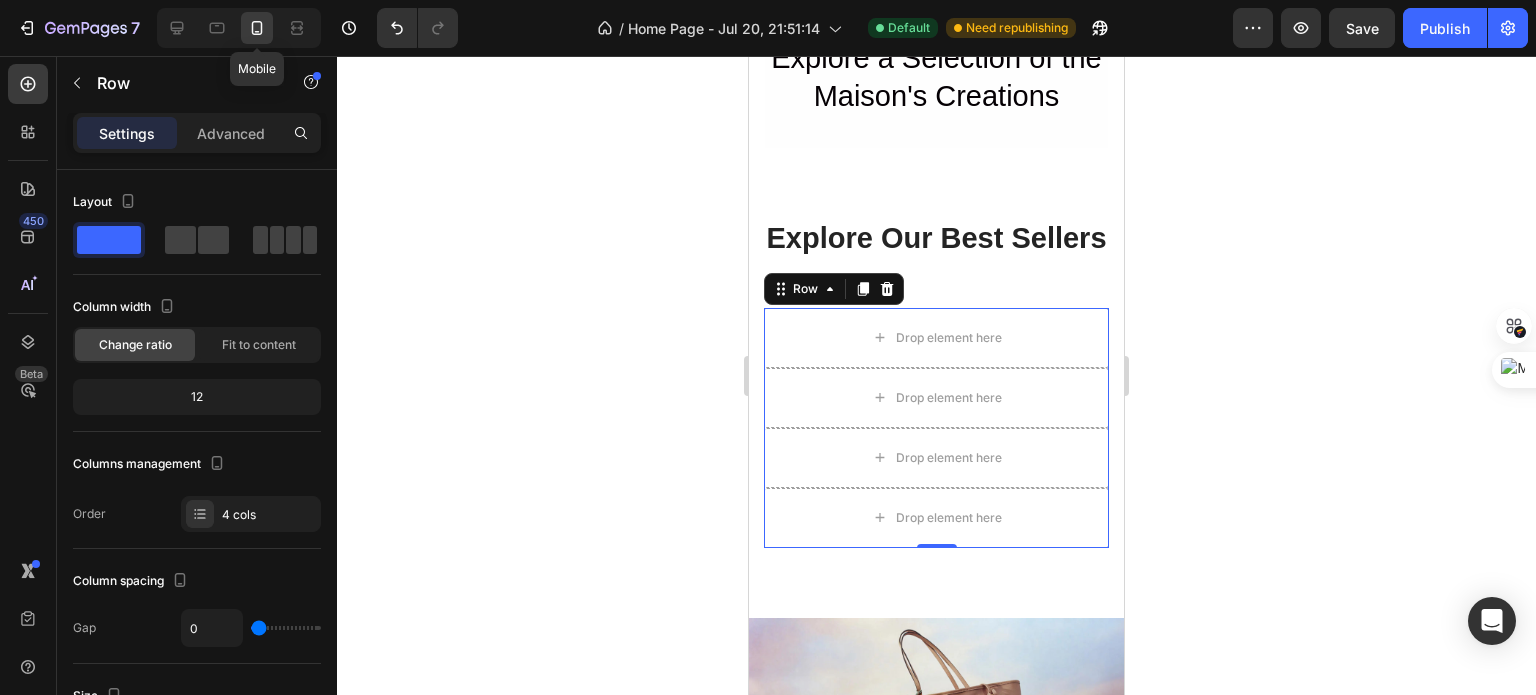 scroll, scrollTop: 1511, scrollLeft: 0, axis: vertical 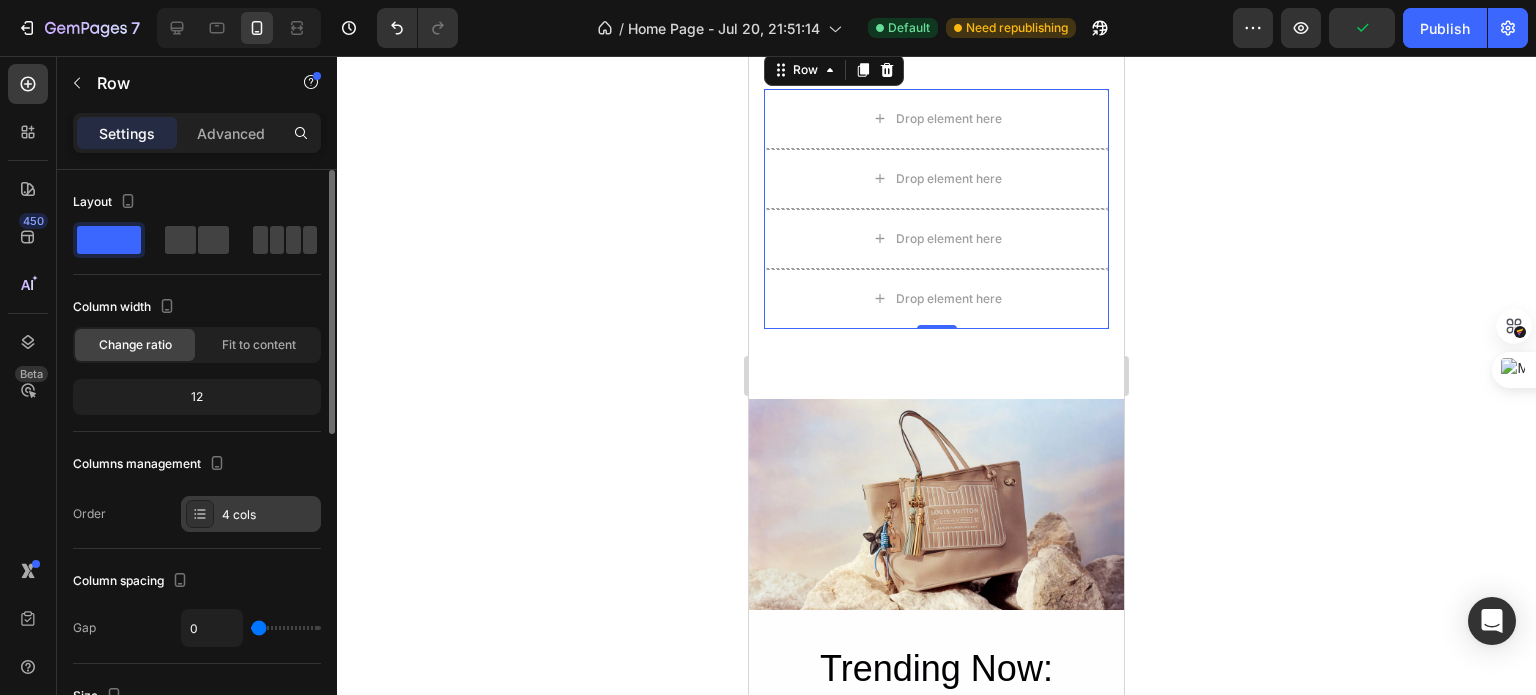 click 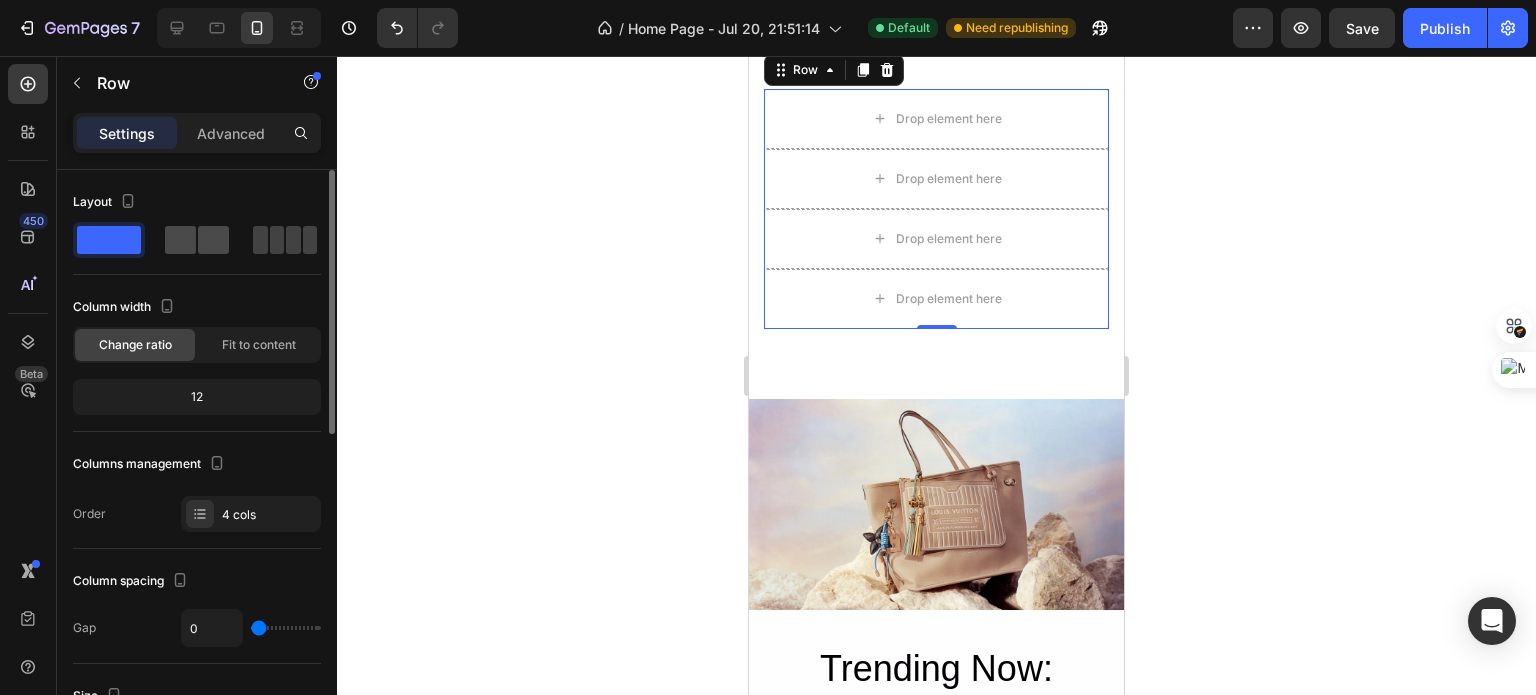 click 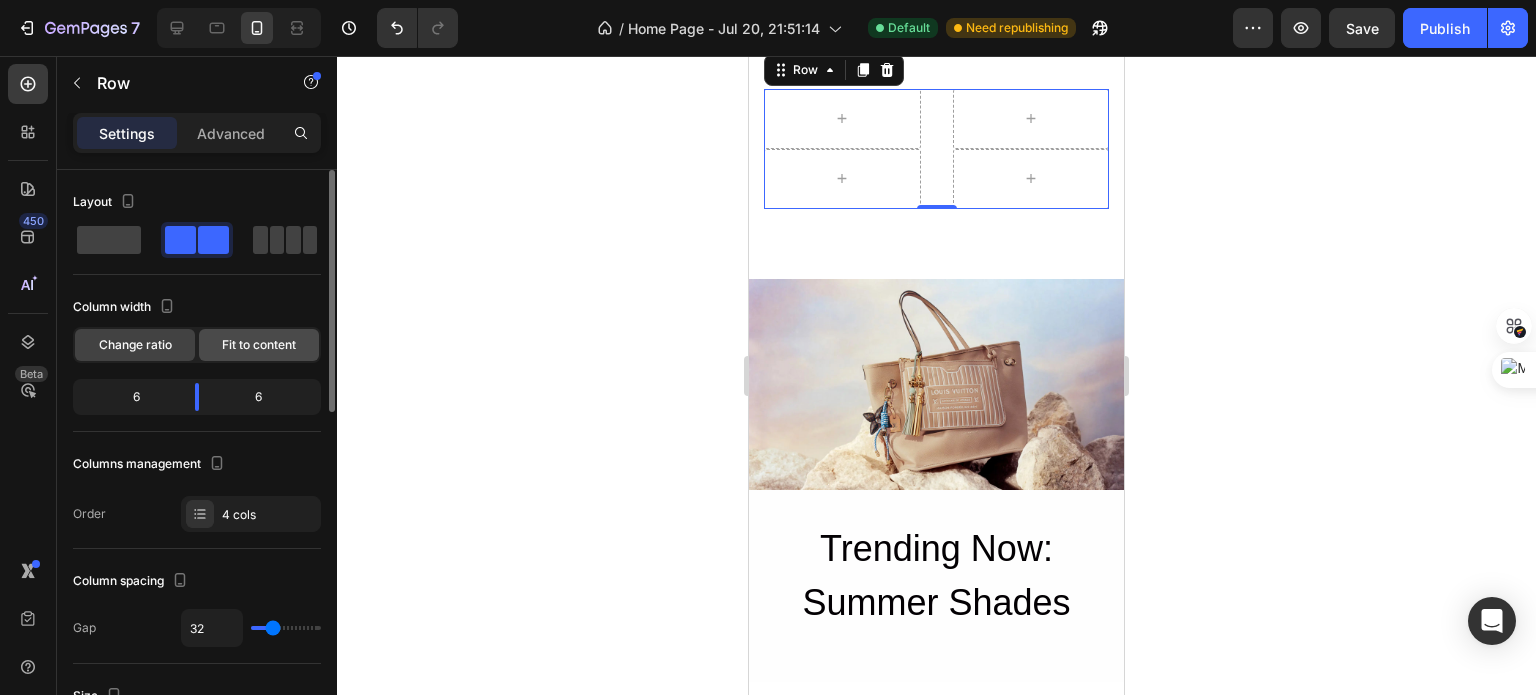 click on "Fit to content" 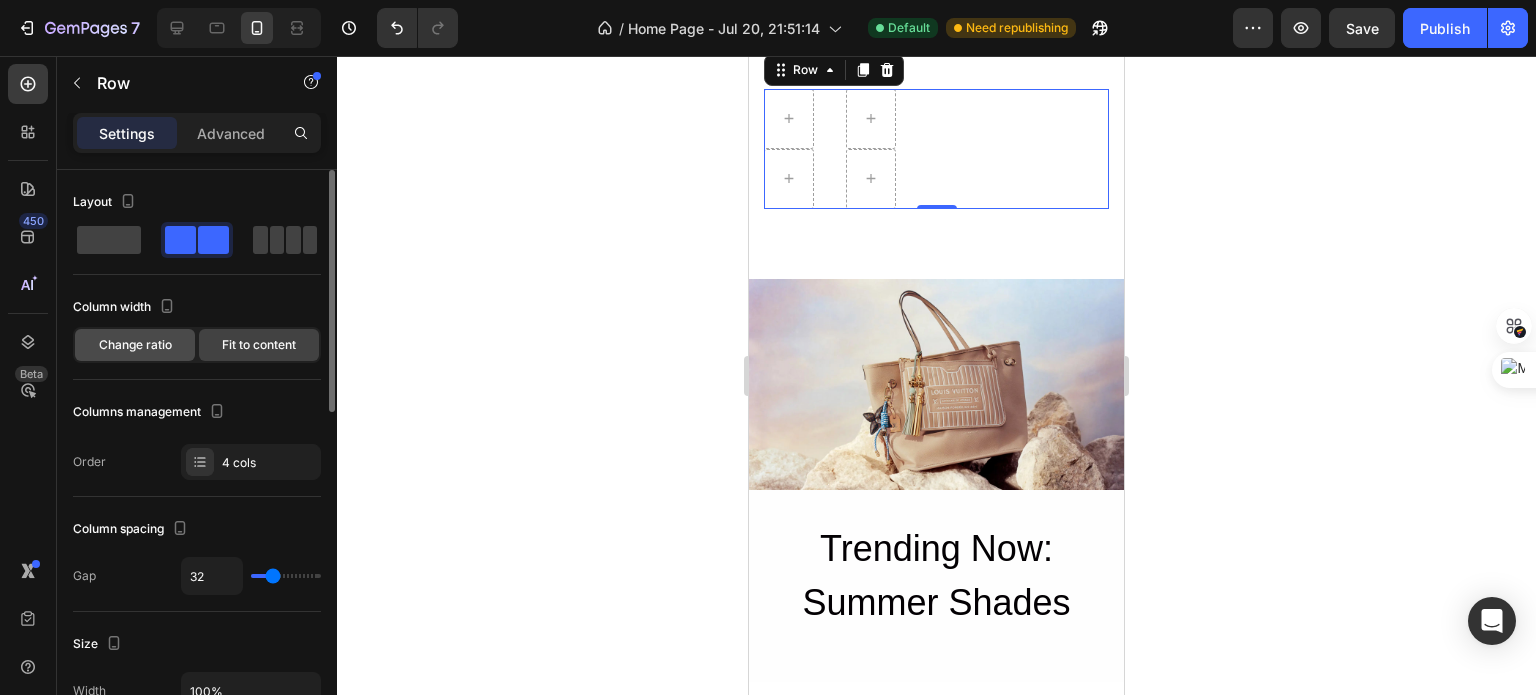 click on "Change ratio" 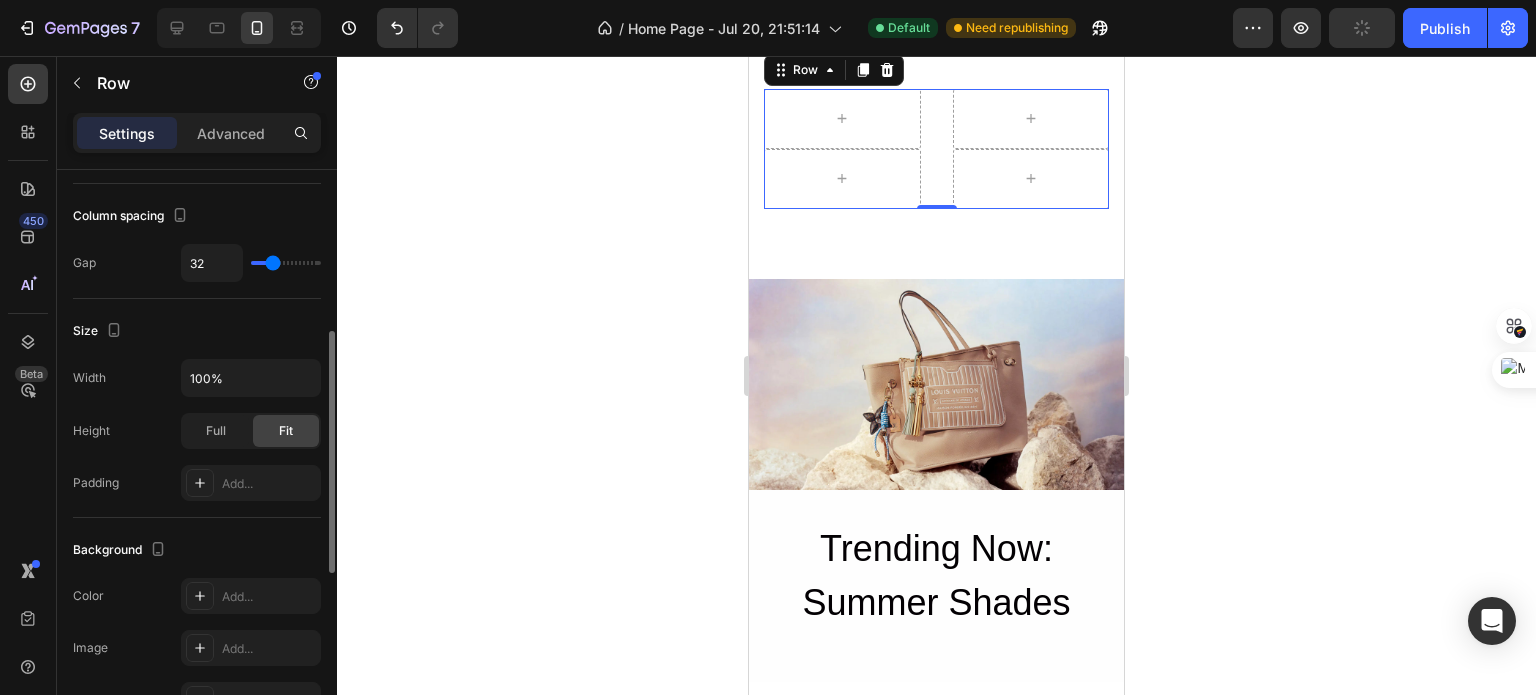 scroll, scrollTop: 371, scrollLeft: 0, axis: vertical 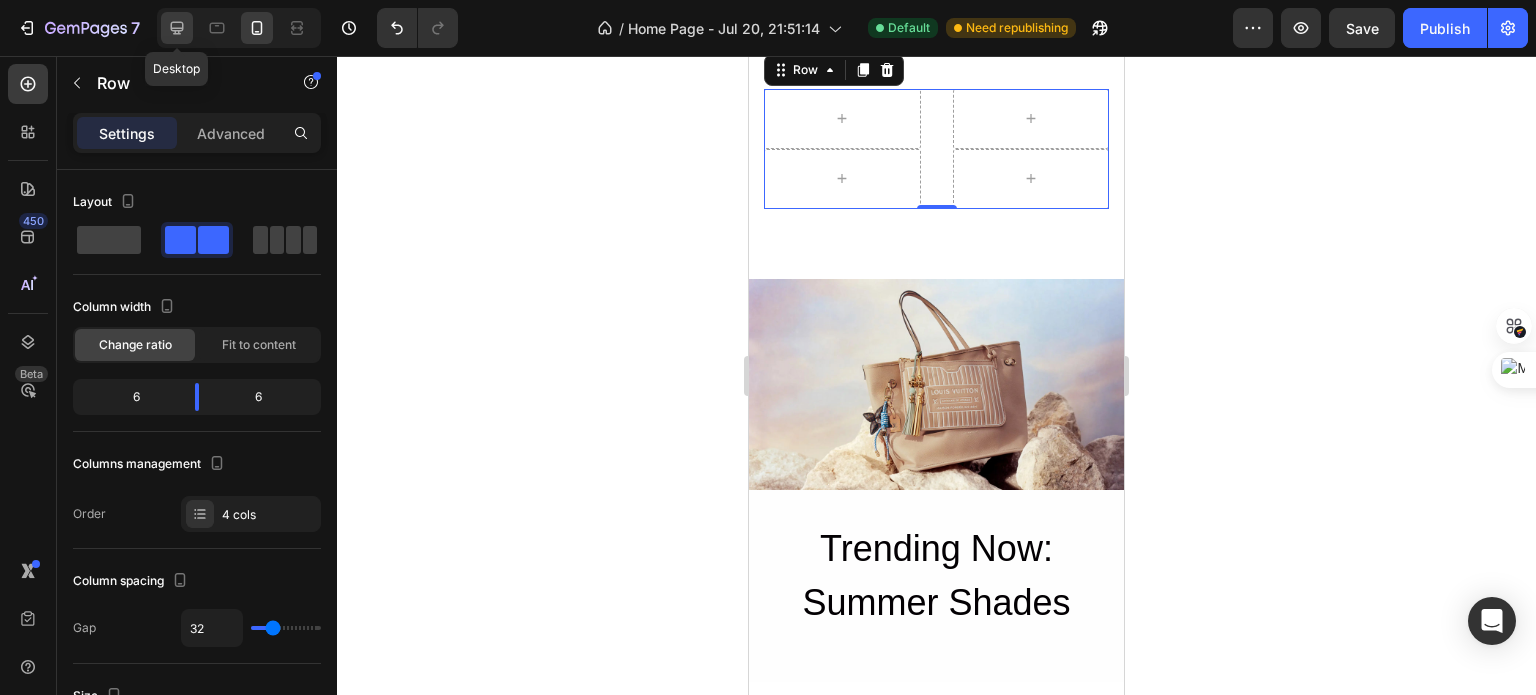 click 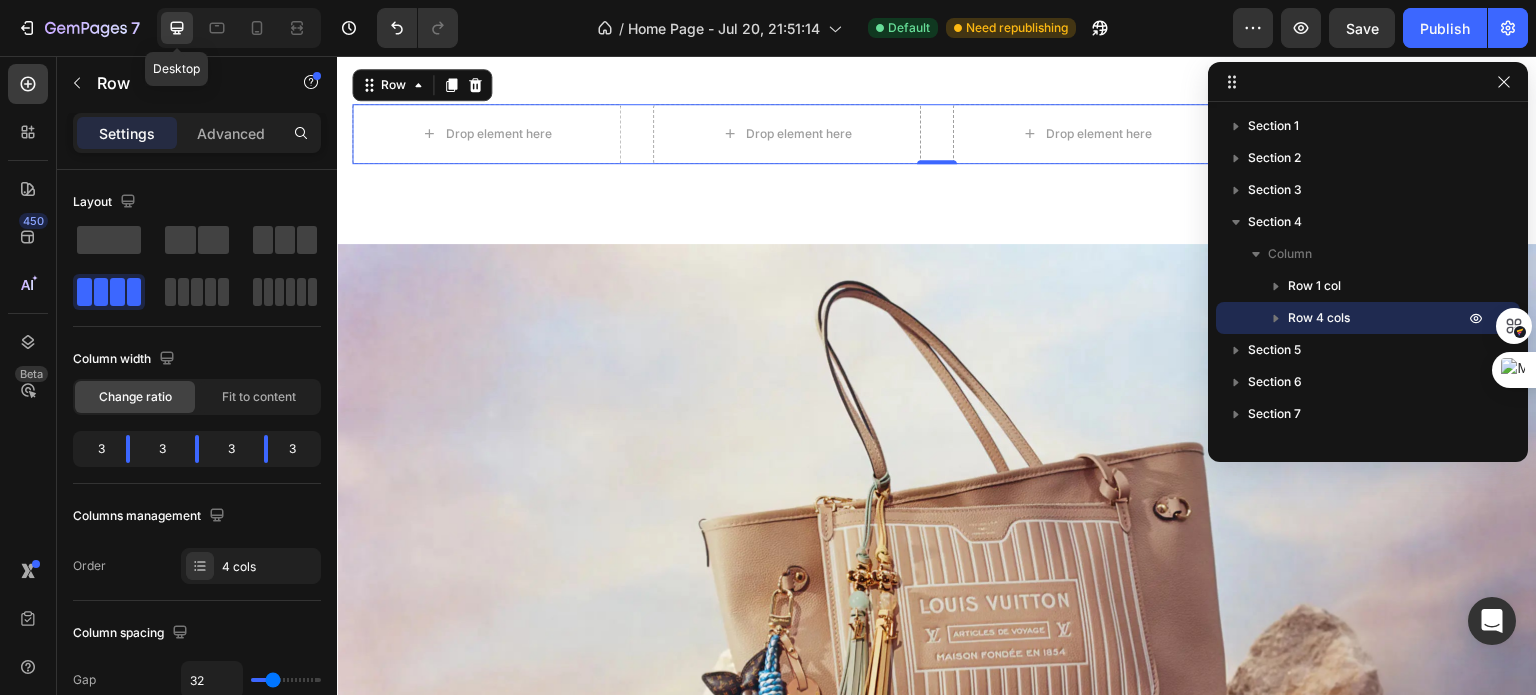 scroll, scrollTop: 1488, scrollLeft: 0, axis: vertical 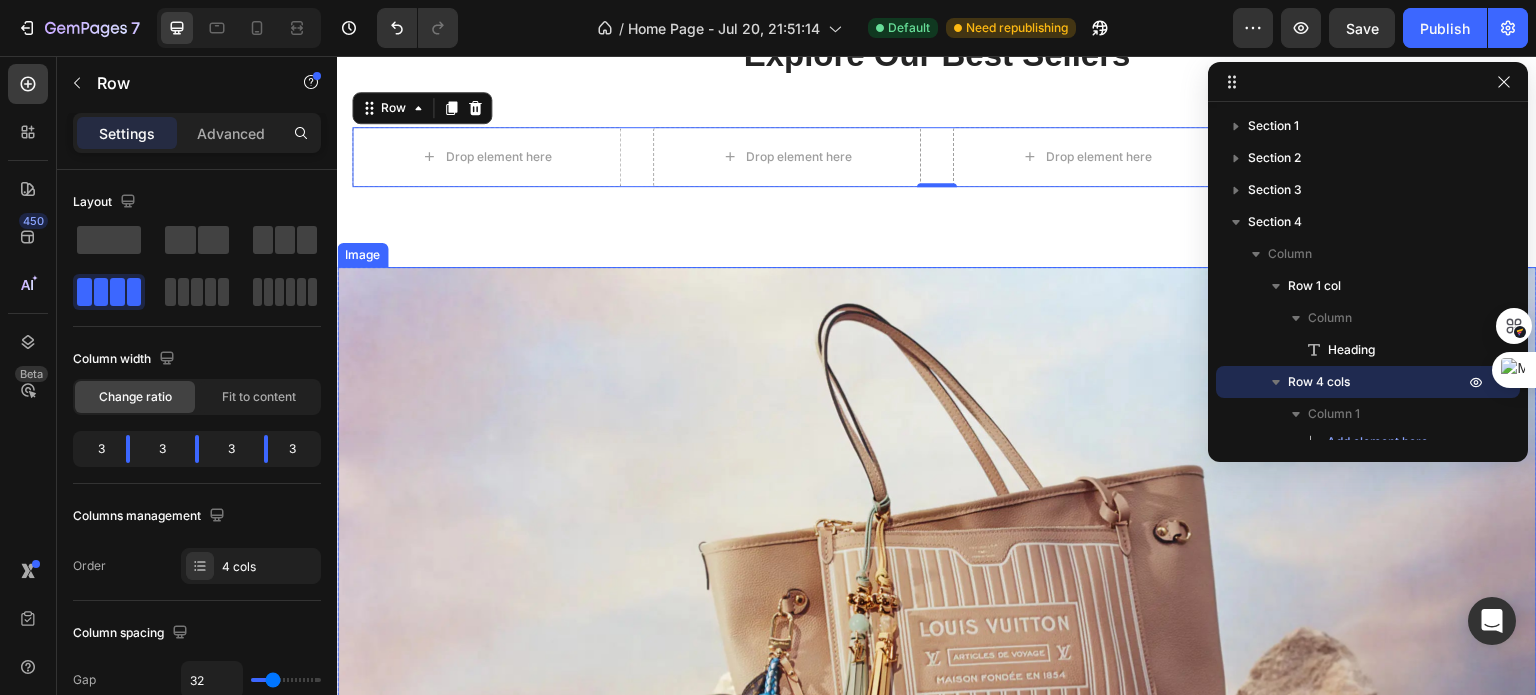 click at bounding box center (937, 604) 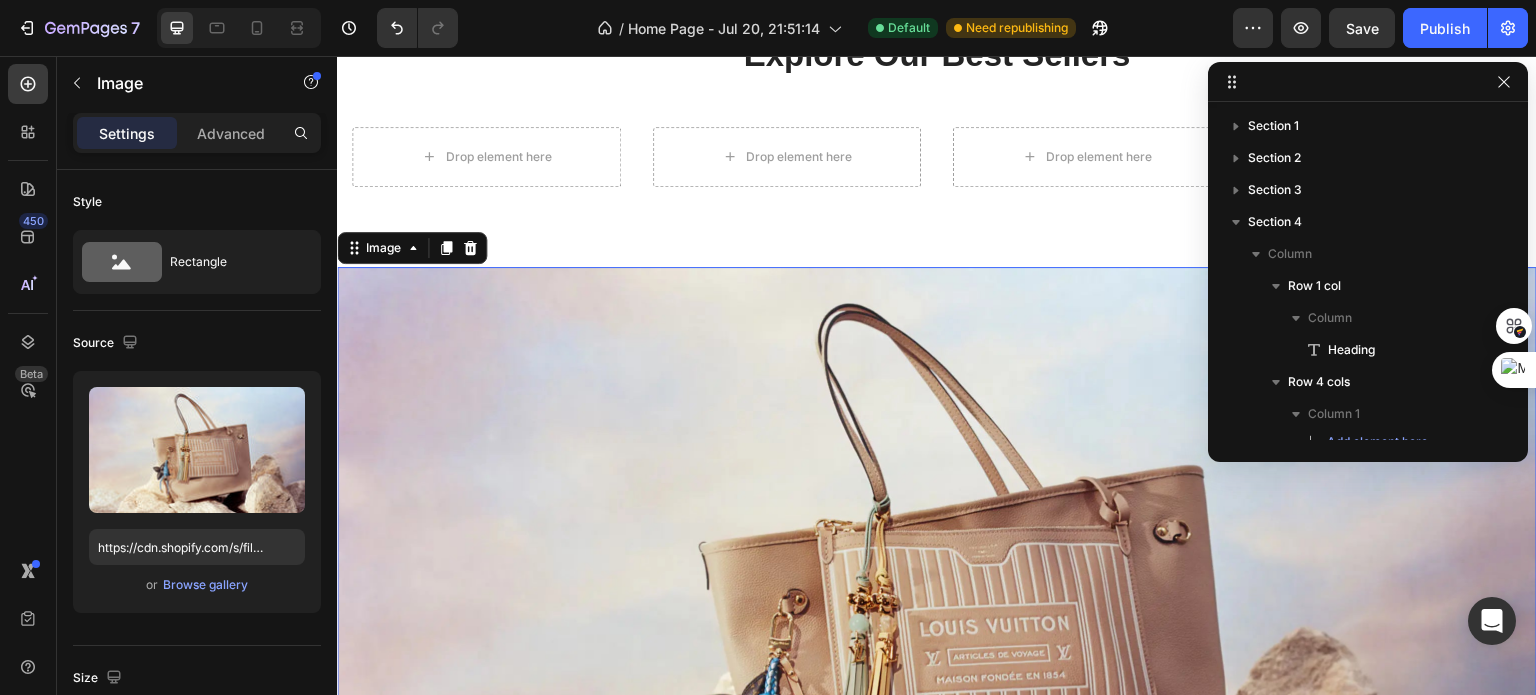 scroll, scrollTop: 442, scrollLeft: 0, axis: vertical 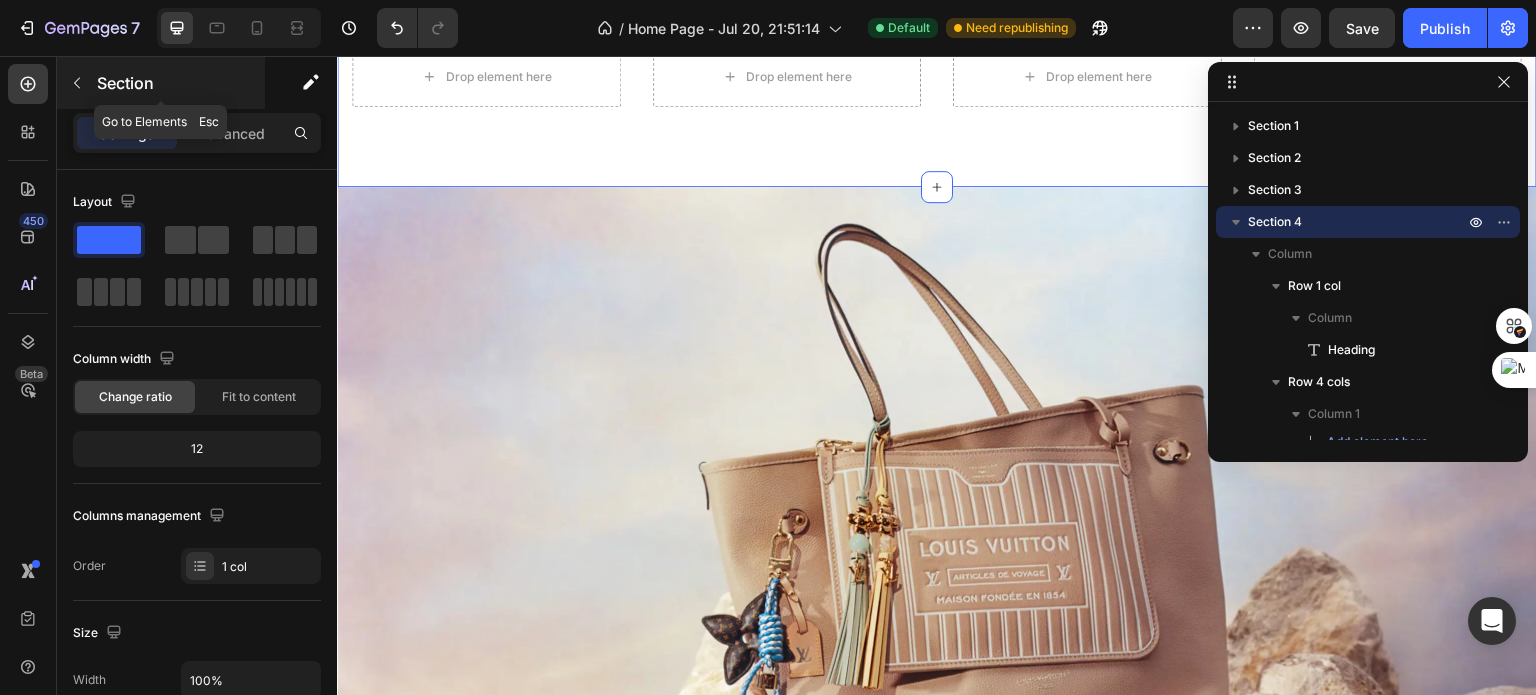 click 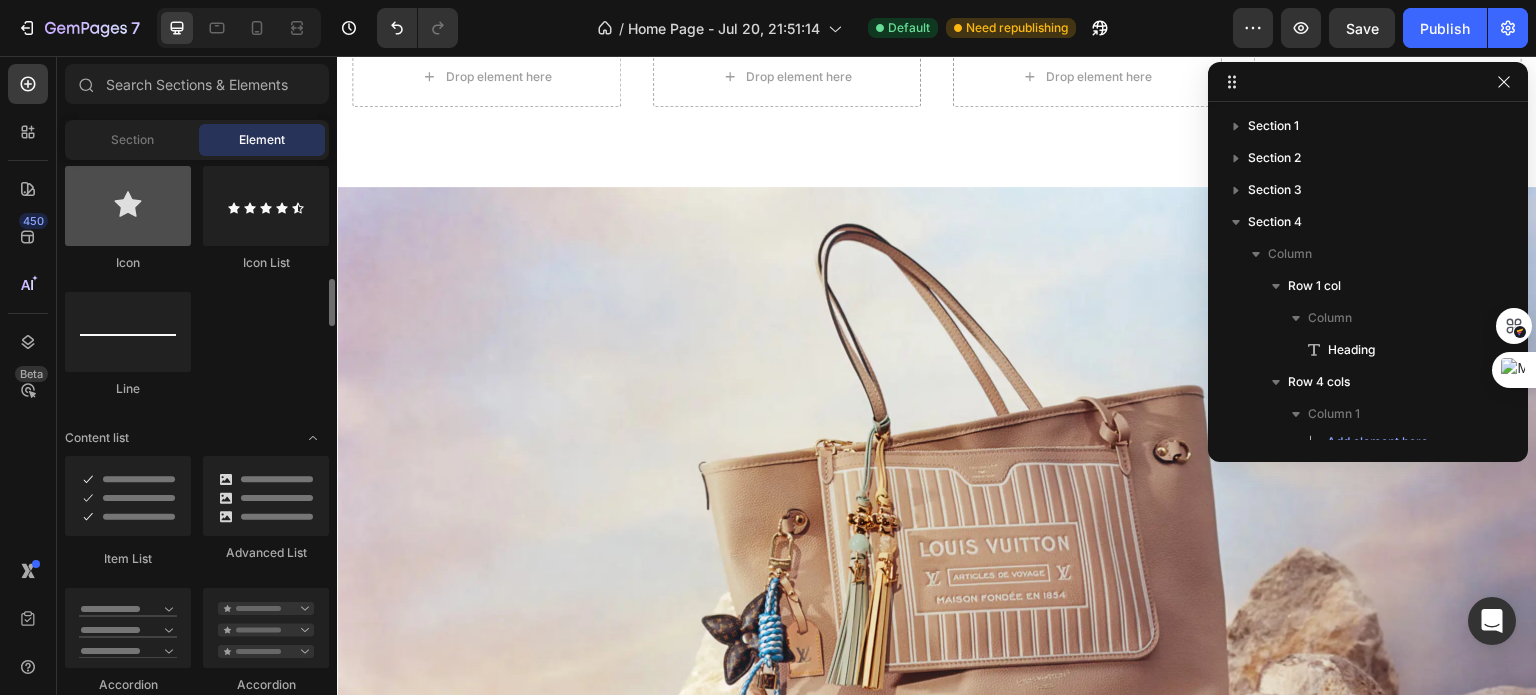 scroll, scrollTop: 1325, scrollLeft: 0, axis: vertical 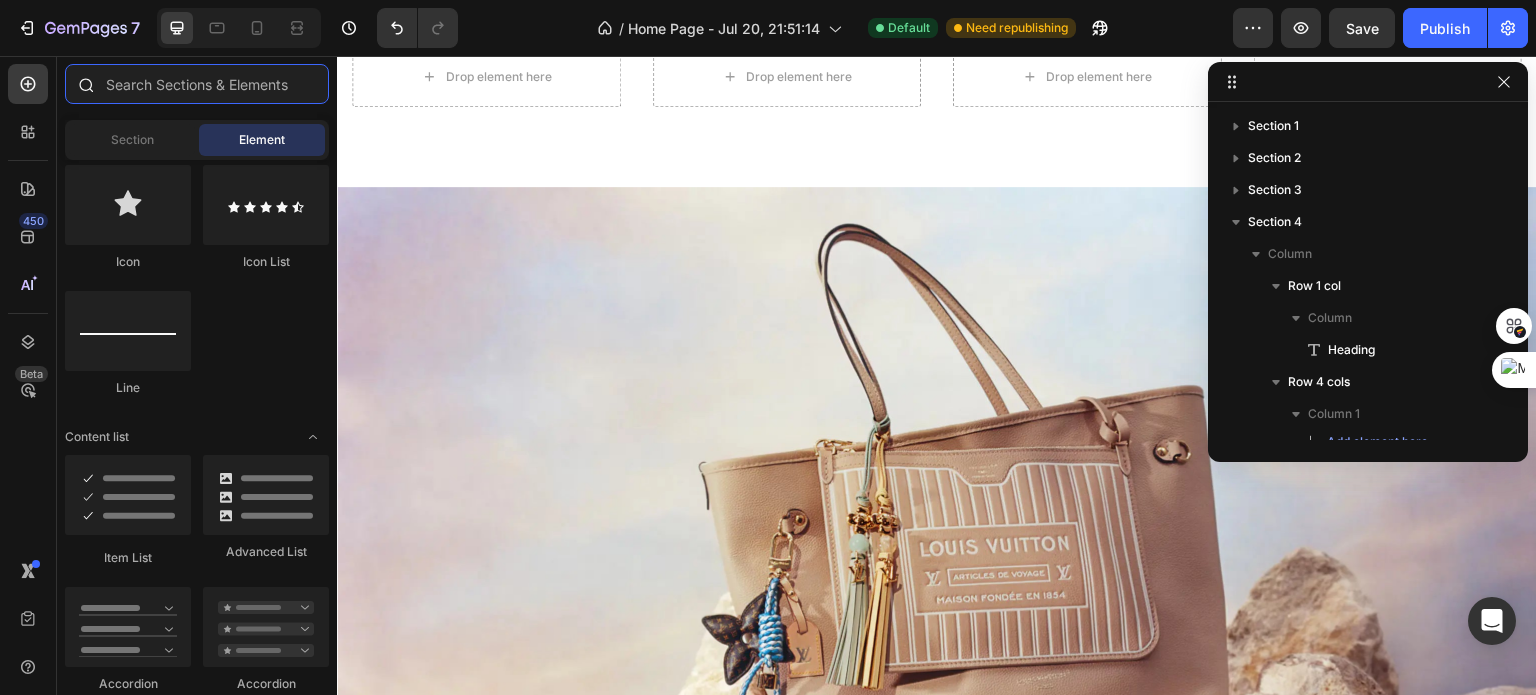 click at bounding box center (197, 84) 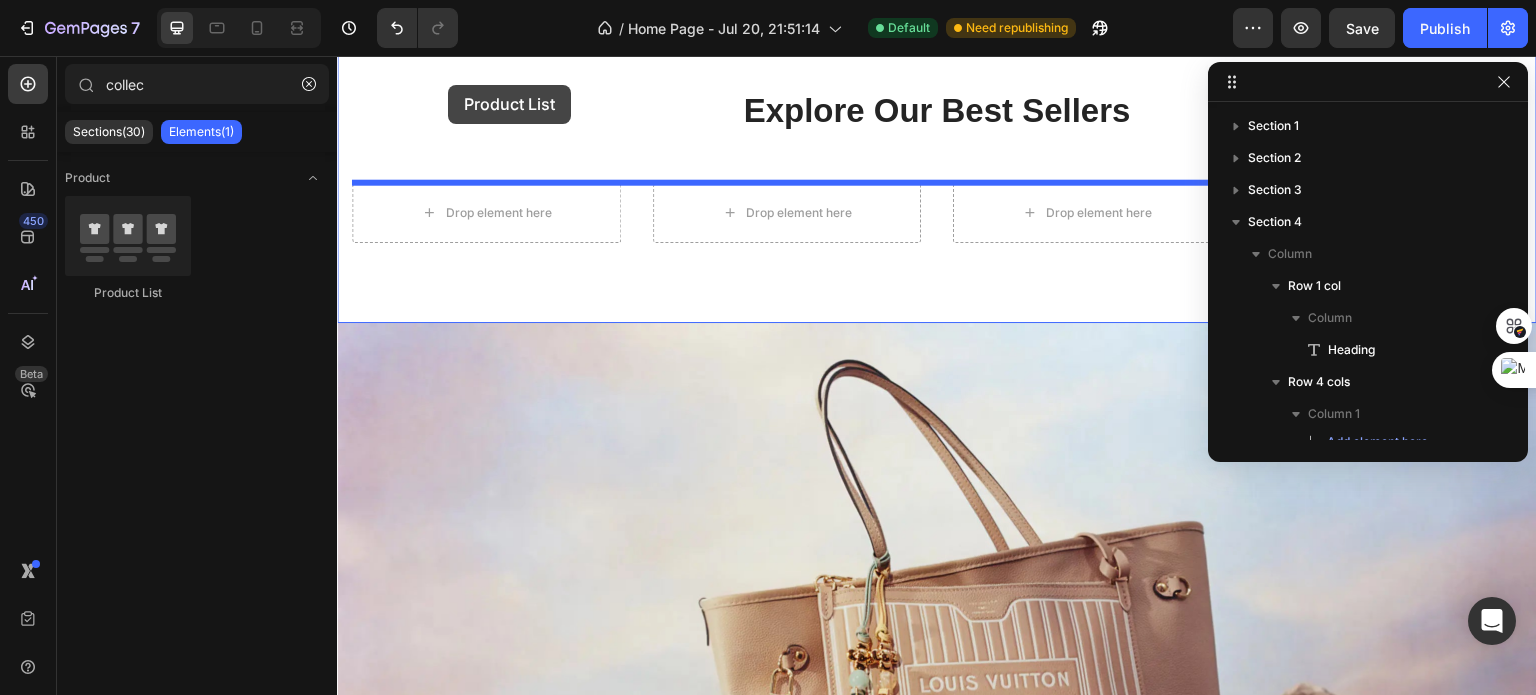 scroll, scrollTop: 1376, scrollLeft: 0, axis: vertical 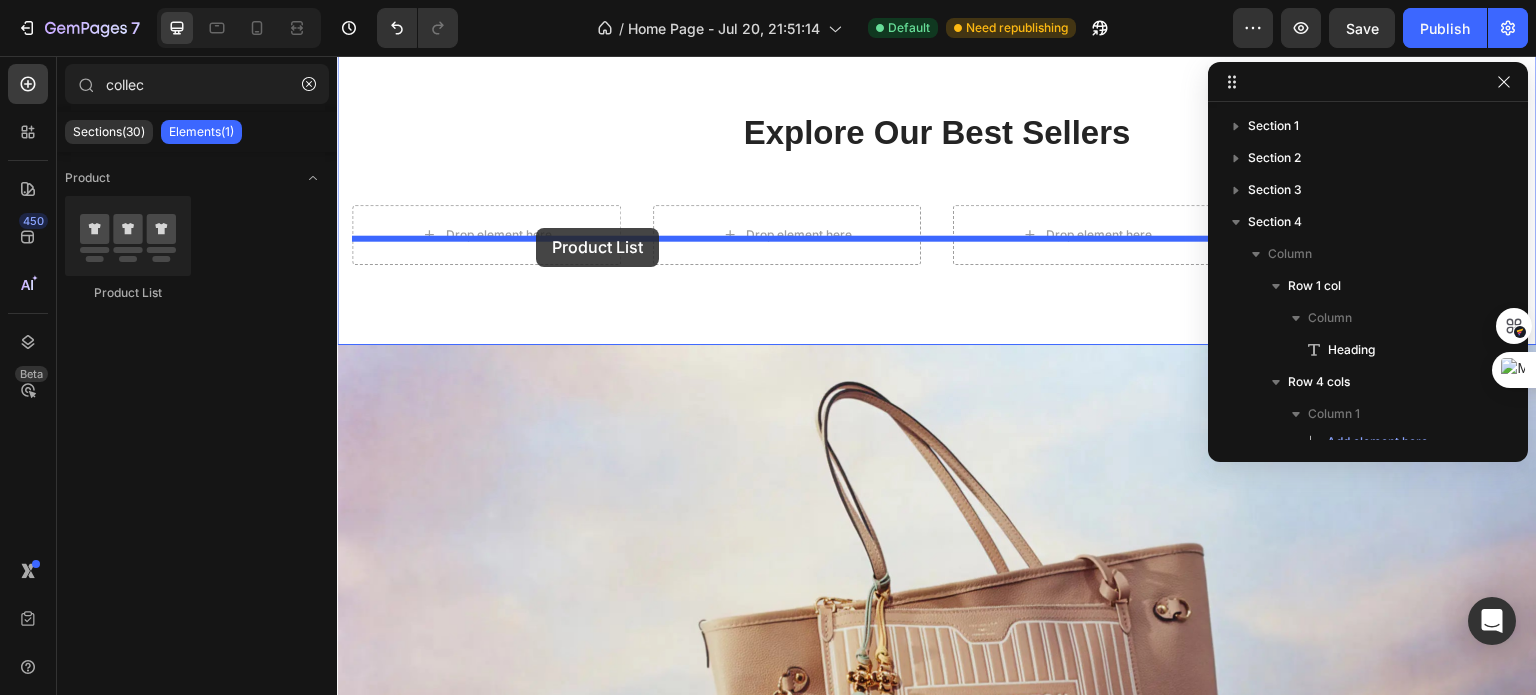 drag, startPoint x: 458, startPoint y: 302, endPoint x: 536, endPoint y: 228, distance: 107.51744 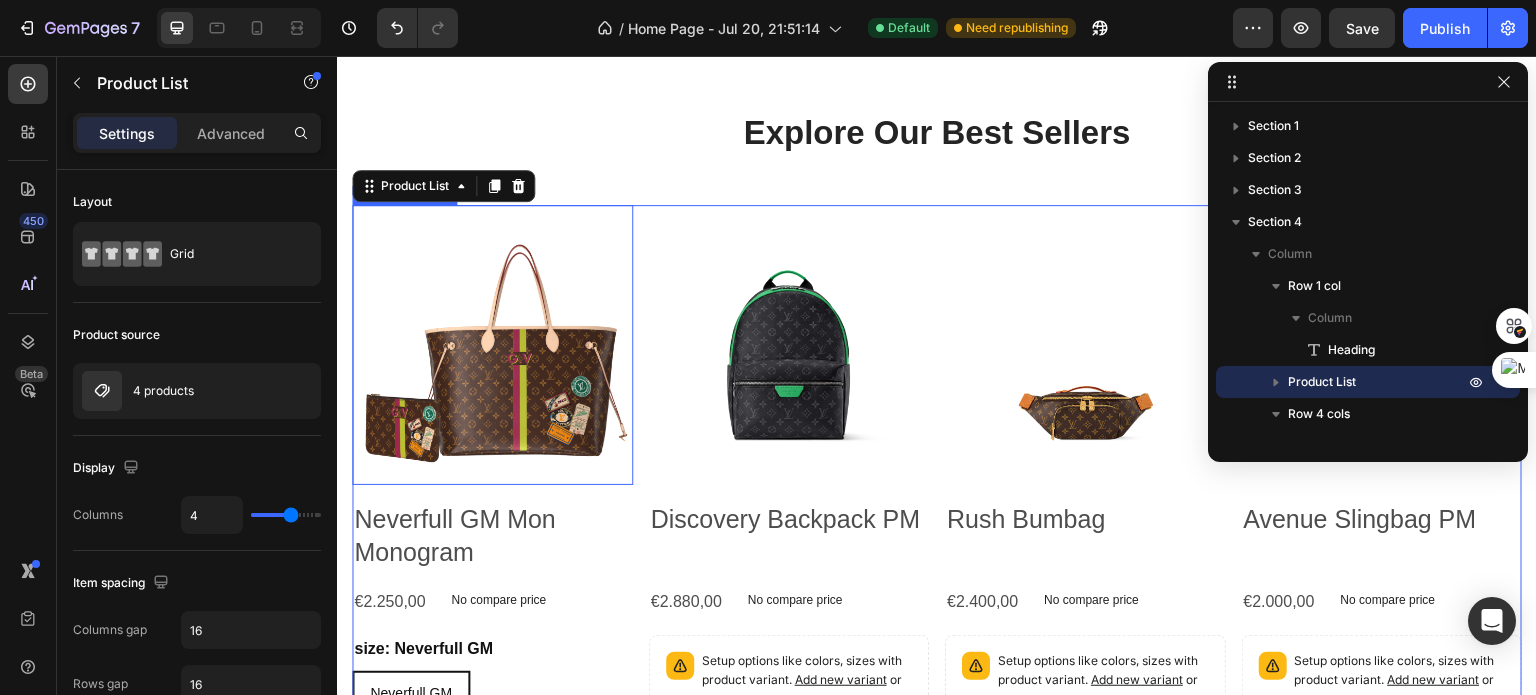 type on "colle" 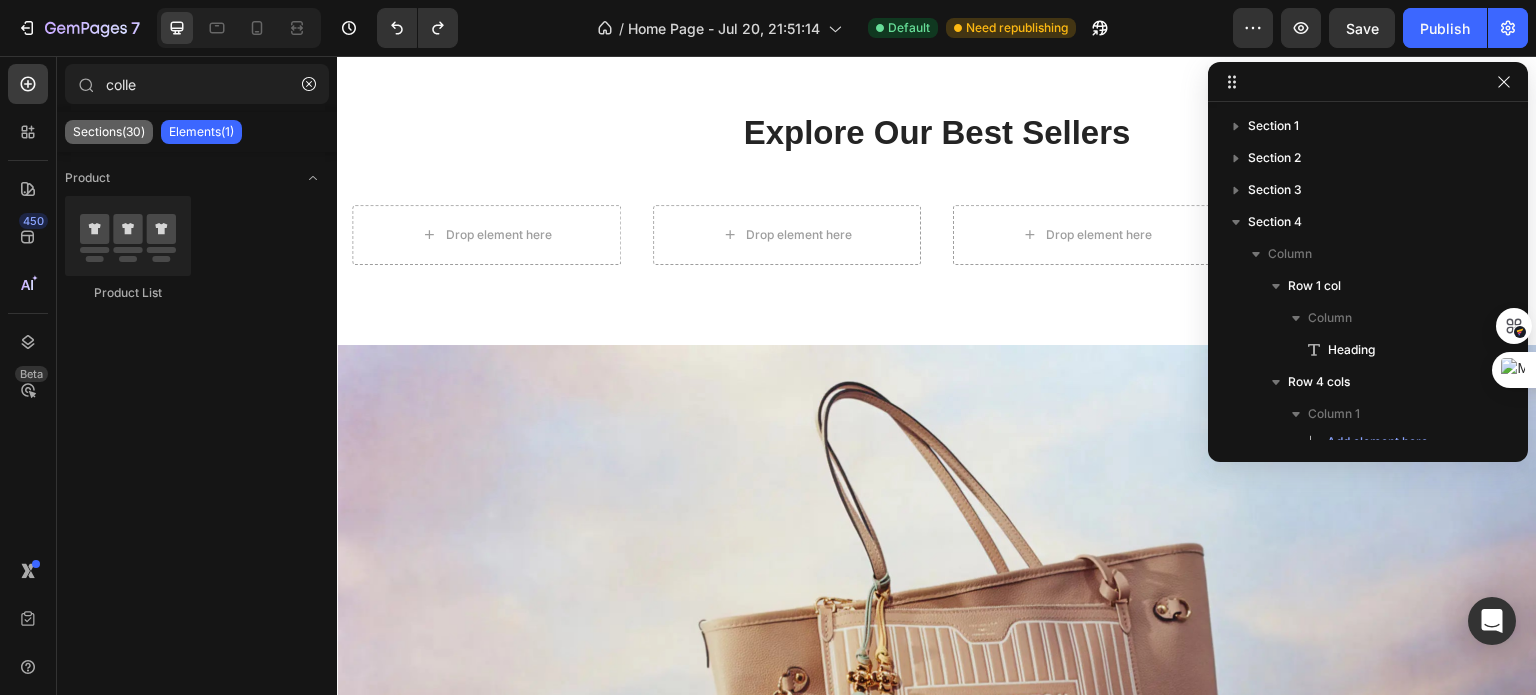 click on "Sections(30)" at bounding box center [109, 132] 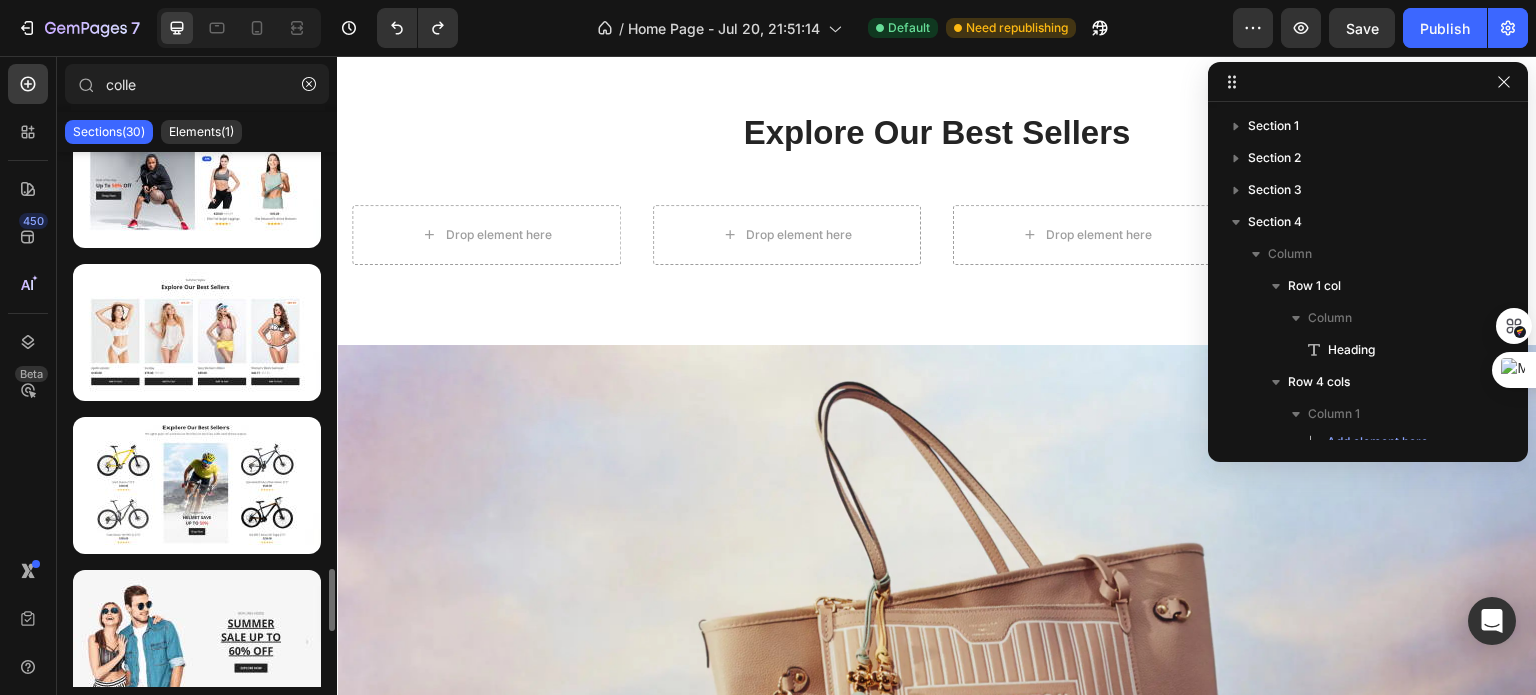 scroll, scrollTop: 3568, scrollLeft: 0, axis: vertical 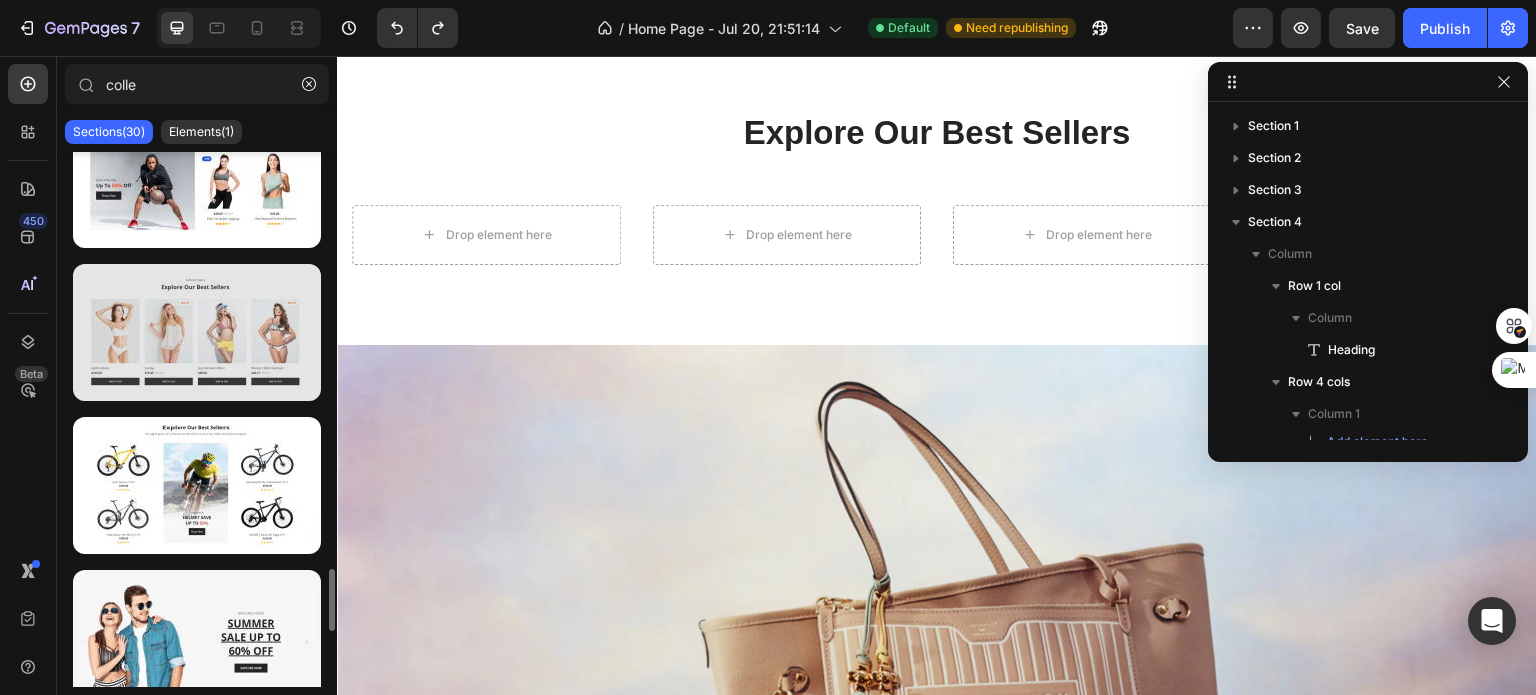 click at bounding box center [197, 332] 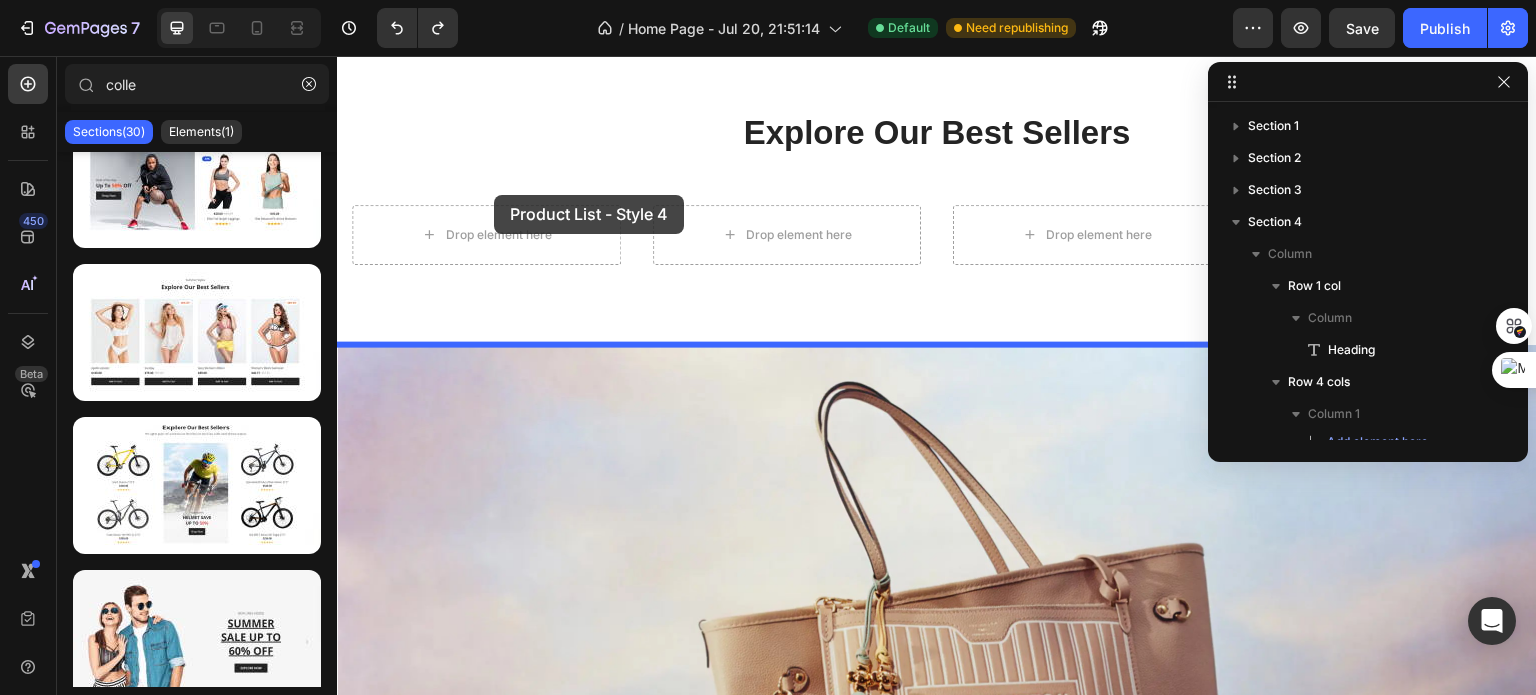drag, startPoint x: 534, startPoint y: 391, endPoint x: 494, endPoint y: 195, distance: 200.04 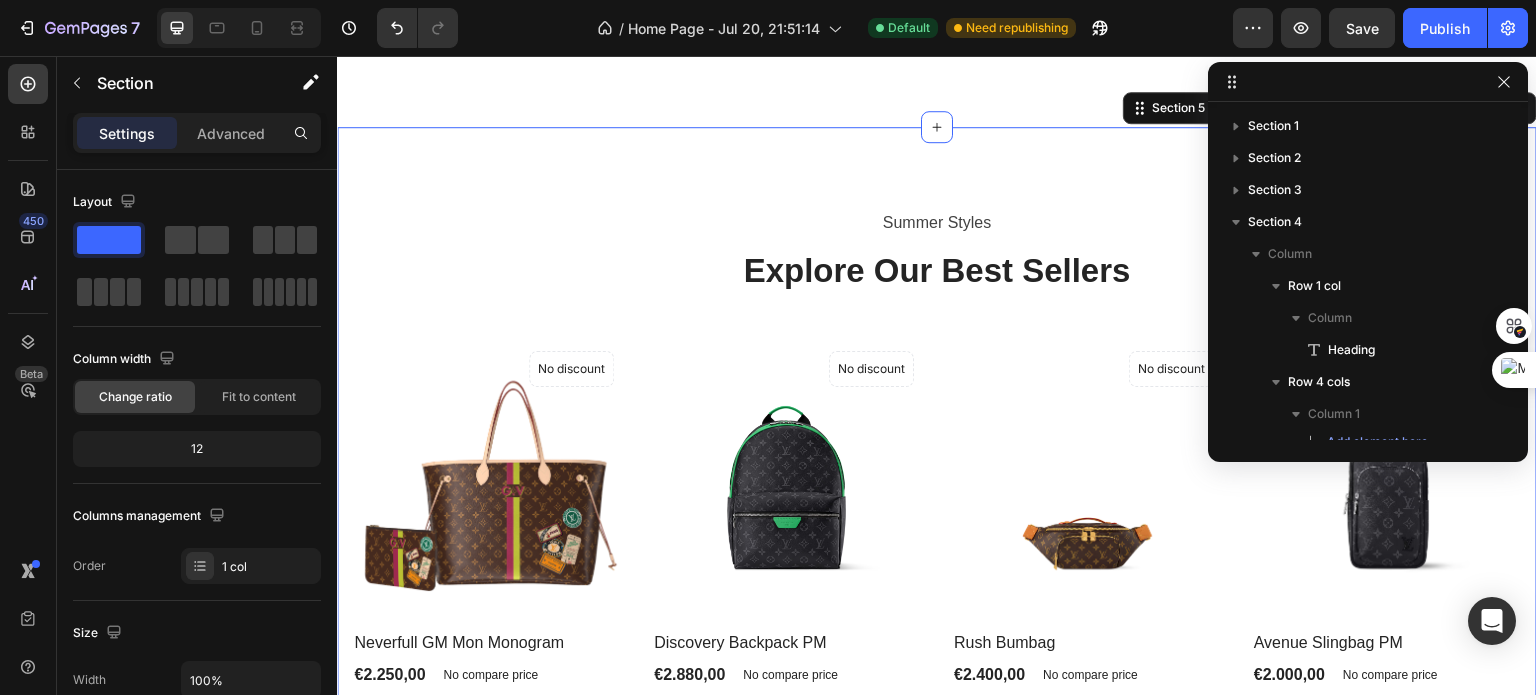 scroll, scrollTop: 378, scrollLeft: 0, axis: vertical 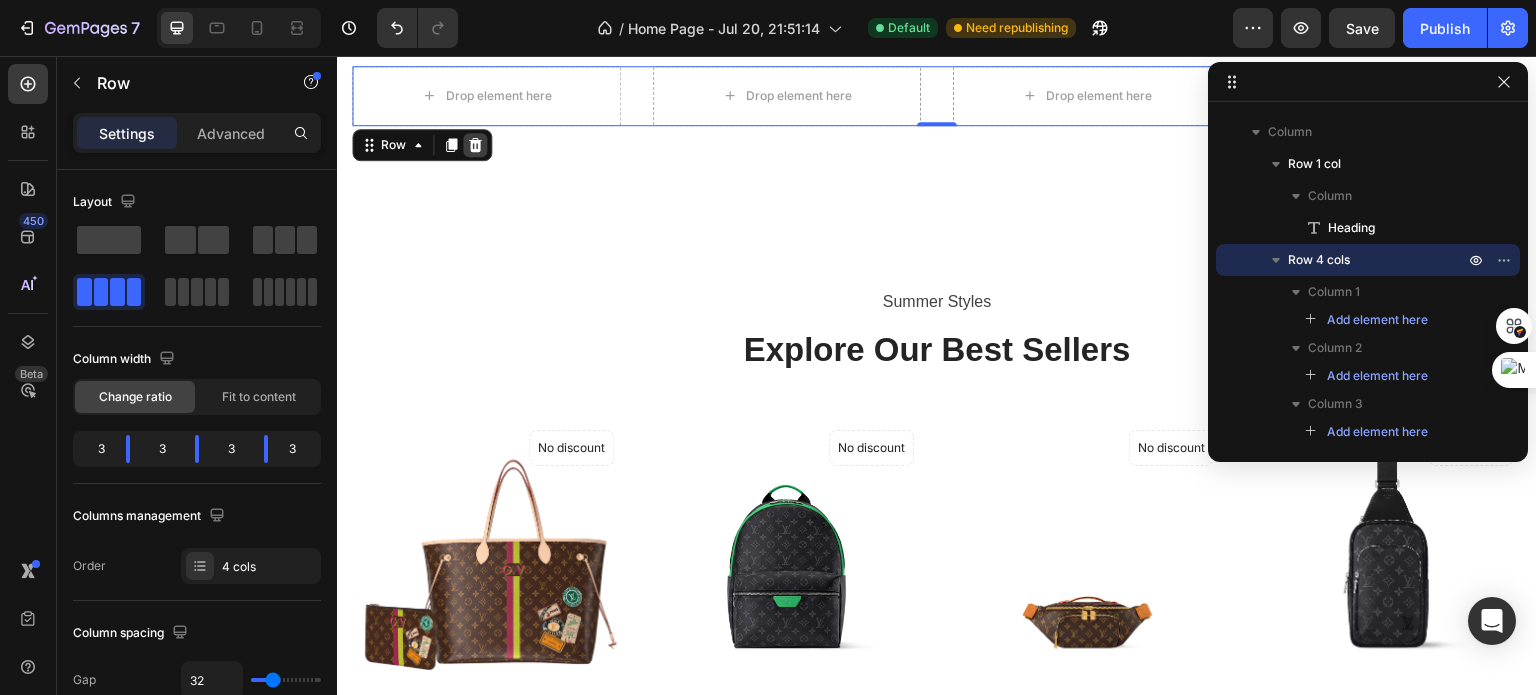 click at bounding box center (475, 145) 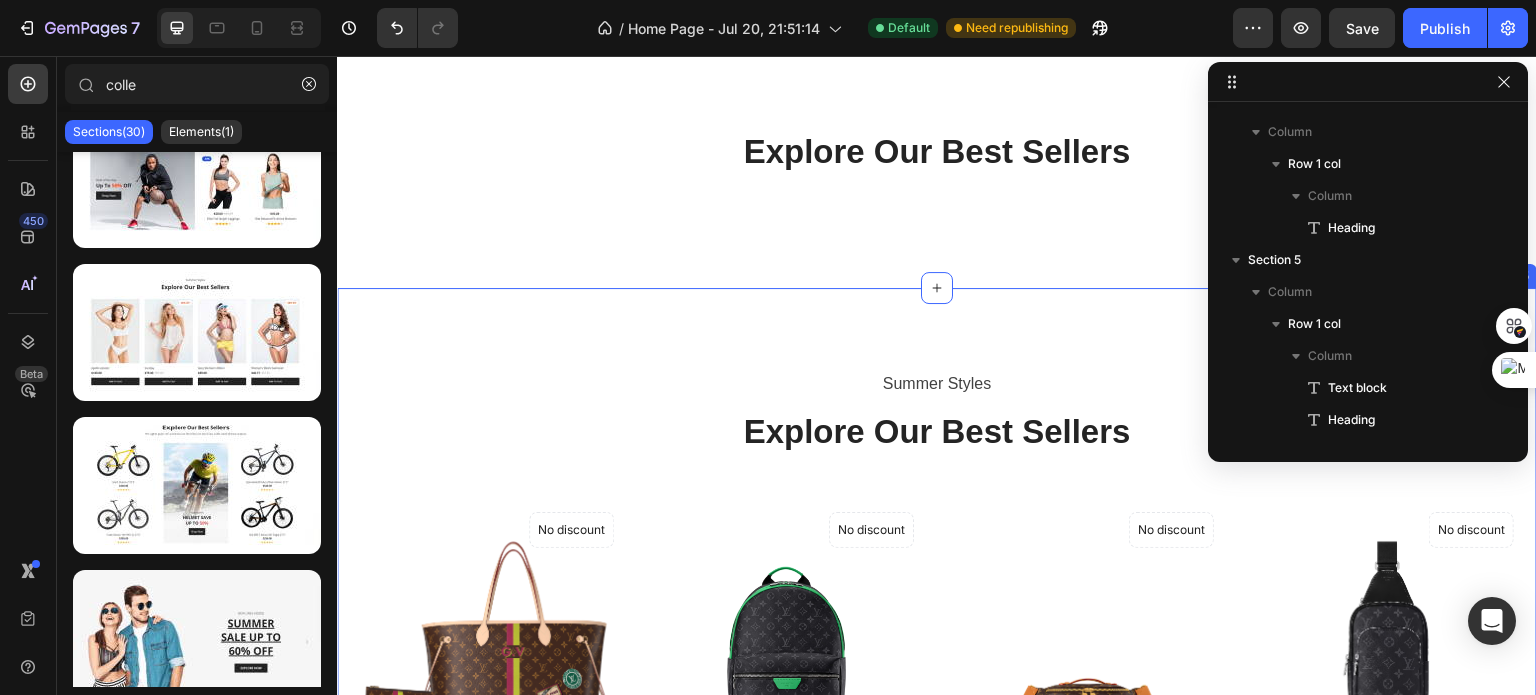 scroll, scrollTop: 1346, scrollLeft: 0, axis: vertical 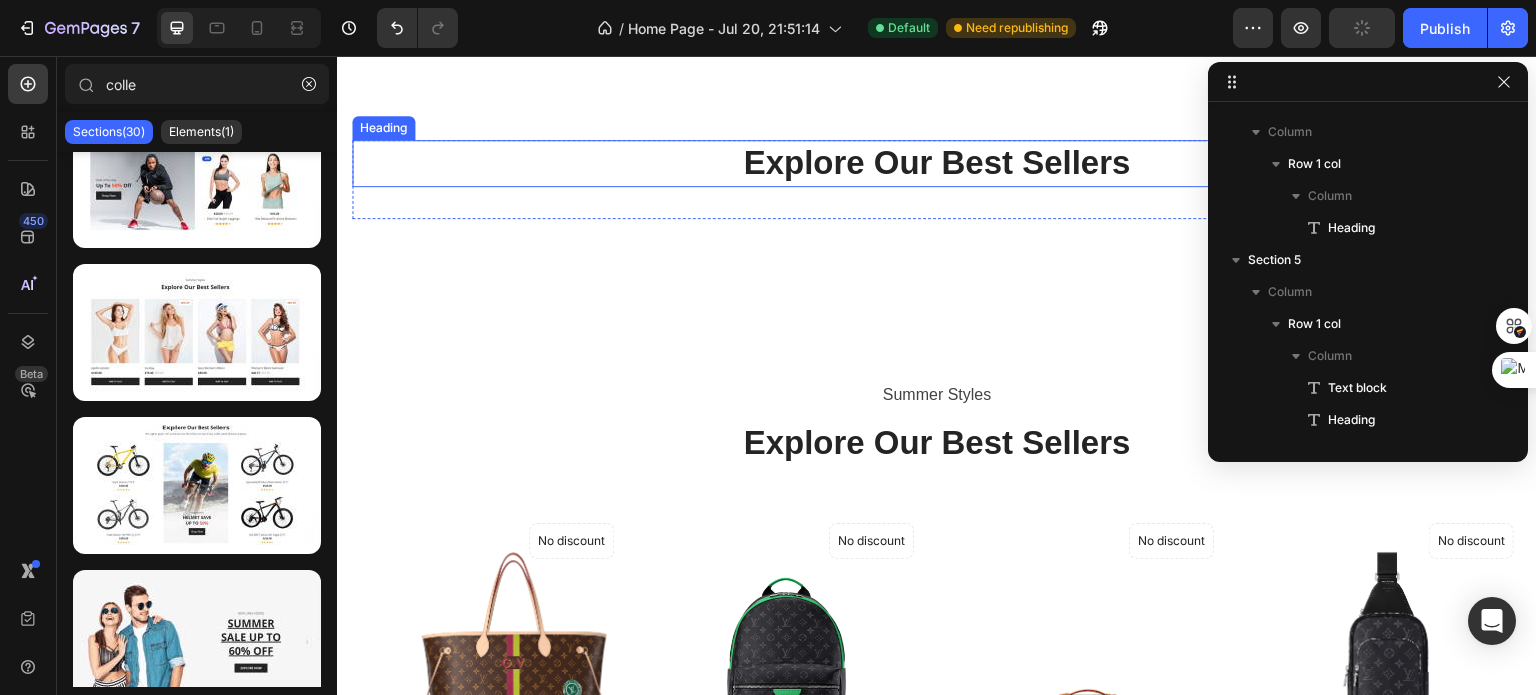 click on "Explore Our Best Sellers" at bounding box center (937, 163) 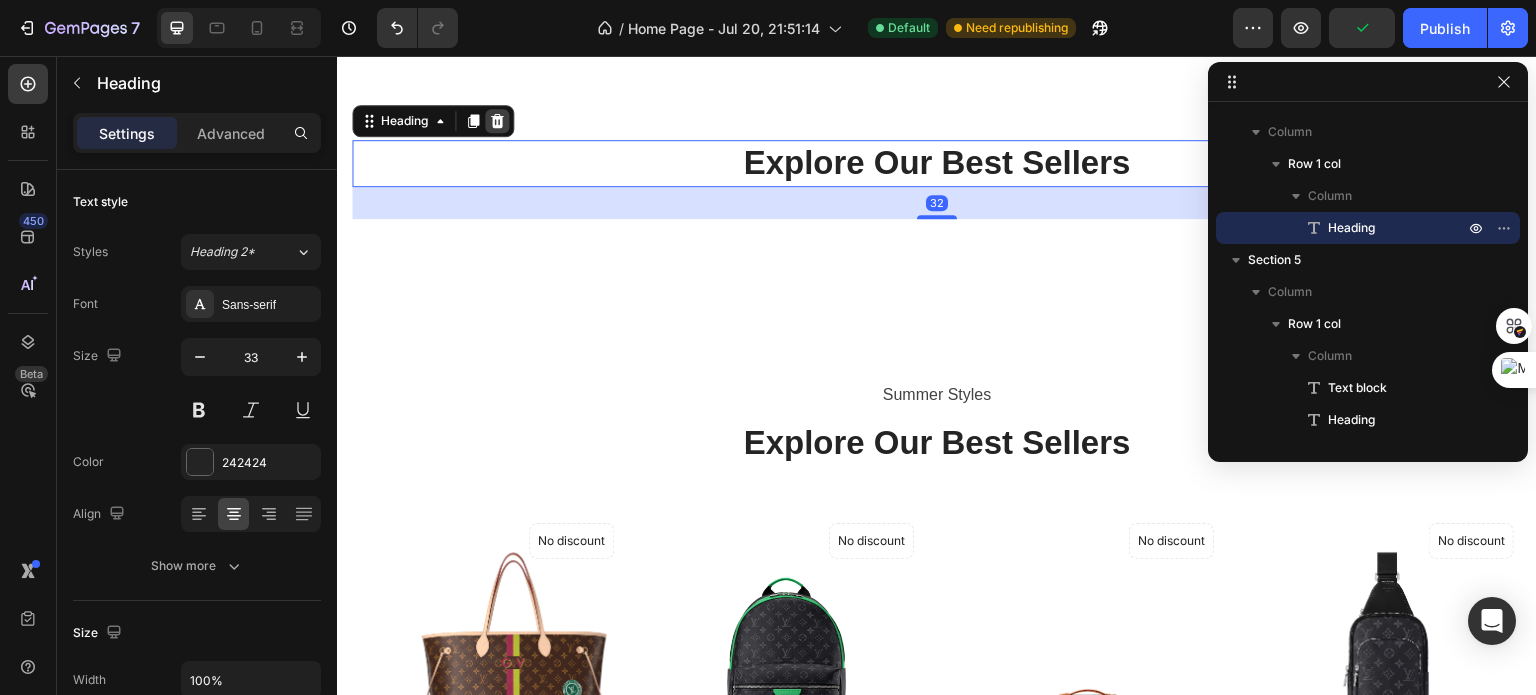 click 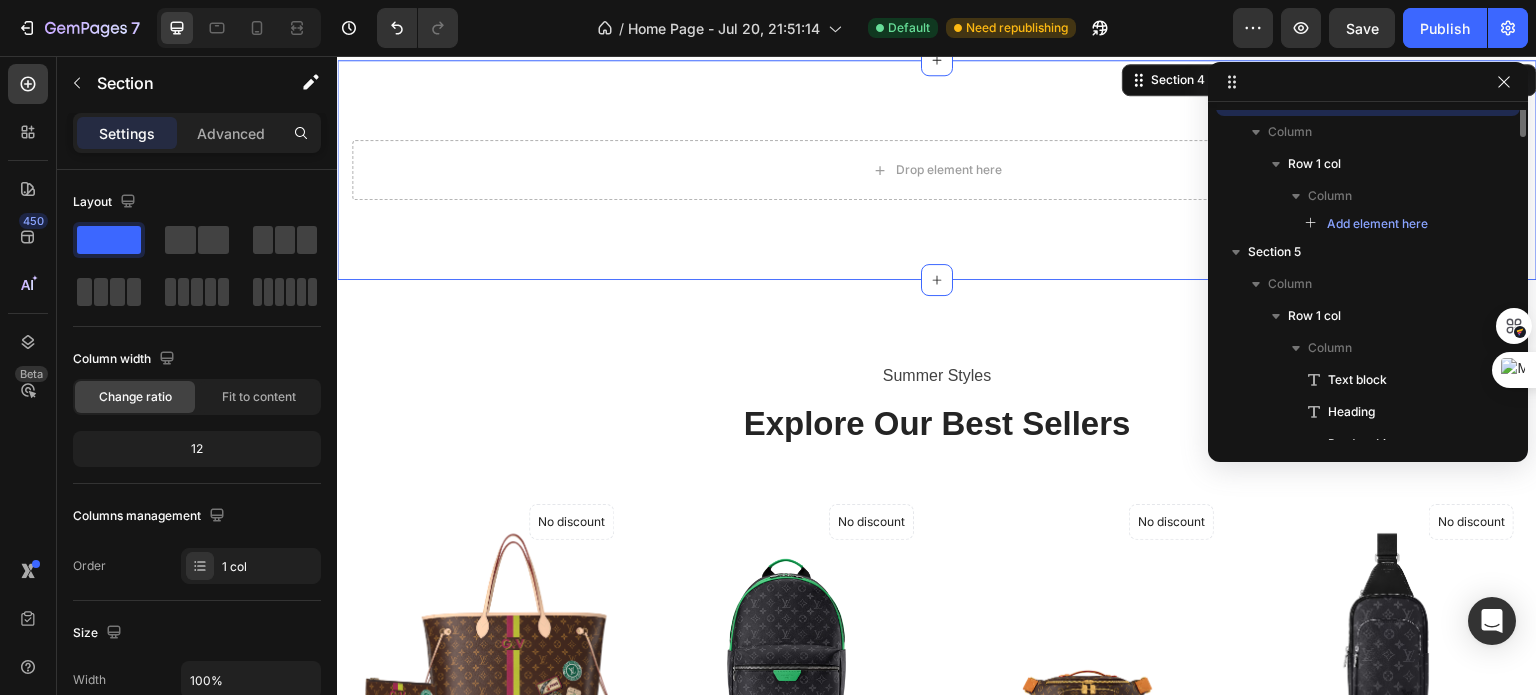 scroll, scrollTop: 0, scrollLeft: 0, axis: both 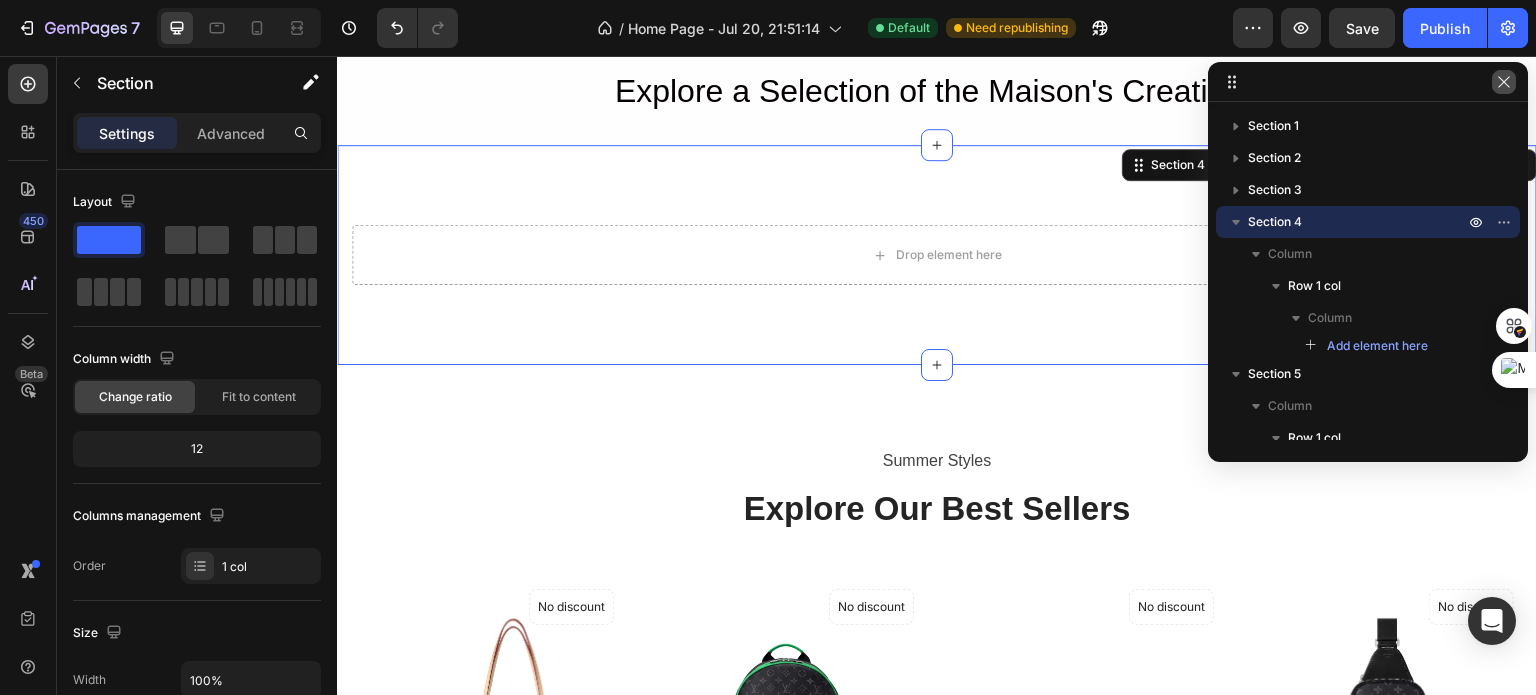 click 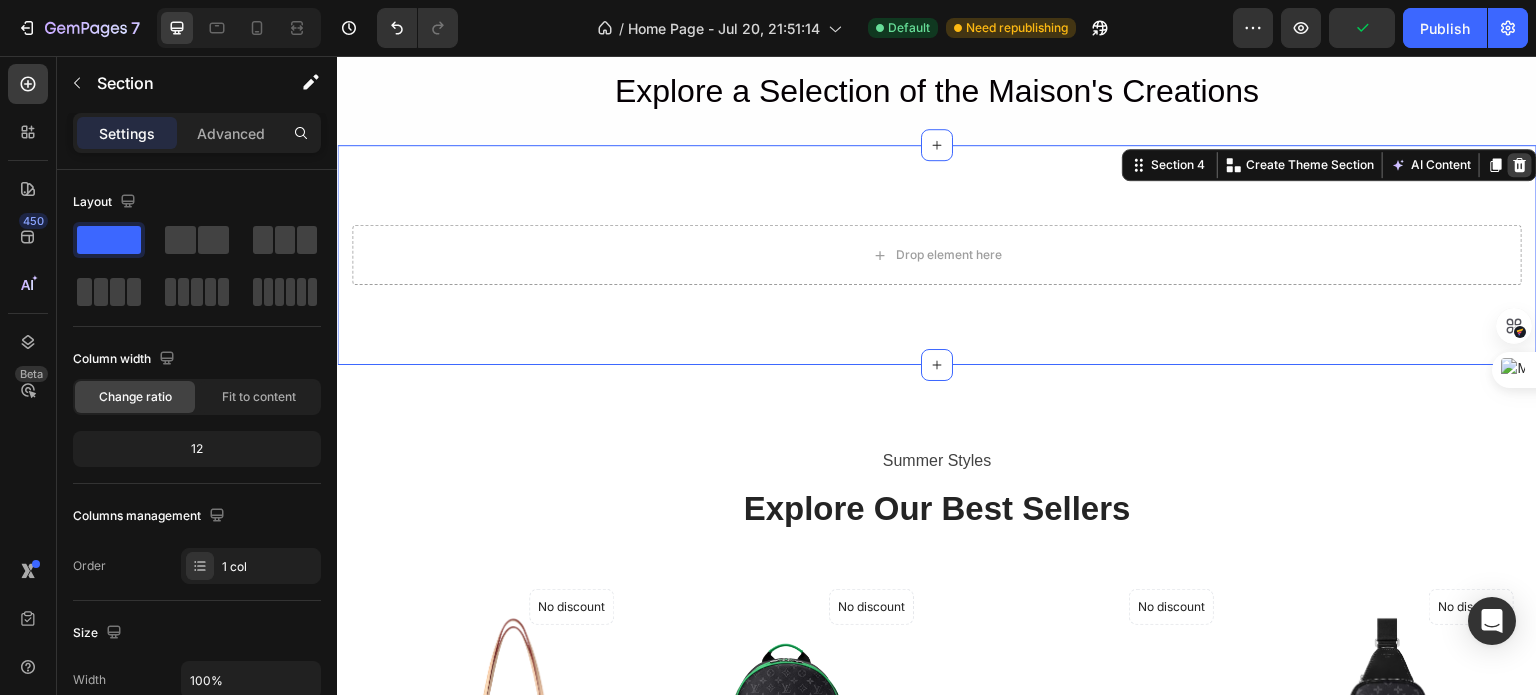 click 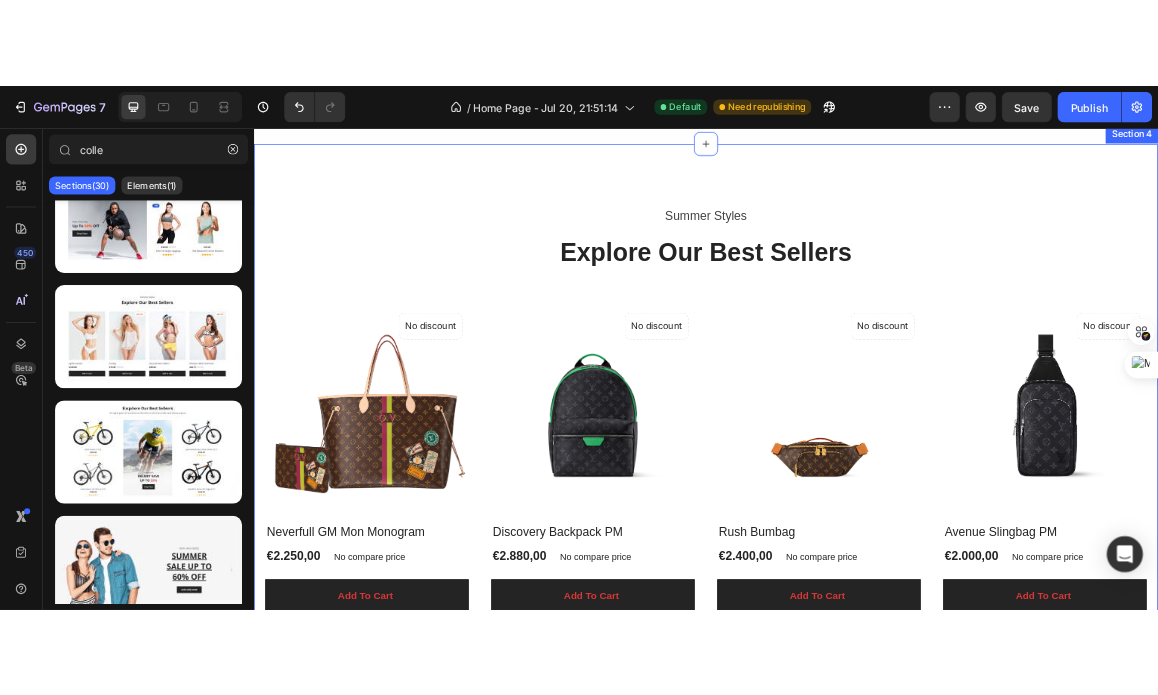 scroll, scrollTop: 1343, scrollLeft: 0, axis: vertical 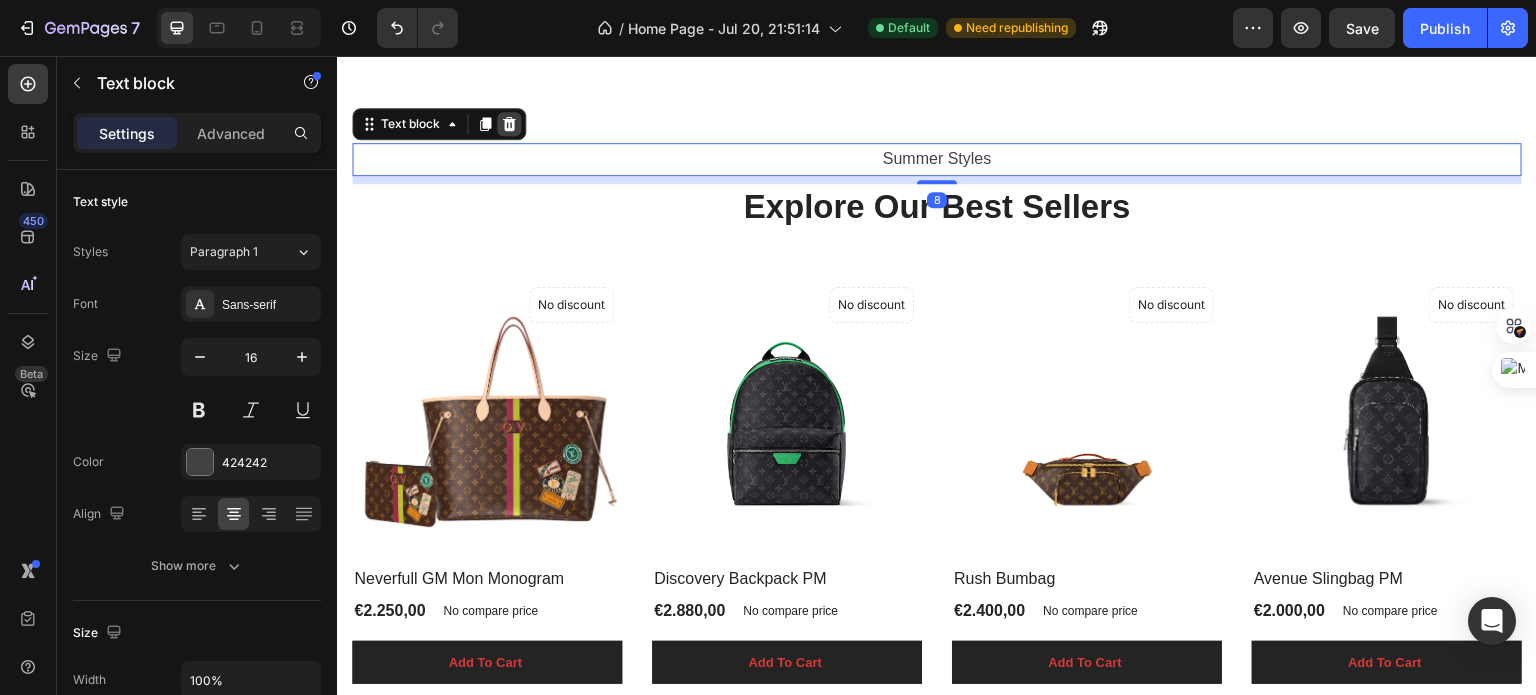 click 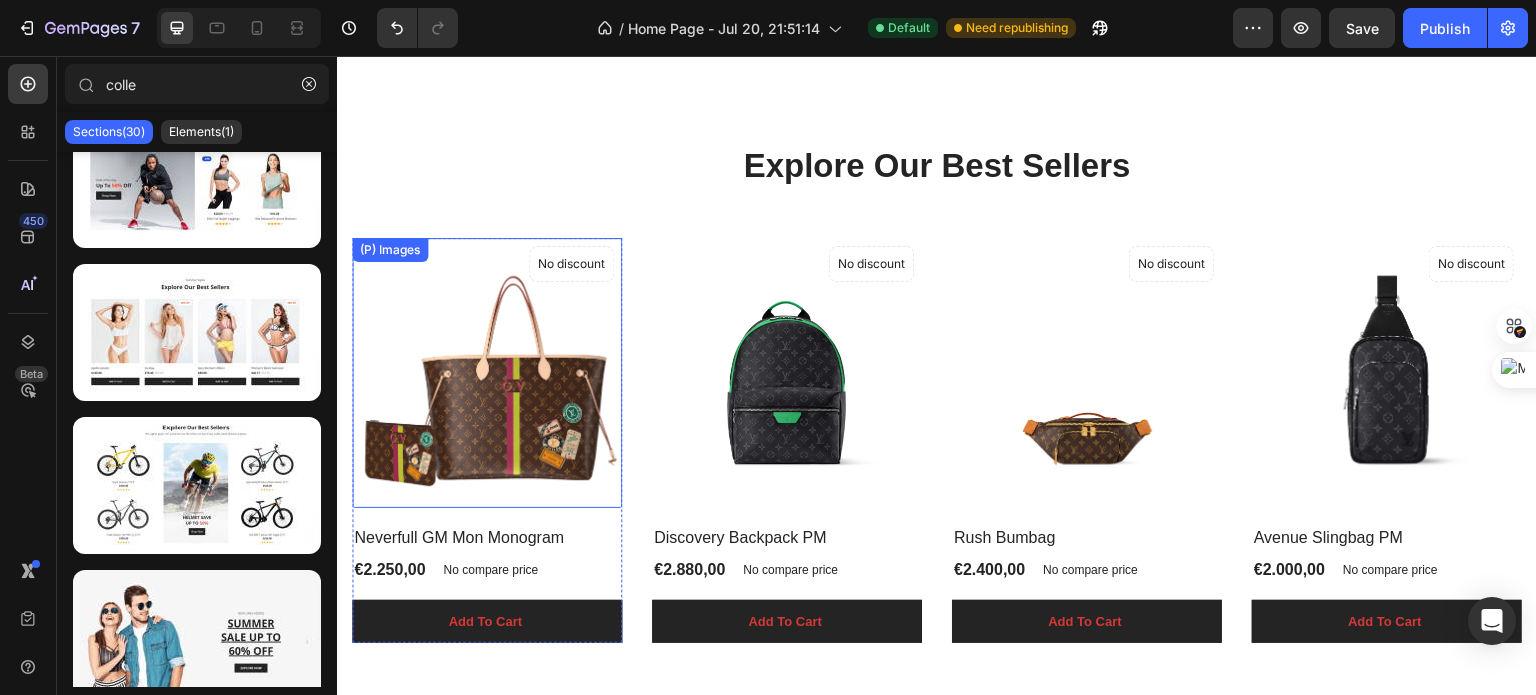 click at bounding box center [487, 373] 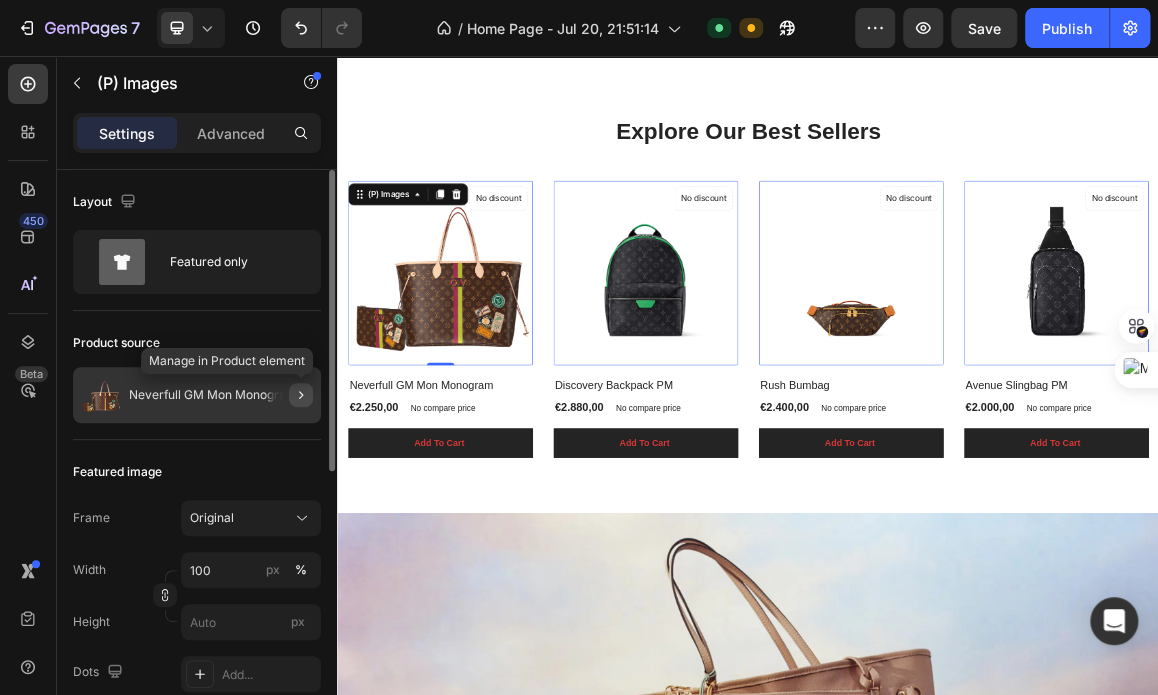 click 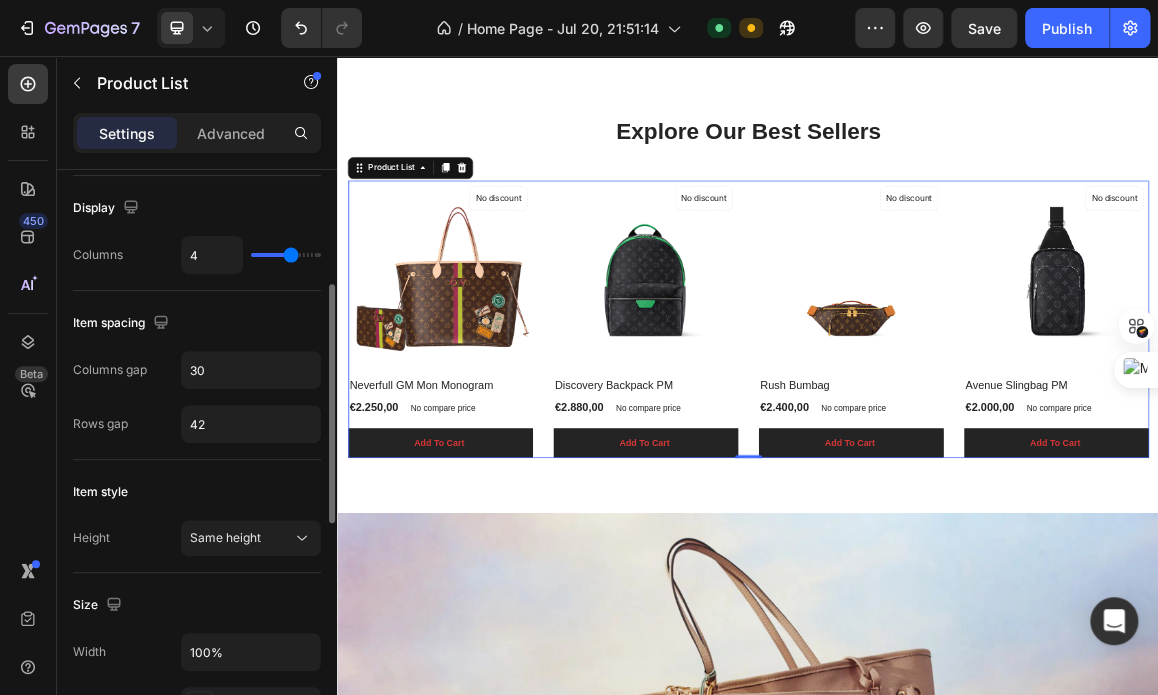 scroll, scrollTop: 268, scrollLeft: 0, axis: vertical 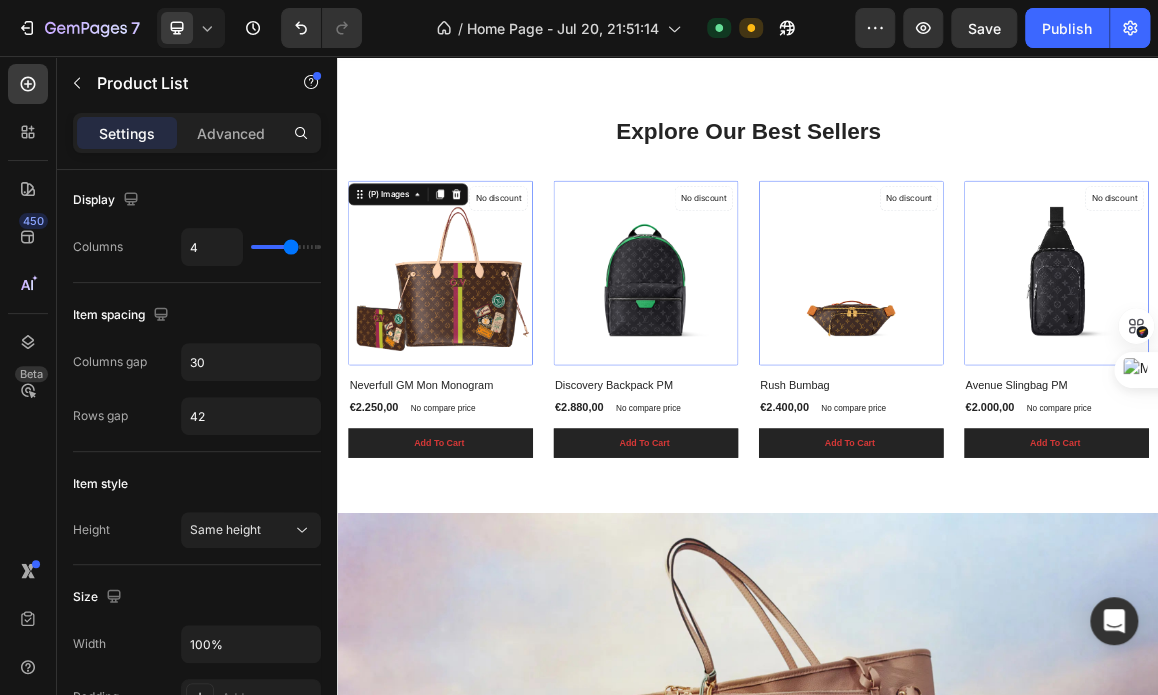 click at bounding box center (487, 373) 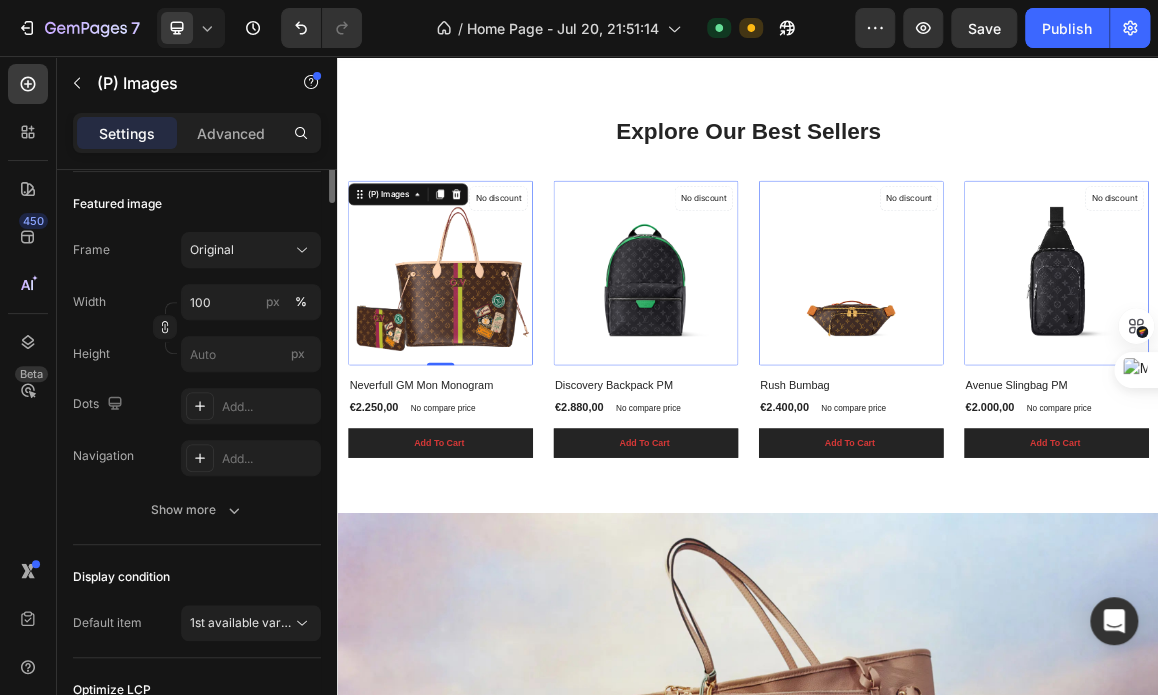 scroll, scrollTop: 0, scrollLeft: 0, axis: both 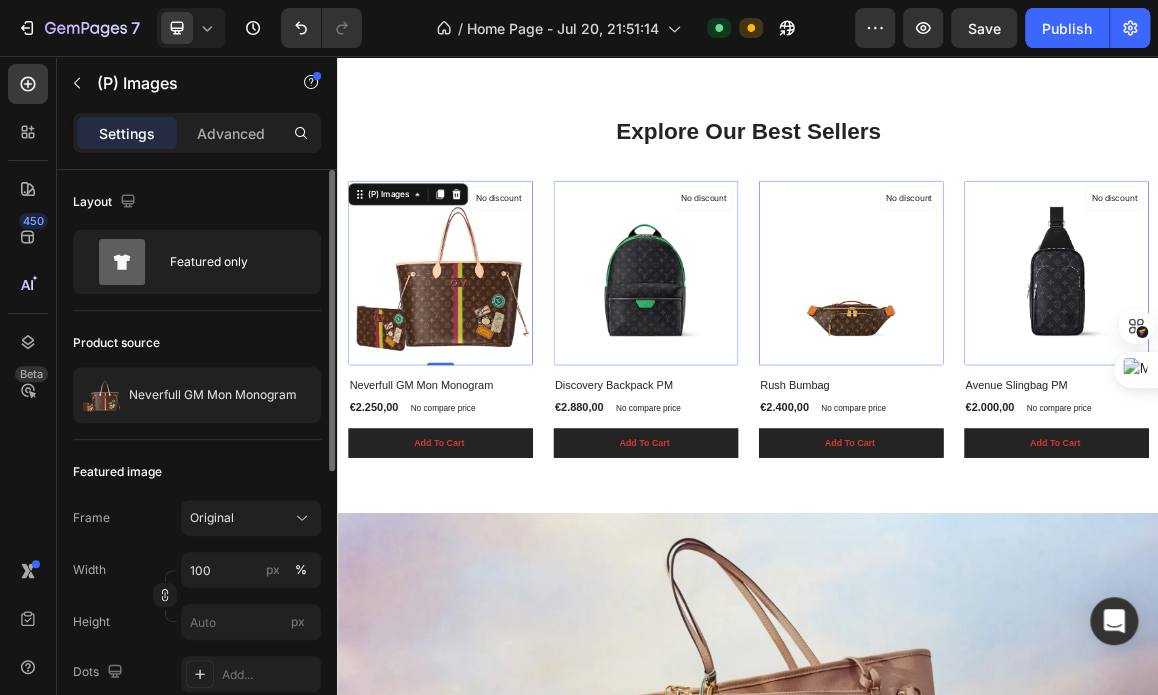 click at bounding box center [487, 373] 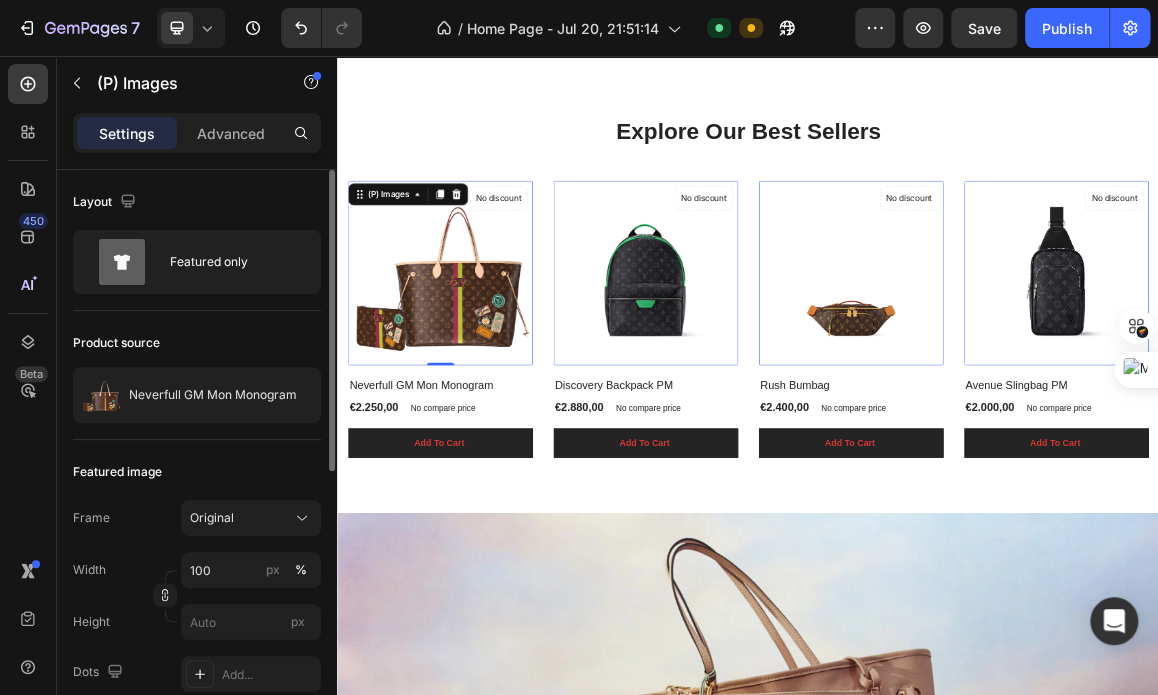 click at bounding box center (487, 373) 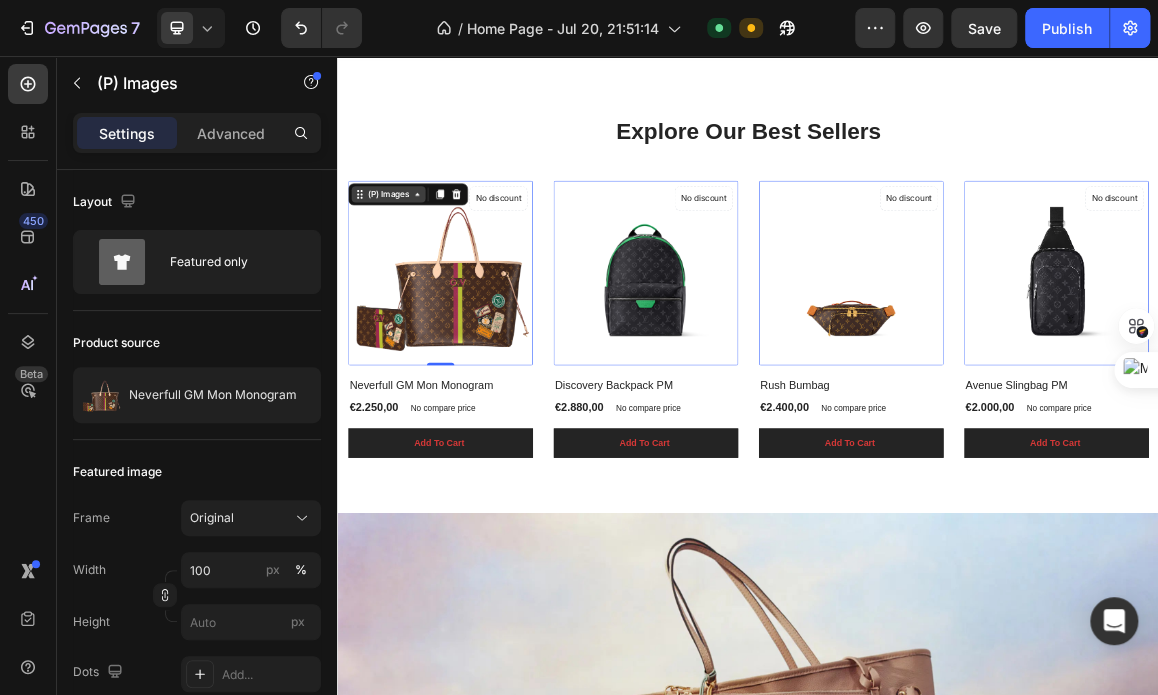 click on "(P) Images" at bounding box center (411, 258) 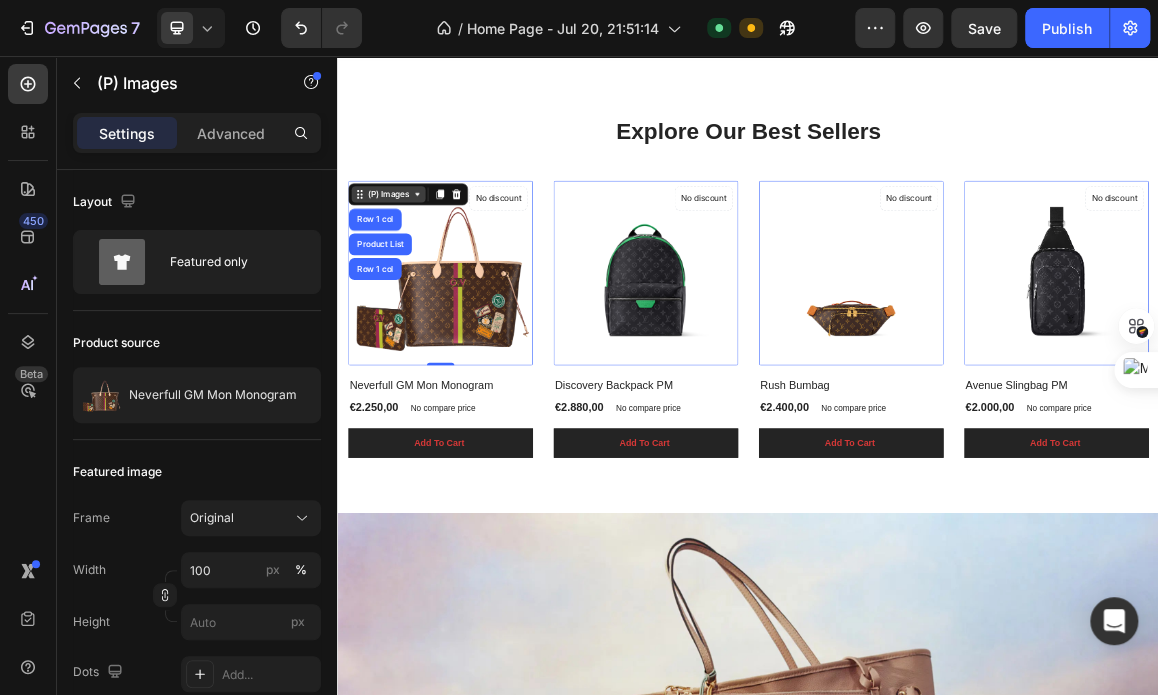 click on "(P) Images" at bounding box center [411, 258] 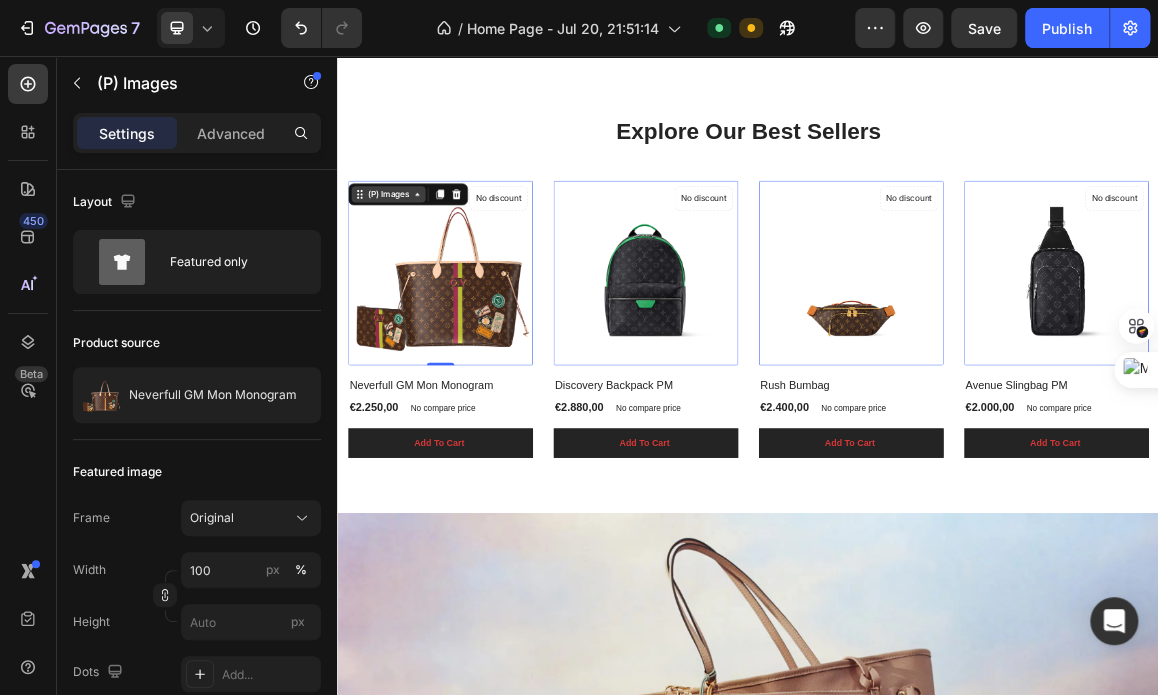 click on "(P) Images" at bounding box center (411, 258) 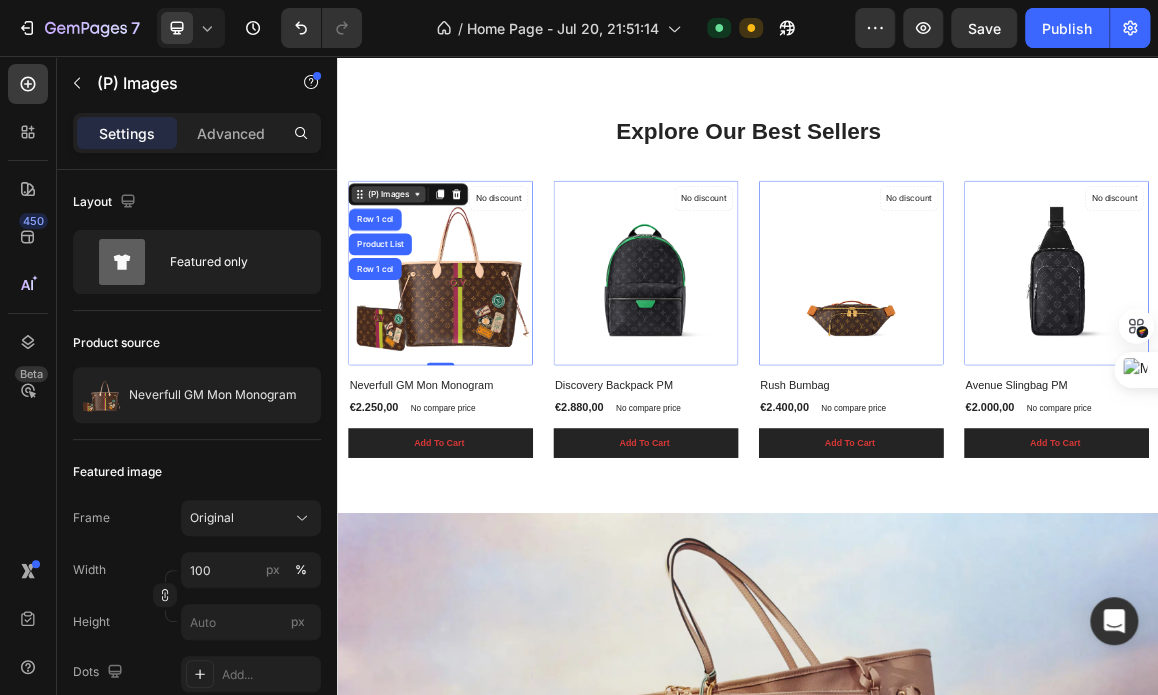 click on "(P) Images" at bounding box center (411, 258) 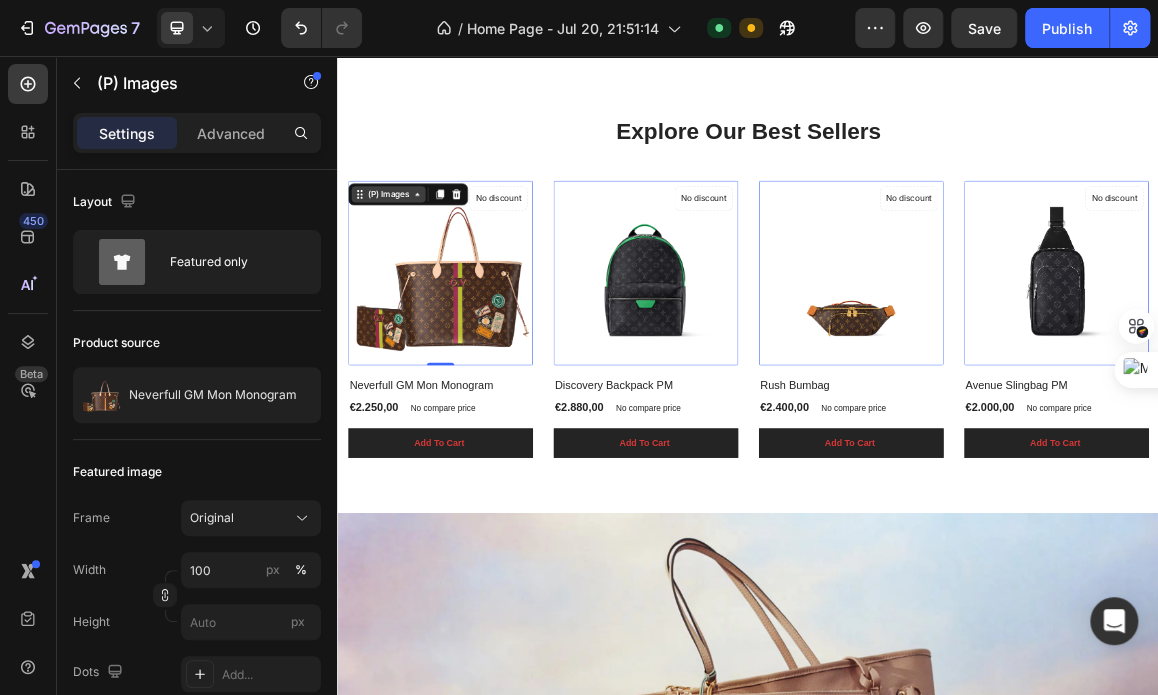 click on "(P) Images" at bounding box center [411, 258] 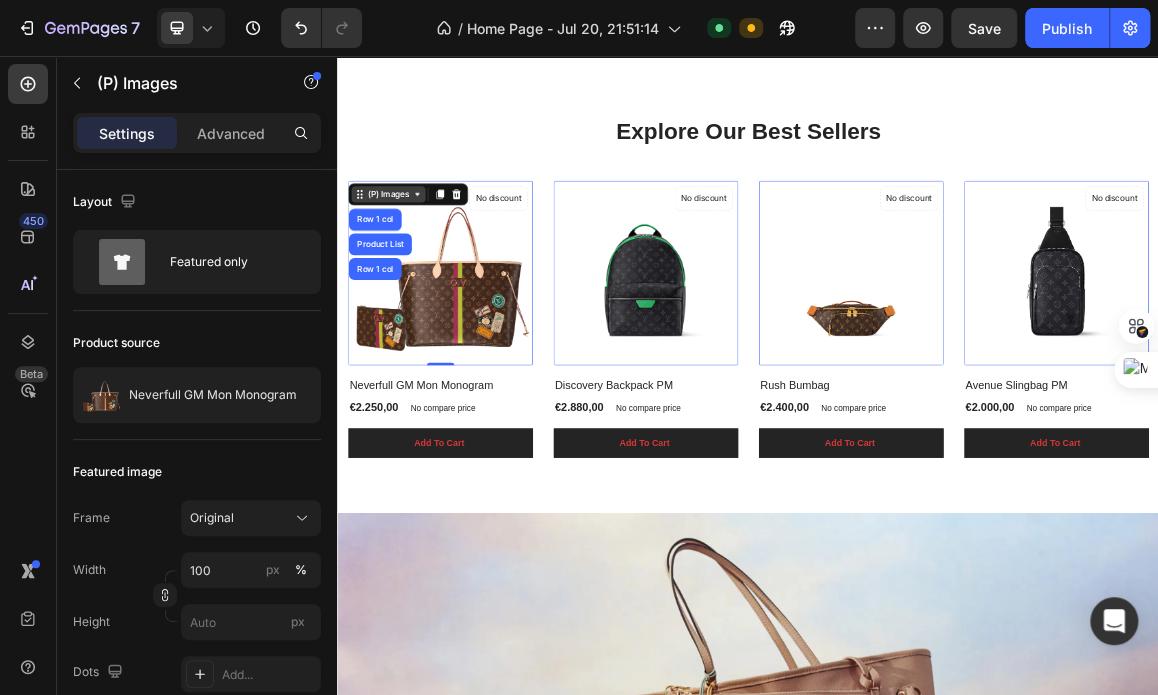 click on "(P) Images" at bounding box center [411, 258] 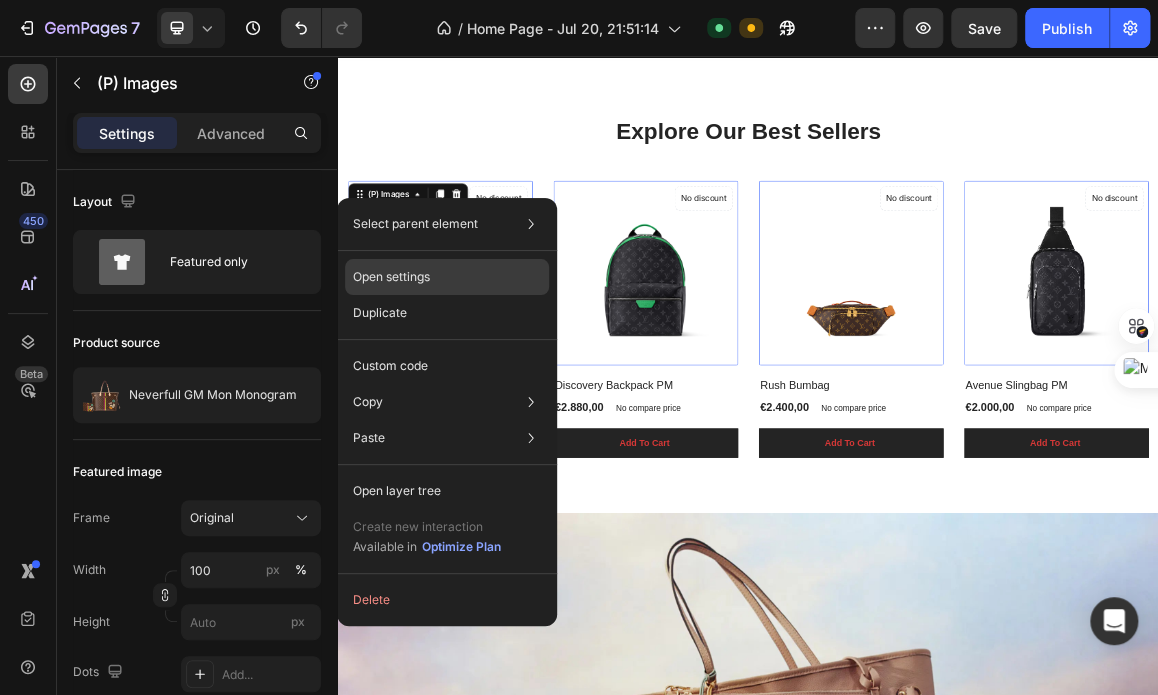 click on "Open settings" 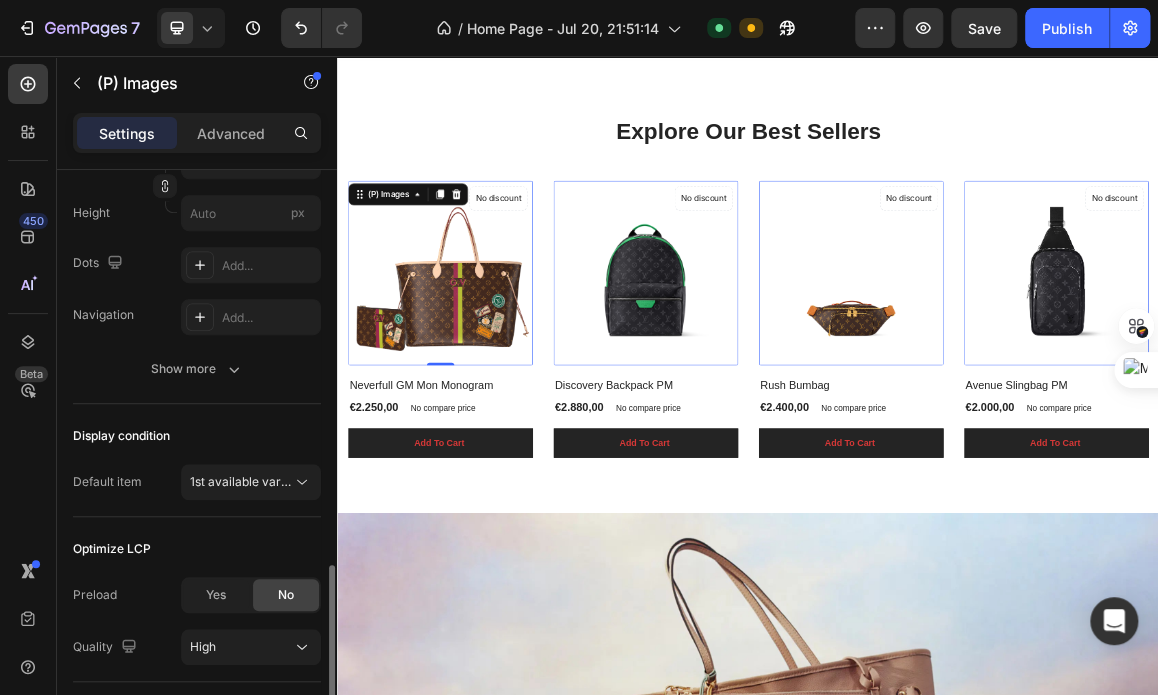 scroll, scrollTop: 542, scrollLeft: 0, axis: vertical 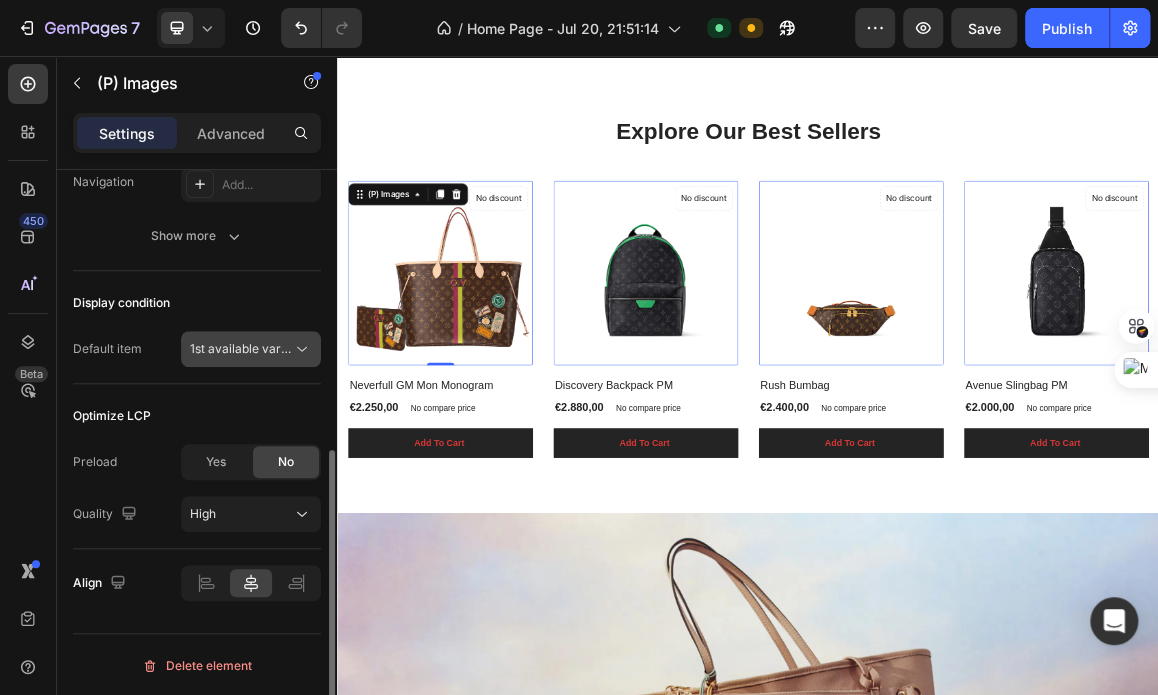 click on "1st available variant" at bounding box center [246, 348] 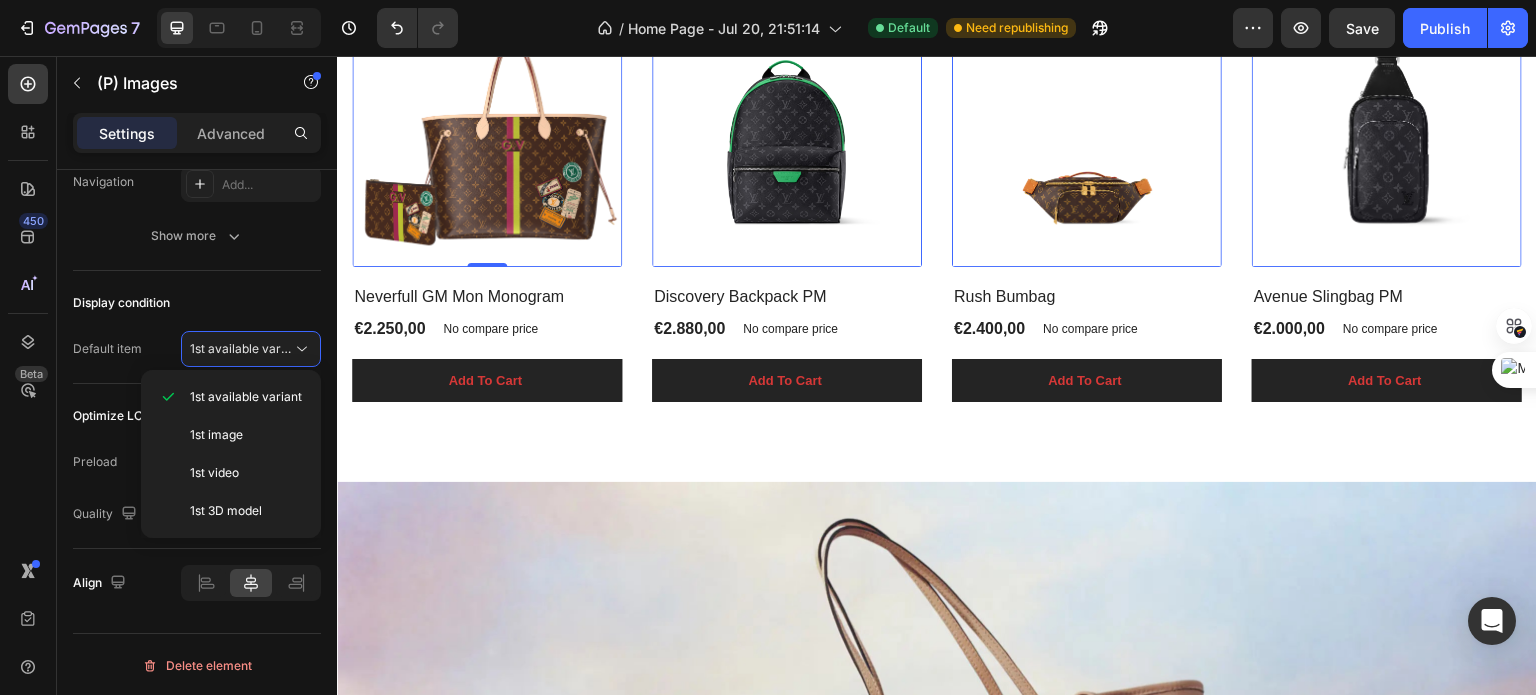 scroll, scrollTop: 1583, scrollLeft: 0, axis: vertical 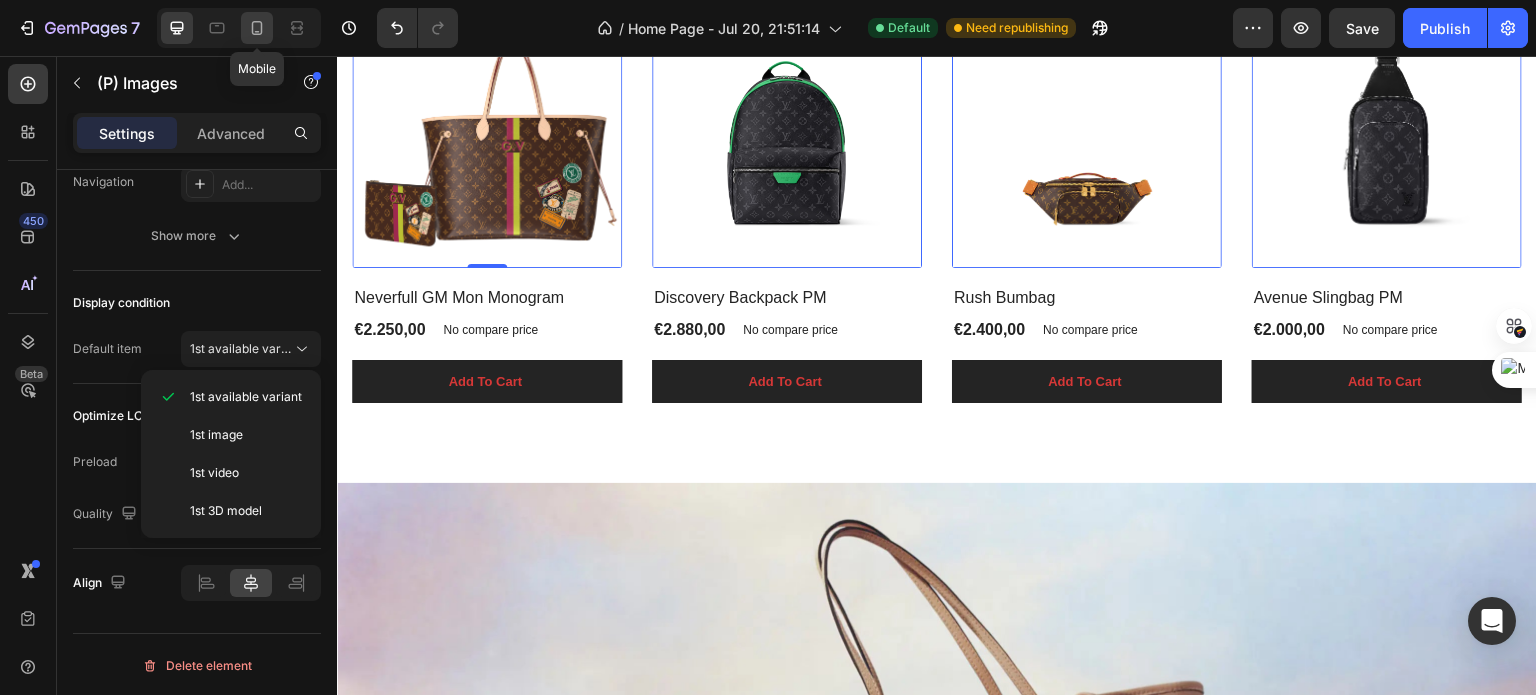 click 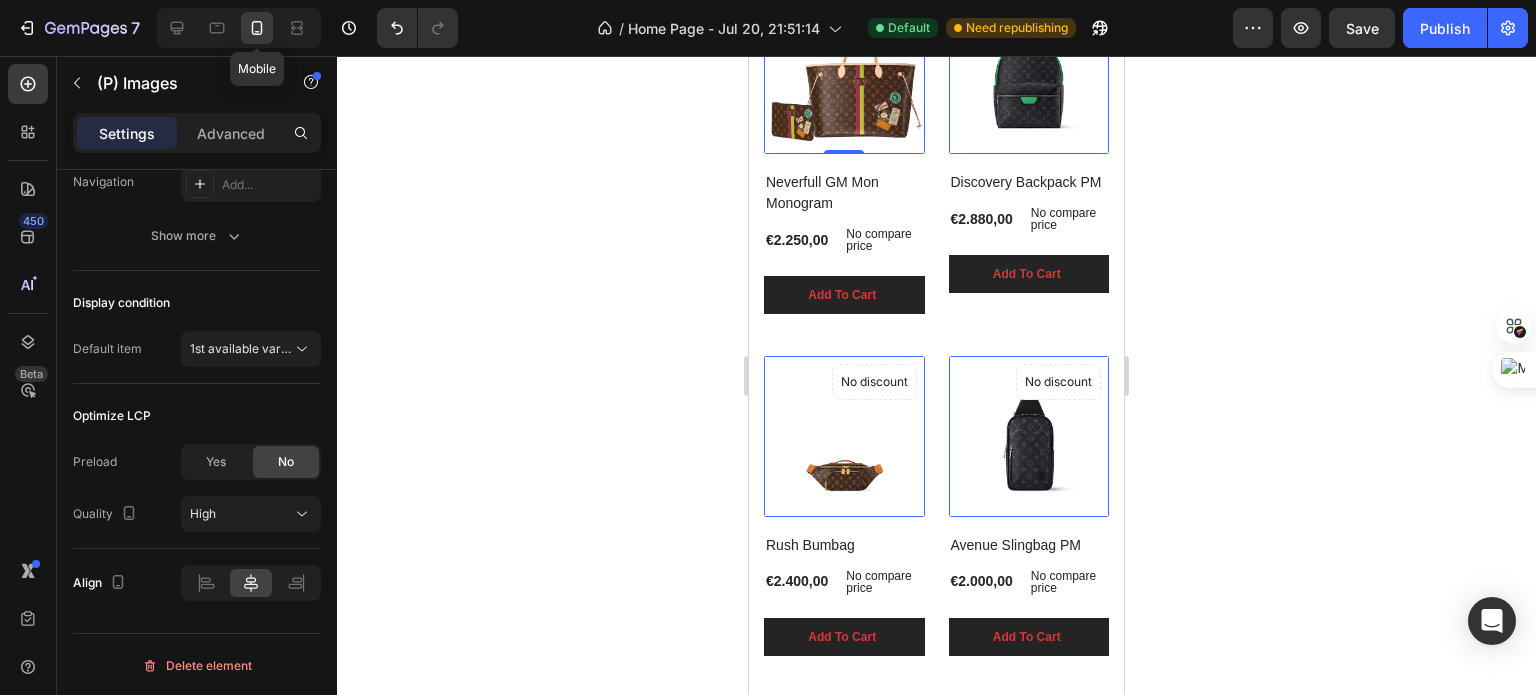 scroll, scrollTop: 1525, scrollLeft: 0, axis: vertical 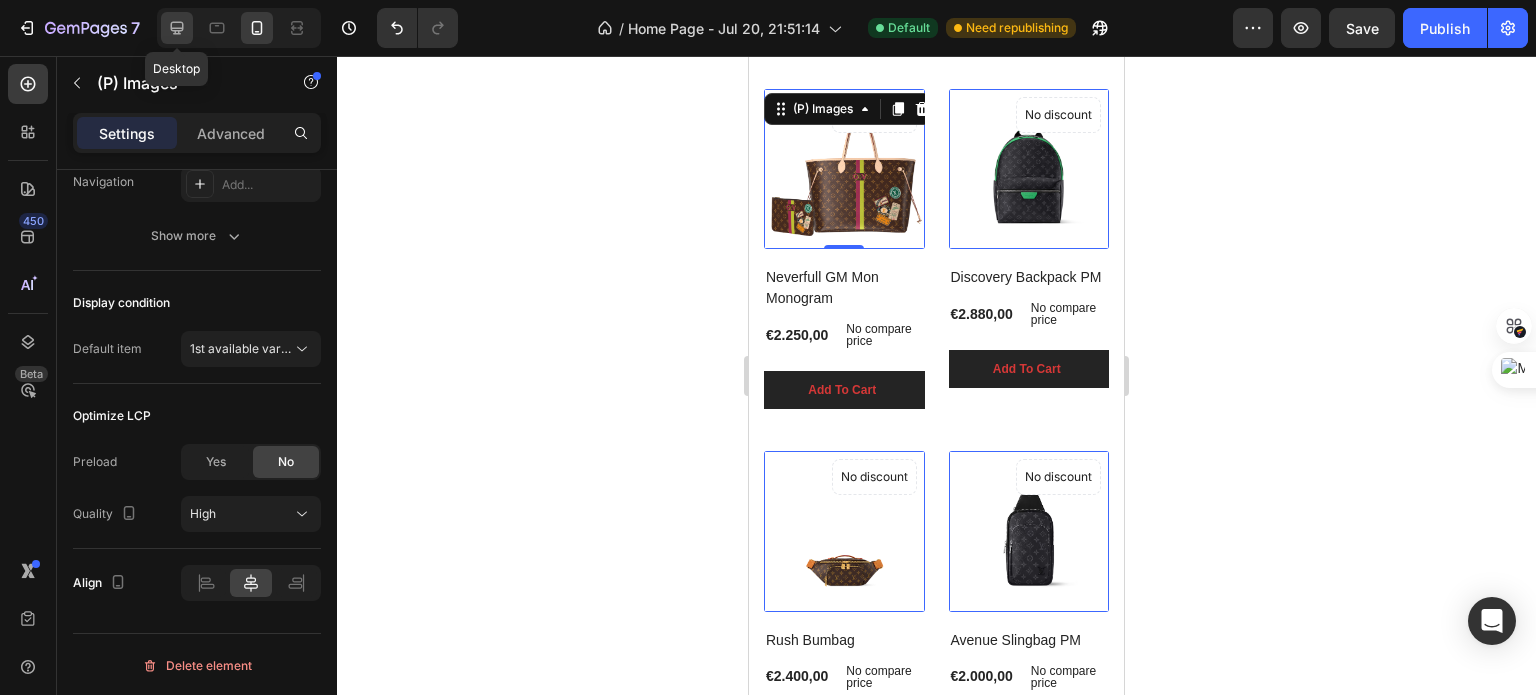 click 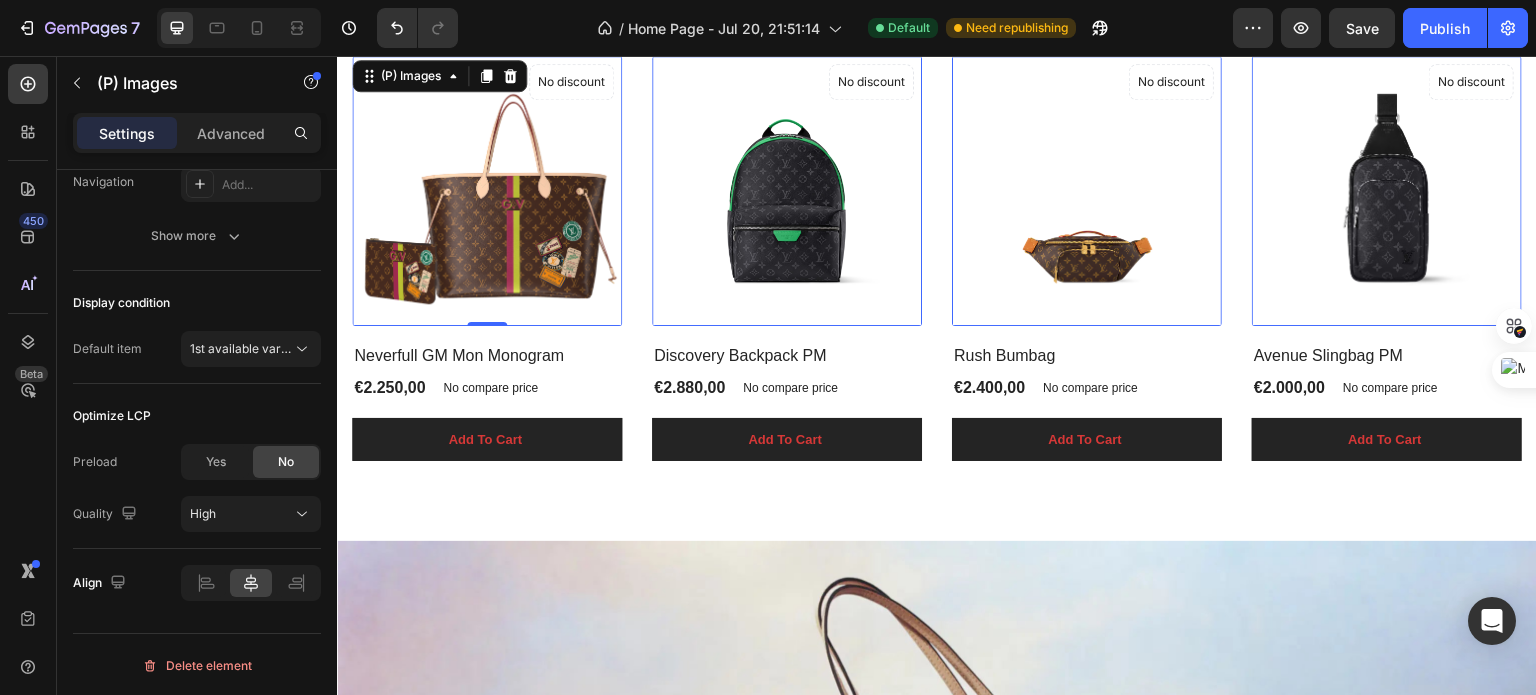 scroll, scrollTop: 1454, scrollLeft: 0, axis: vertical 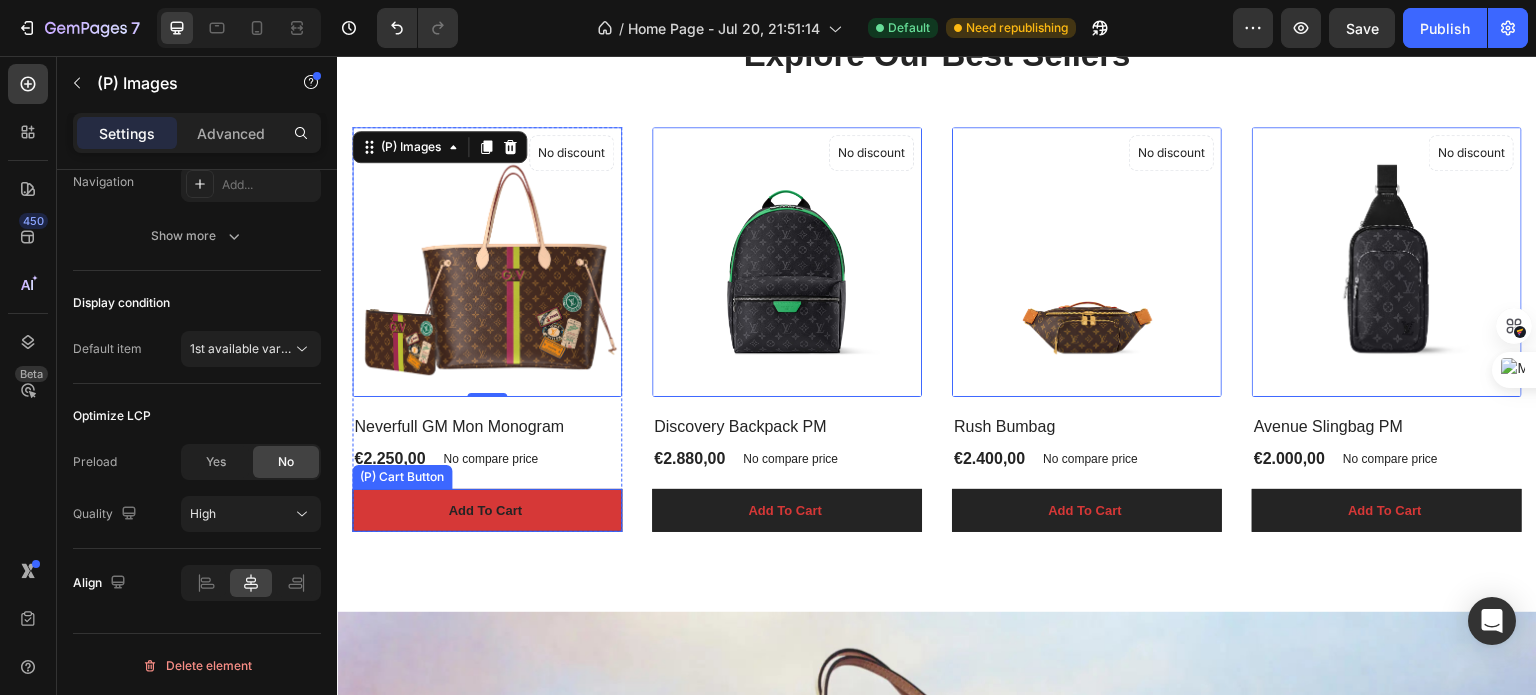 click on "Add To Cart" at bounding box center (487, 511) 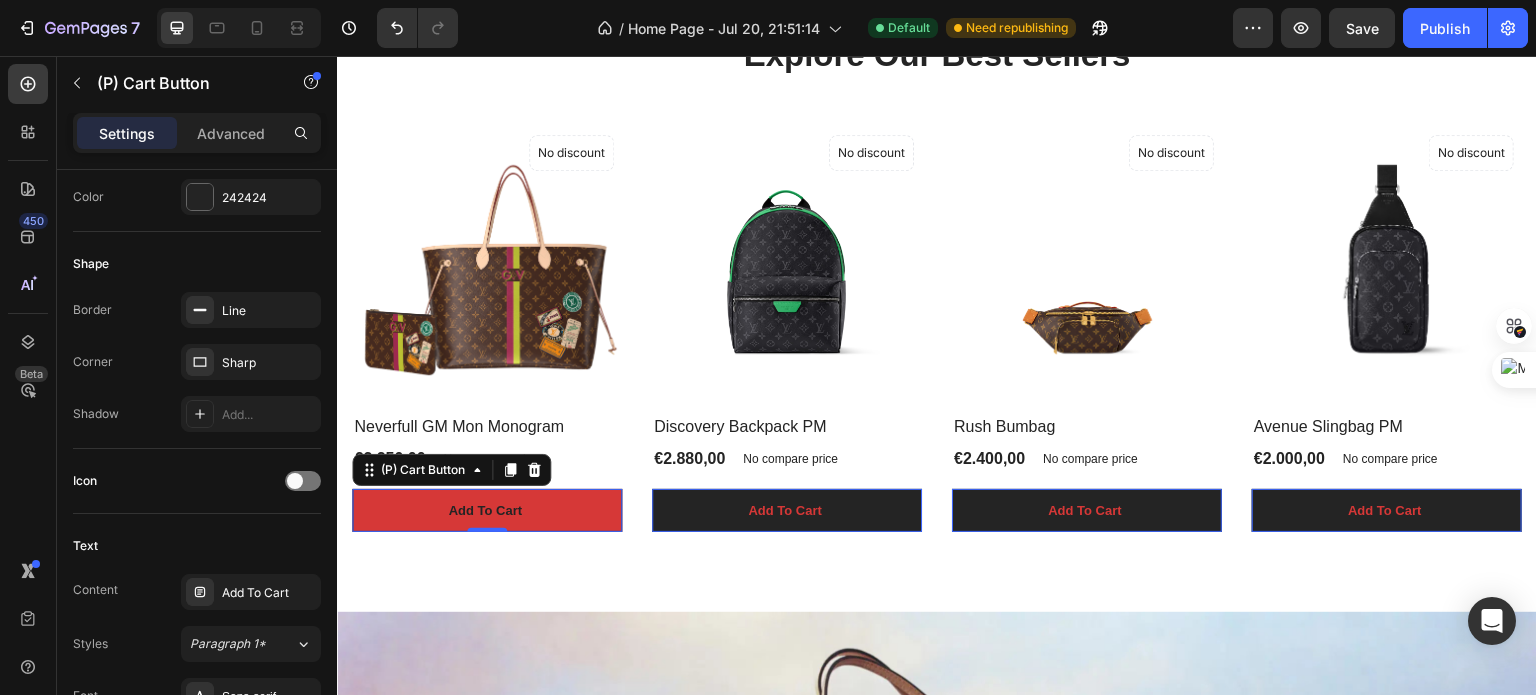 scroll, scrollTop: 0, scrollLeft: 0, axis: both 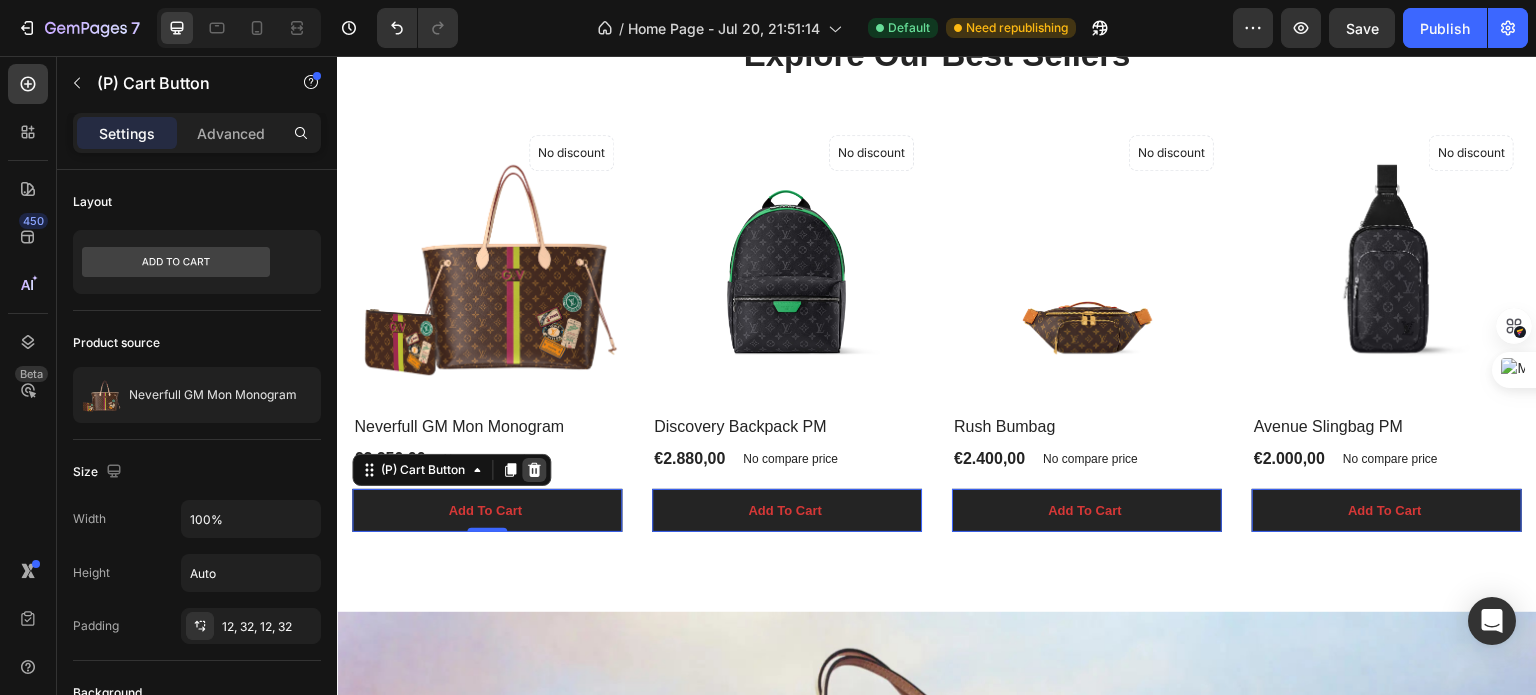 click 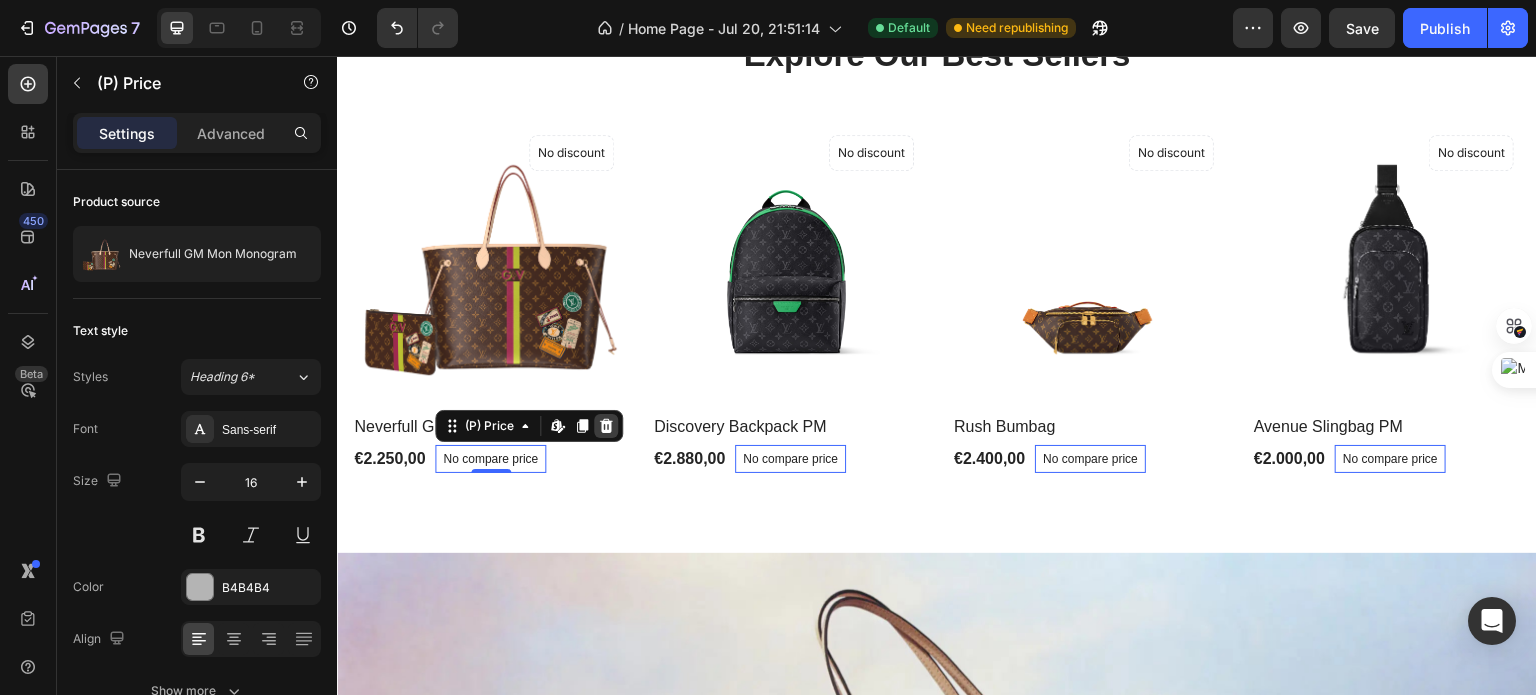 click 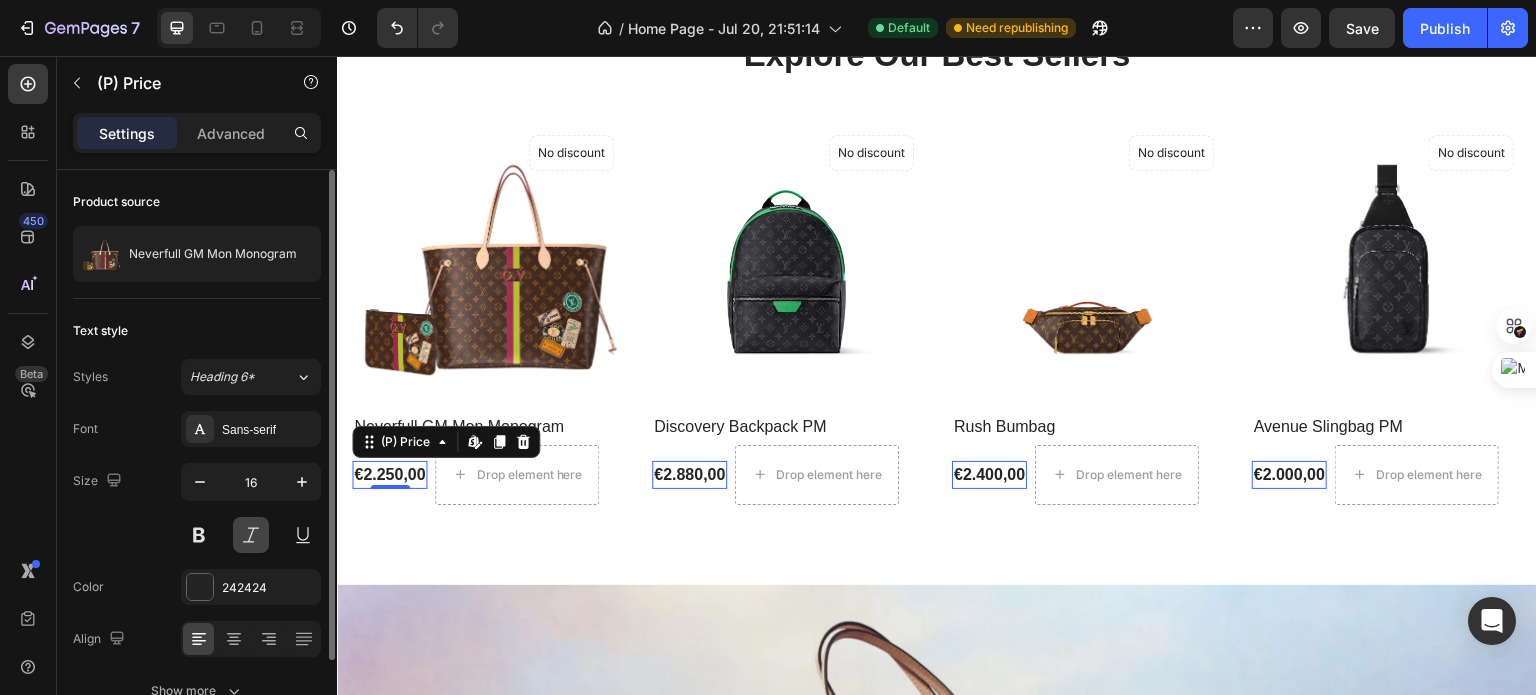 scroll, scrollTop: 102, scrollLeft: 0, axis: vertical 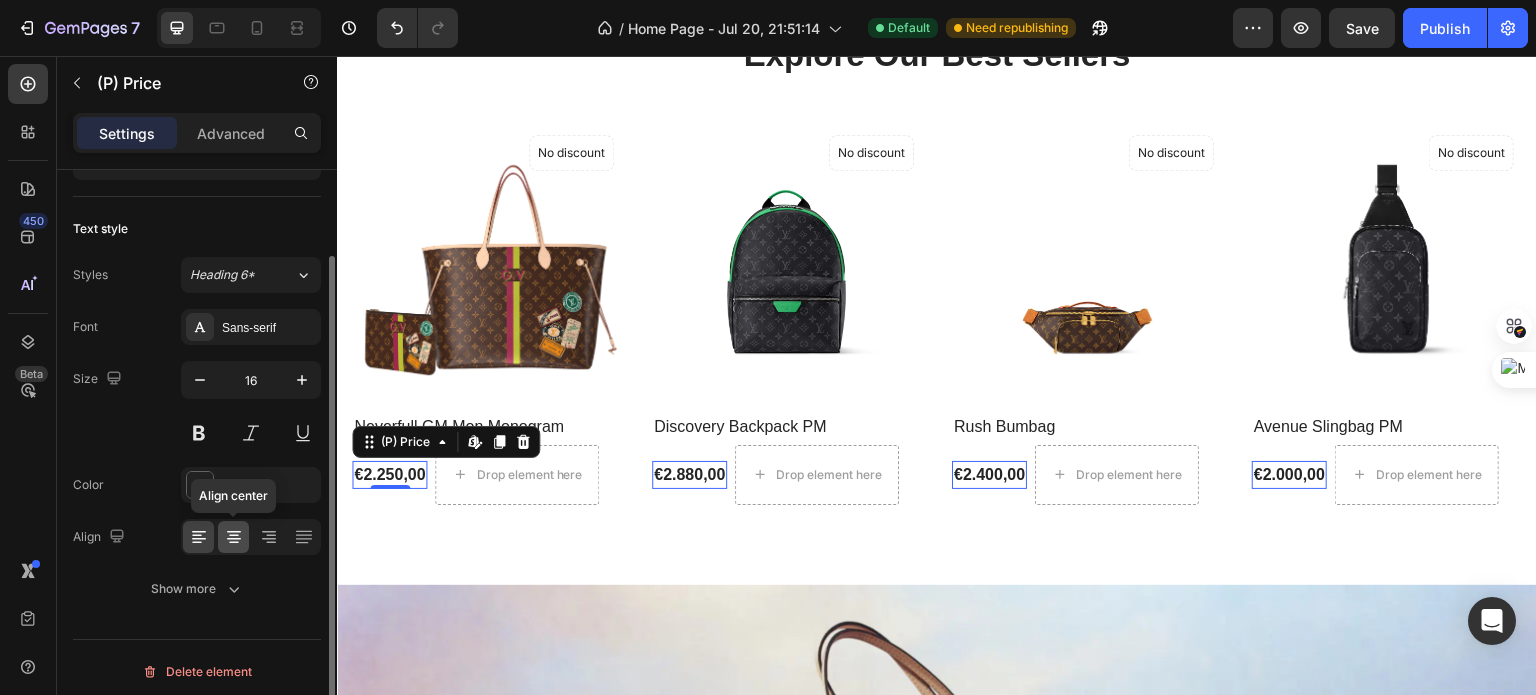 click 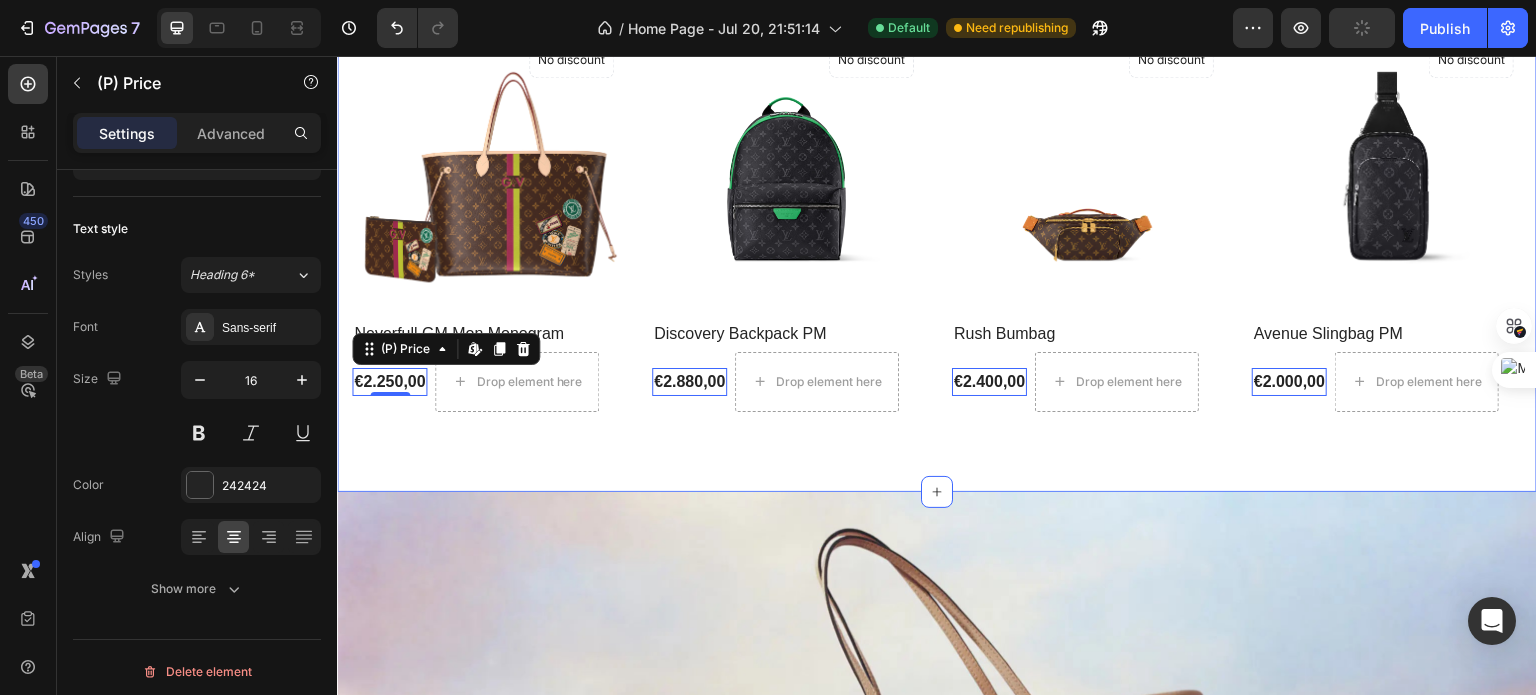scroll, scrollTop: 1548, scrollLeft: 0, axis: vertical 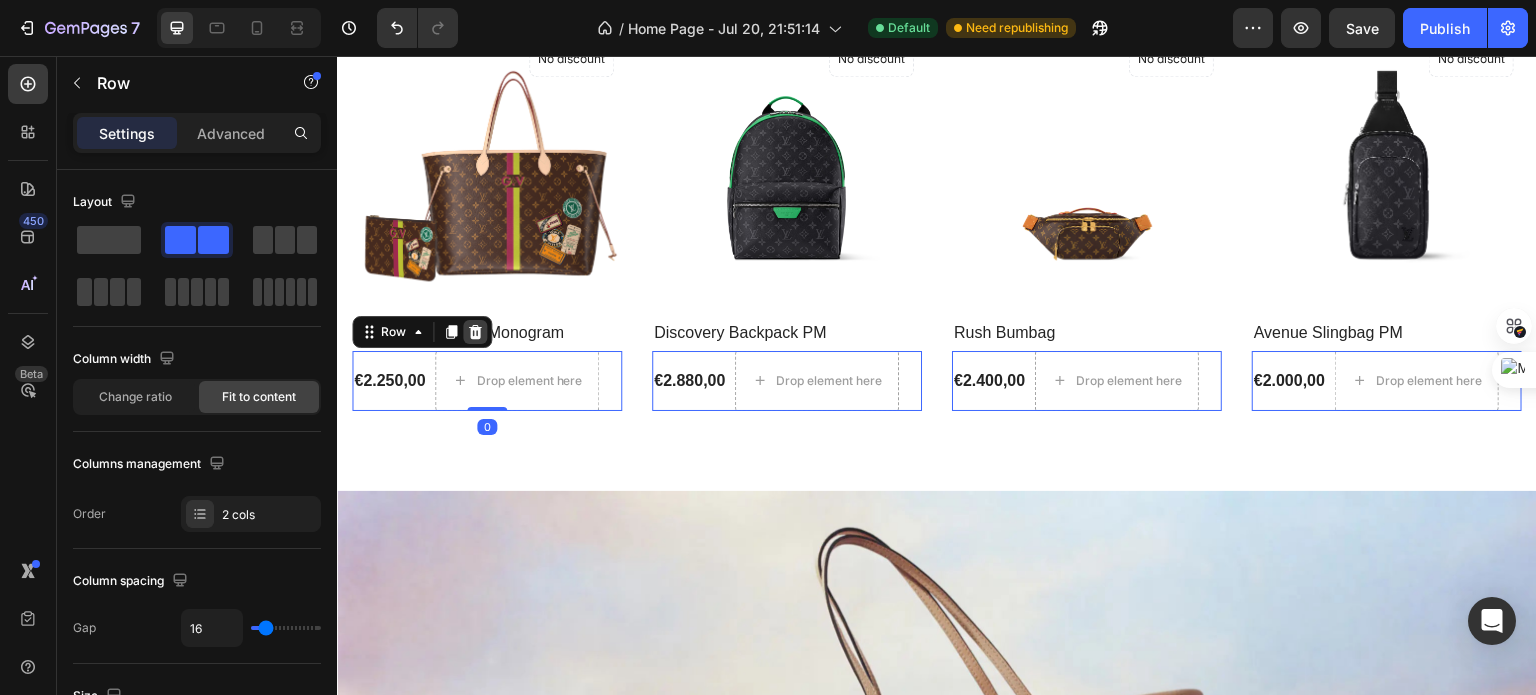 click 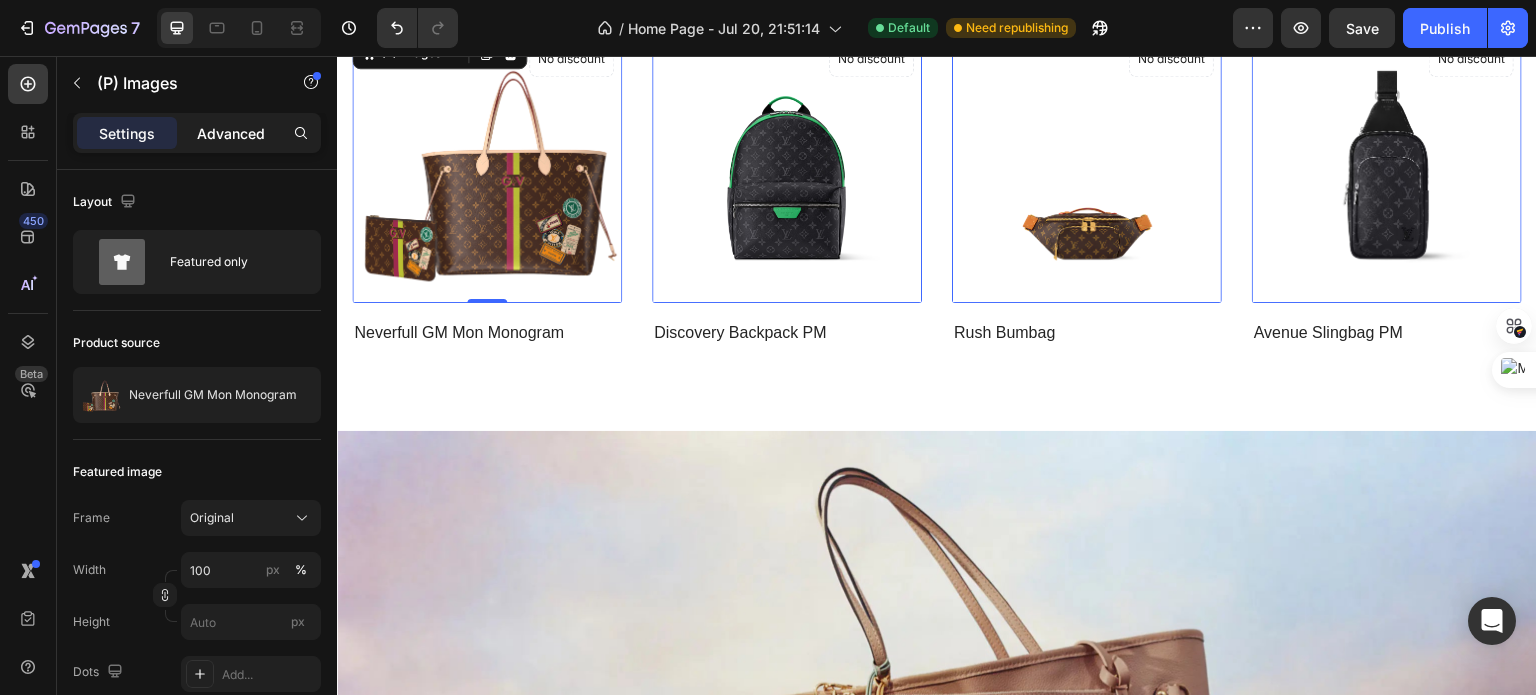 click on "Advanced" at bounding box center [231, 133] 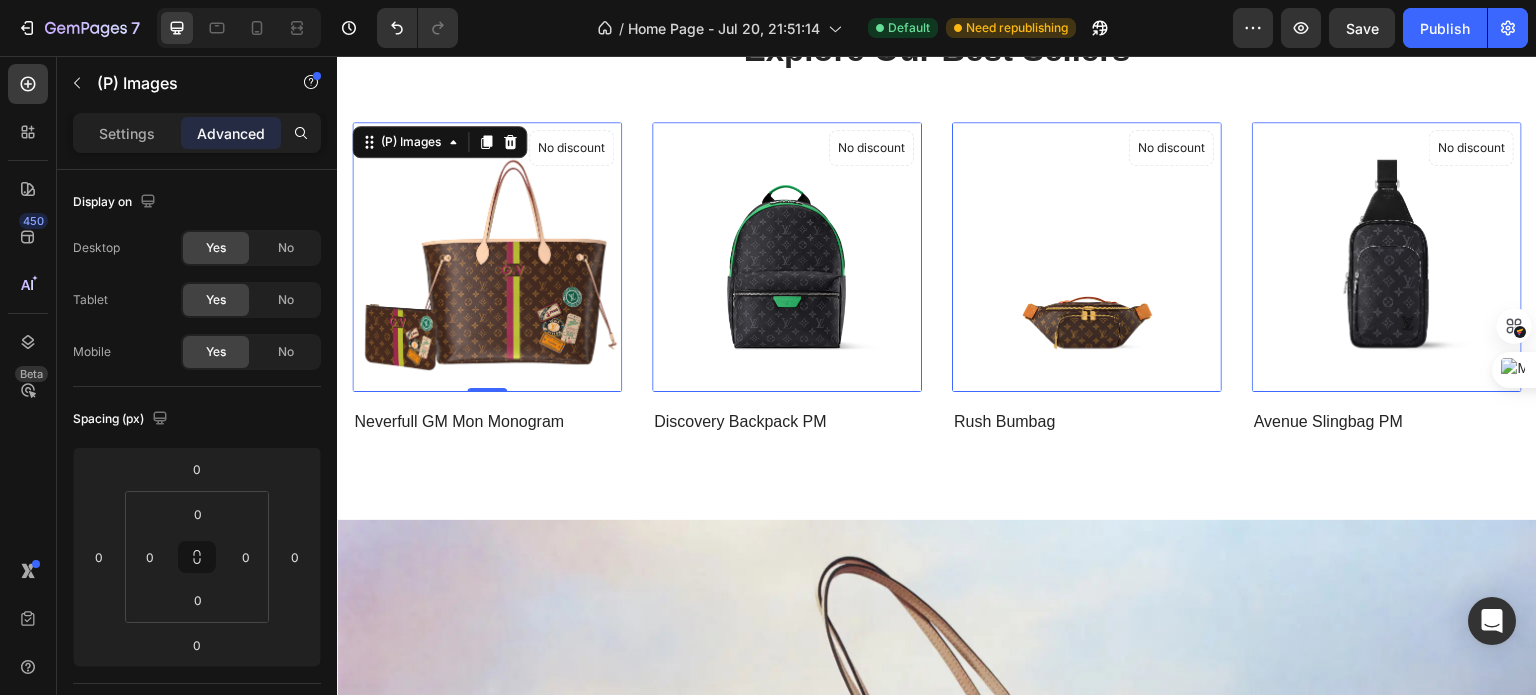 scroll, scrollTop: 1438, scrollLeft: 0, axis: vertical 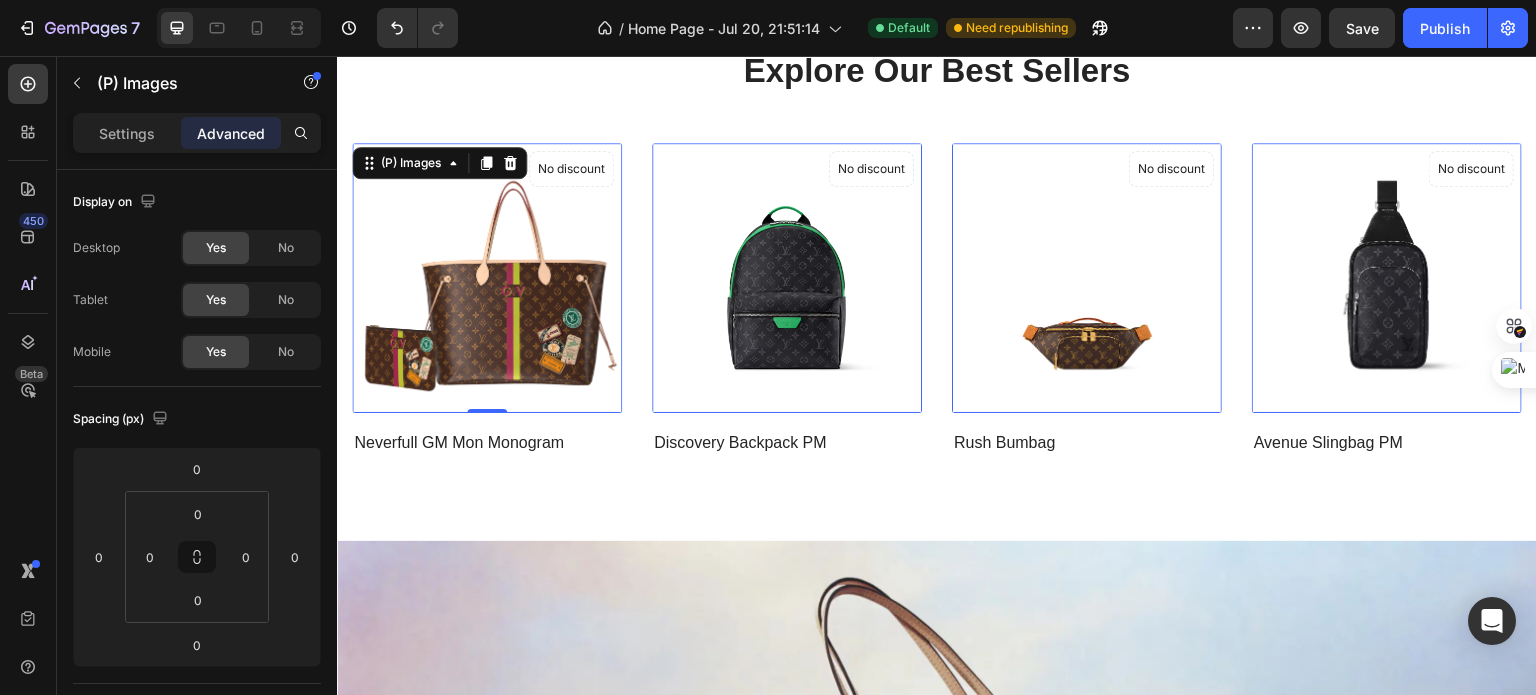 click at bounding box center (1087, 278) 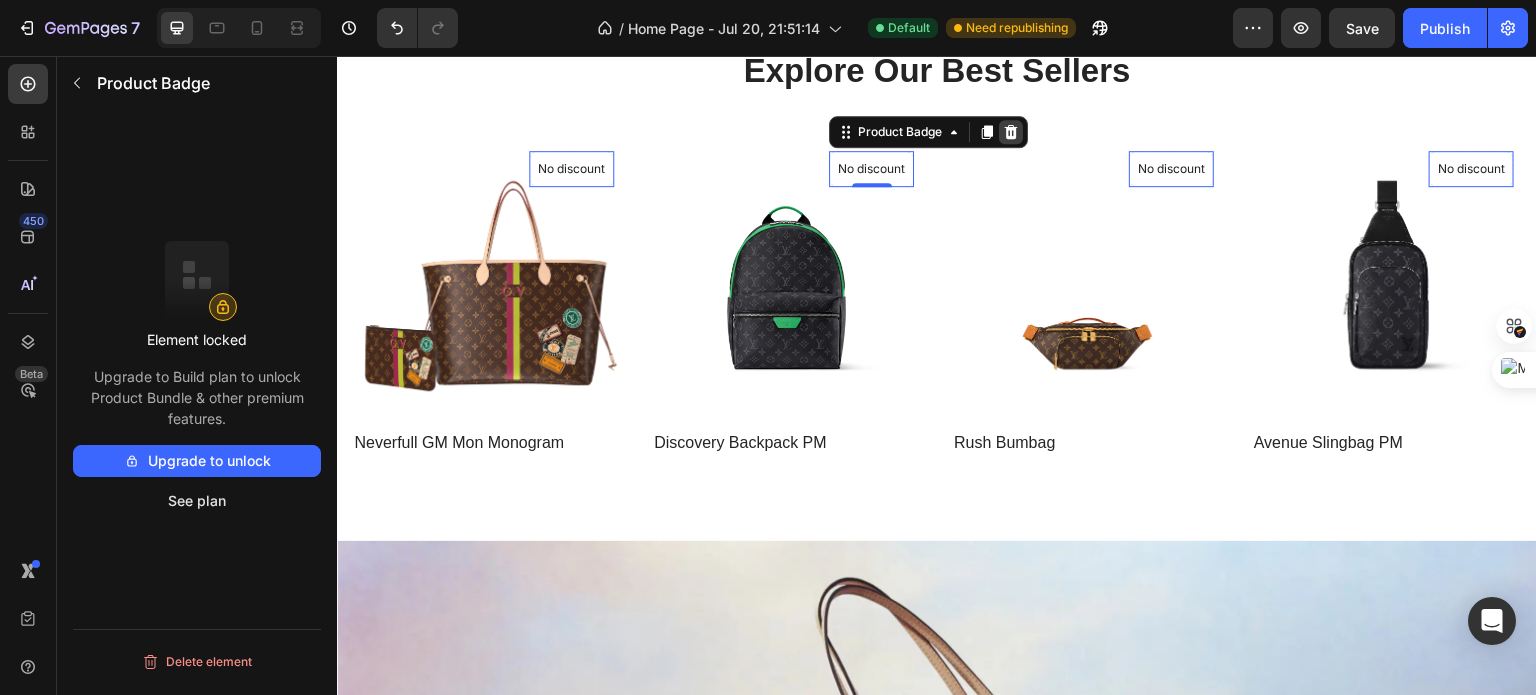 click 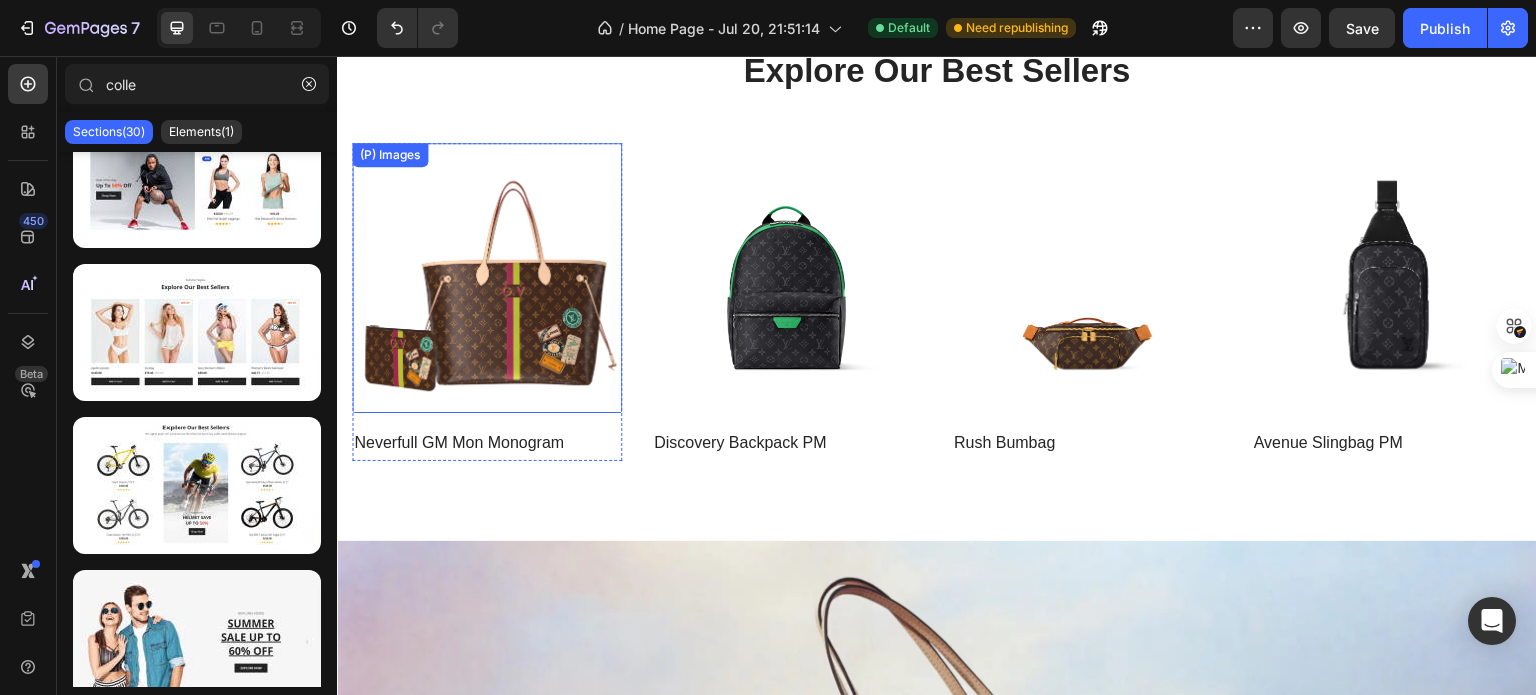click at bounding box center [487, 278] 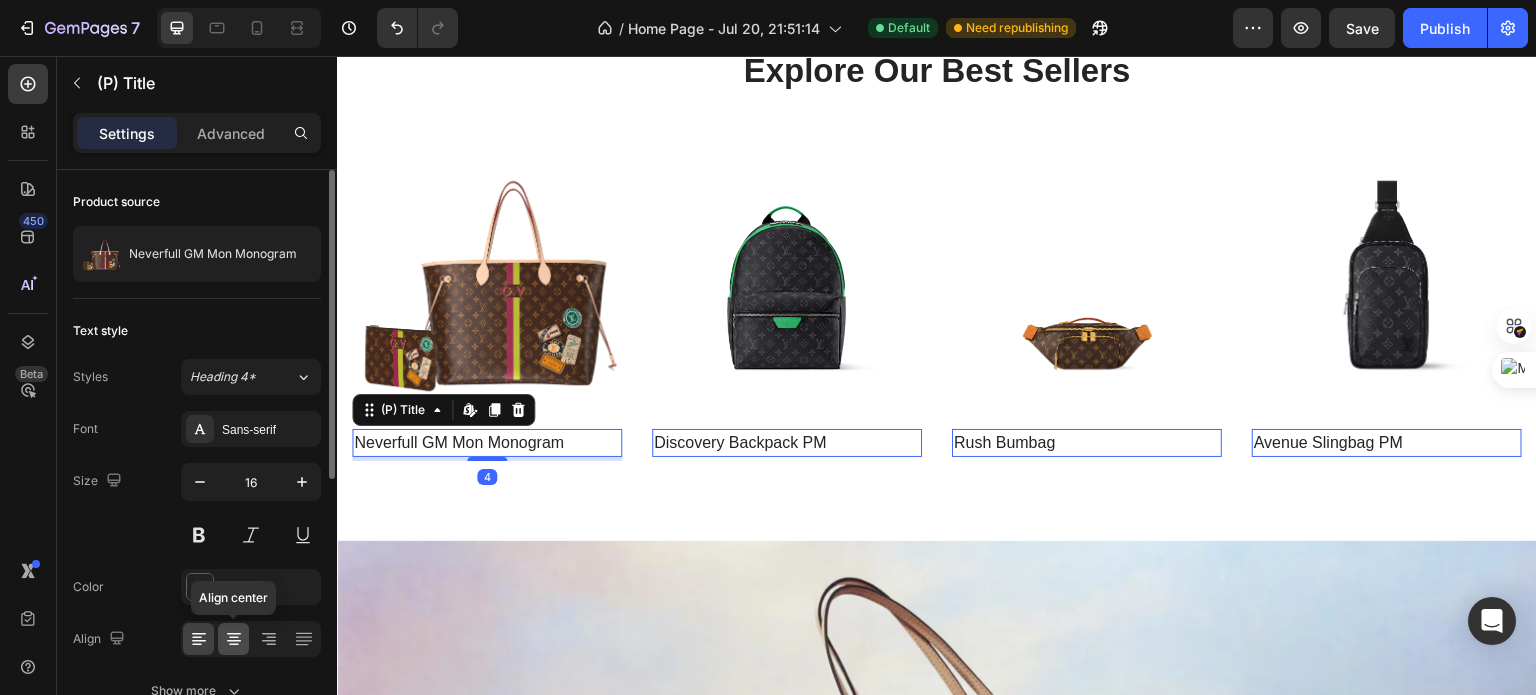 click 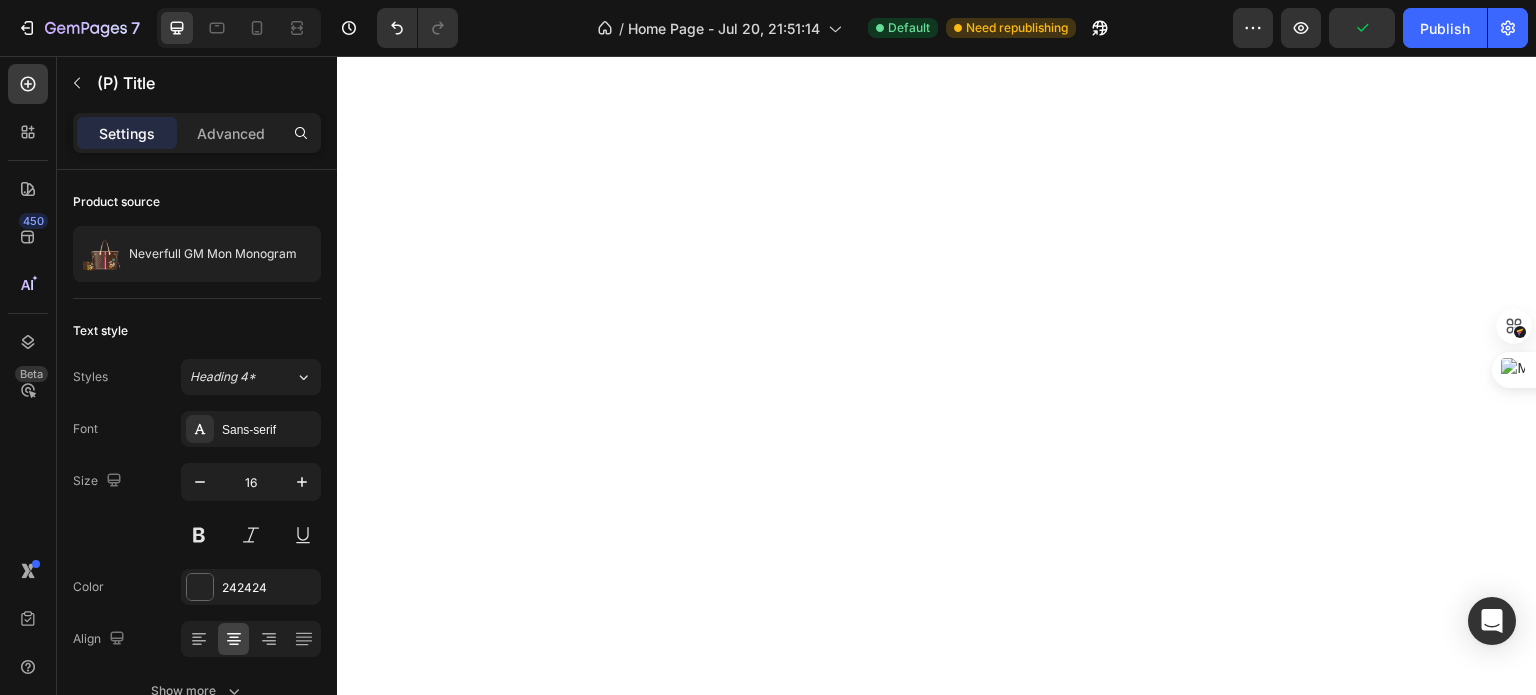 scroll, scrollTop: 0, scrollLeft: 0, axis: both 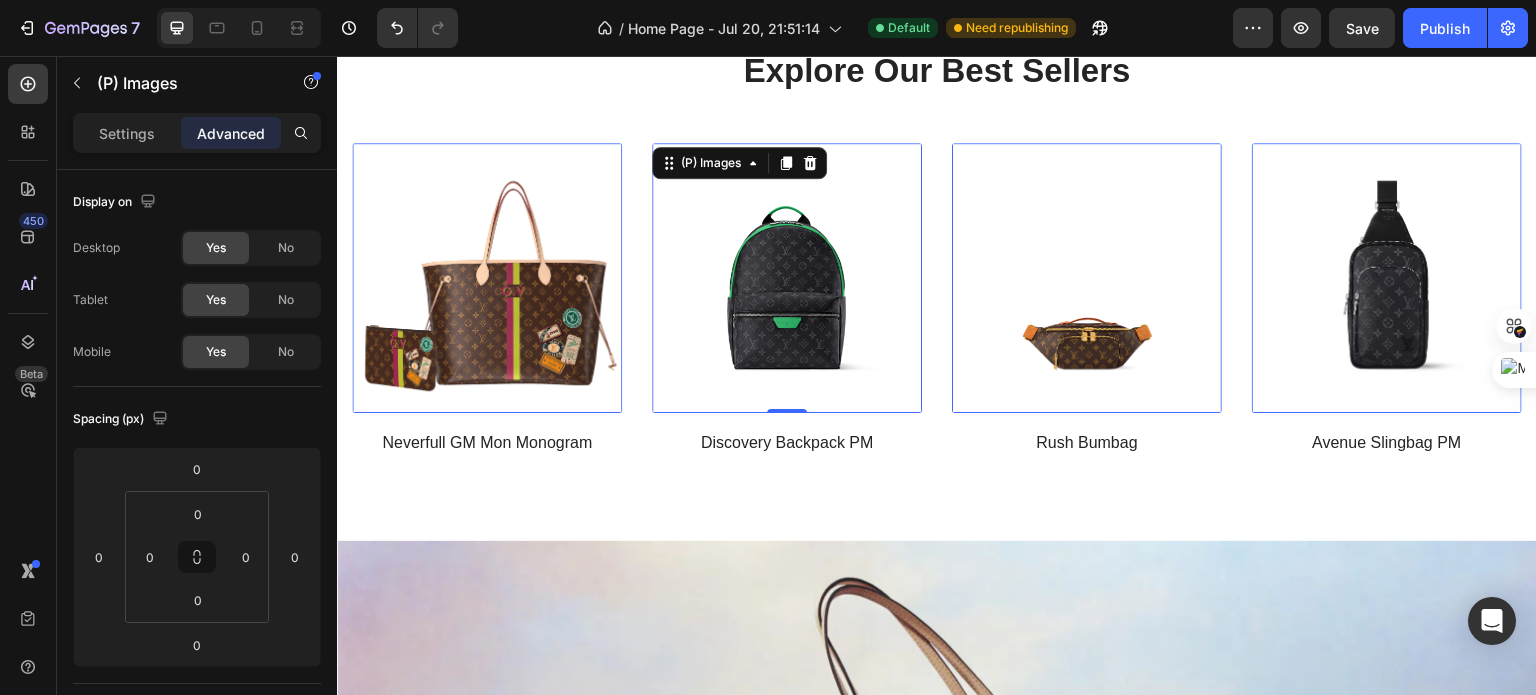 click at bounding box center [787, 278] 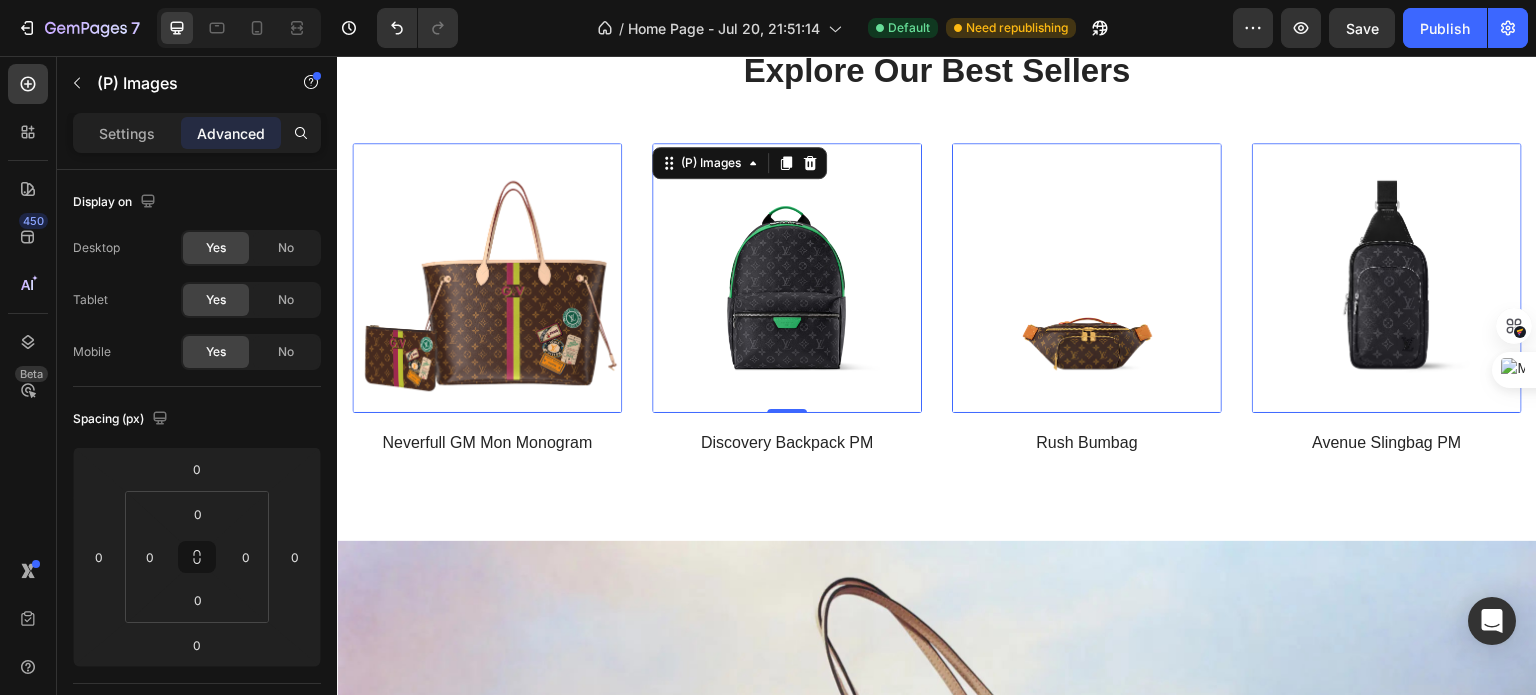 click at bounding box center [787, 278] 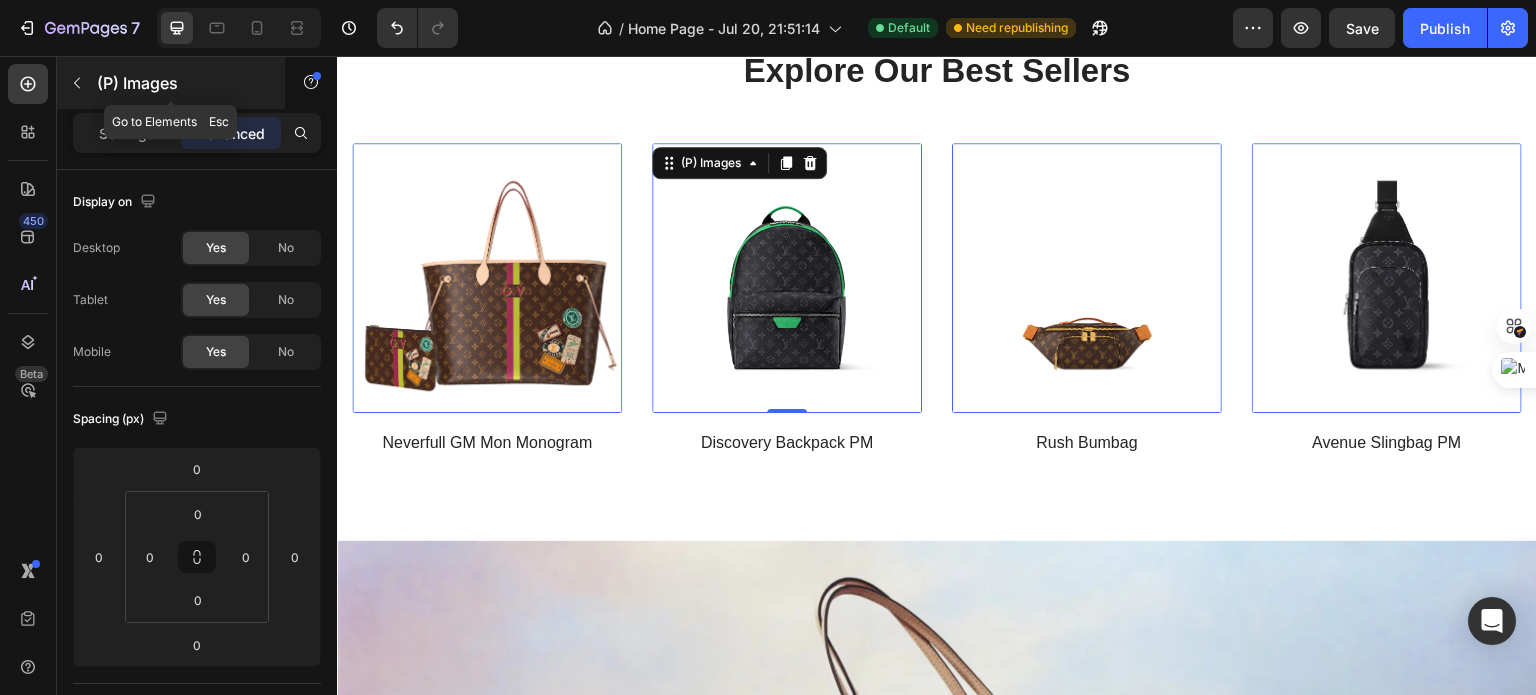 click at bounding box center (77, 83) 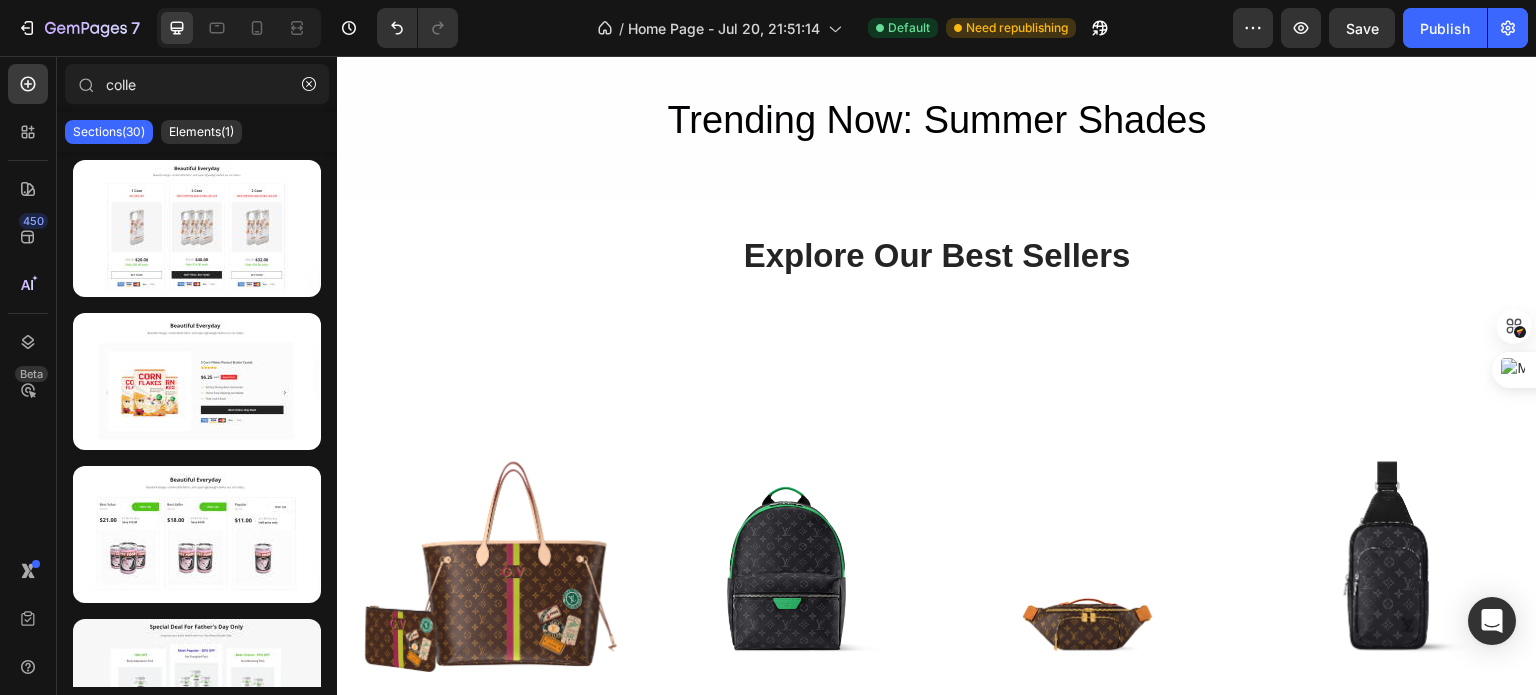 scroll, scrollTop: 2588, scrollLeft: 0, axis: vertical 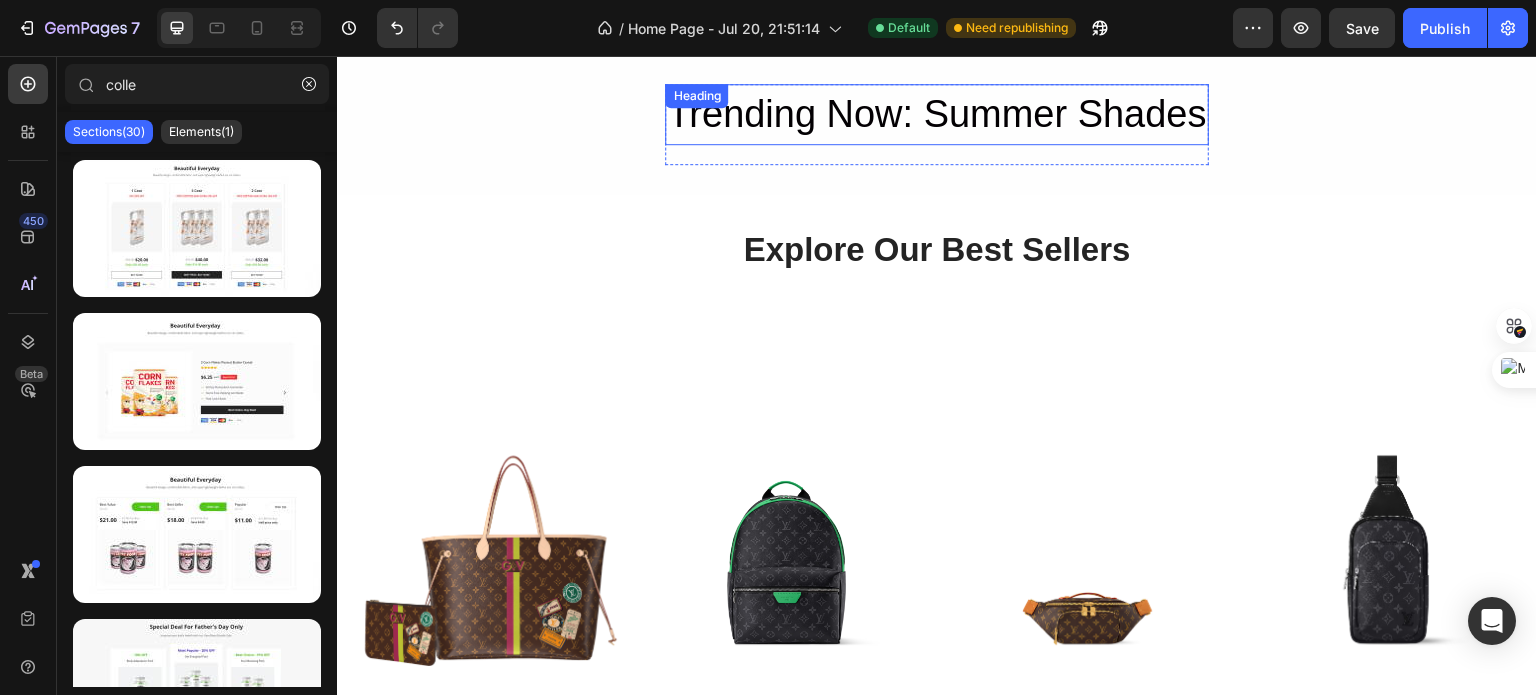 click on "Trending Now: Summer Shades" at bounding box center [936, 114] 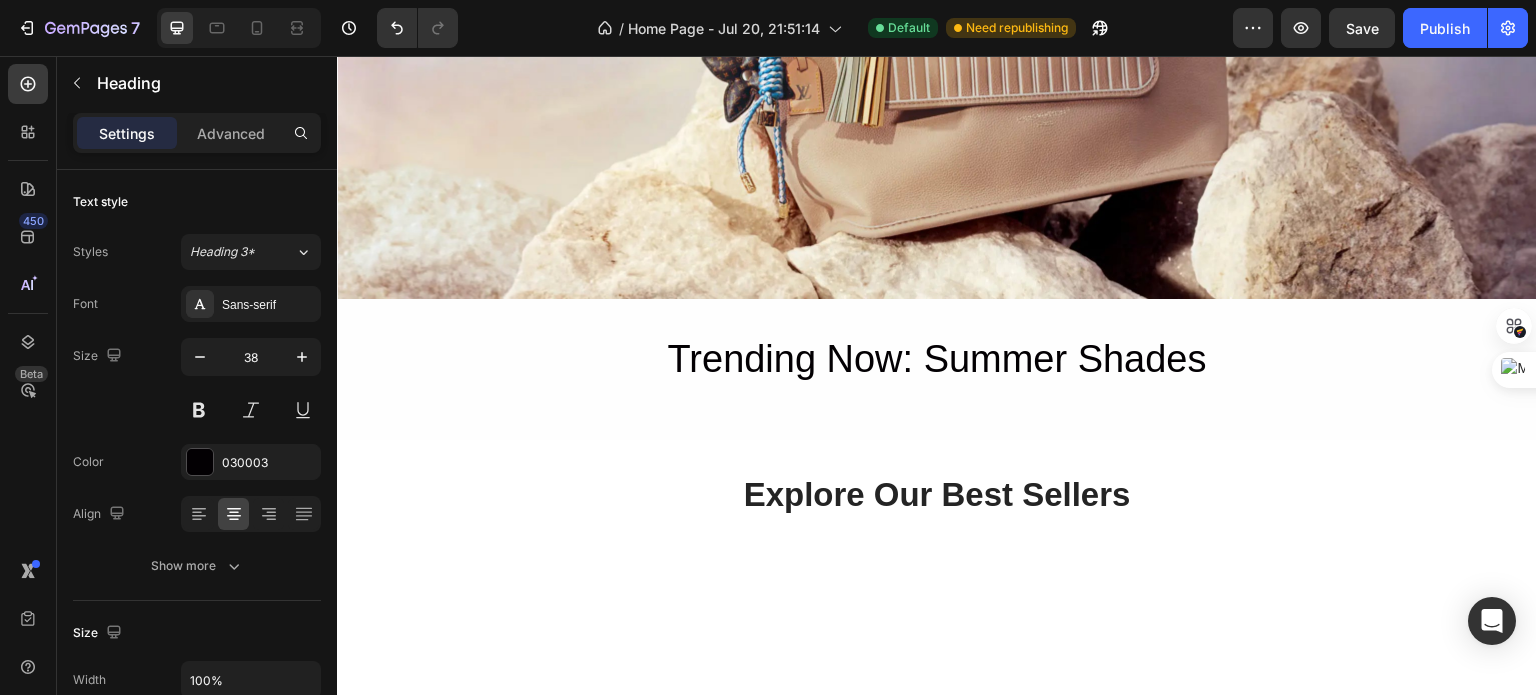 scroll, scrollTop: 2446, scrollLeft: 0, axis: vertical 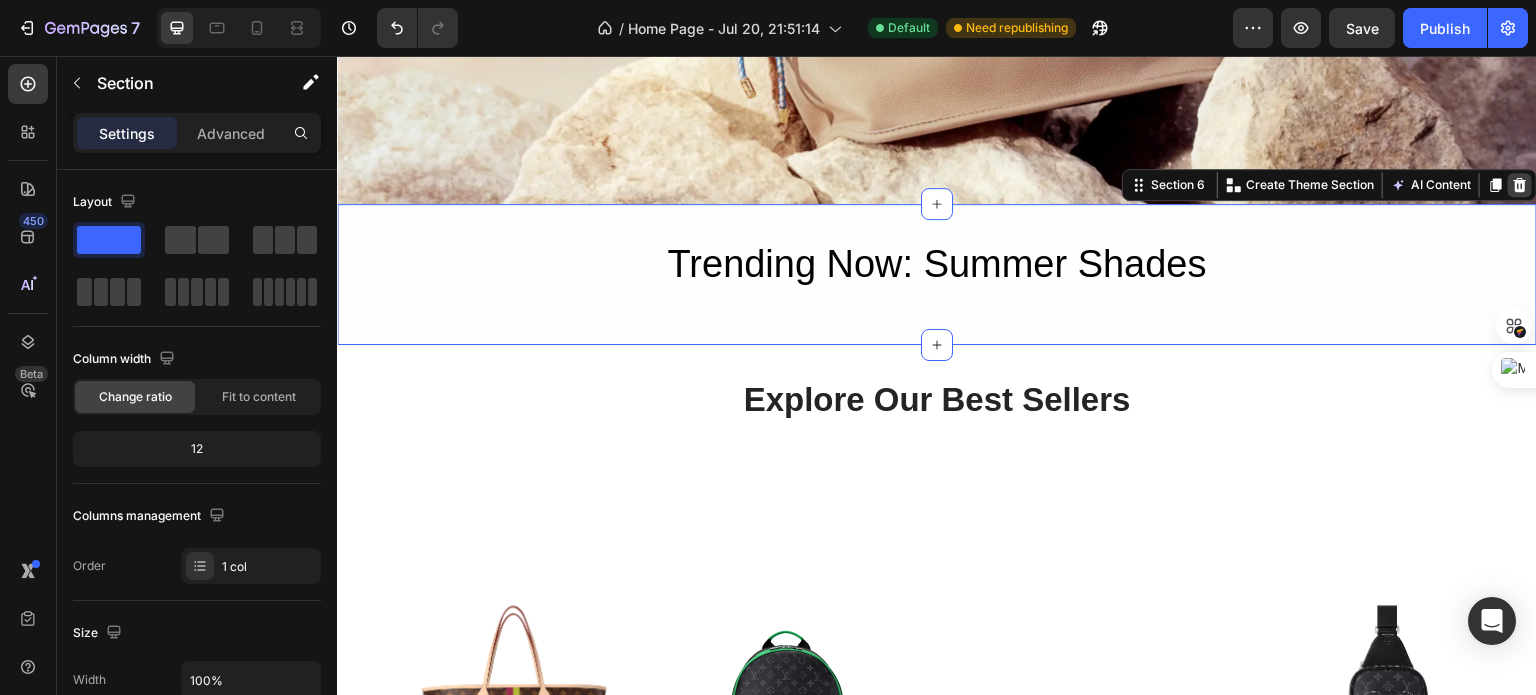click 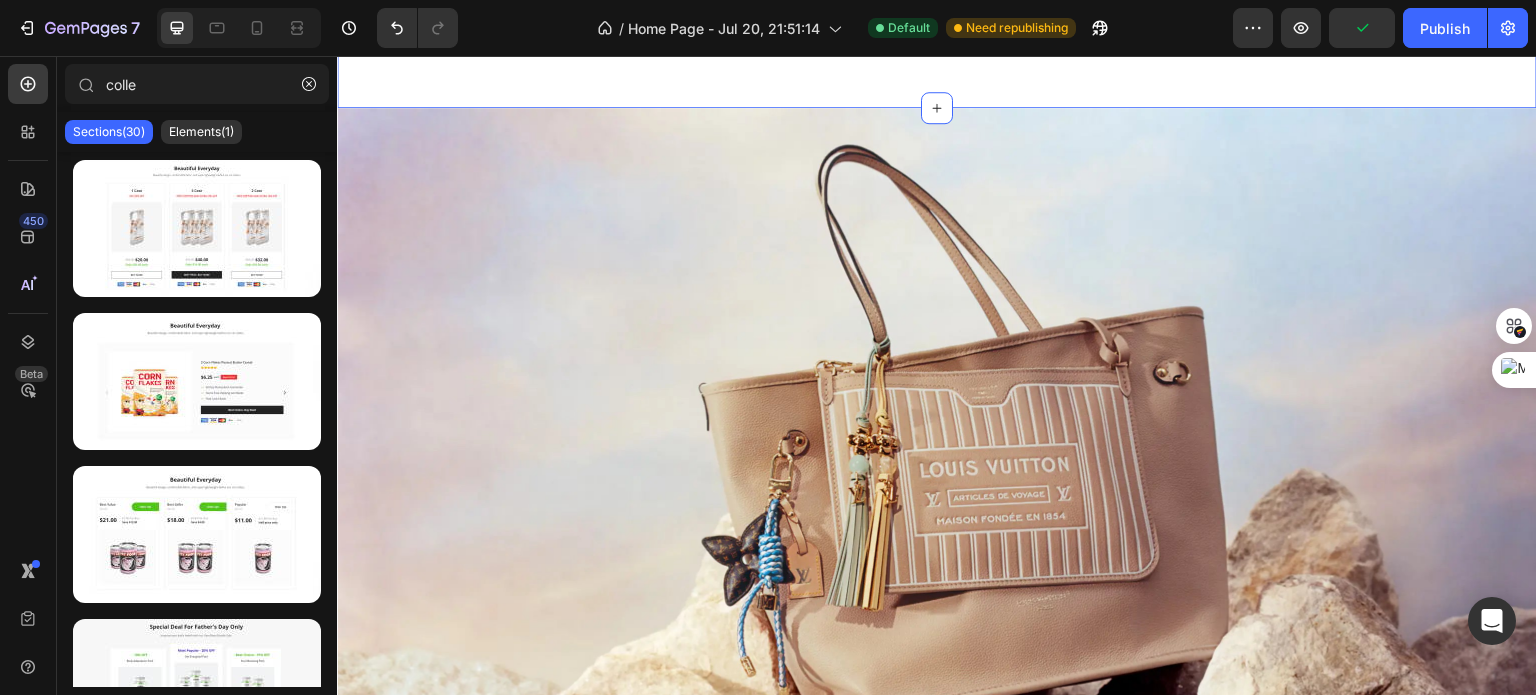 scroll, scrollTop: 1891, scrollLeft: 0, axis: vertical 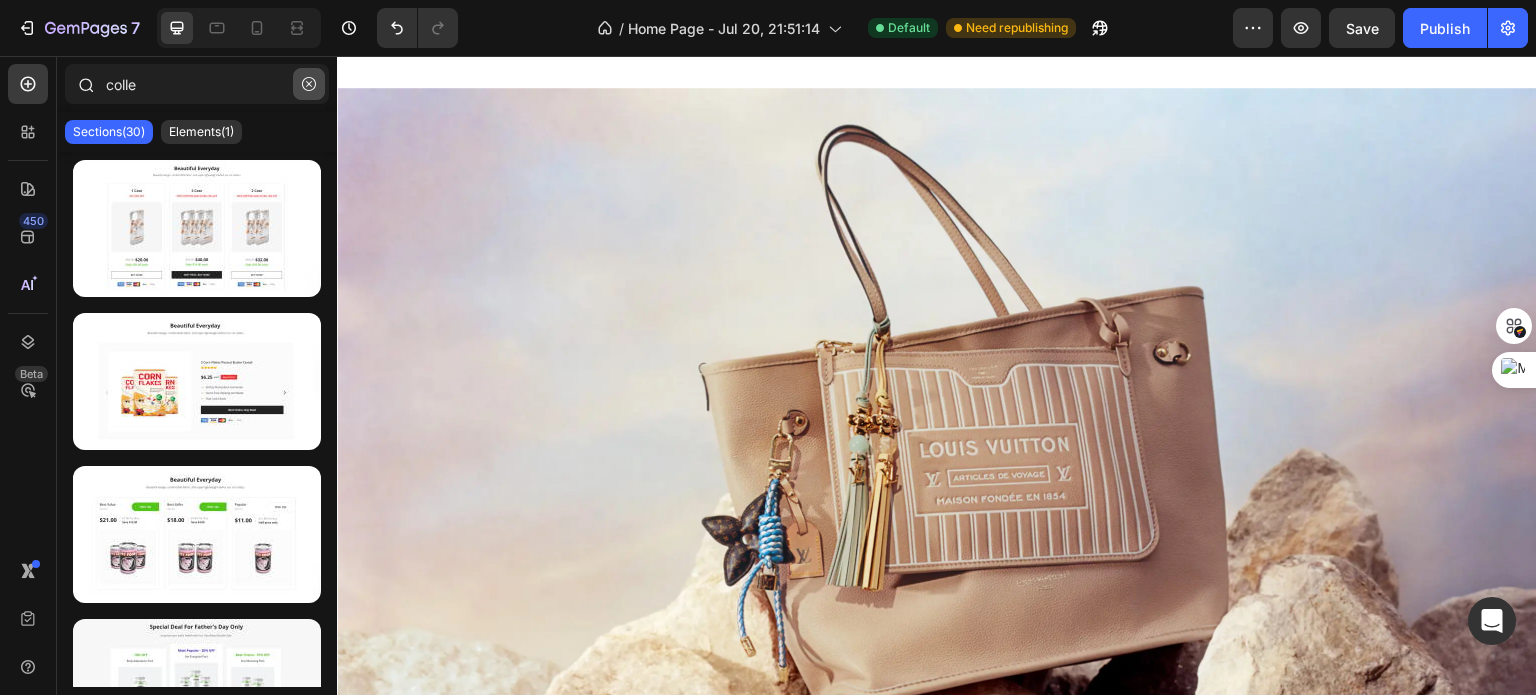click 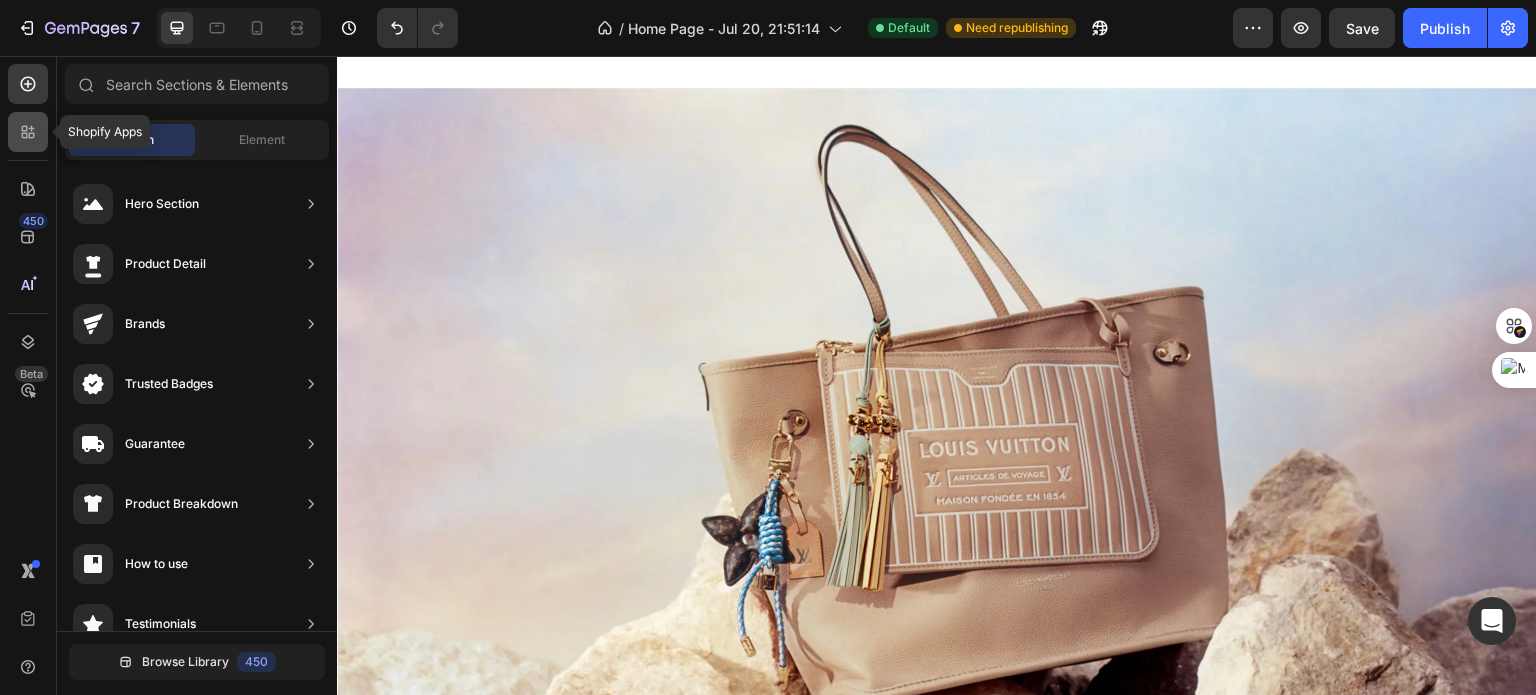 click 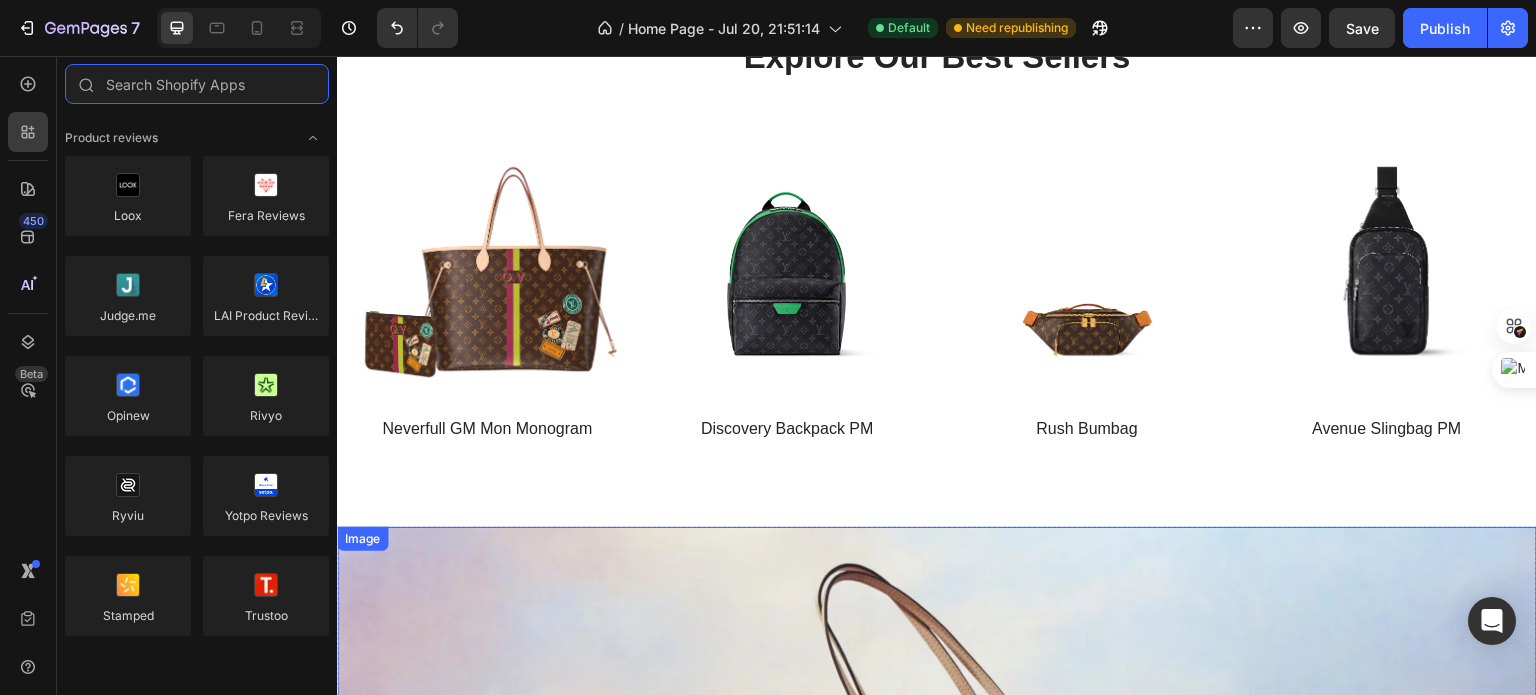 scroll, scrollTop: 1439, scrollLeft: 0, axis: vertical 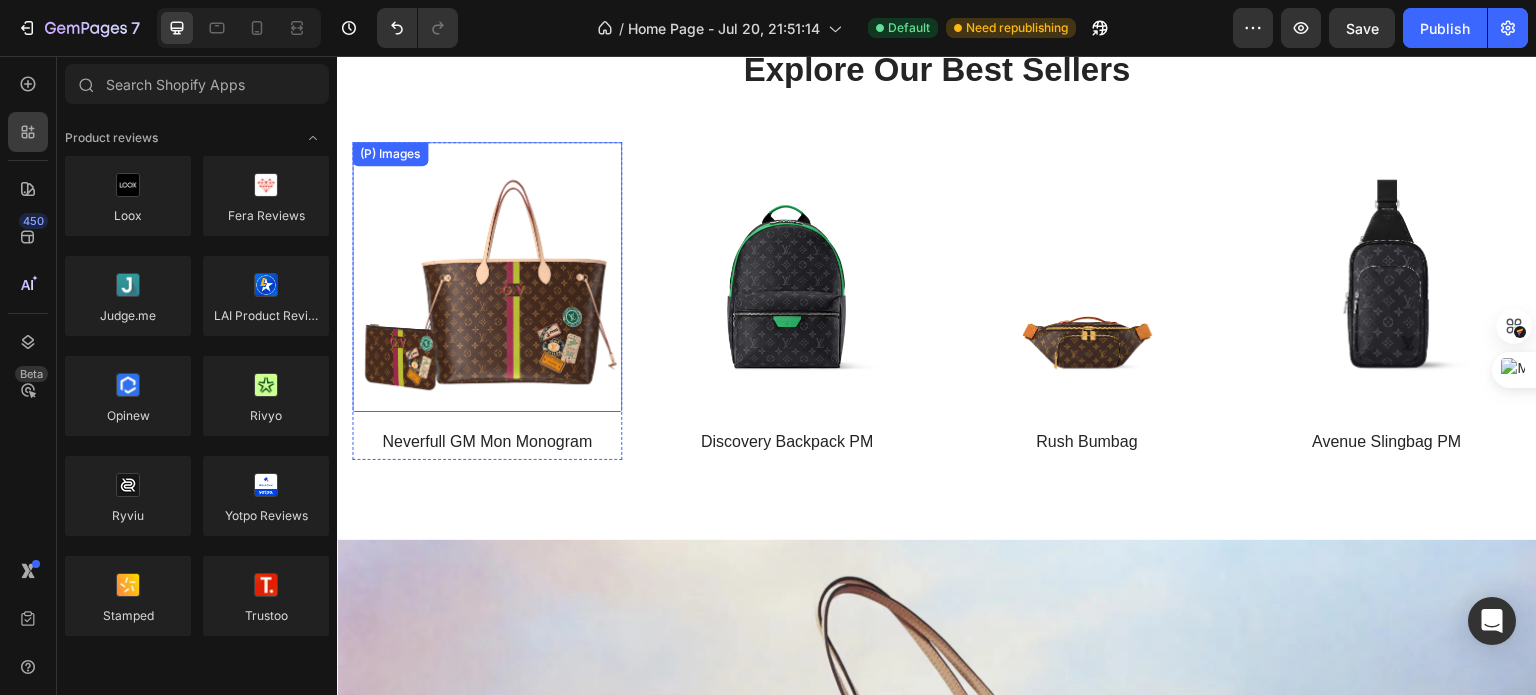 click at bounding box center (487, 277) 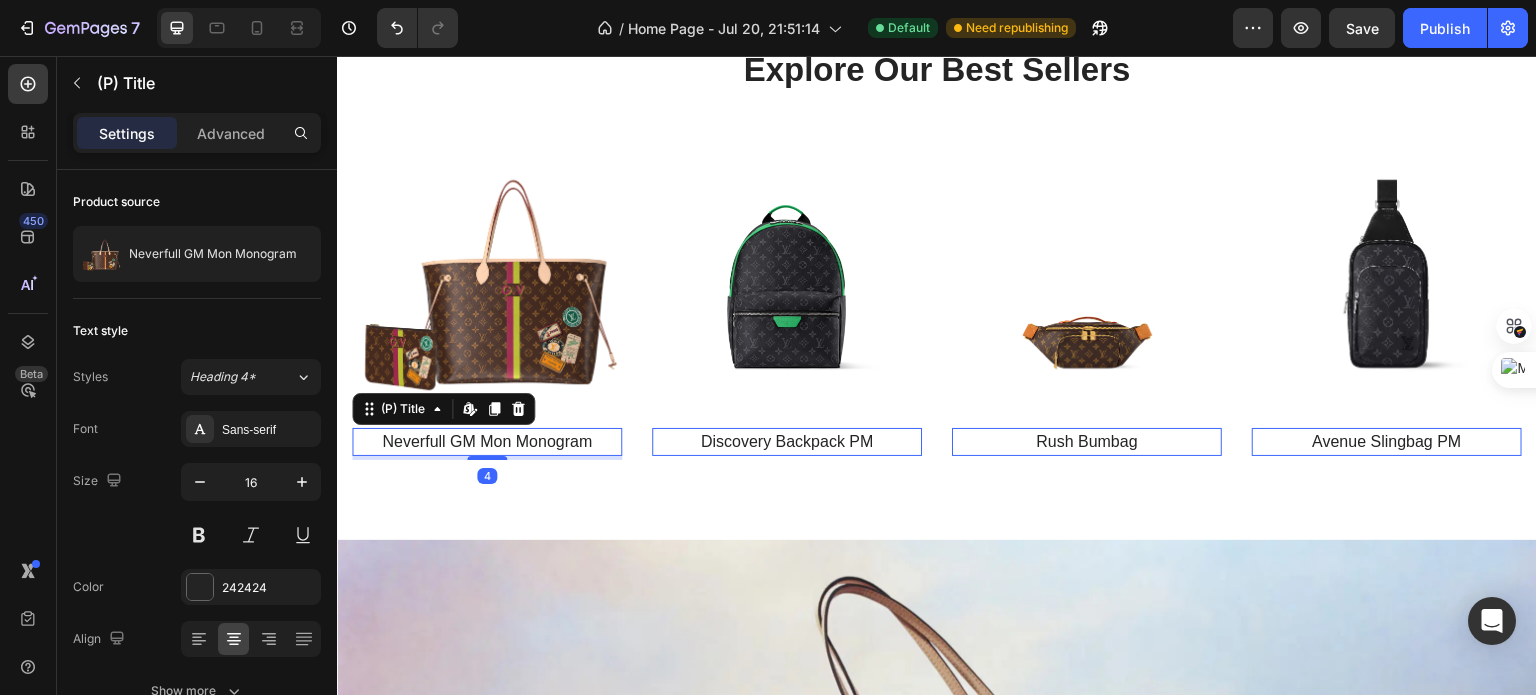 click on "Neverfull GM Mon Monogram" at bounding box center [487, 442] 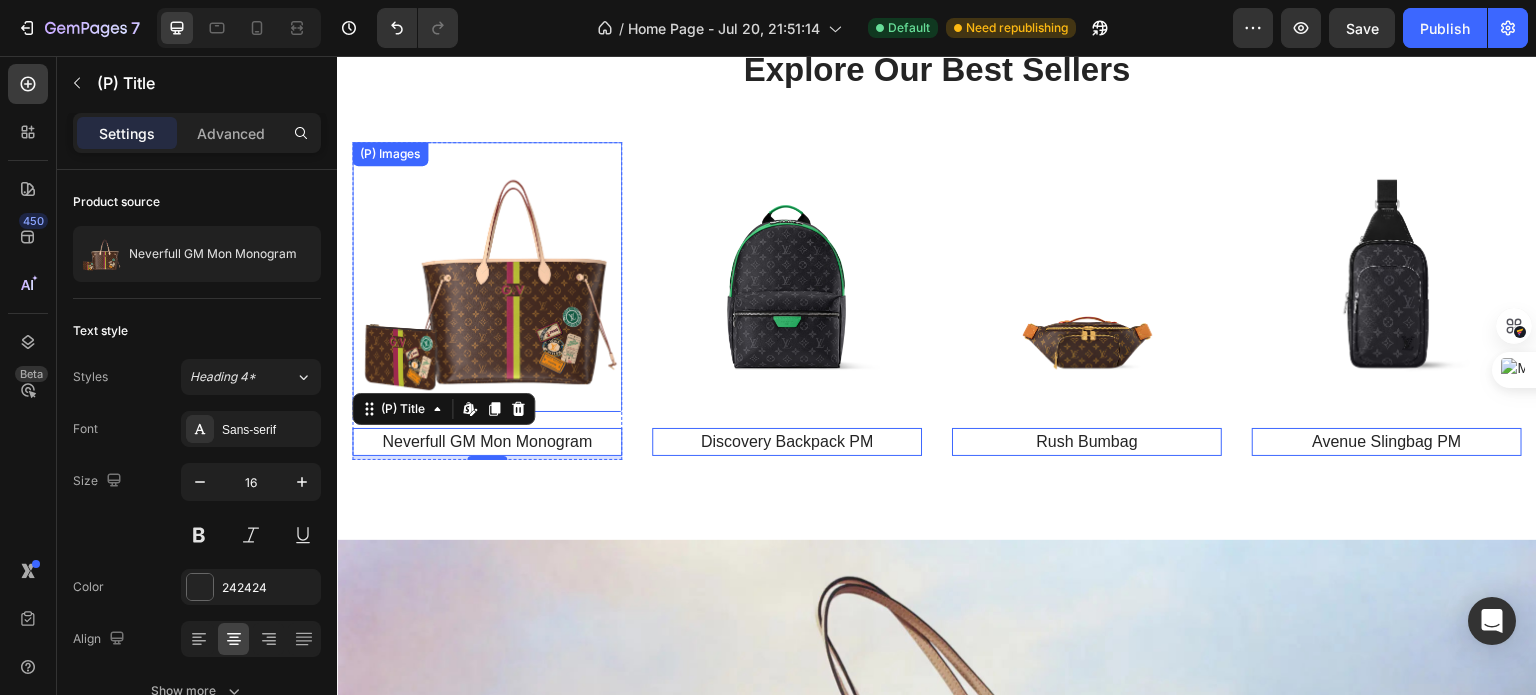 click at bounding box center (487, 277) 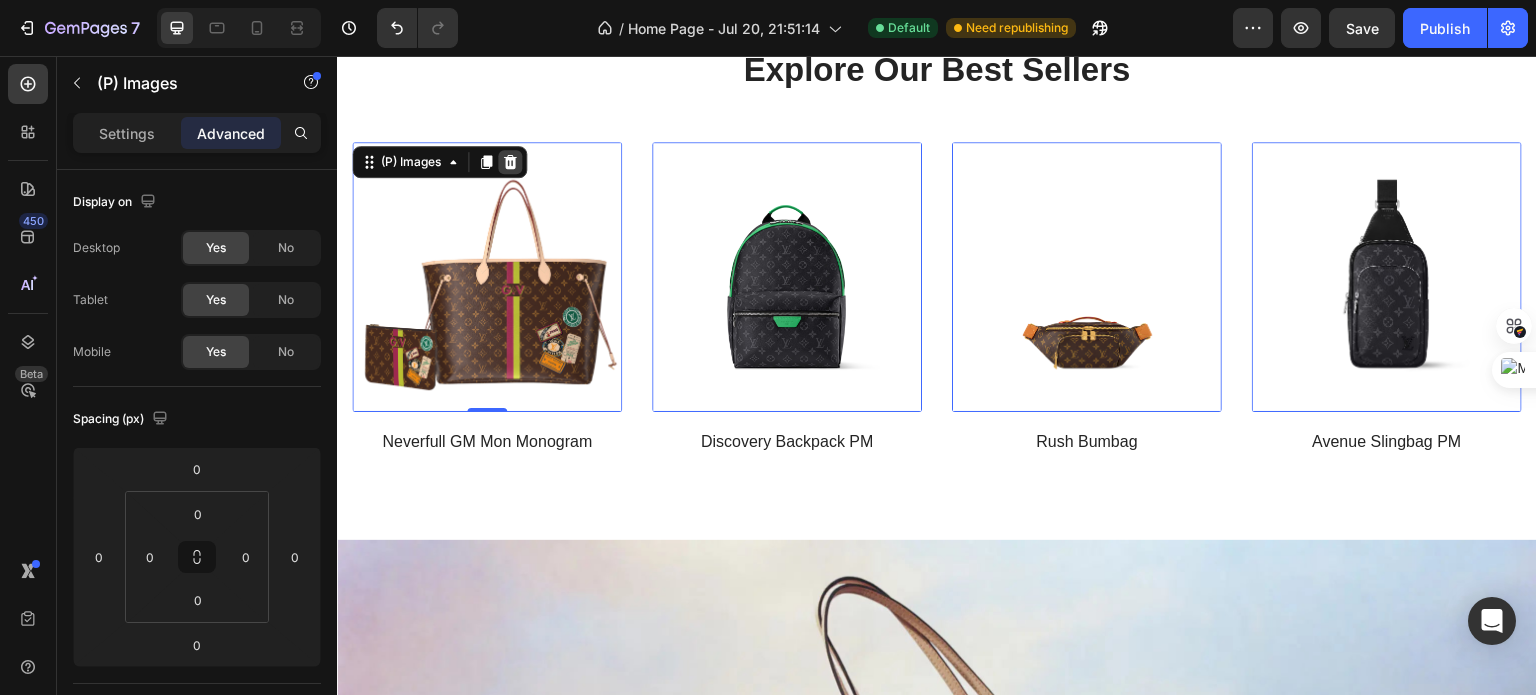 click 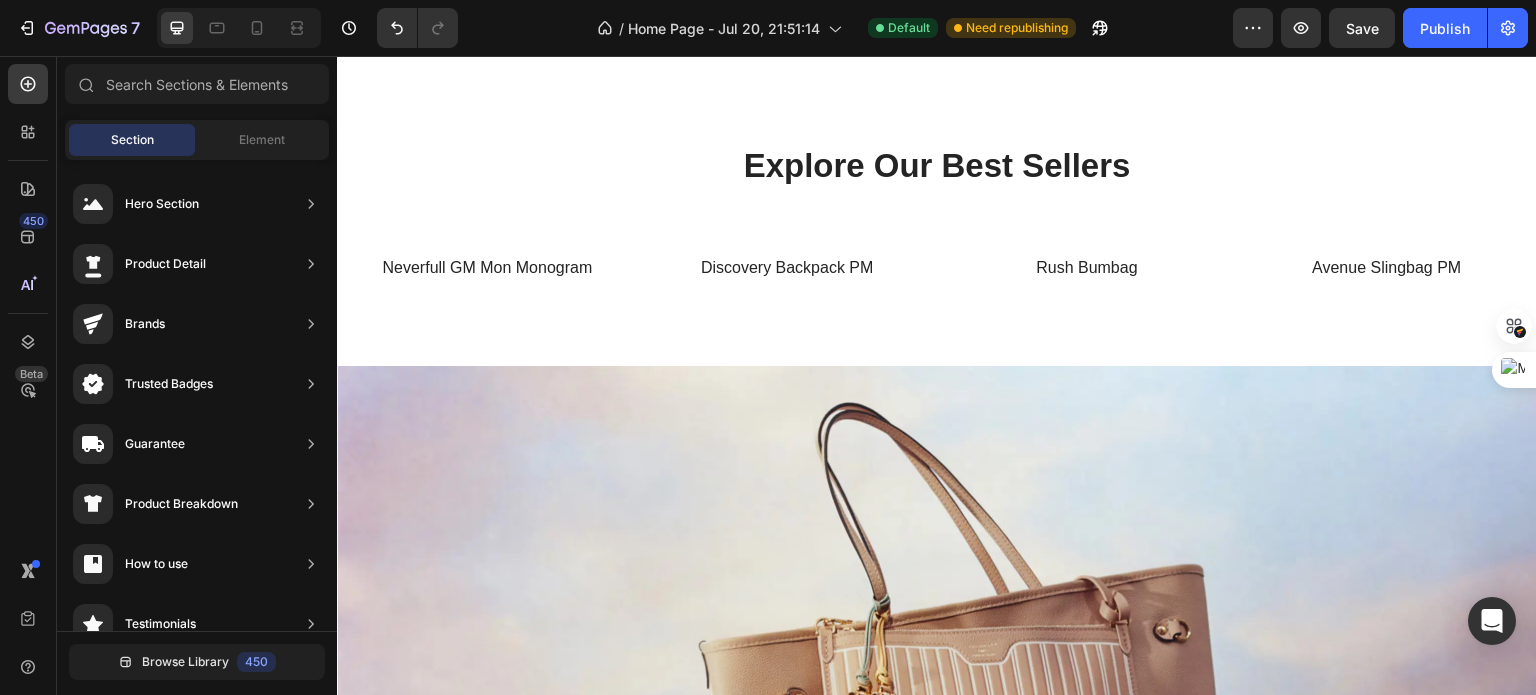 scroll, scrollTop: 1315, scrollLeft: 0, axis: vertical 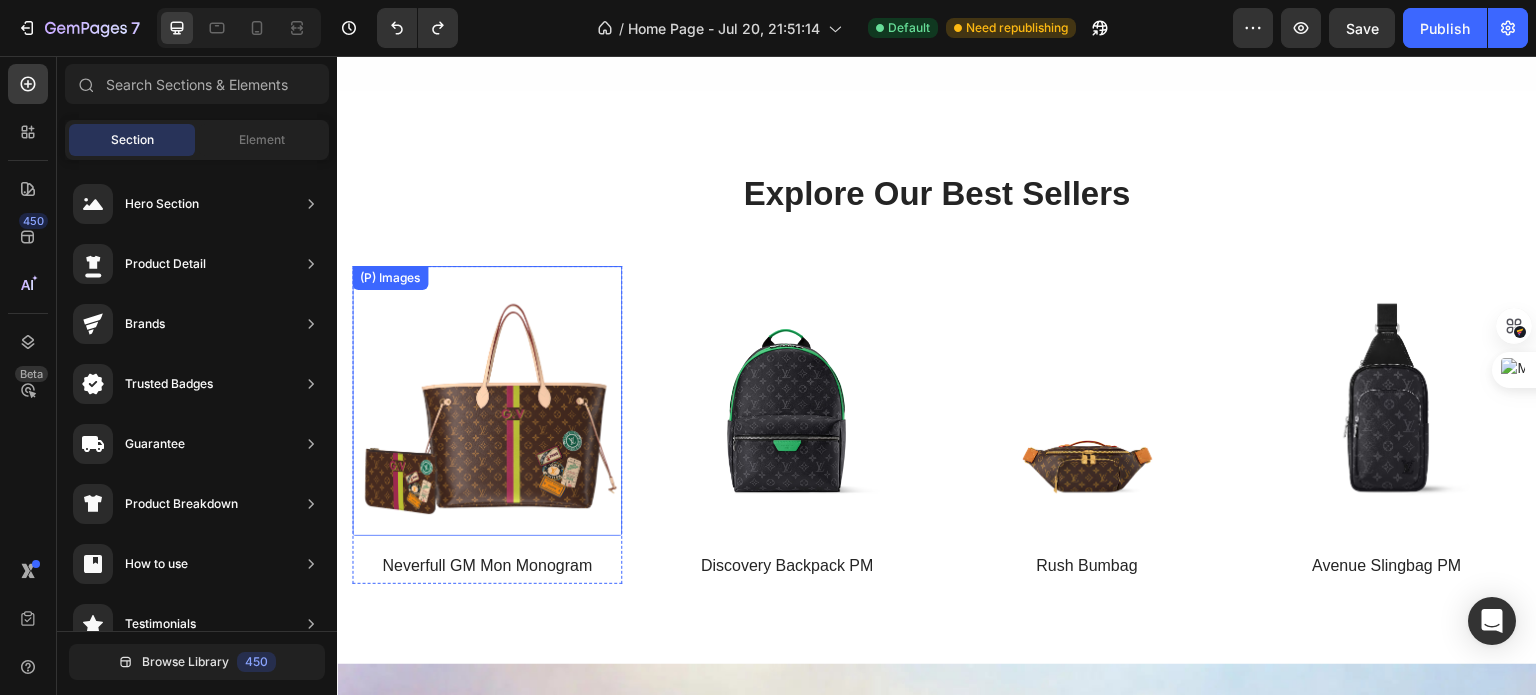 click at bounding box center [487, 401] 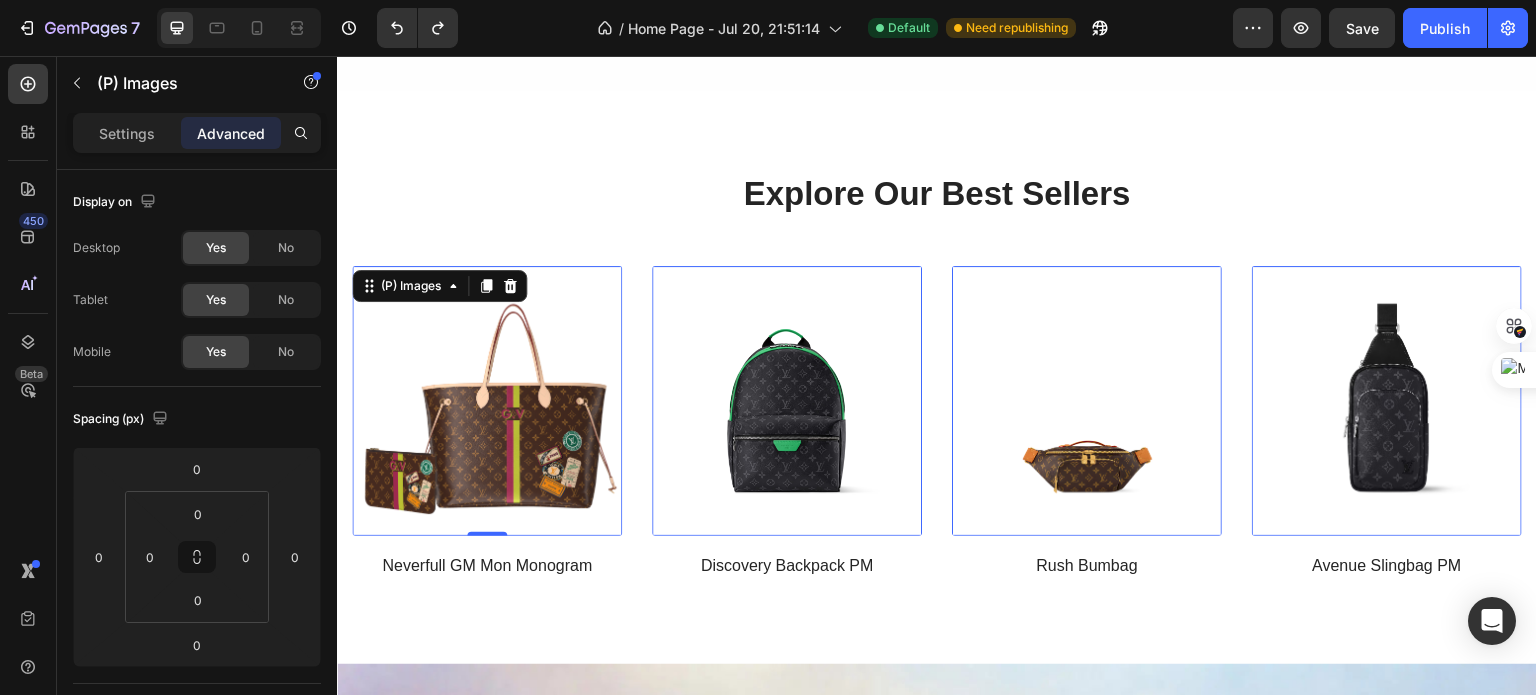 click at bounding box center [487, 401] 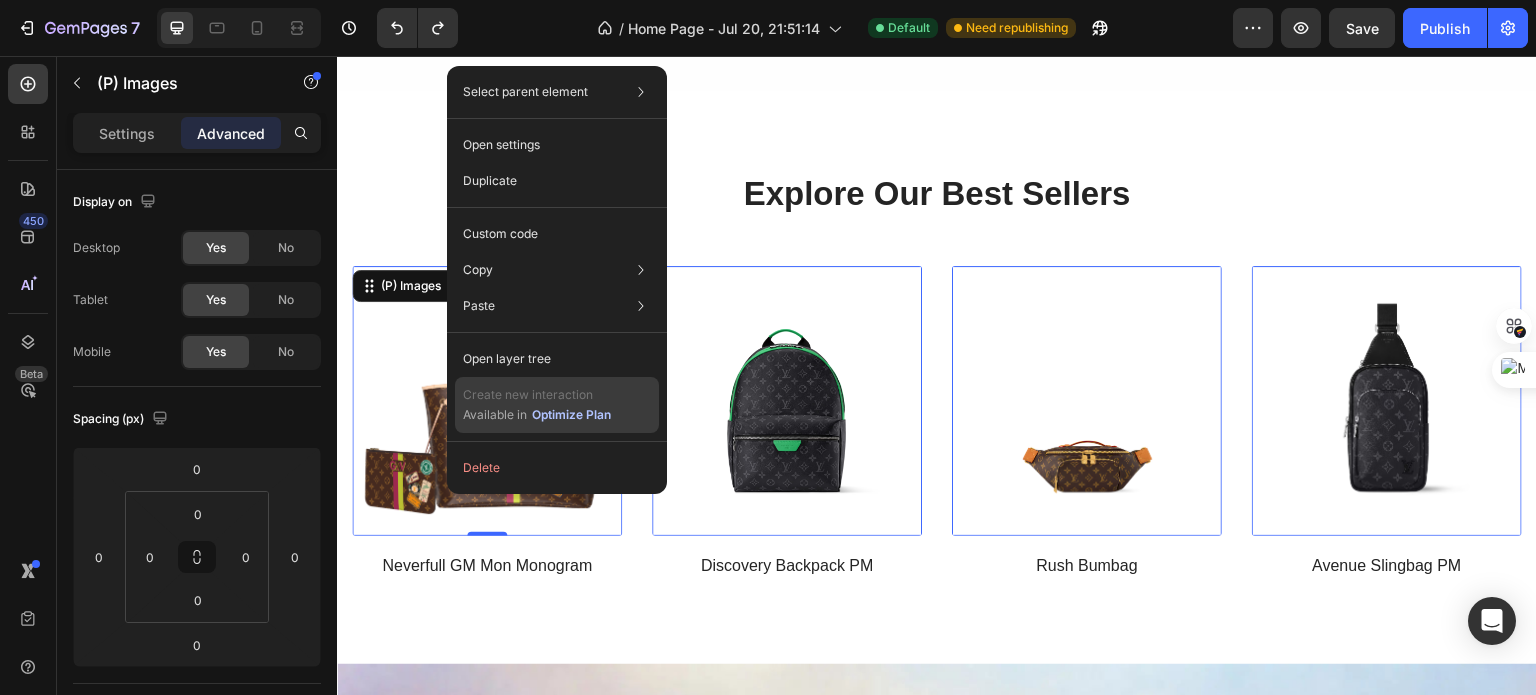 click on "Optimize Plan" at bounding box center [571, 415] 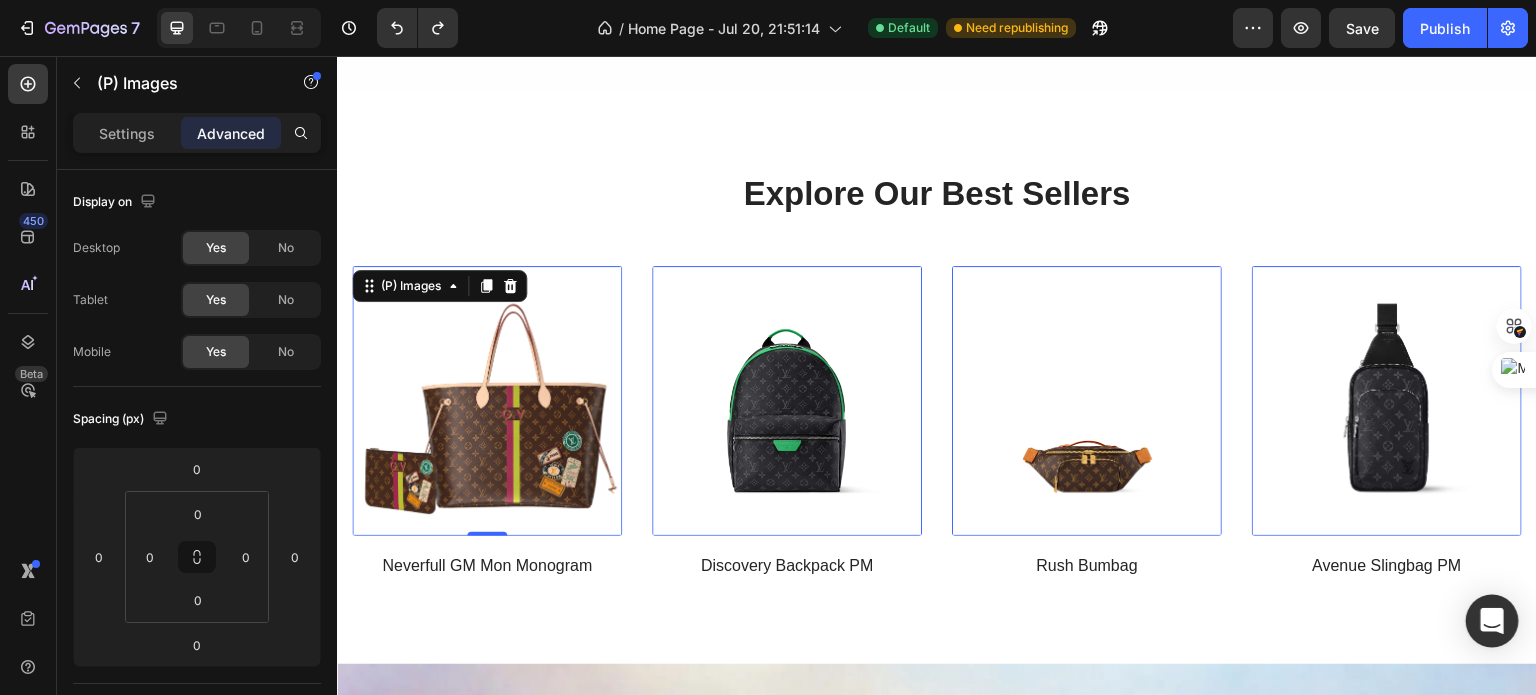 click at bounding box center [1492, 621] 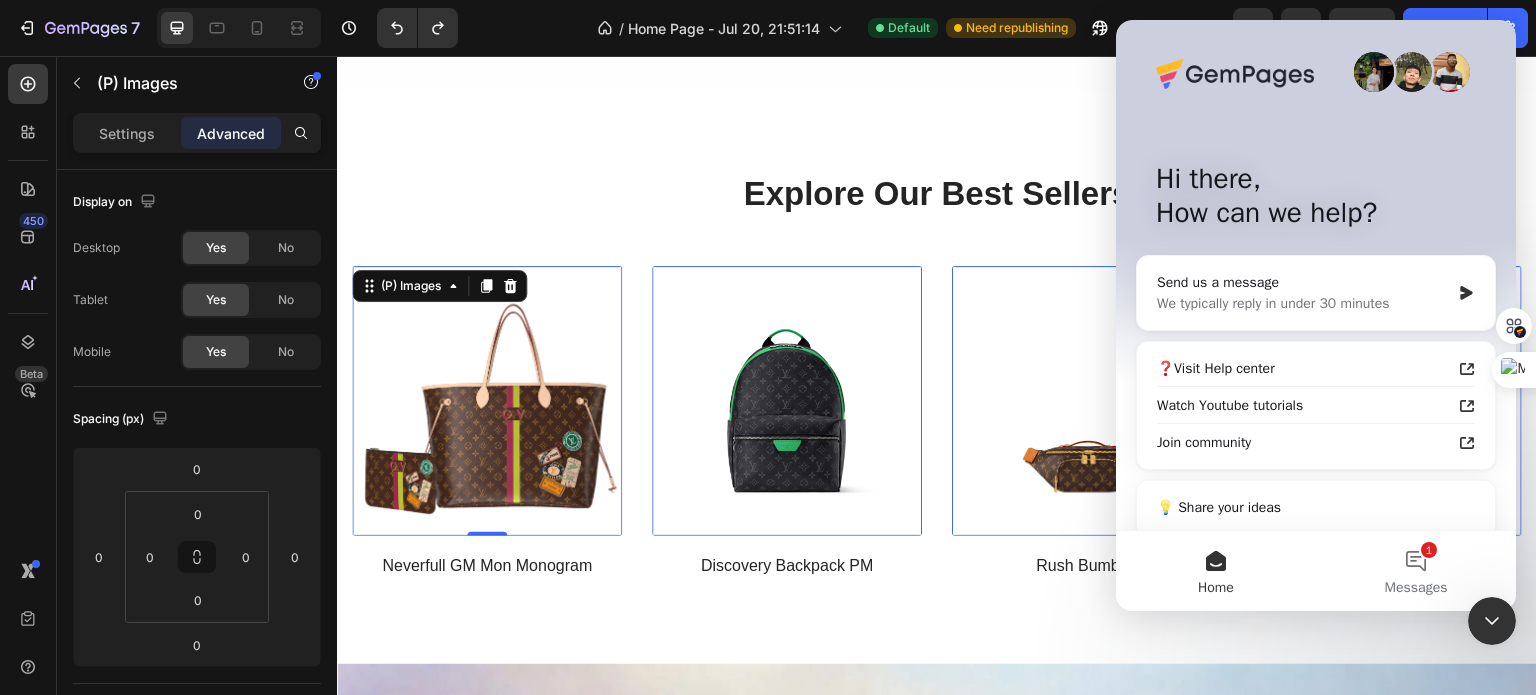 scroll, scrollTop: 0, scrollLeft: 0, axis: both 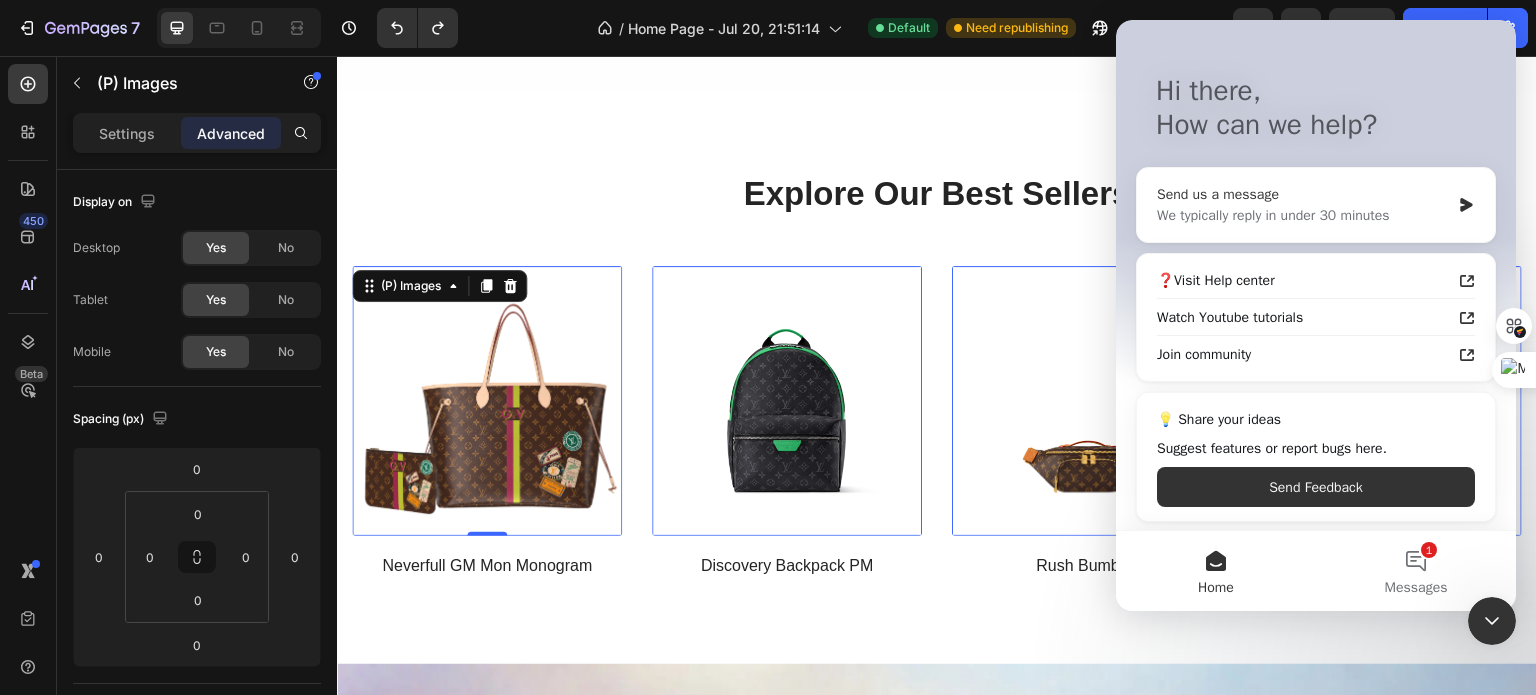 click on "Send us a message" at bounding box center (1303, 194) 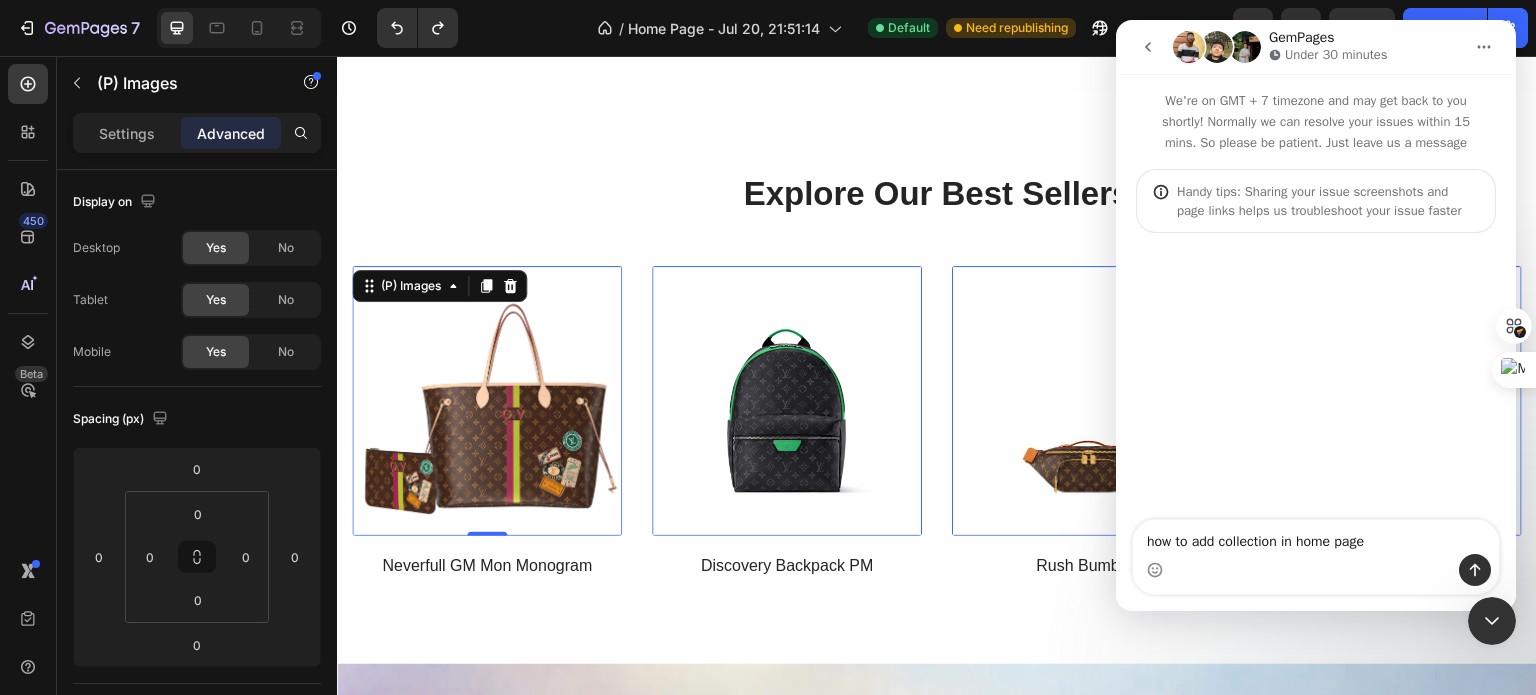 type on "how to add collection in home page" 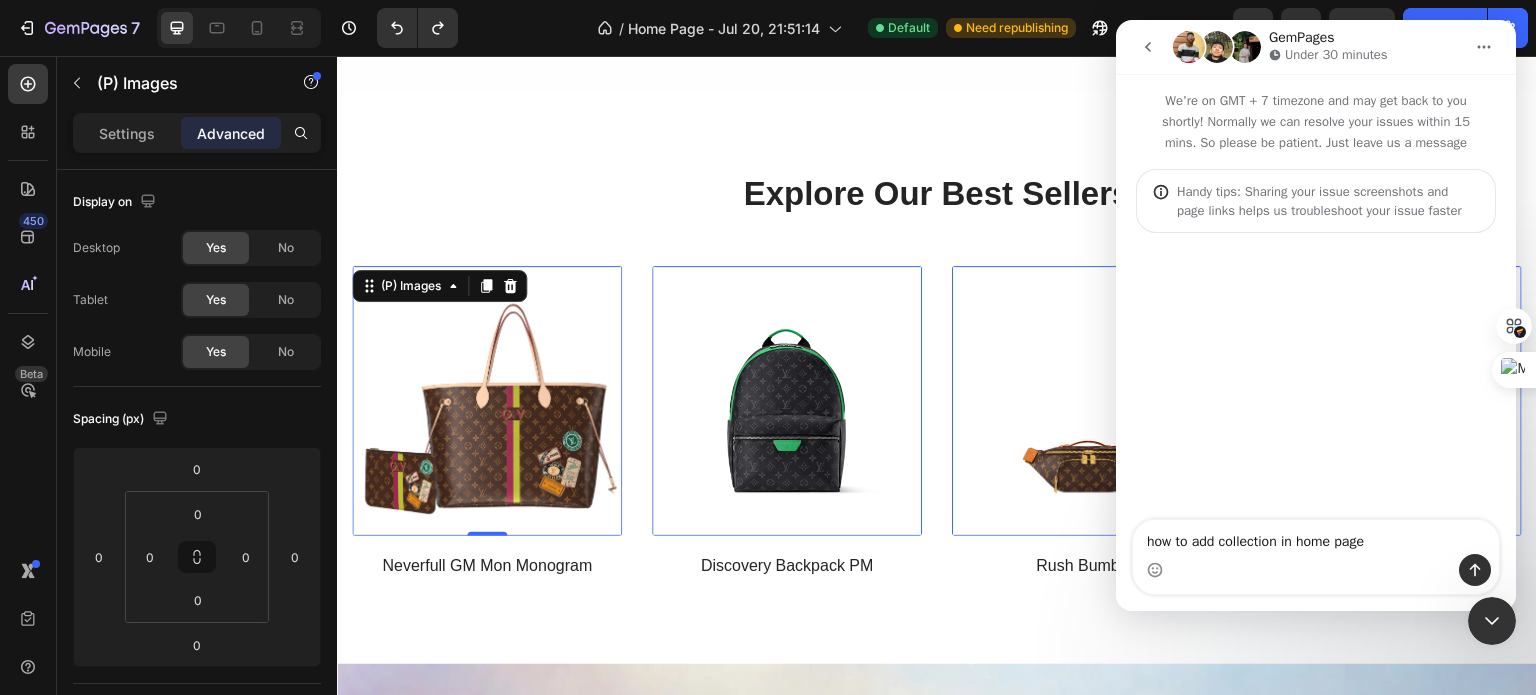 type 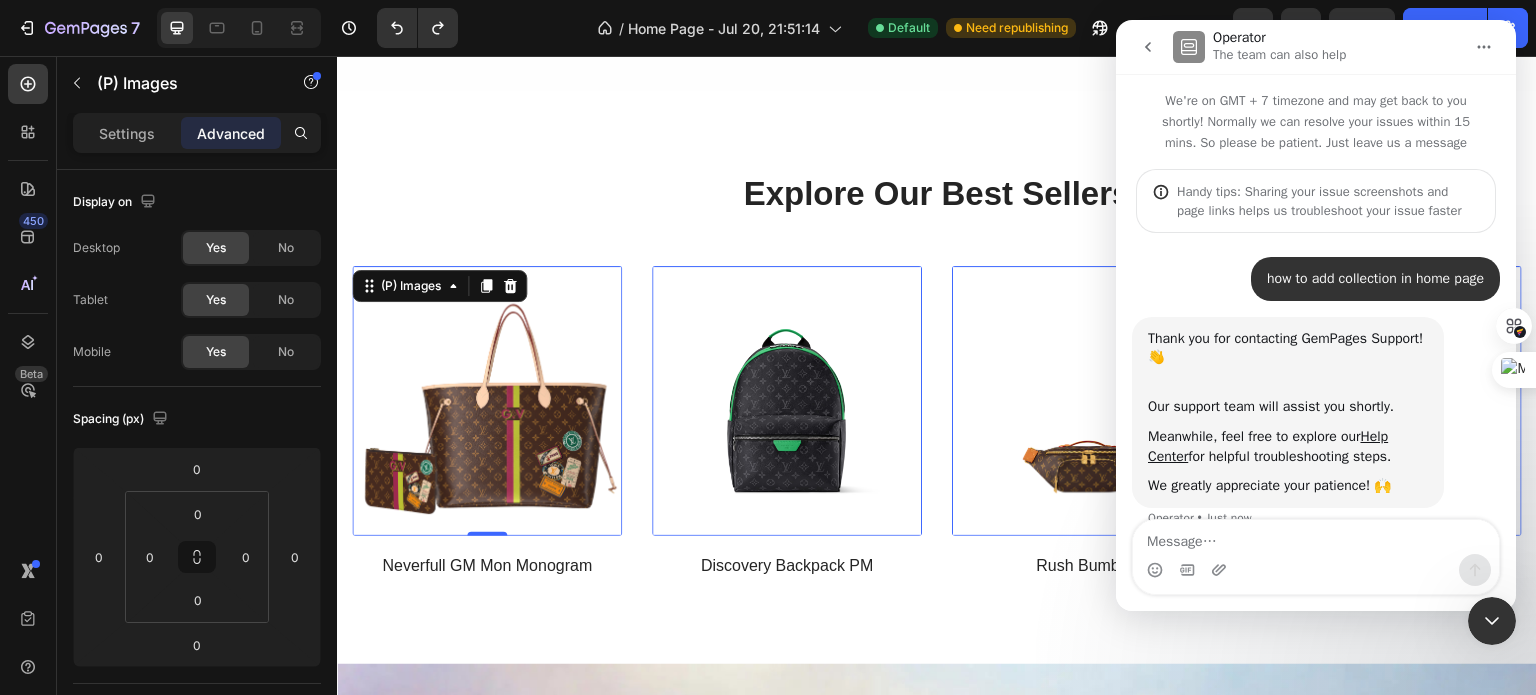 scroll, scrollTop: 28, scrollLeft: 0, axis: vertical 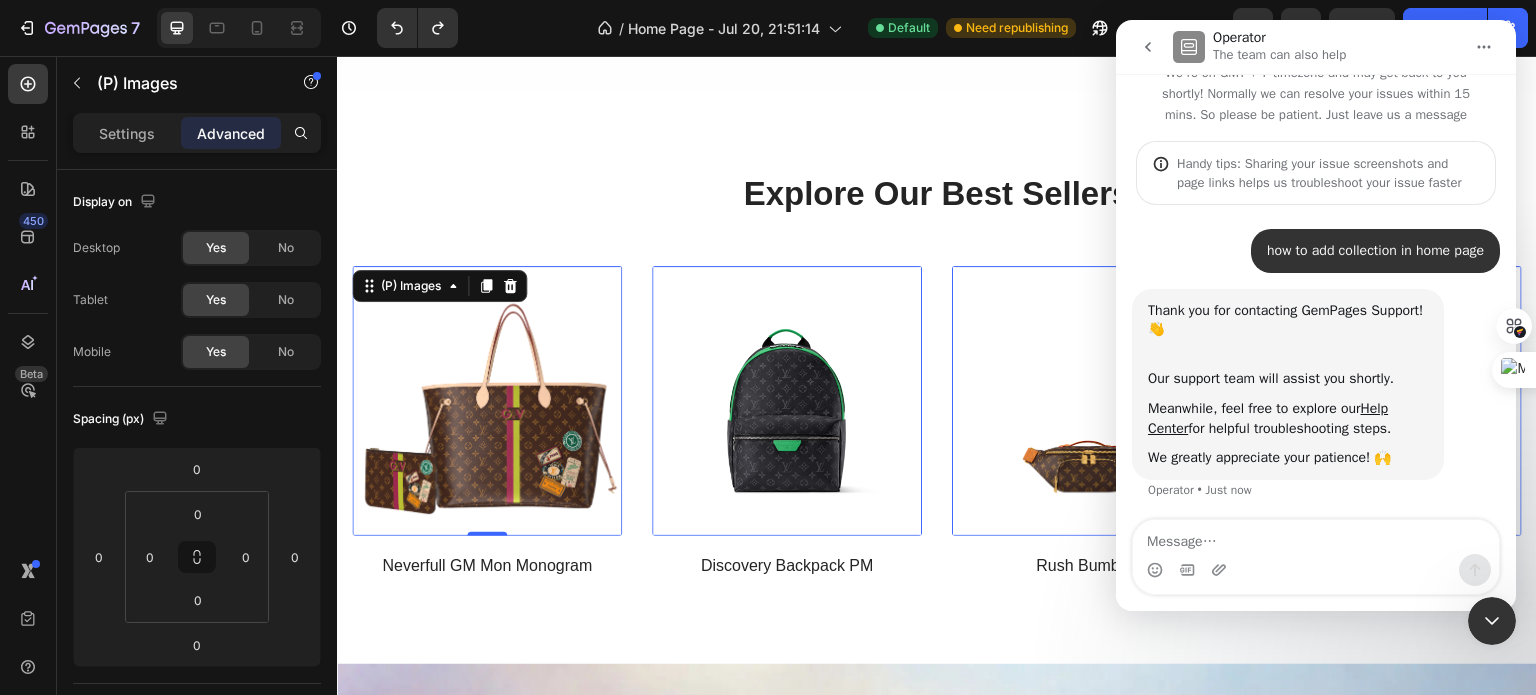 click at bounding box center (1221, 570) 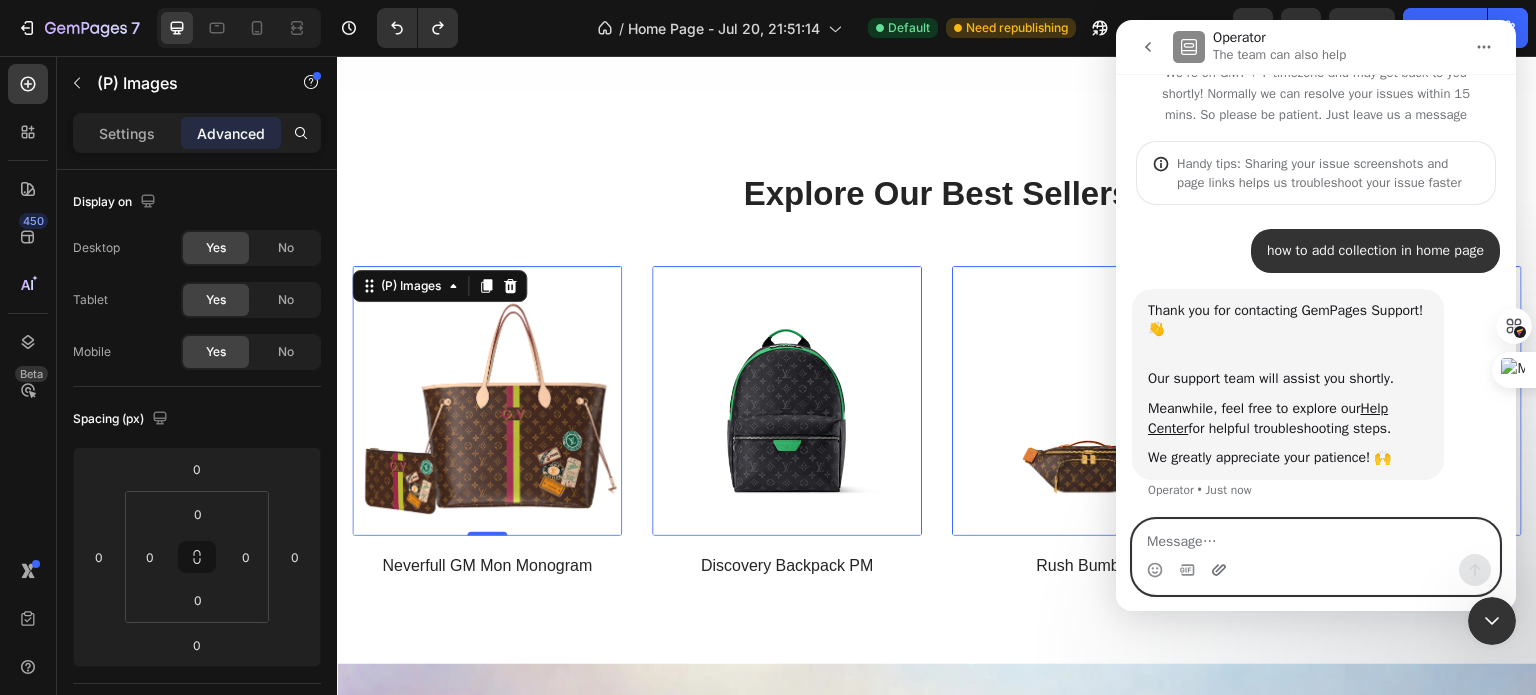 click 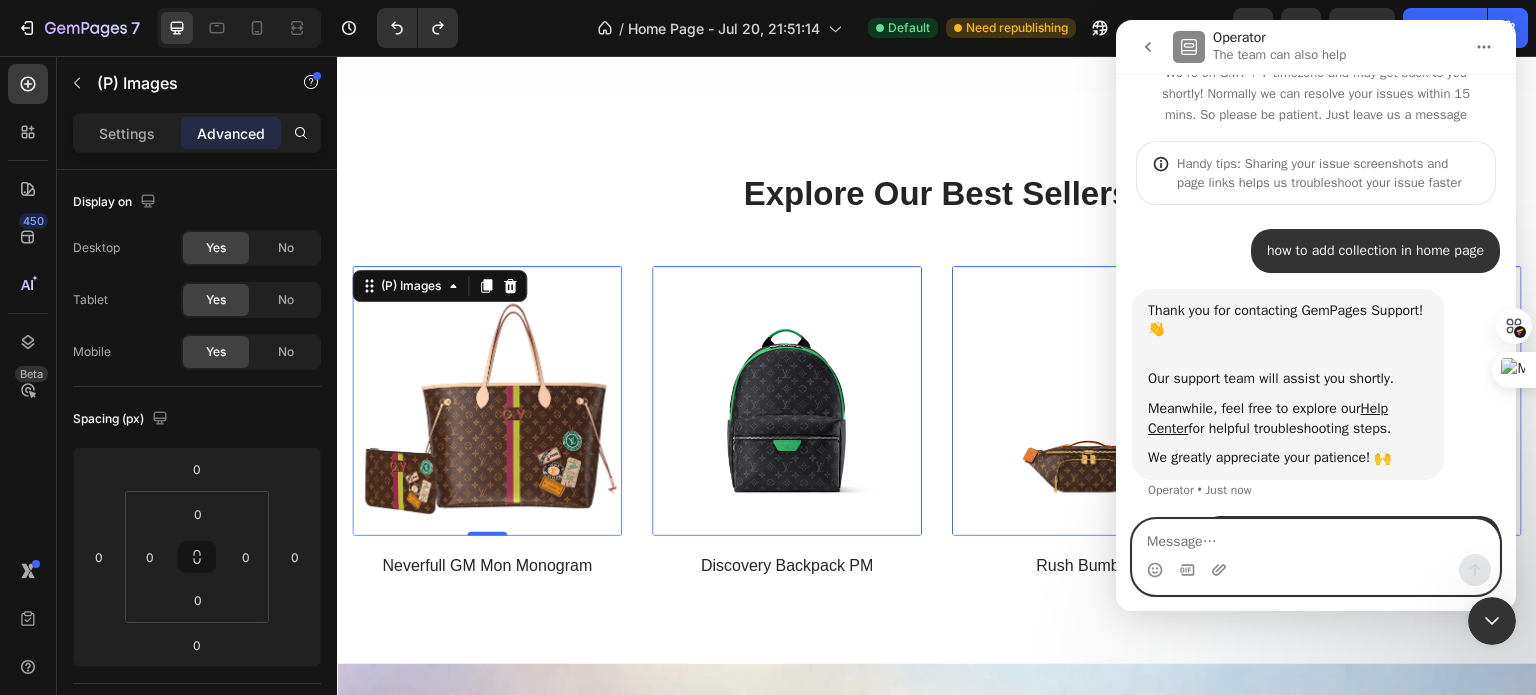 scroll, scrollTop: 160, scrollLeft: 0, axis: vertical 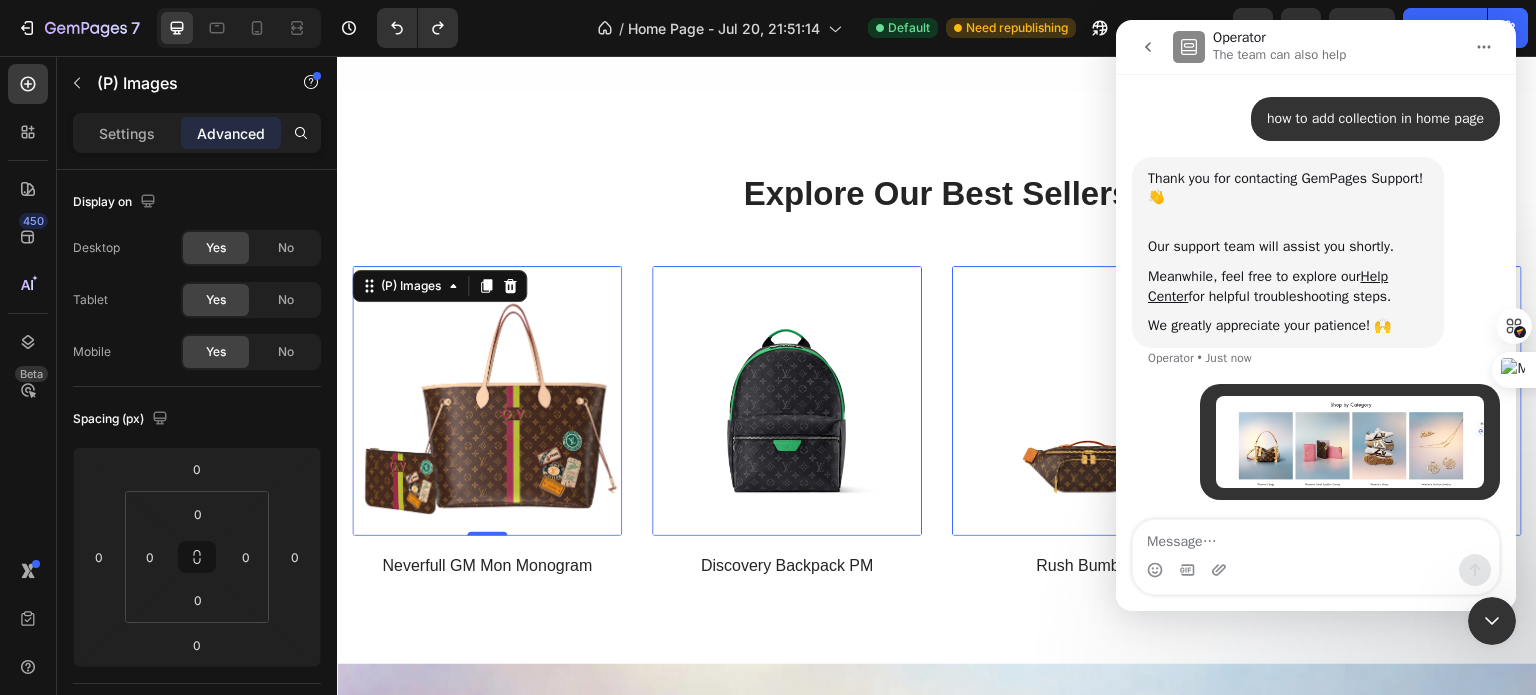 click at bounding box center [1221, 570] 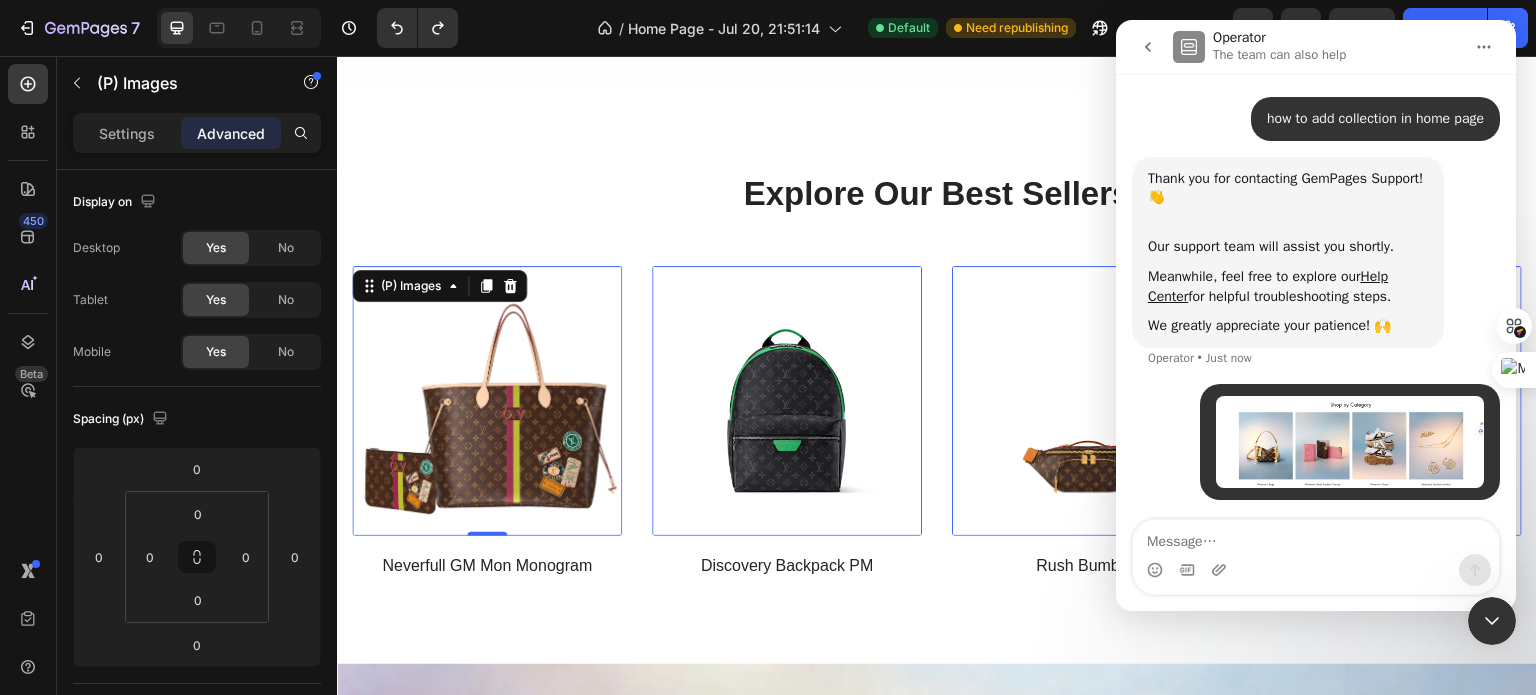 click at bounding box center [1316, 570] 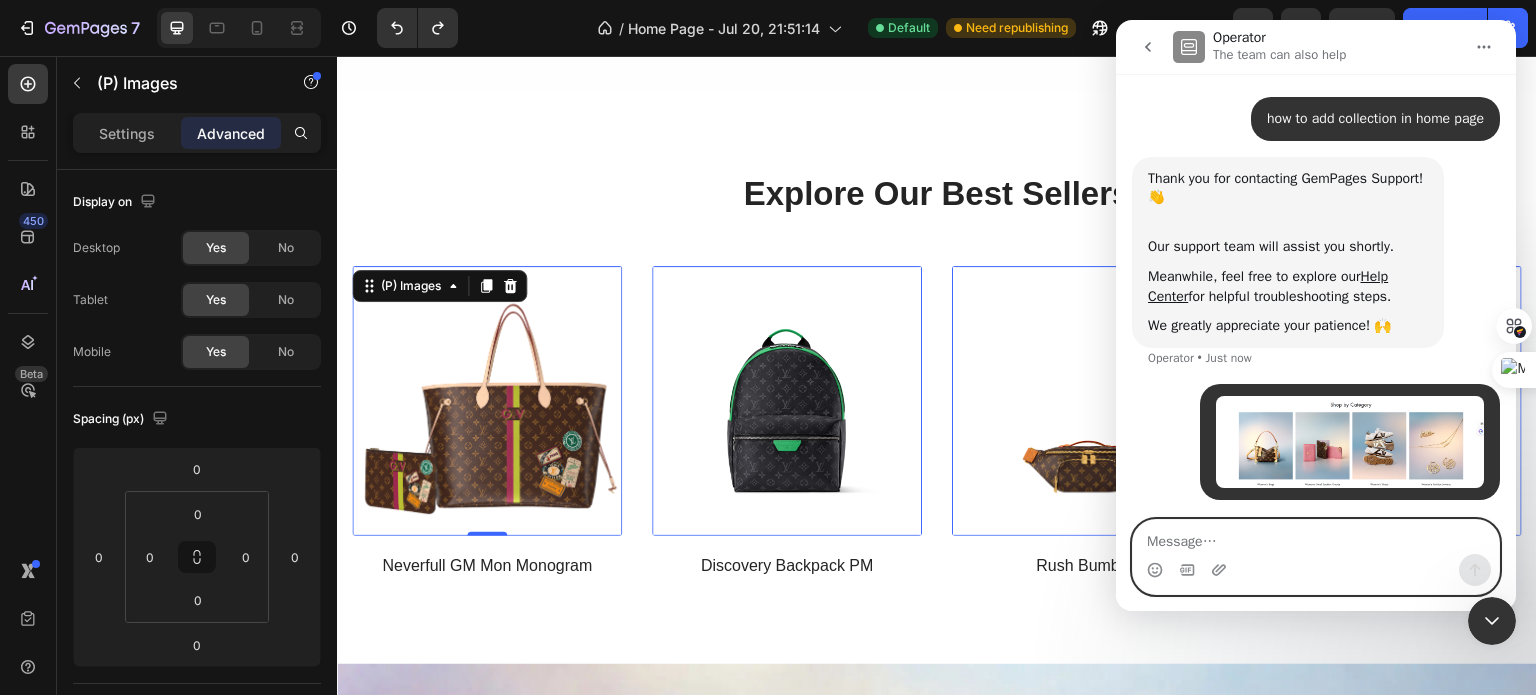 click at bounding box center (1316, 537) 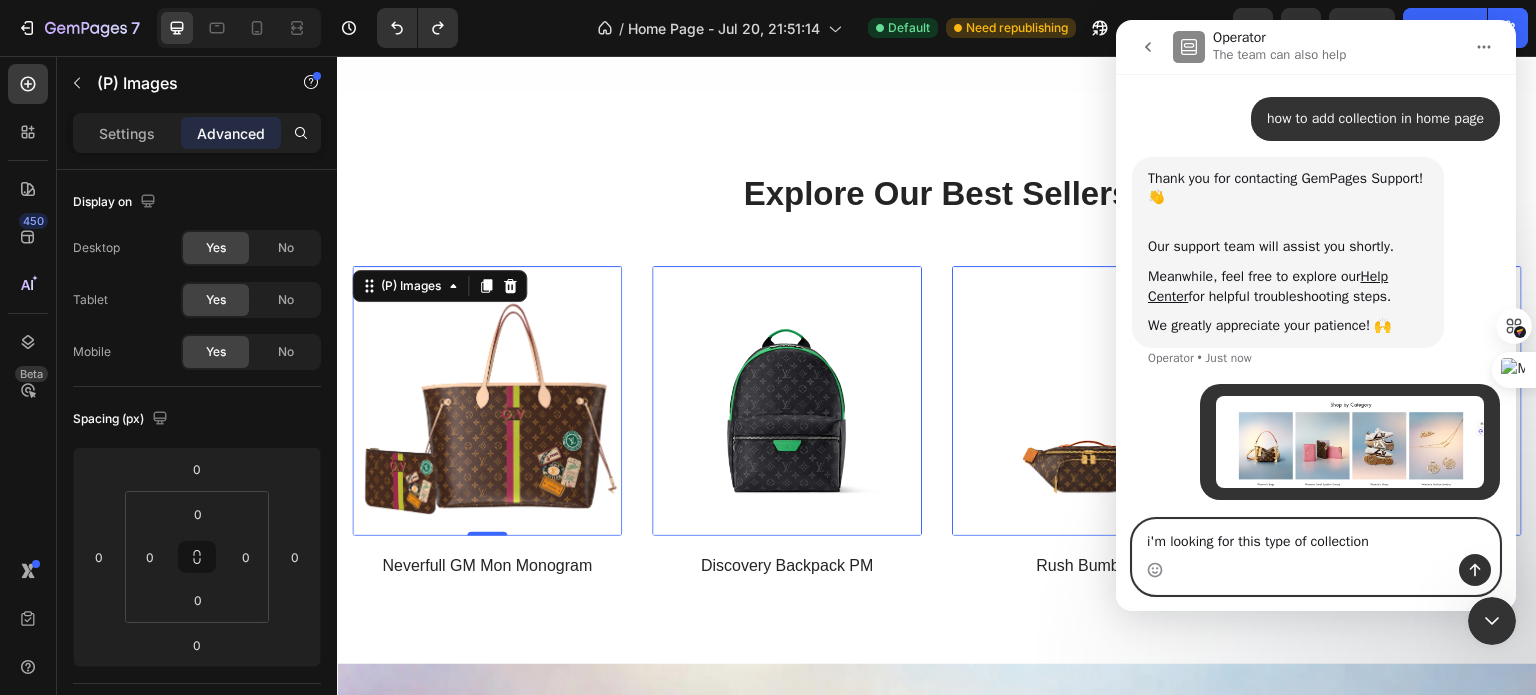 type on "i'm looking for this type of collection" 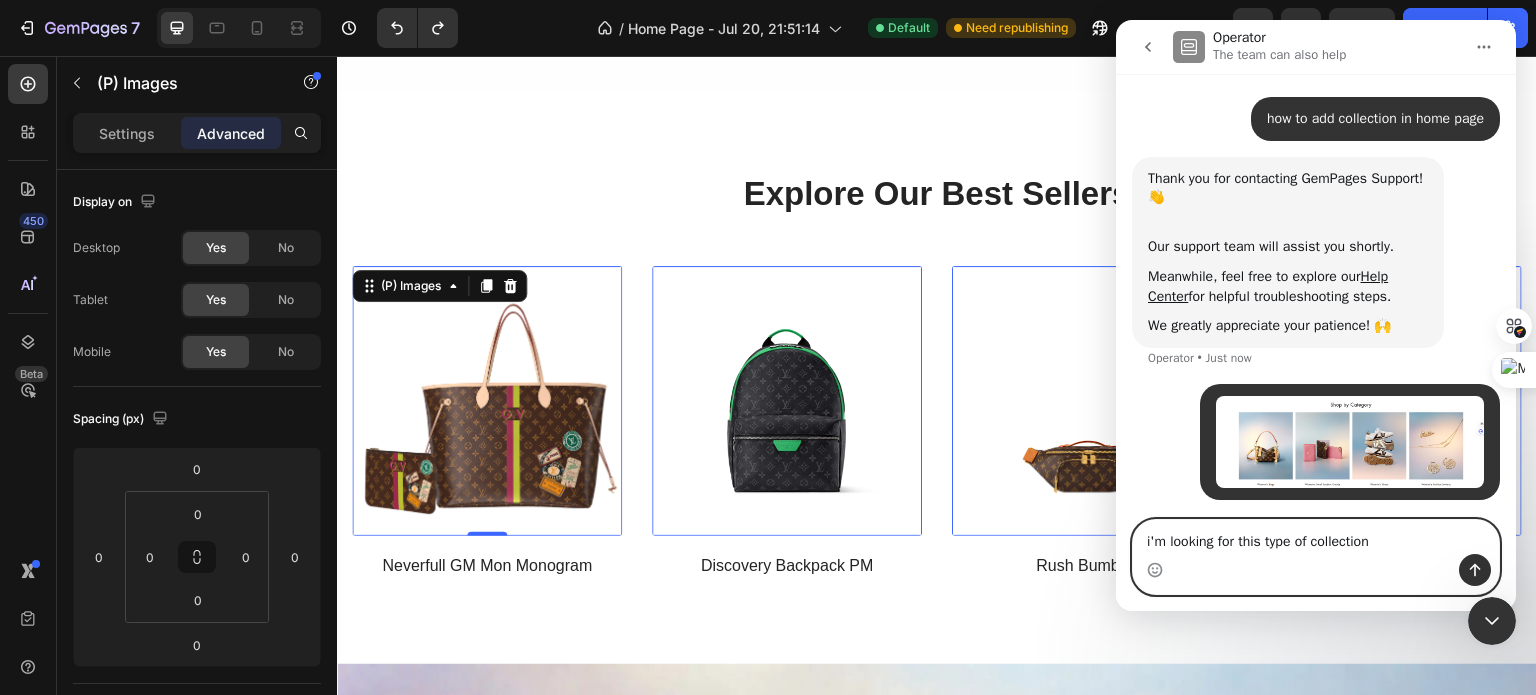 type 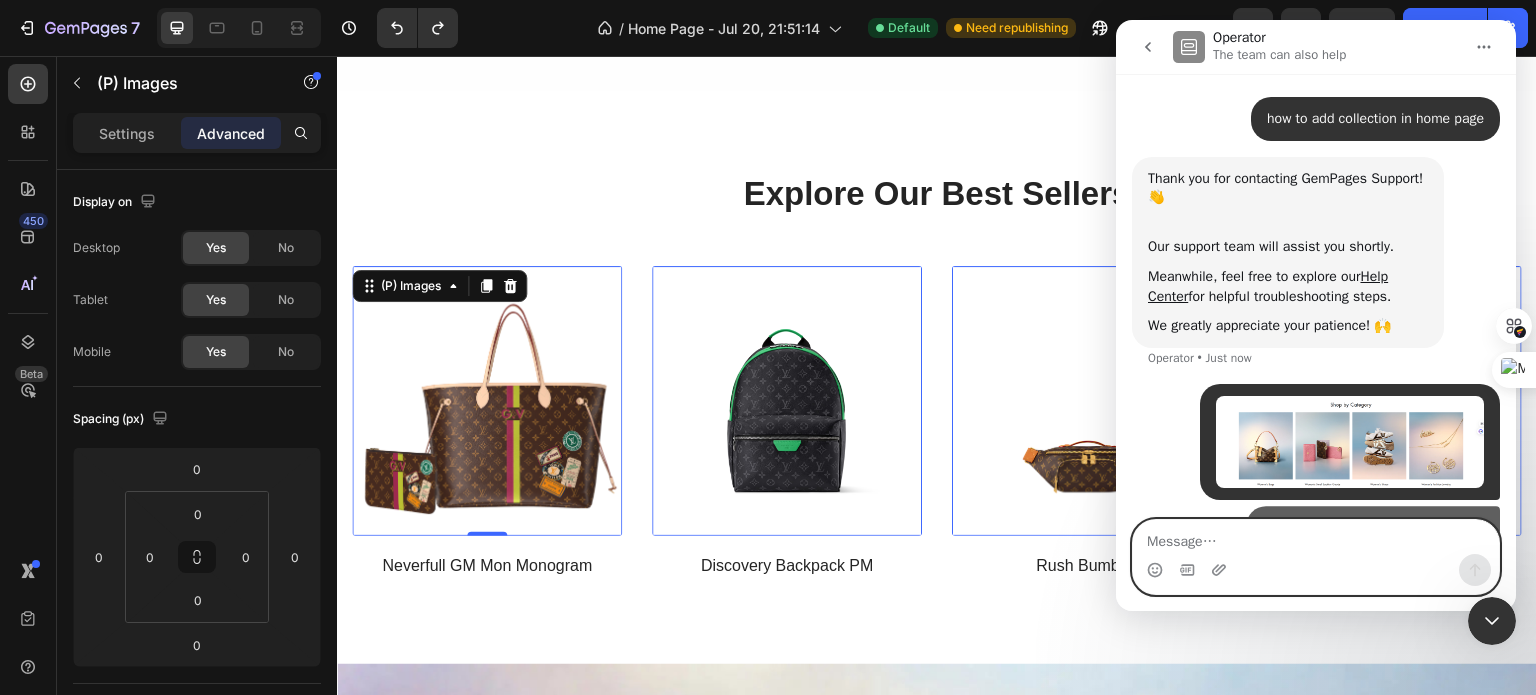 scroll, scrollTop: 206, scrollLeft: 0, axis: vertical 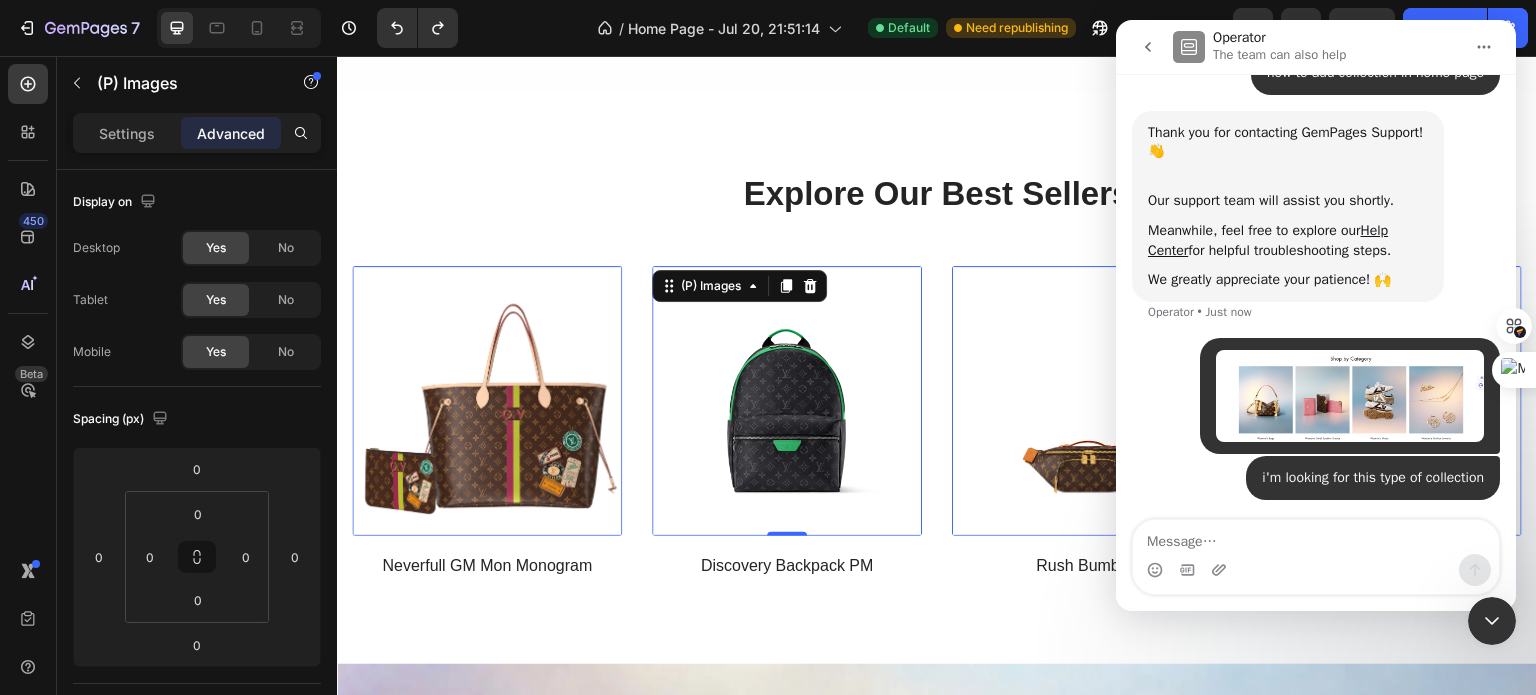 click at bounding box center [787, 401] 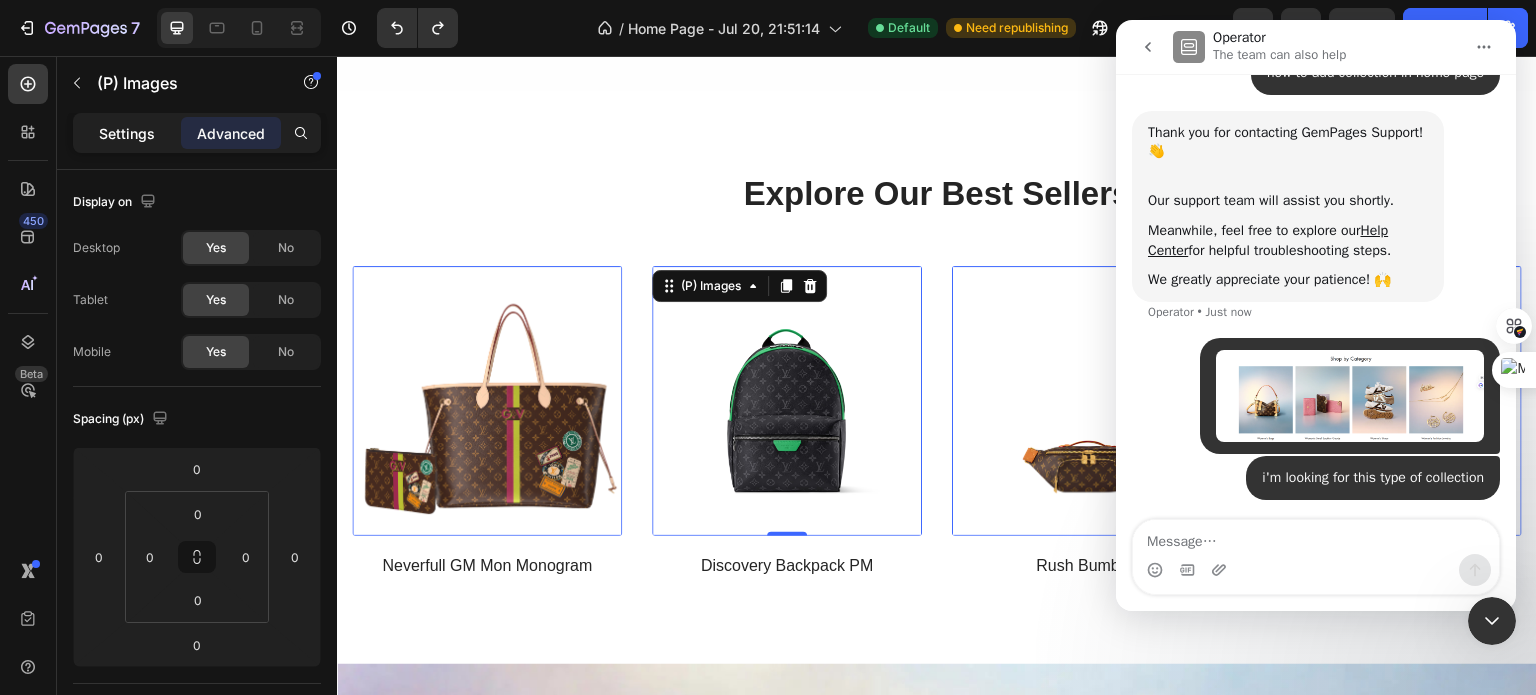 click on "Settings" at bounding box center [127, 133] 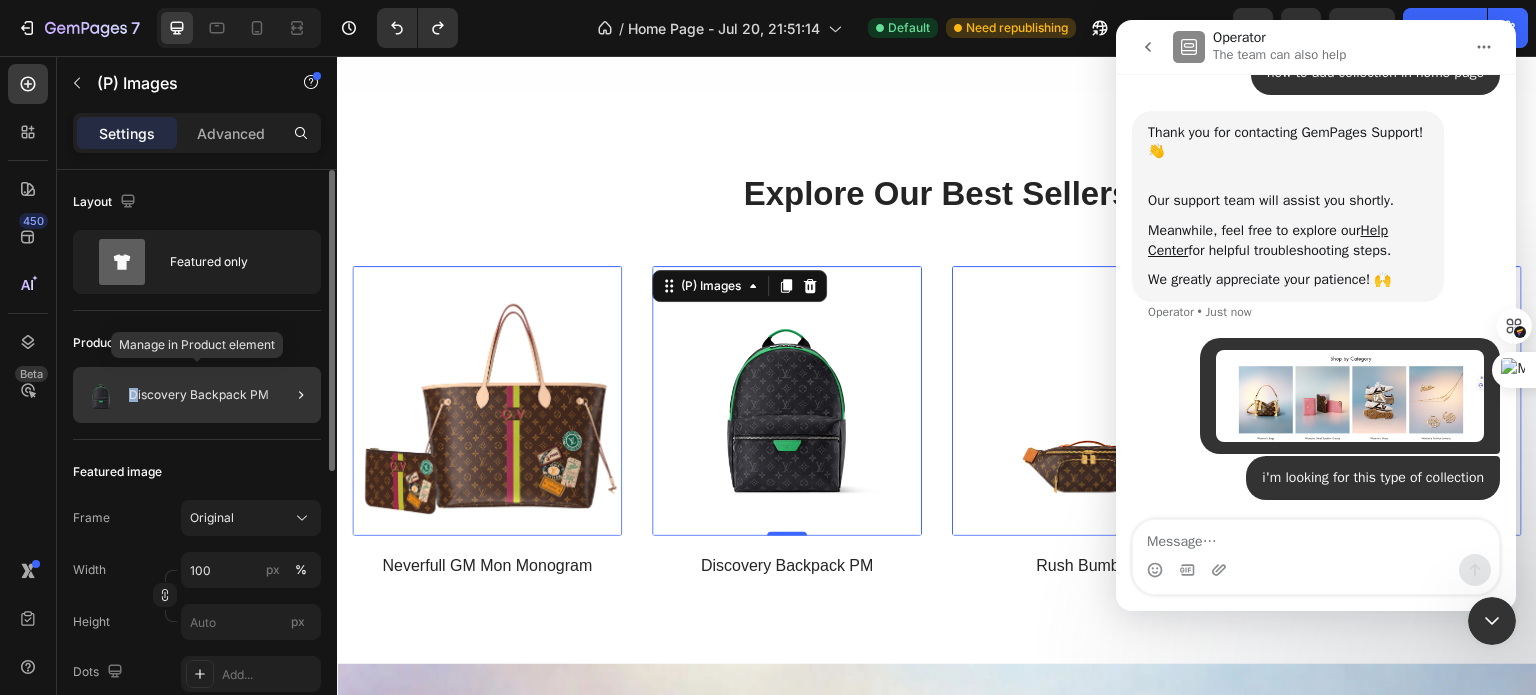 drag, startPoint x: 240, startPoint y: 391, endPoint x: 133, endPoint y: 405, distance: 107.912 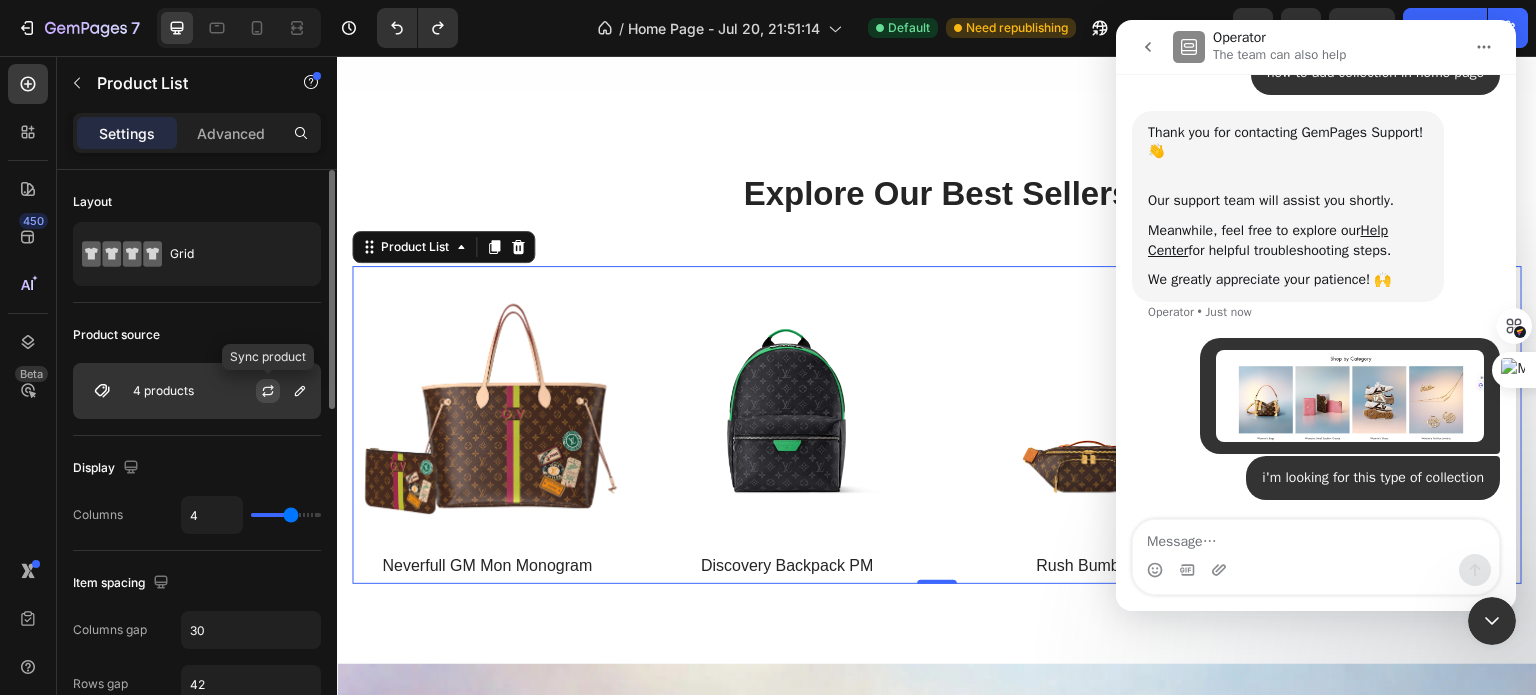 click 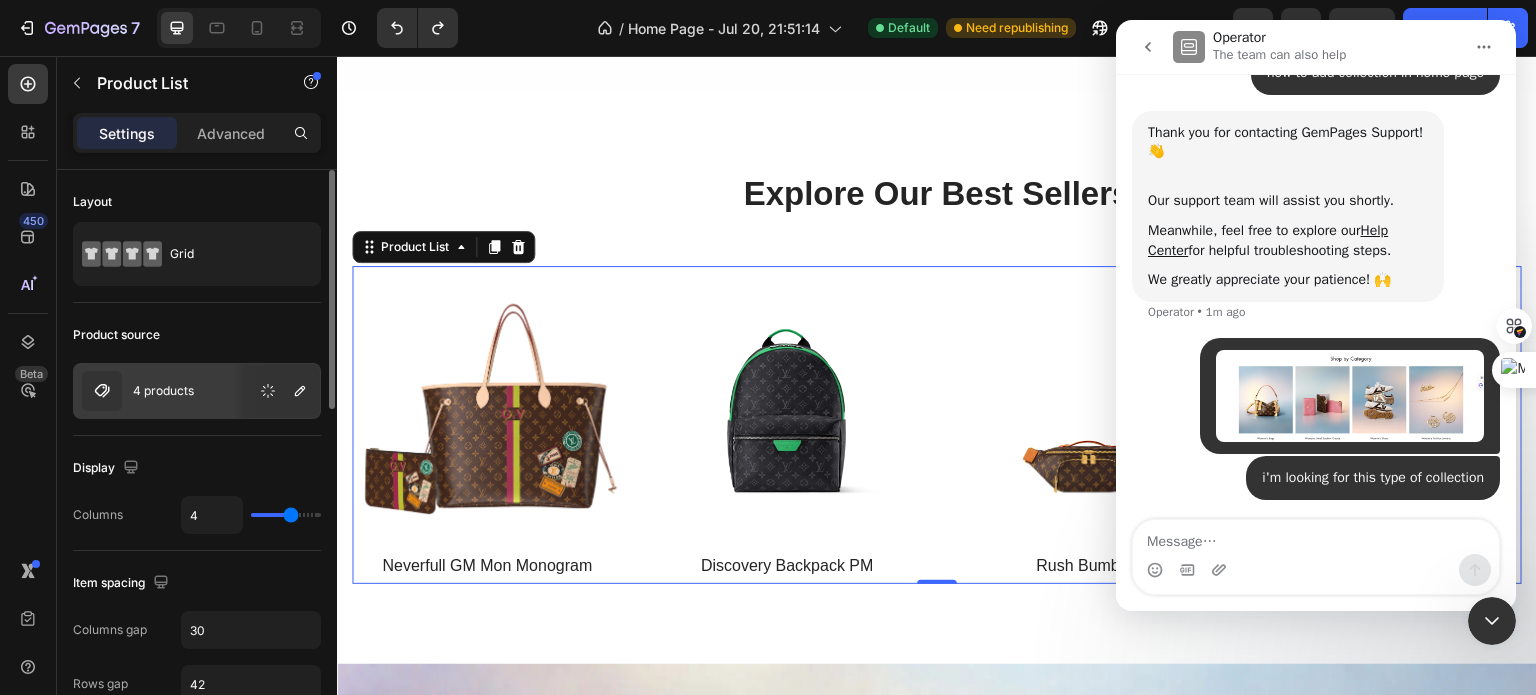 click at bounding box center [102, 391] 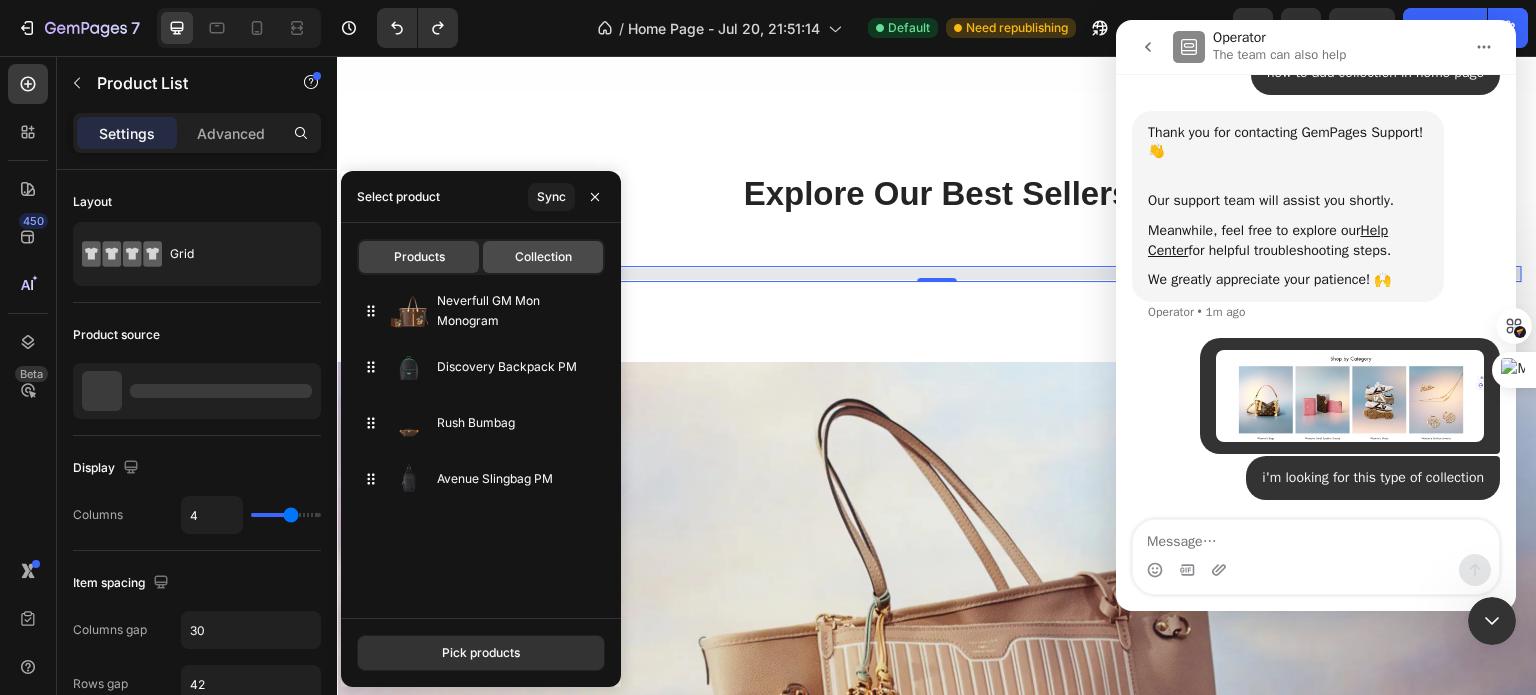 click on "Collection" 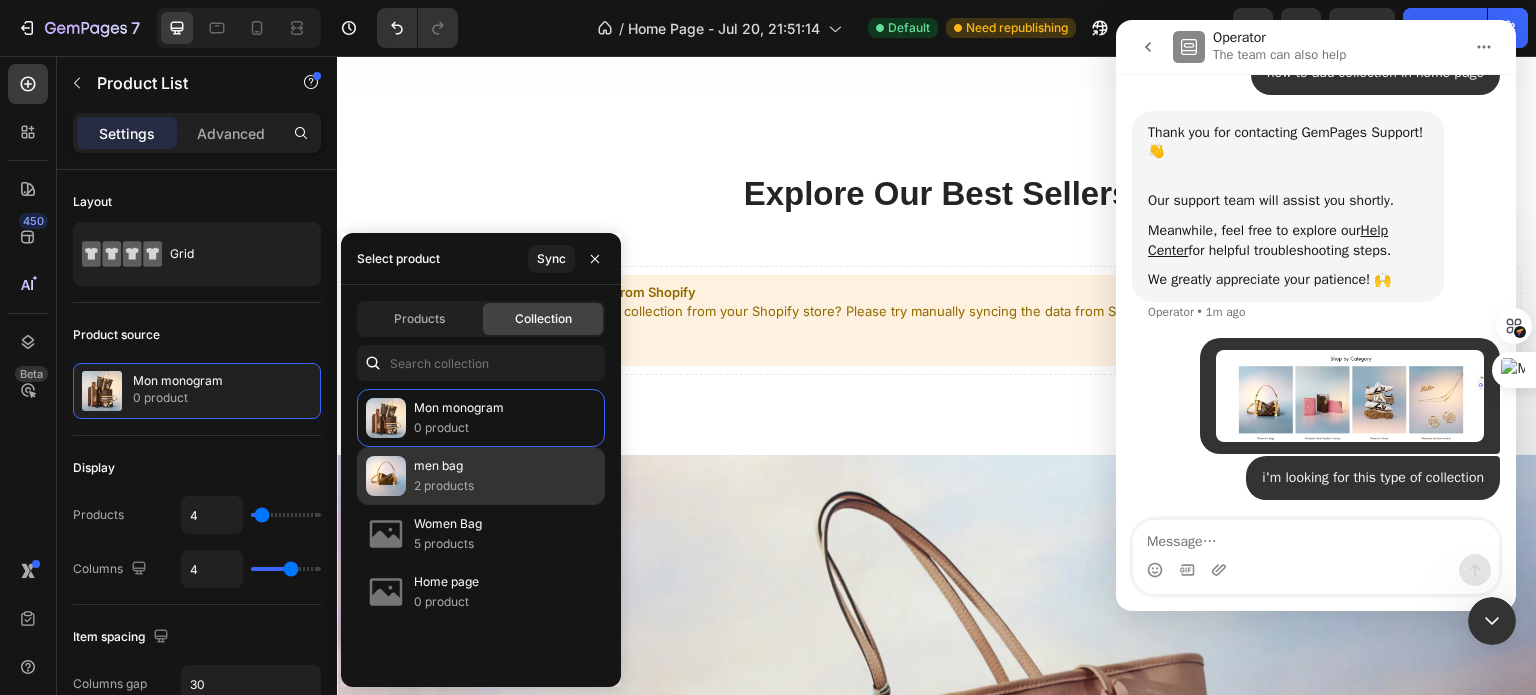 click on "men bag 2 products" 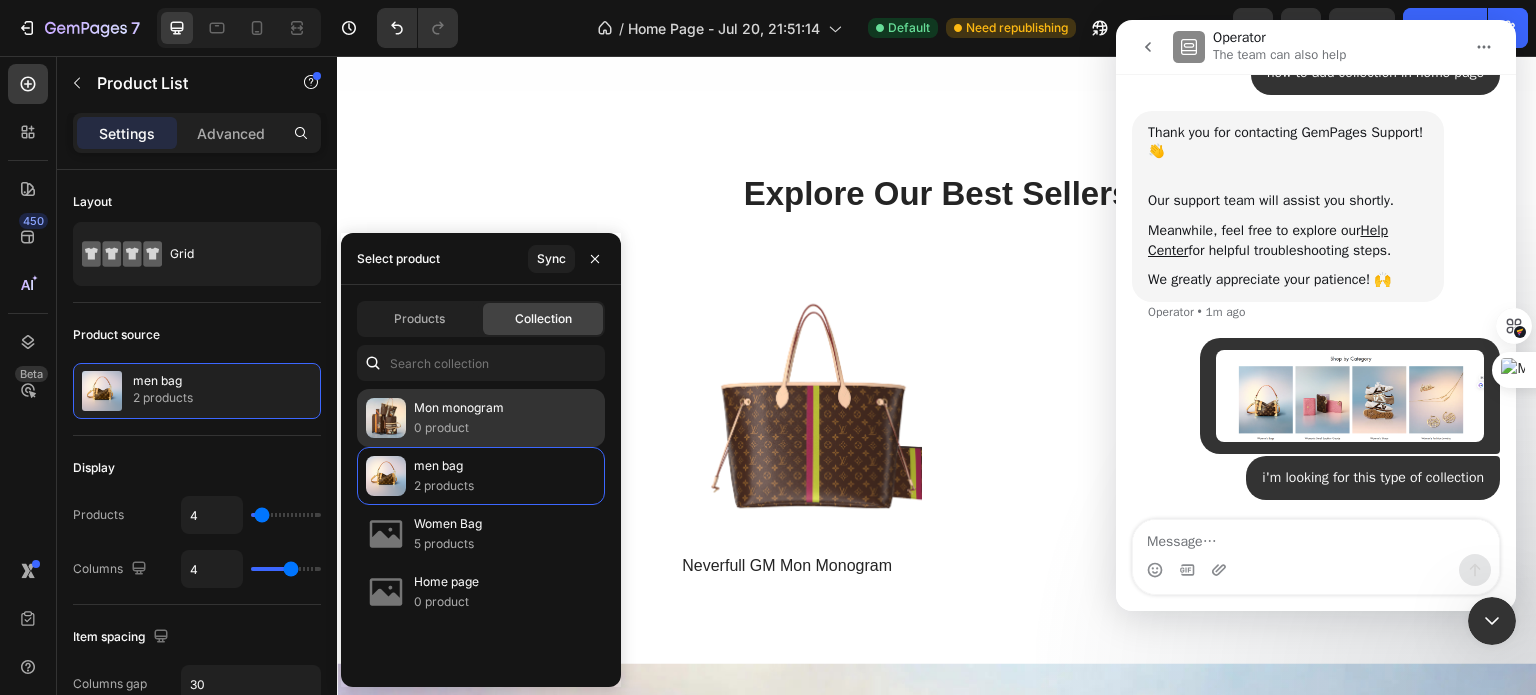 click on "Mon monogram 0 product" 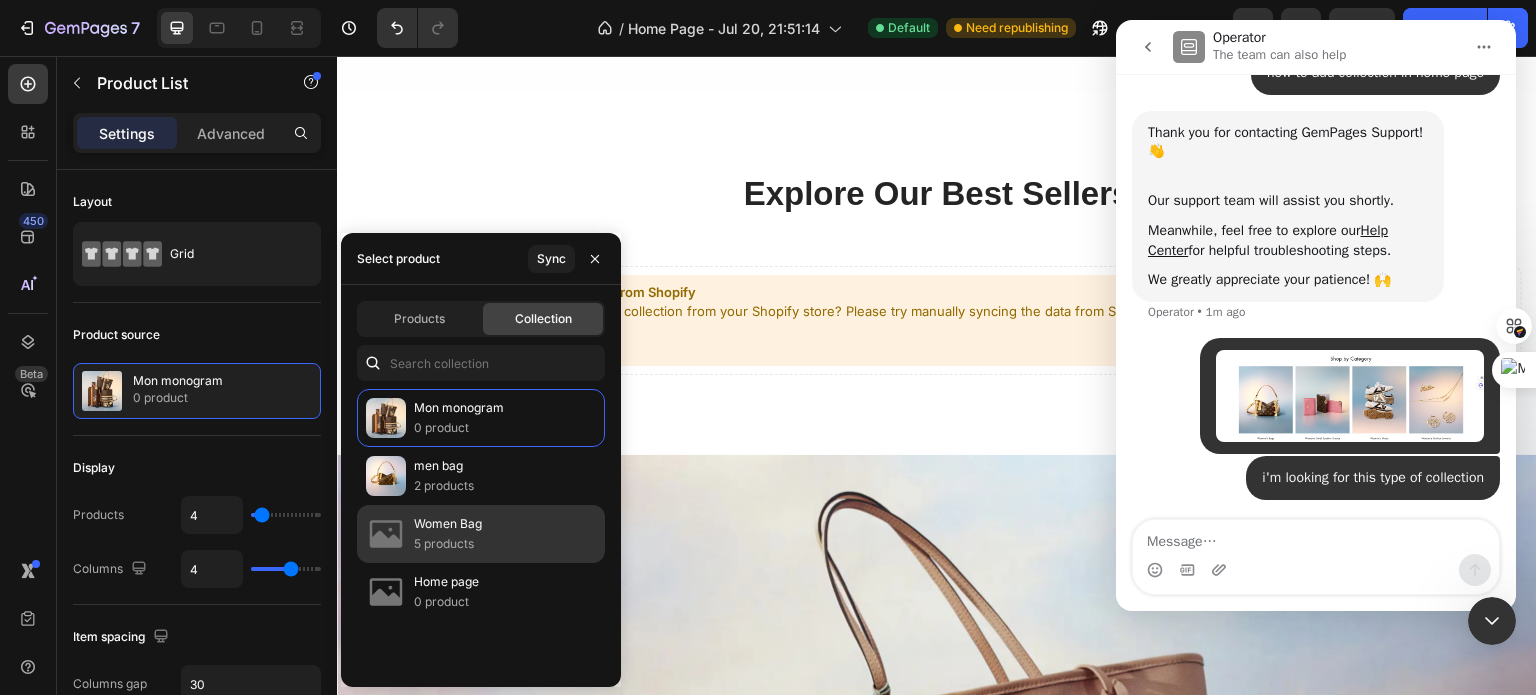click on "Women Bag 5 products" 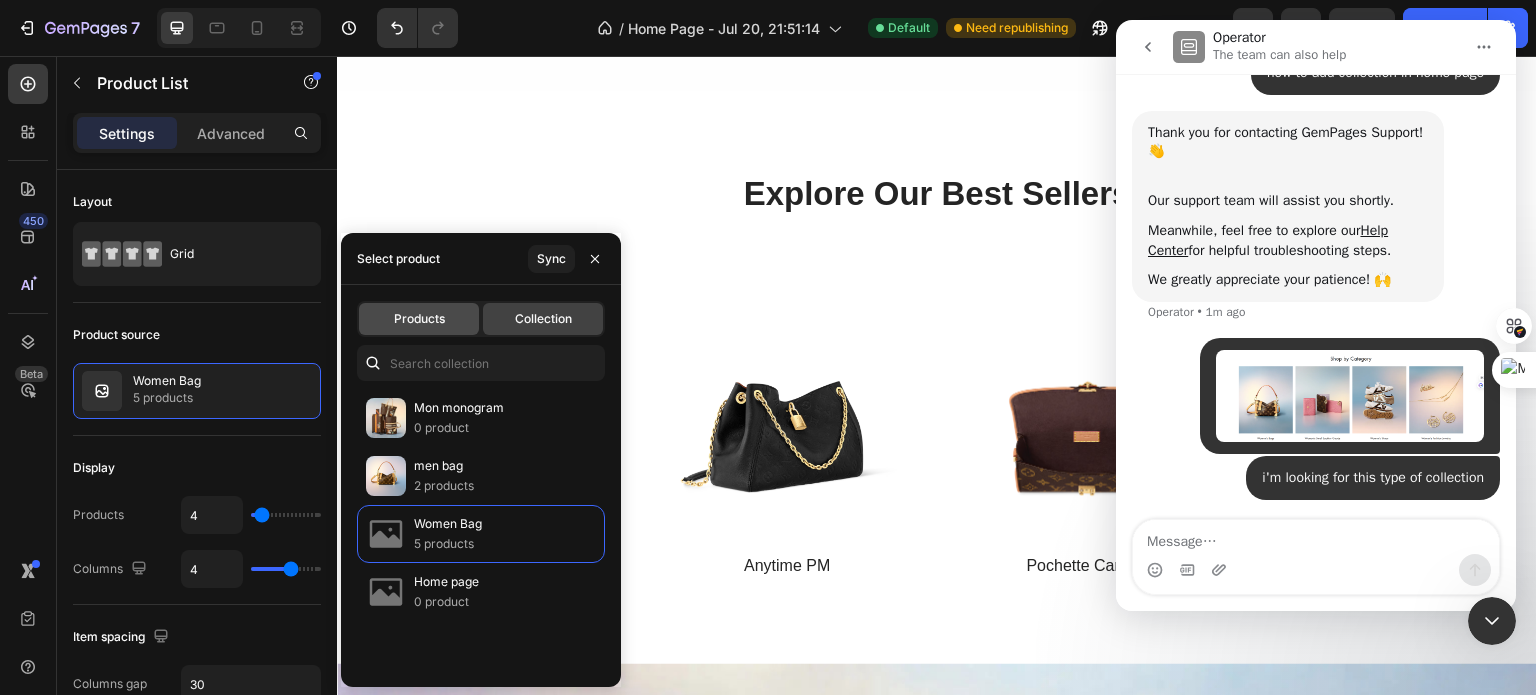 click on "Products" 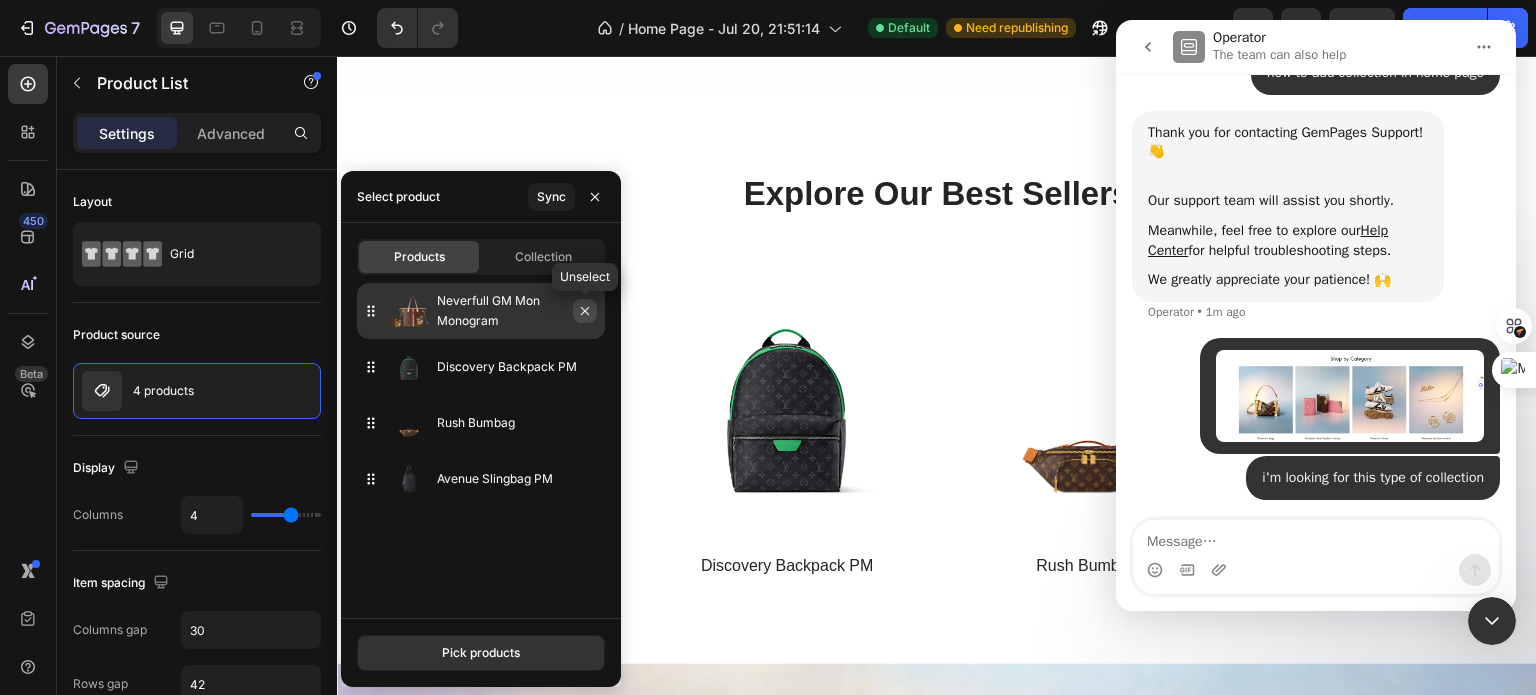 click 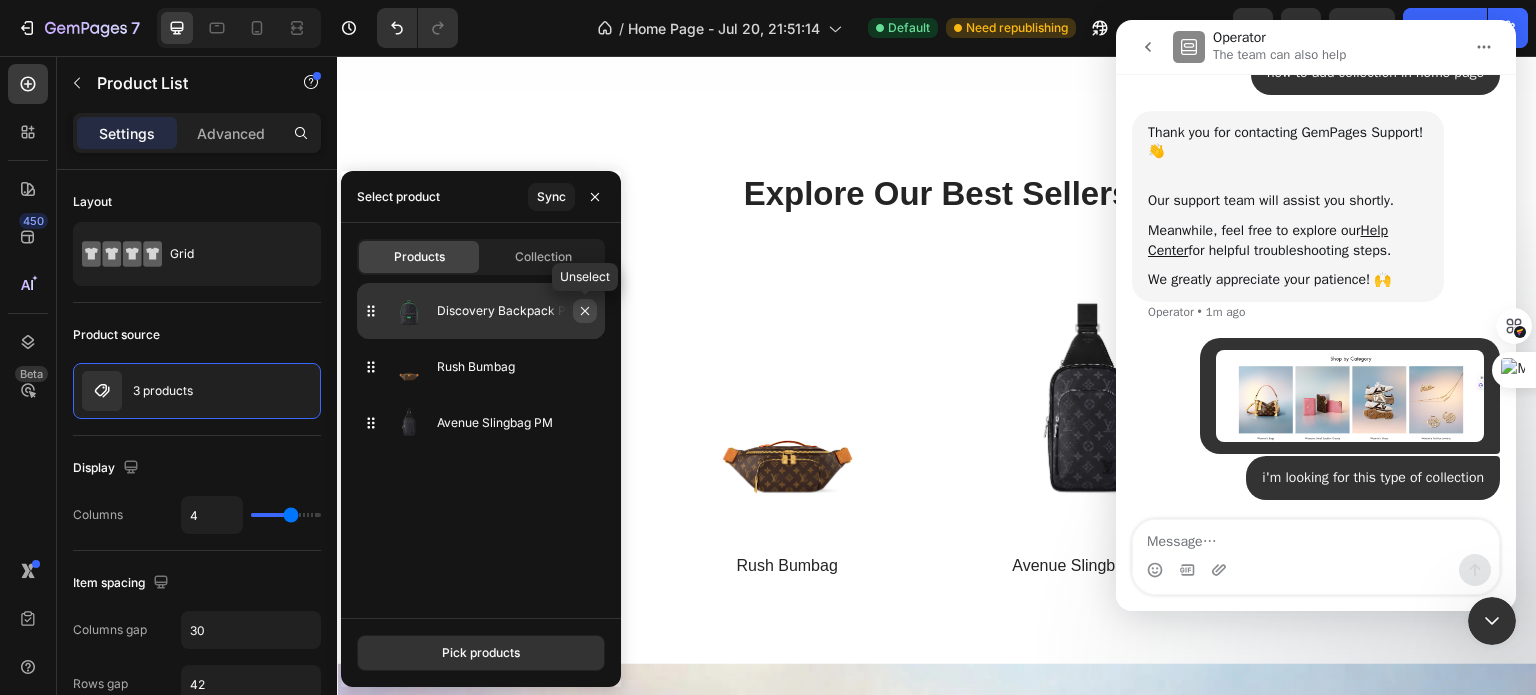 click 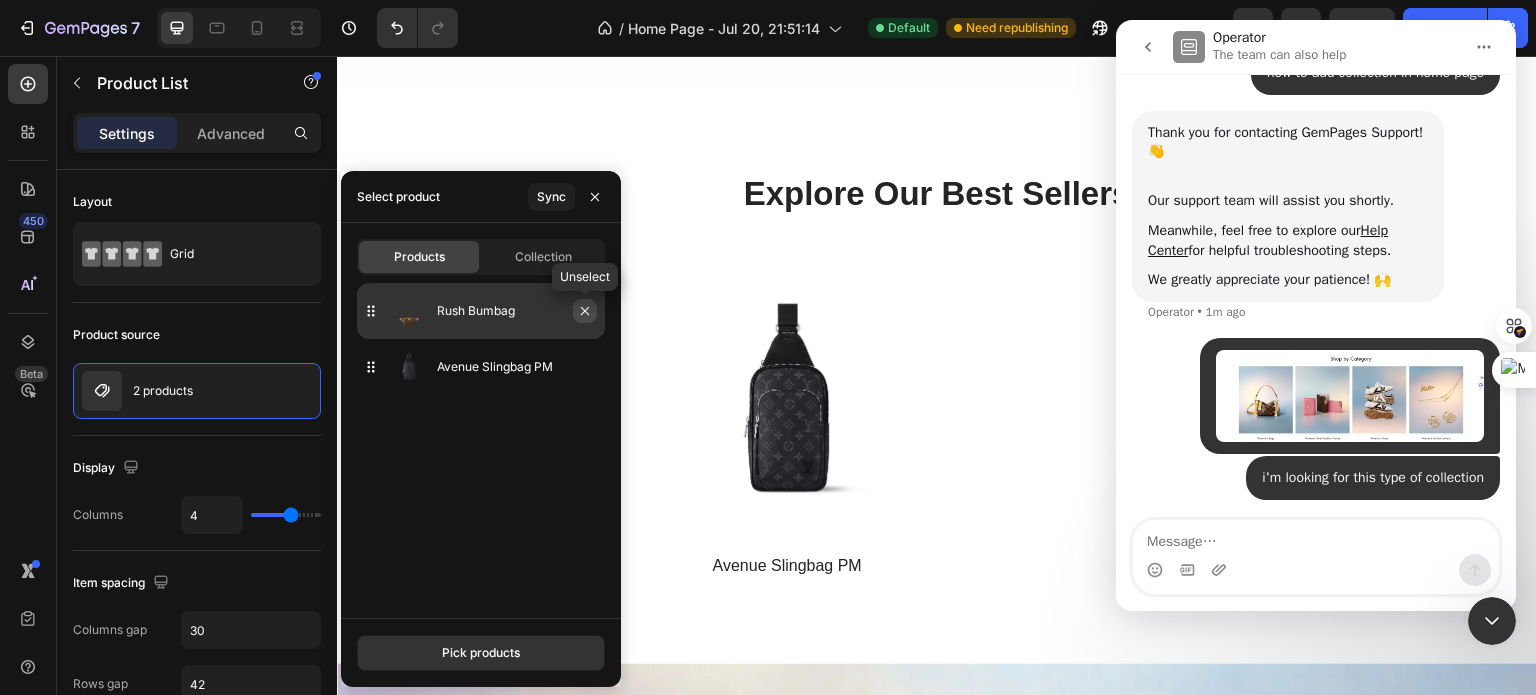 click 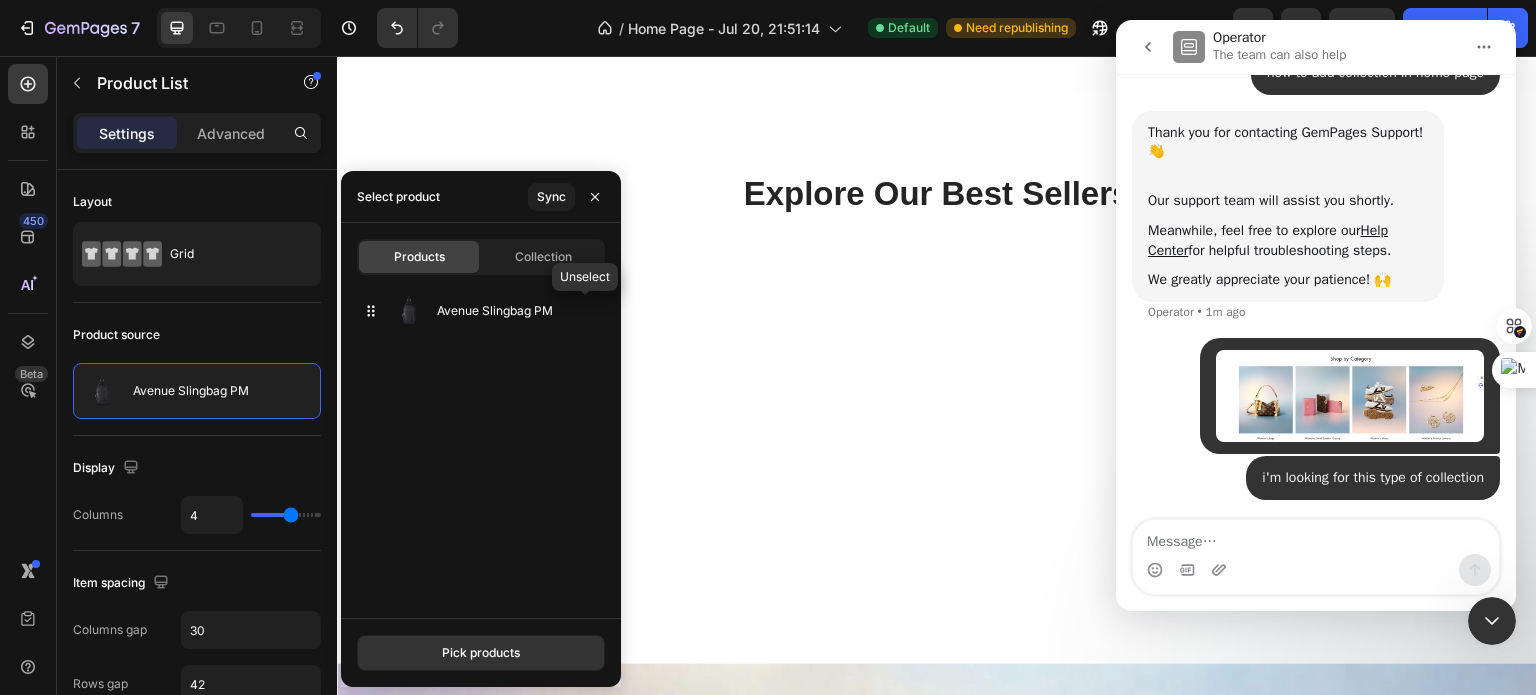 click 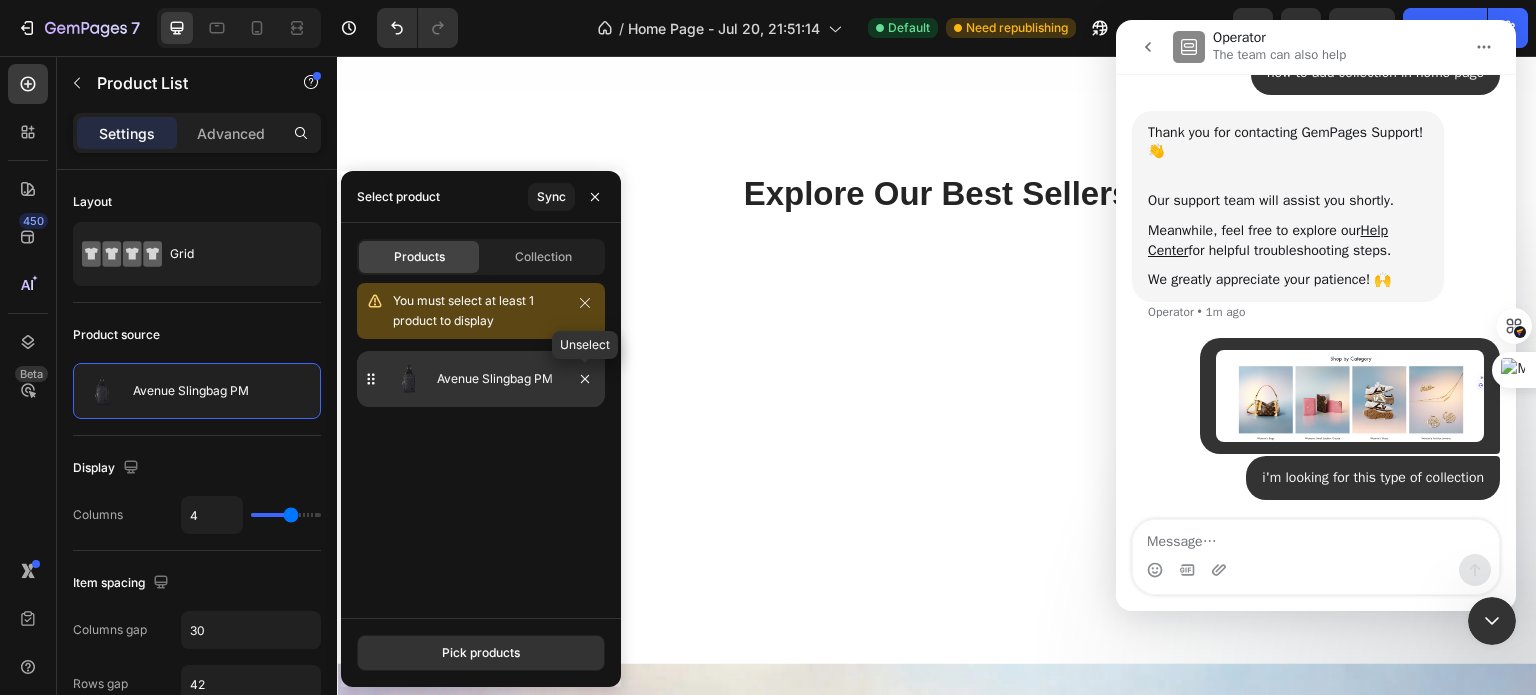 click 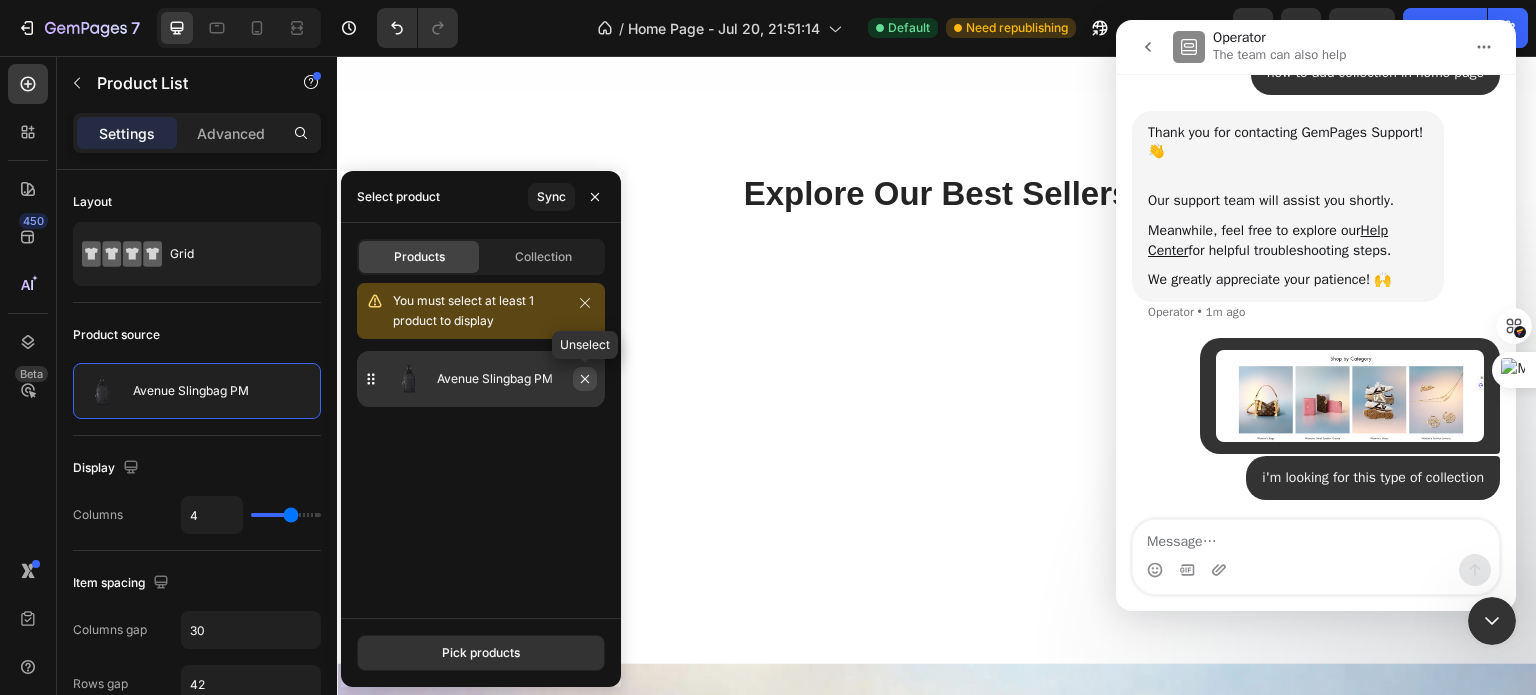 click 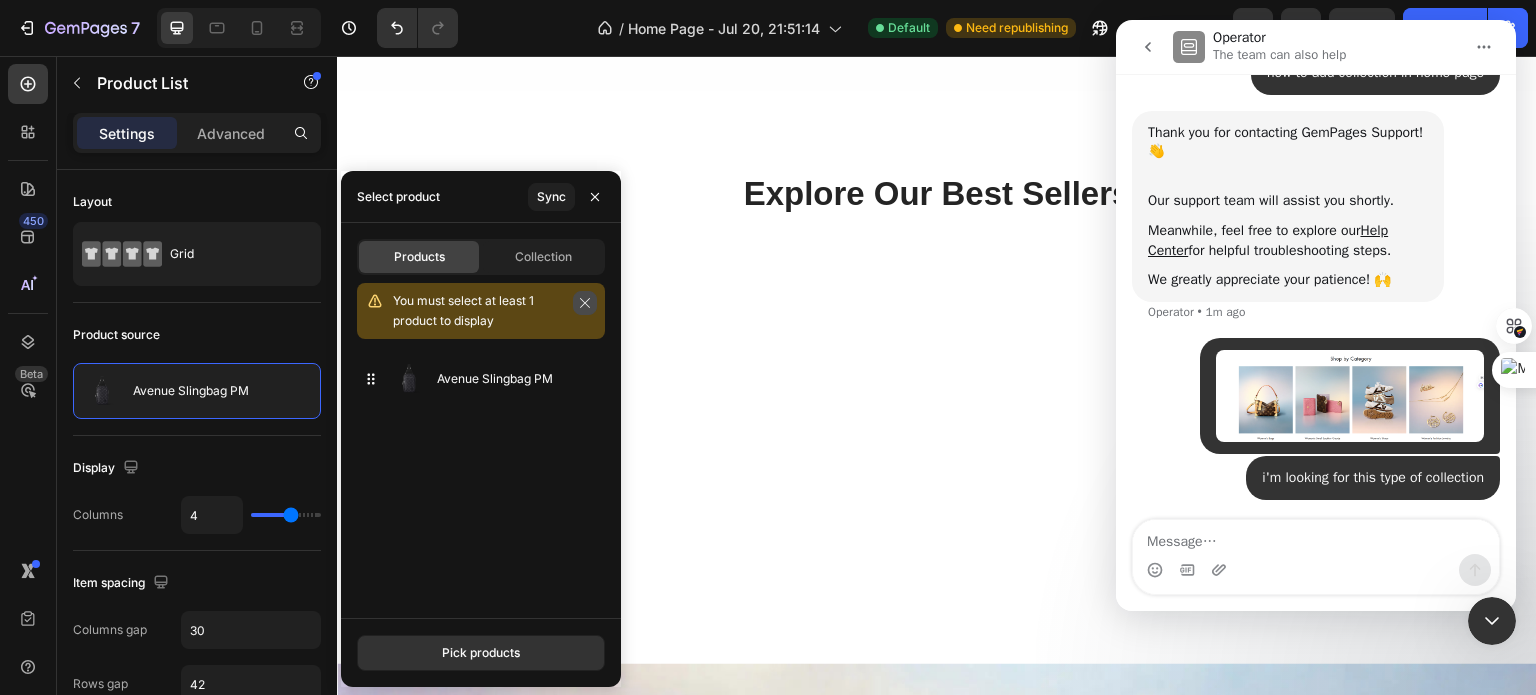 click at bounding box center [585, 303] 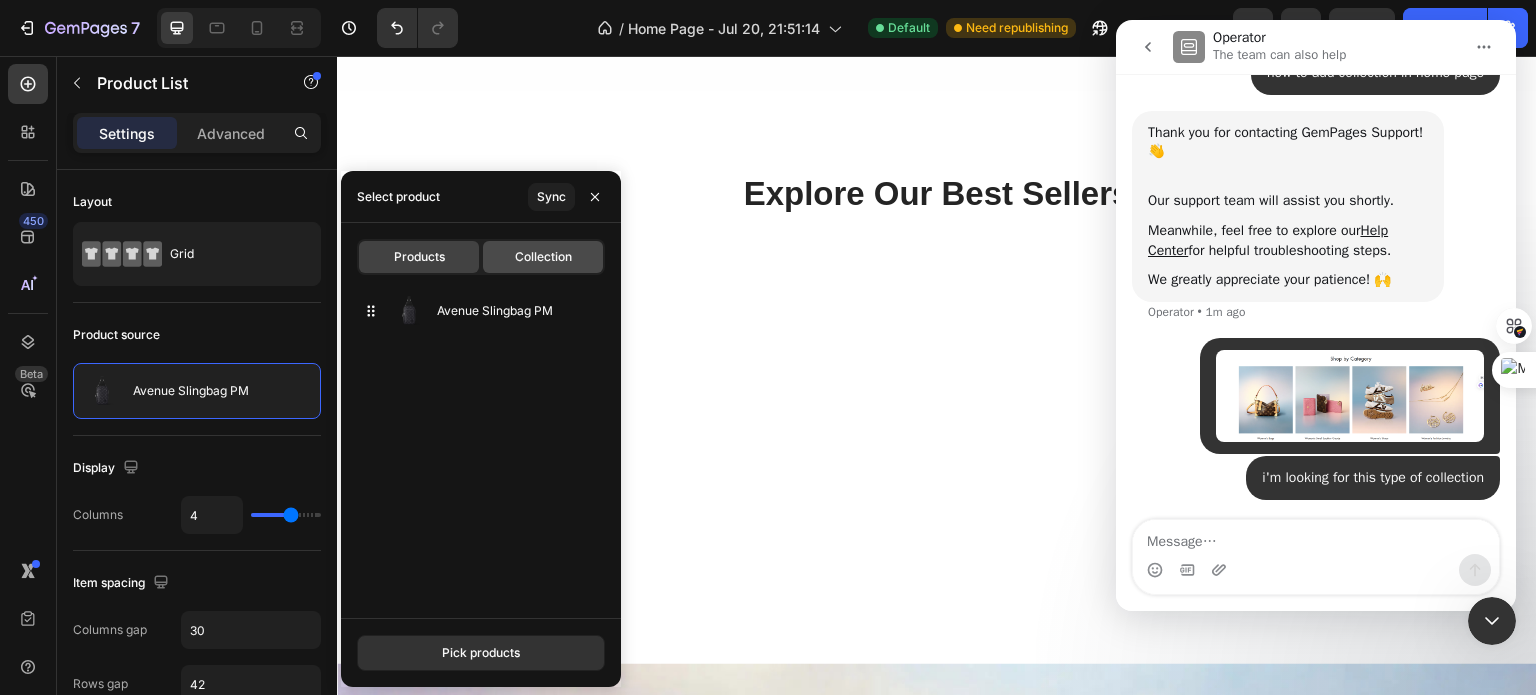 click on "Collection" 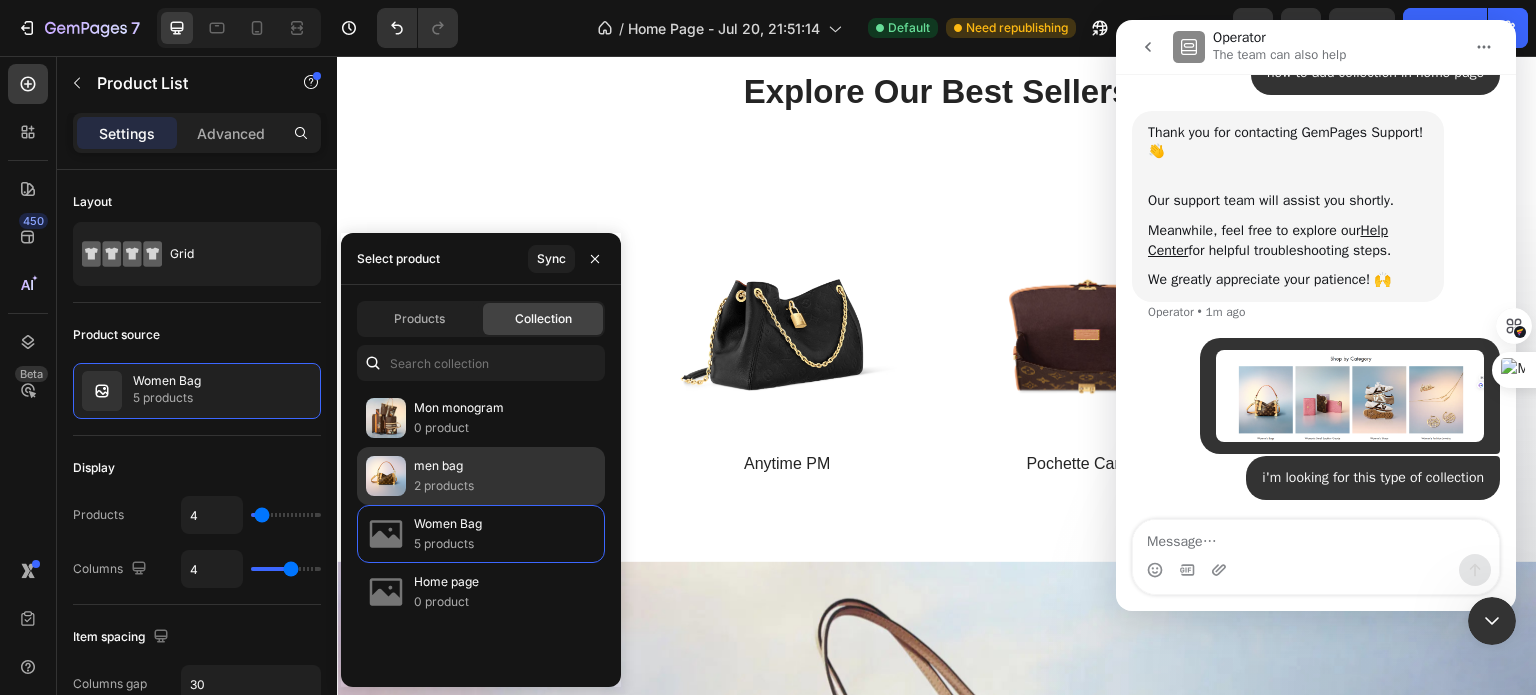 scroll, scrollTop: 1423, scrollLeft: 0, axis: vertical 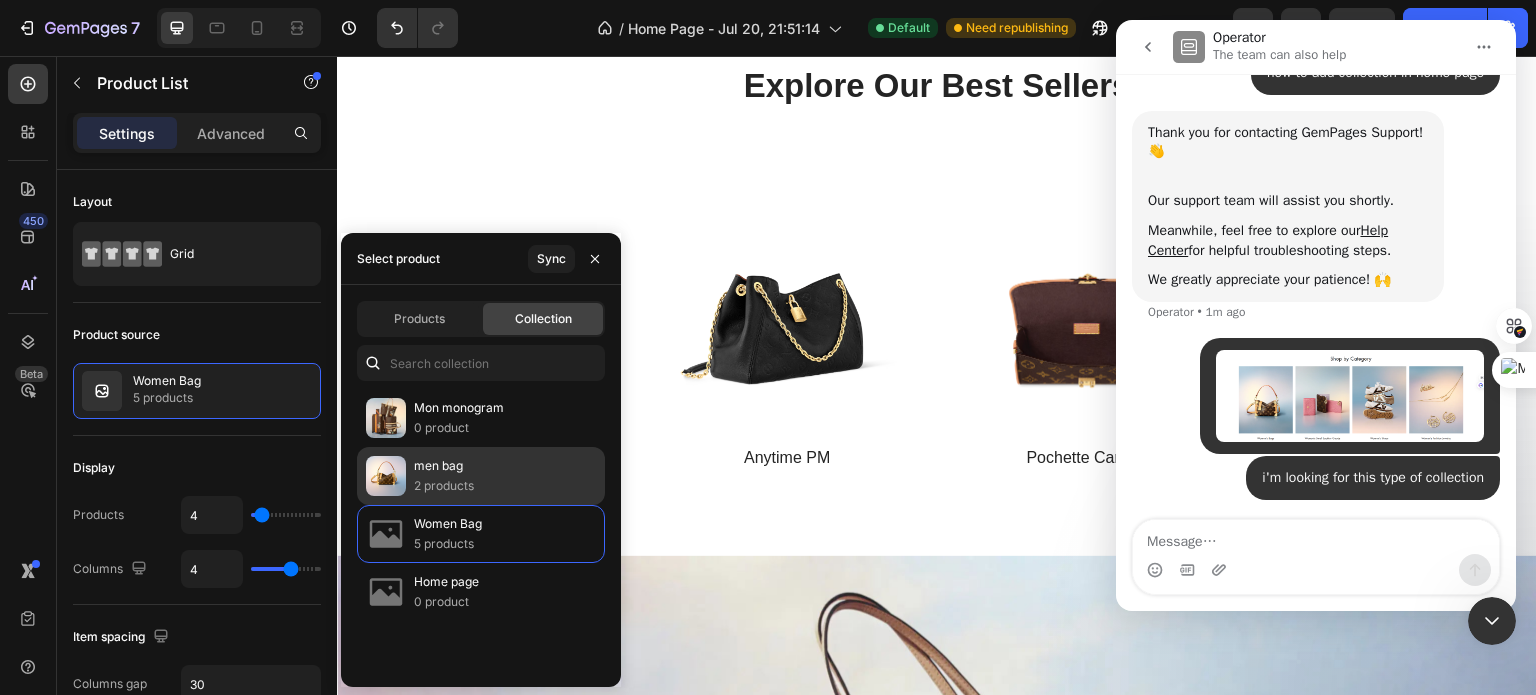 click on "men bag 2 products" 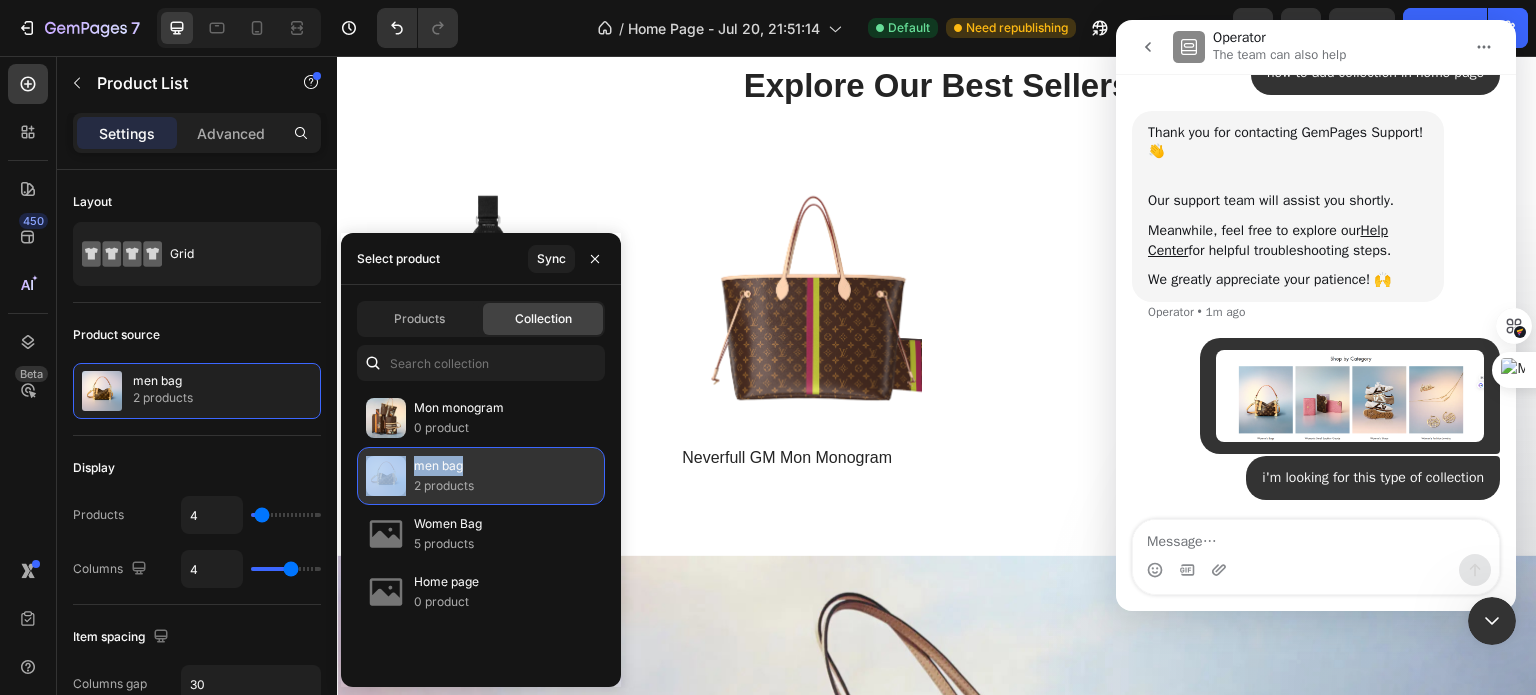 drag, startPoint x: 407, startPoint y: 479, endPoint x: 464, endPoint y: 454, distance: 62.241467 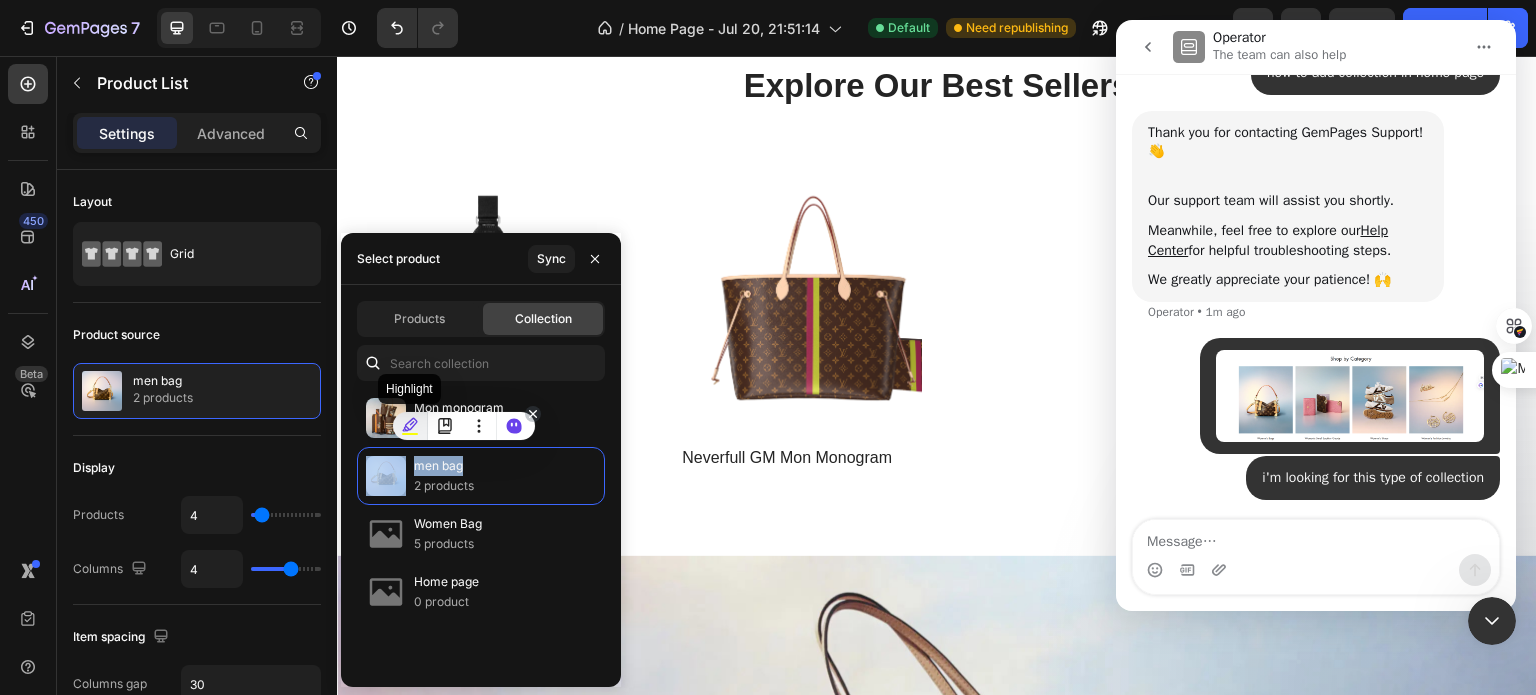 click at bounding box center (410, 426) 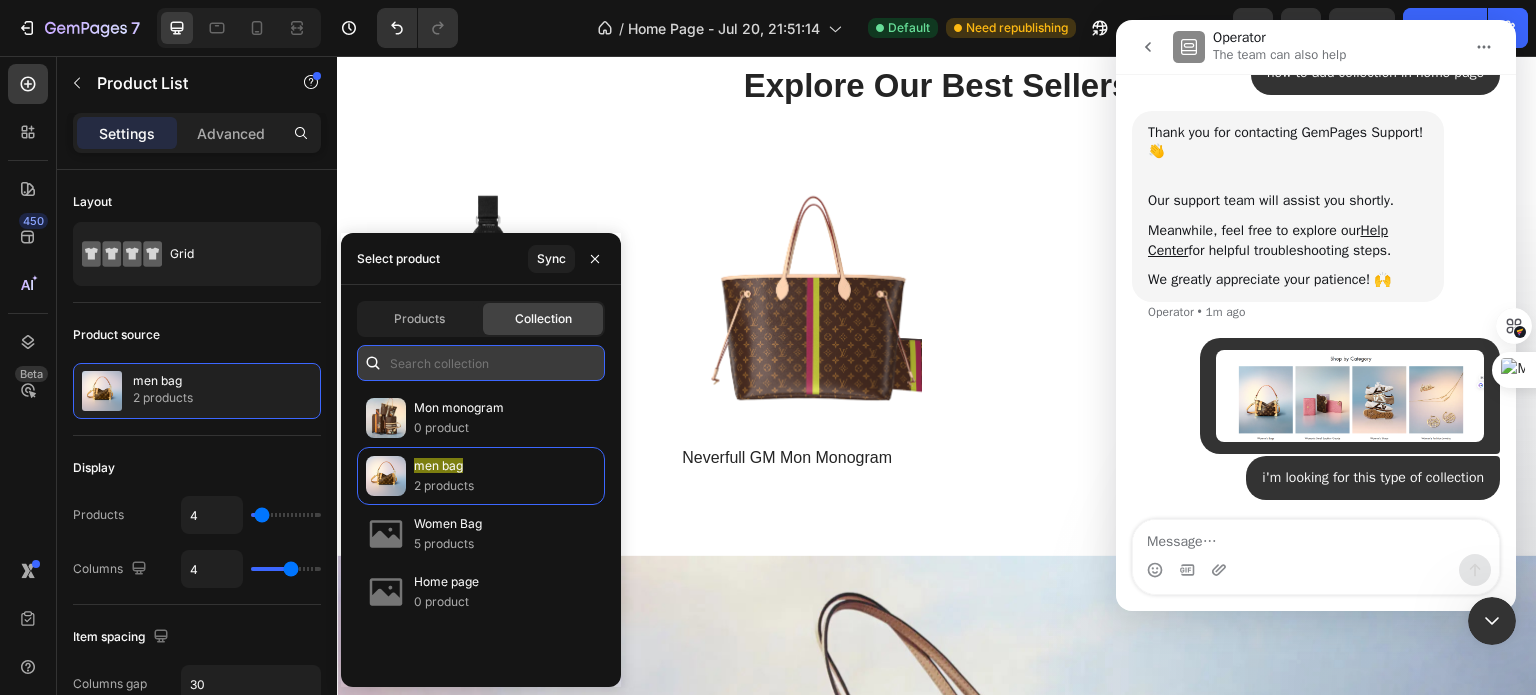 click at bounding box center [481, 363] 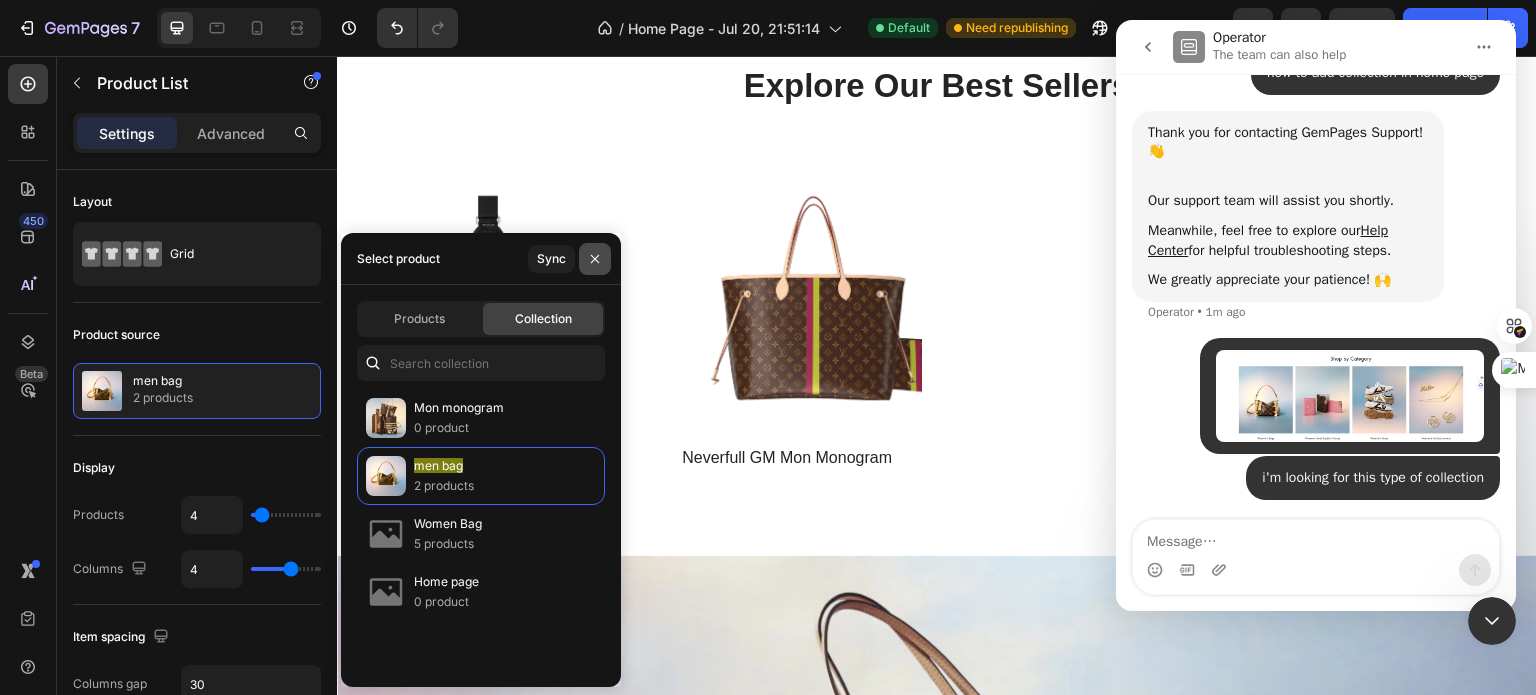 click 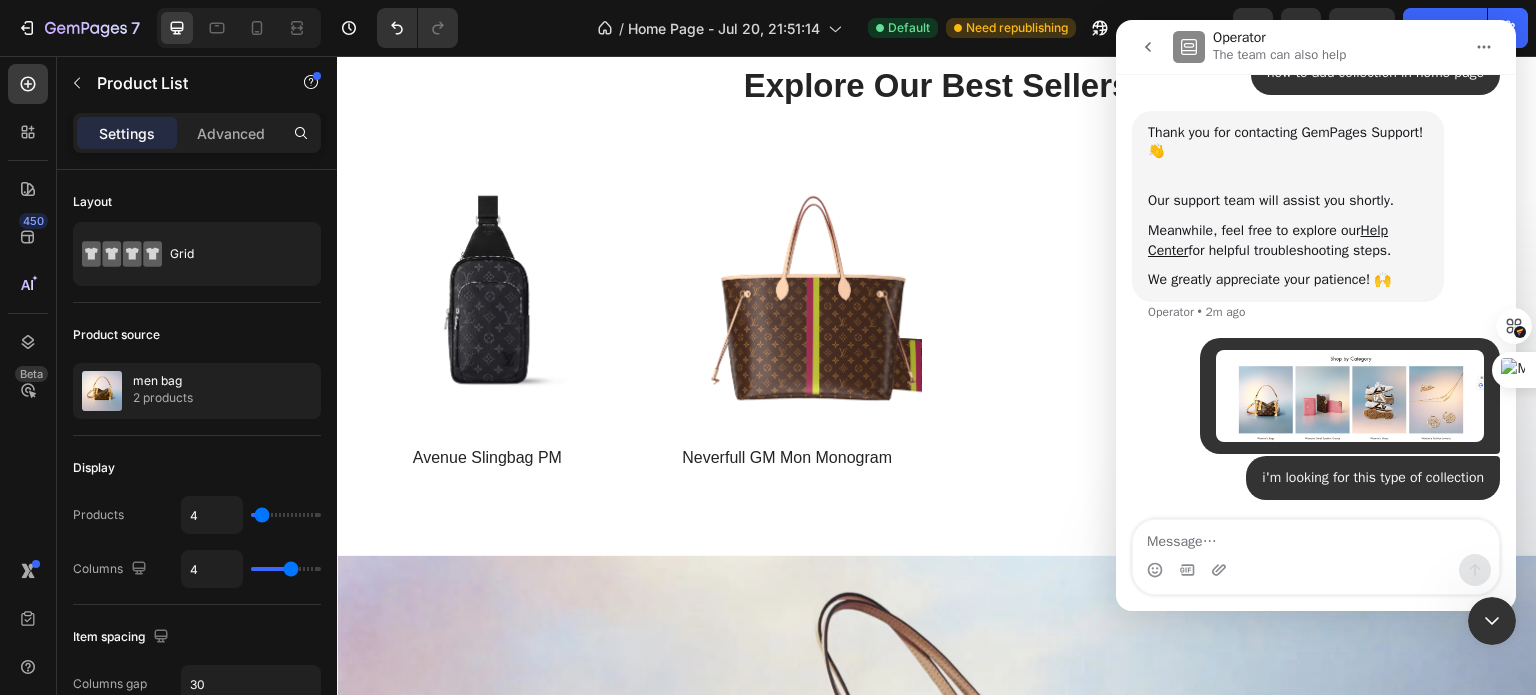 click 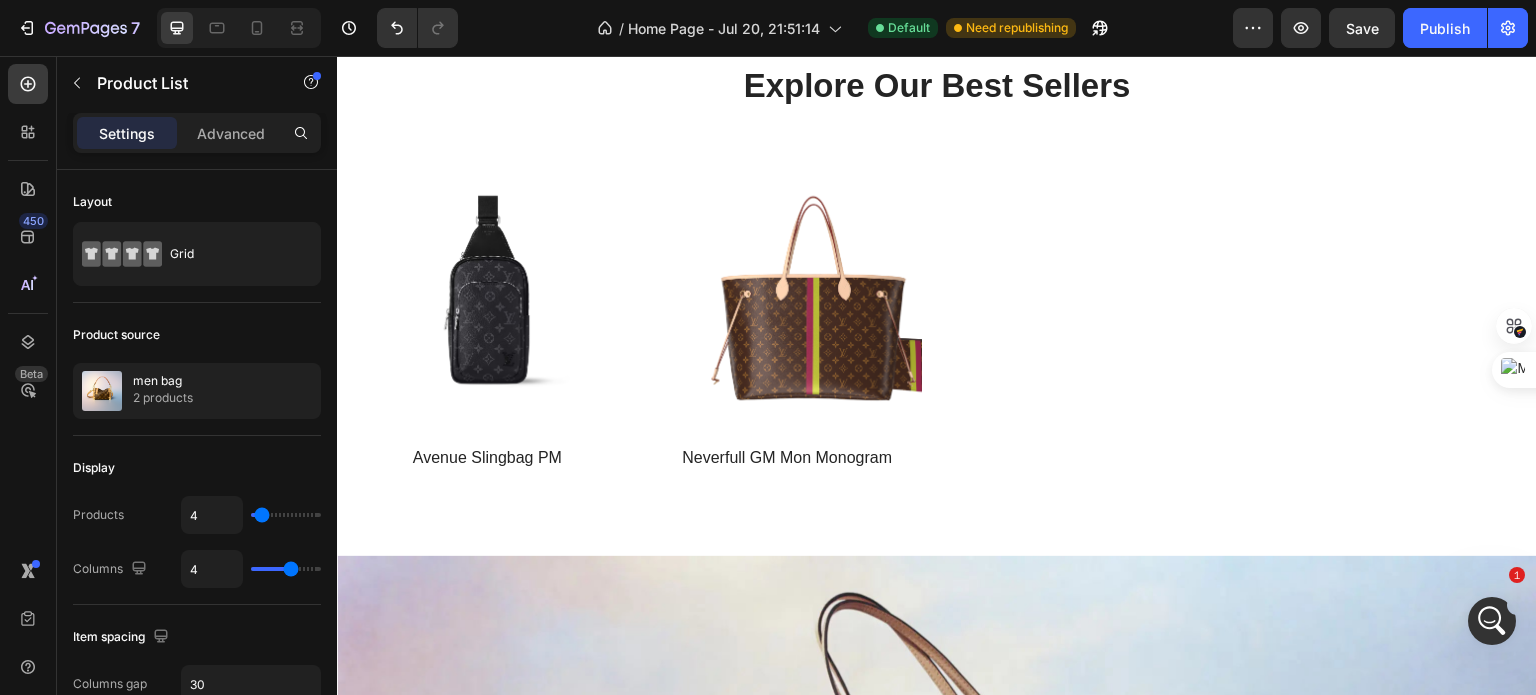 scroll, scrollTop: 0, scrollLeft: 0, axis: both 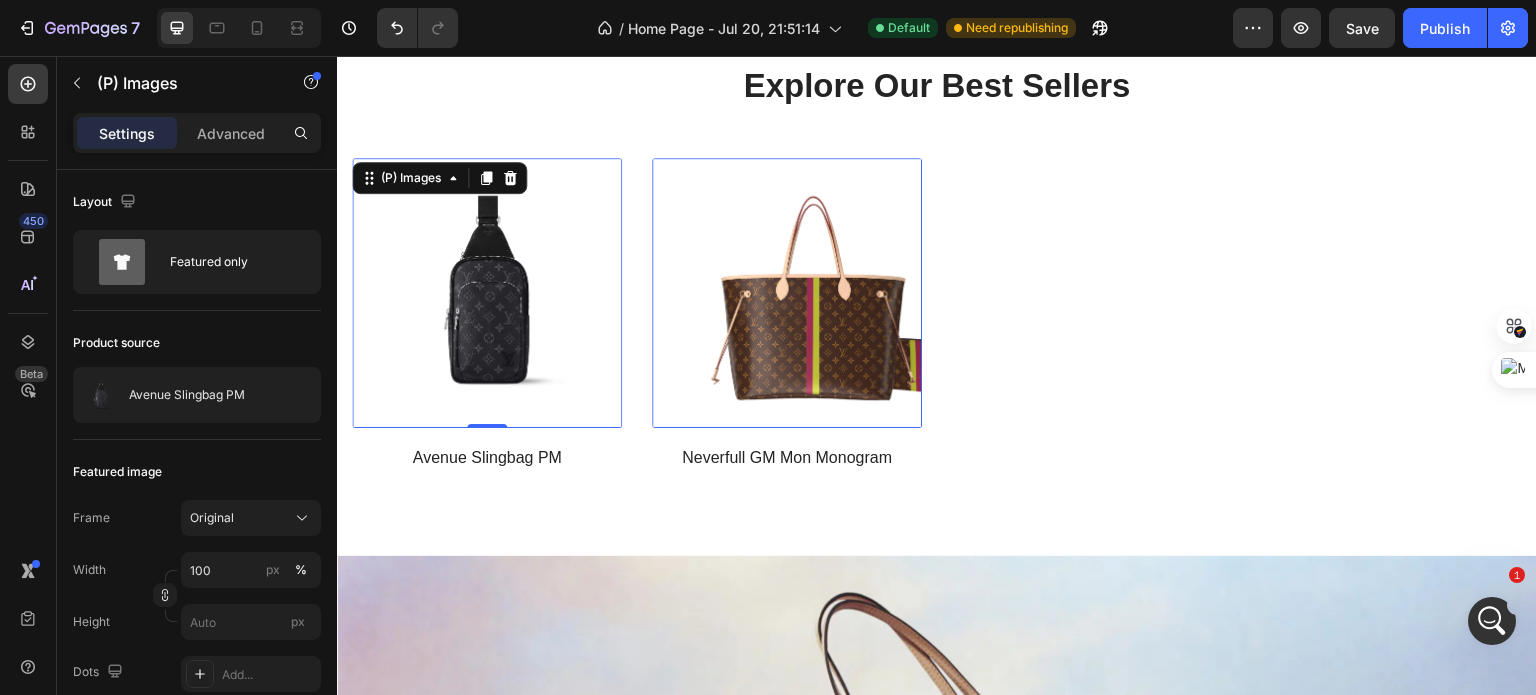 click at bounding box center (487, 293) 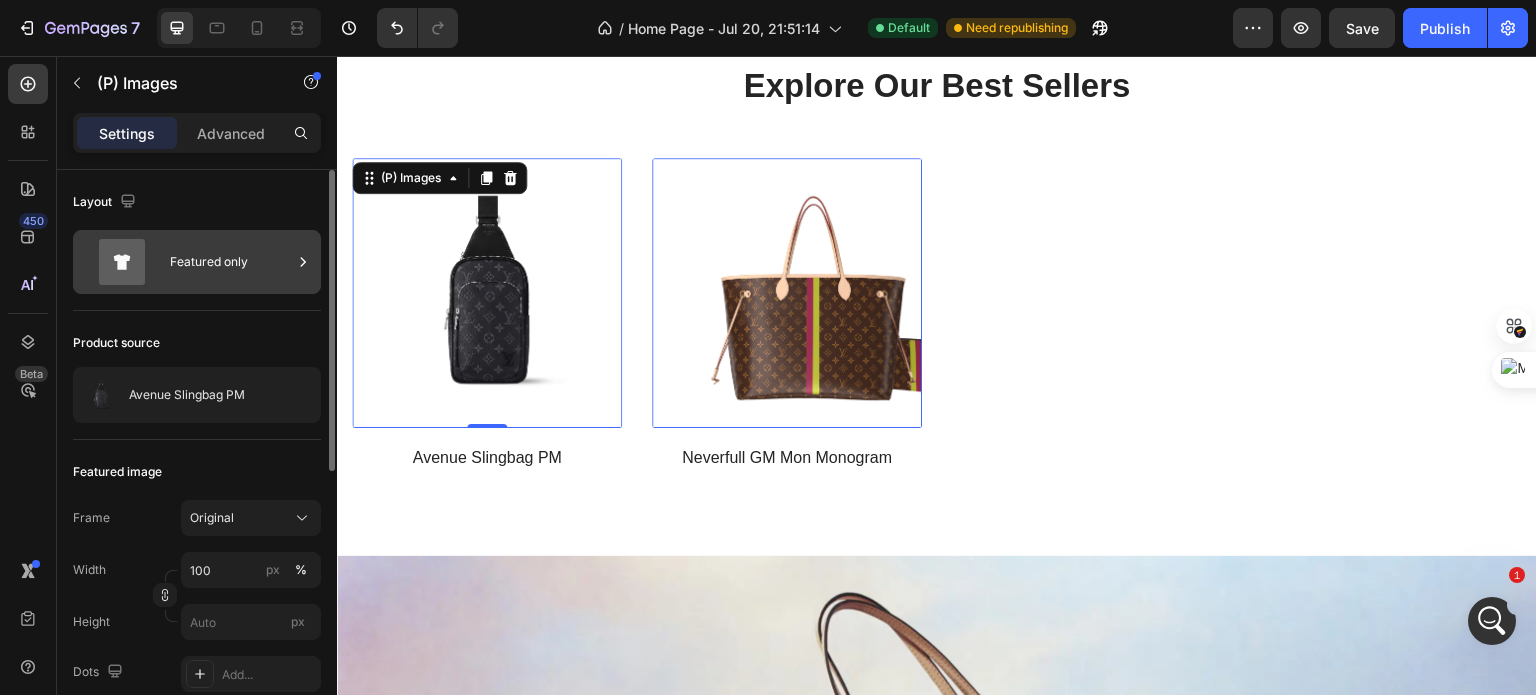 click on "Featured only" at bounding box center (231, 262) 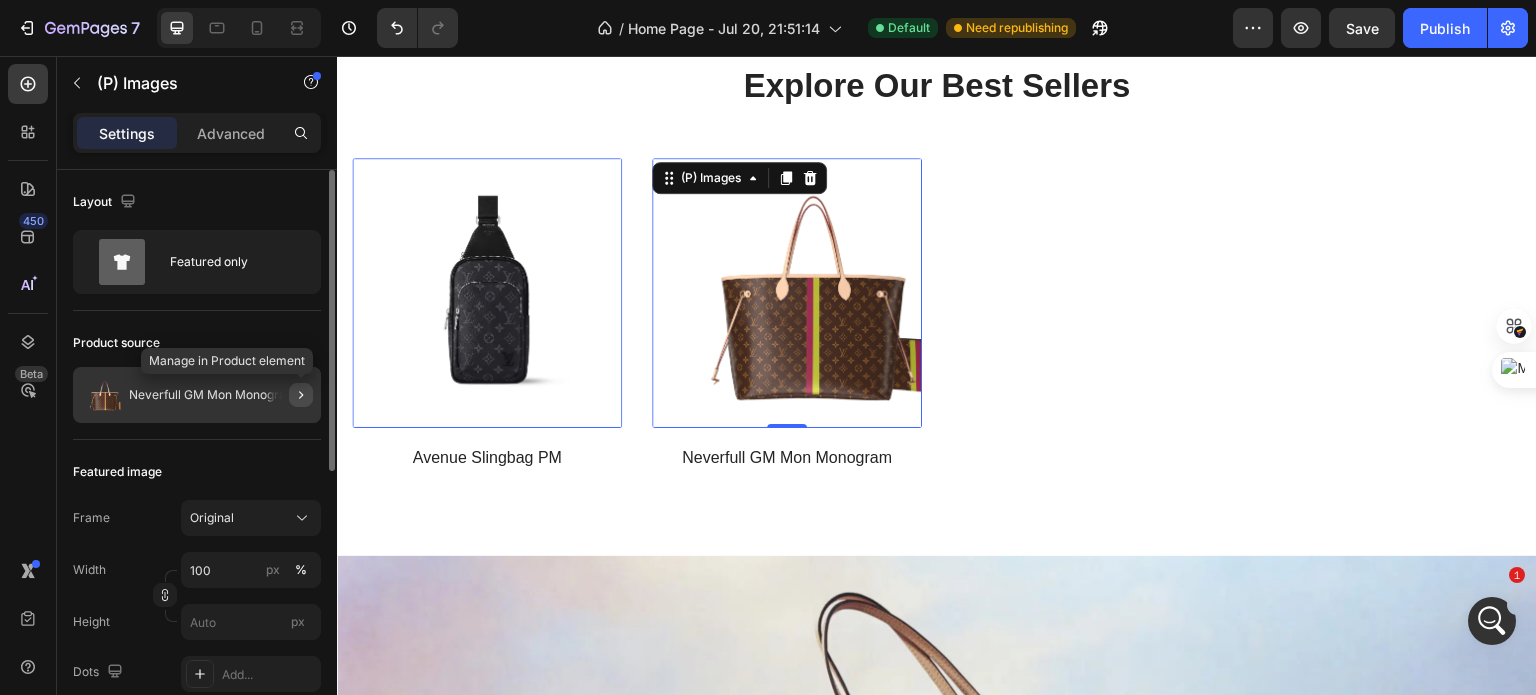 click 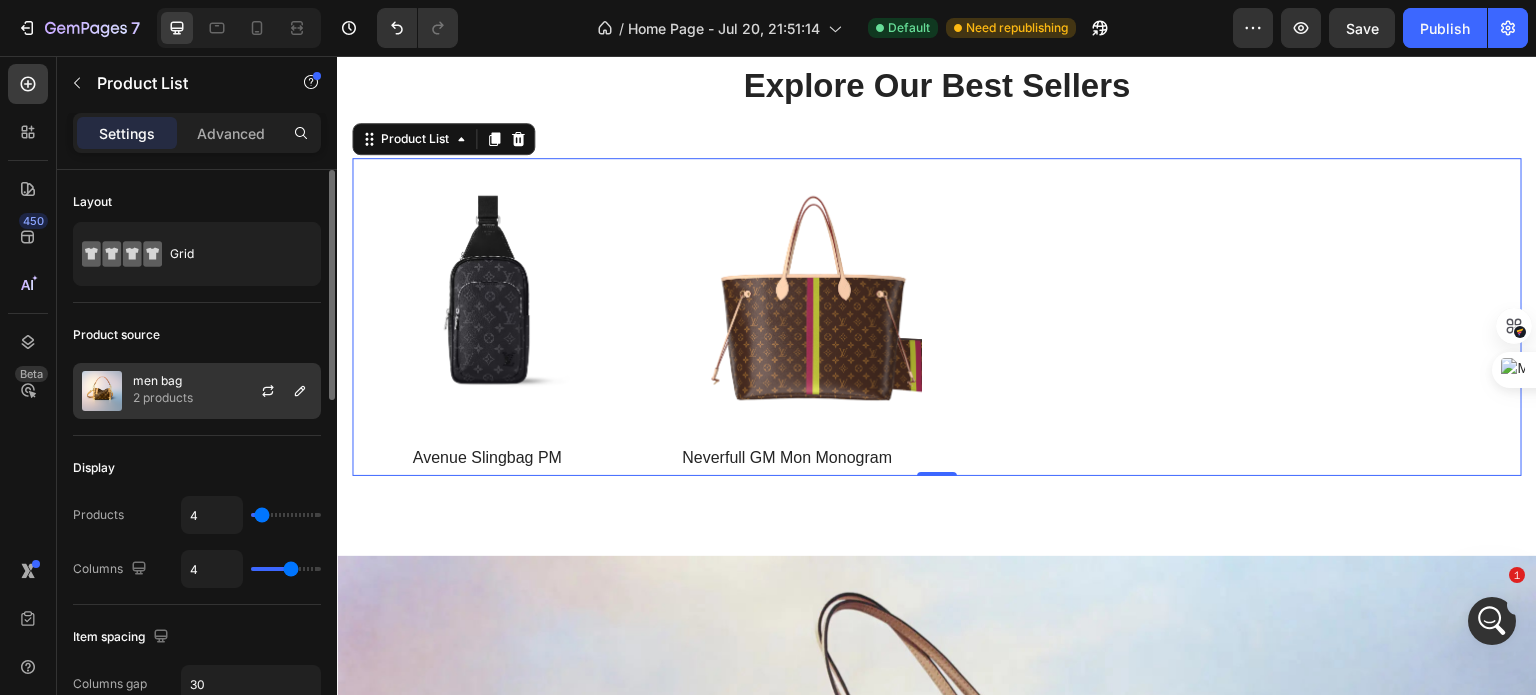 click at bounding box center (102, 391) 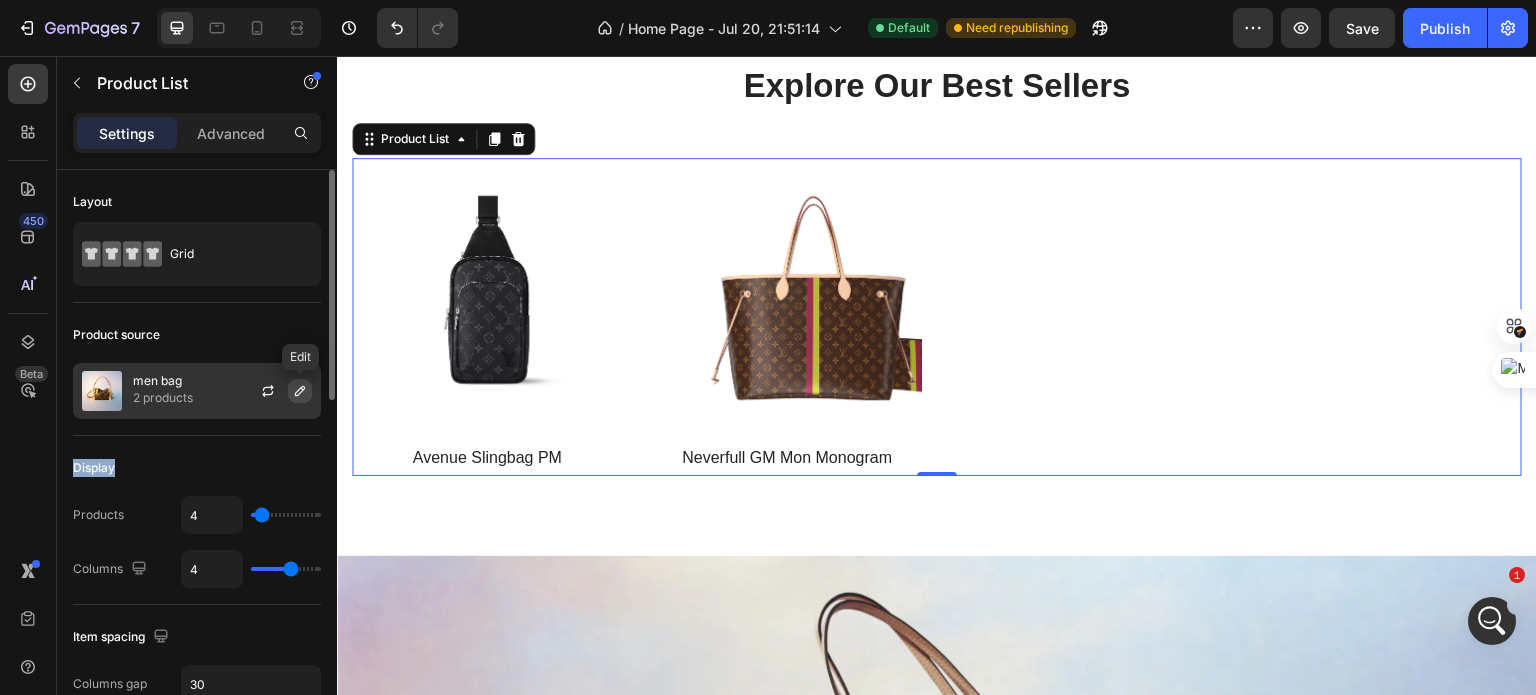 drag, startPoint x: 264, startPoint y: 458, endPoint x: 294, endPoint y: 383, distance: 80.77747 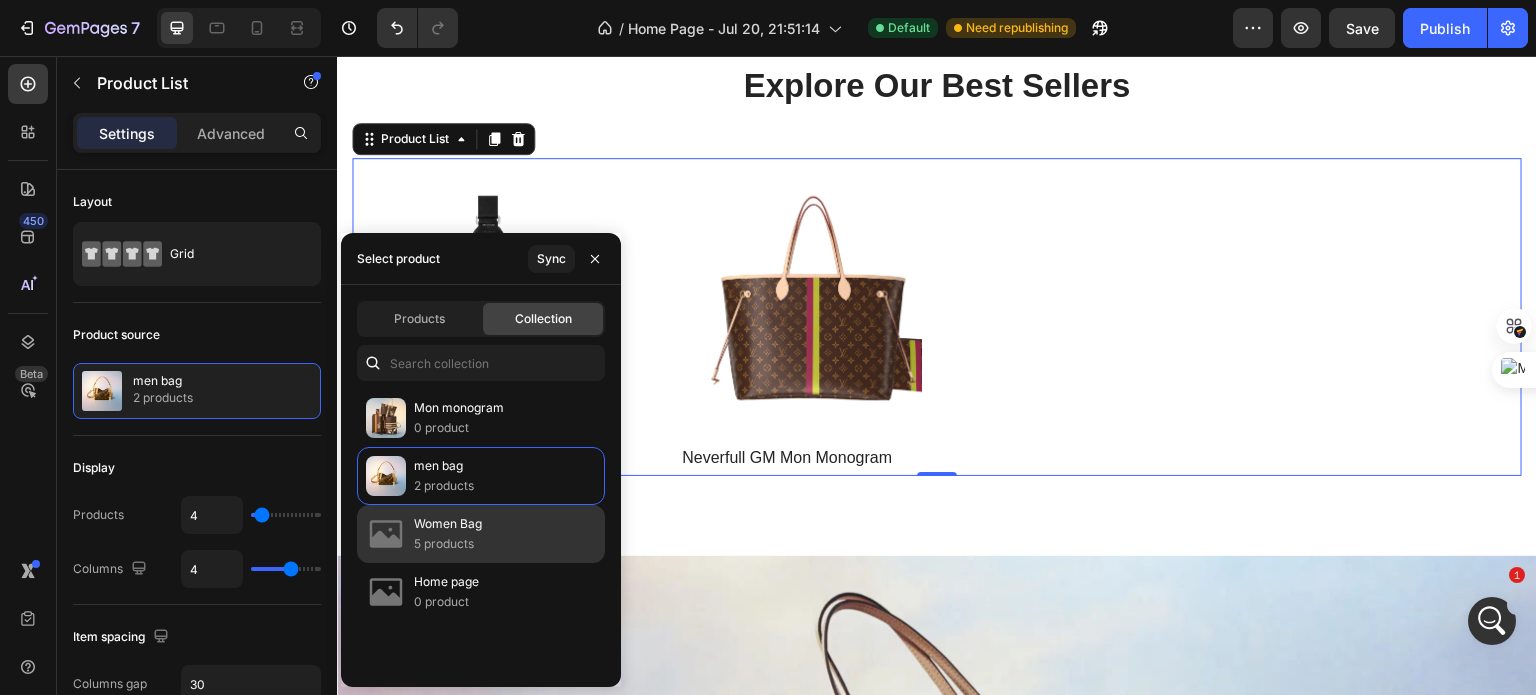 click on "Women Bag" at bounding box center [448, 524] 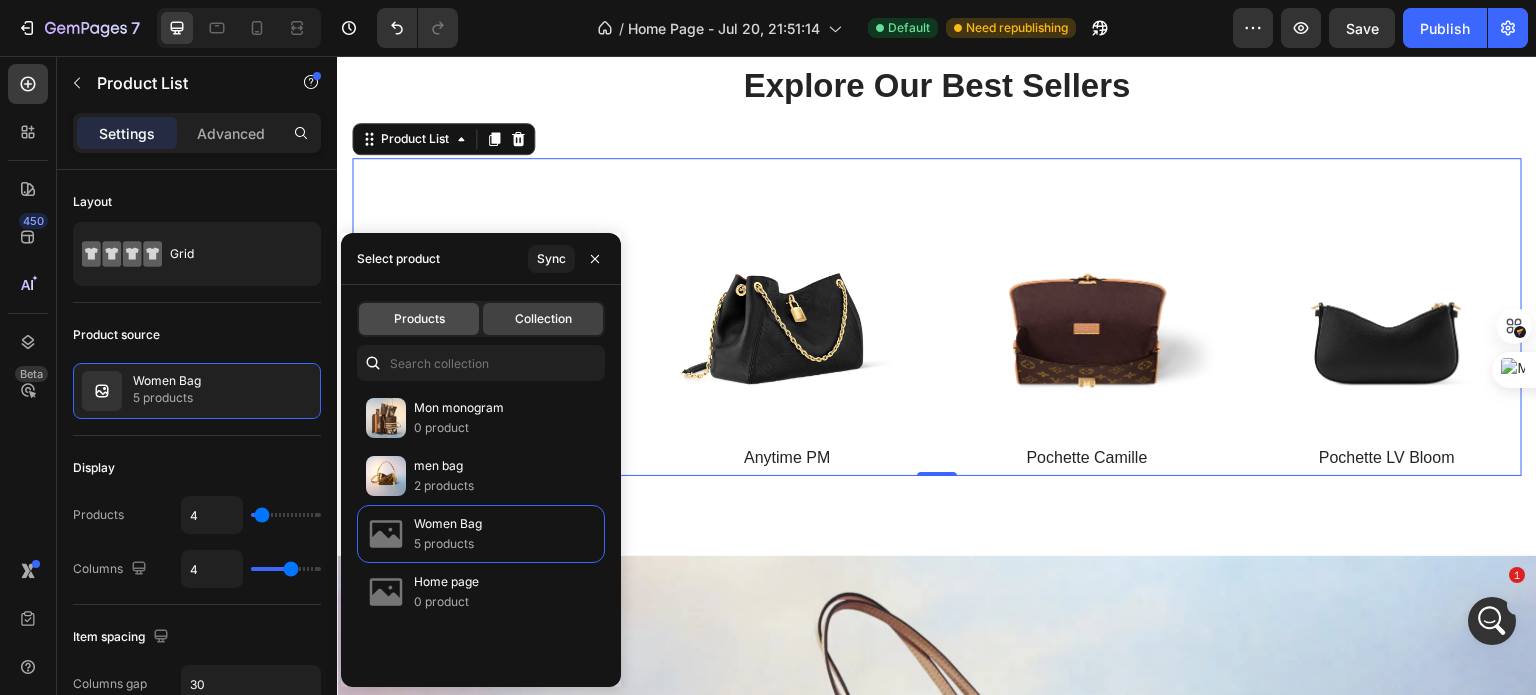 click on "Products" 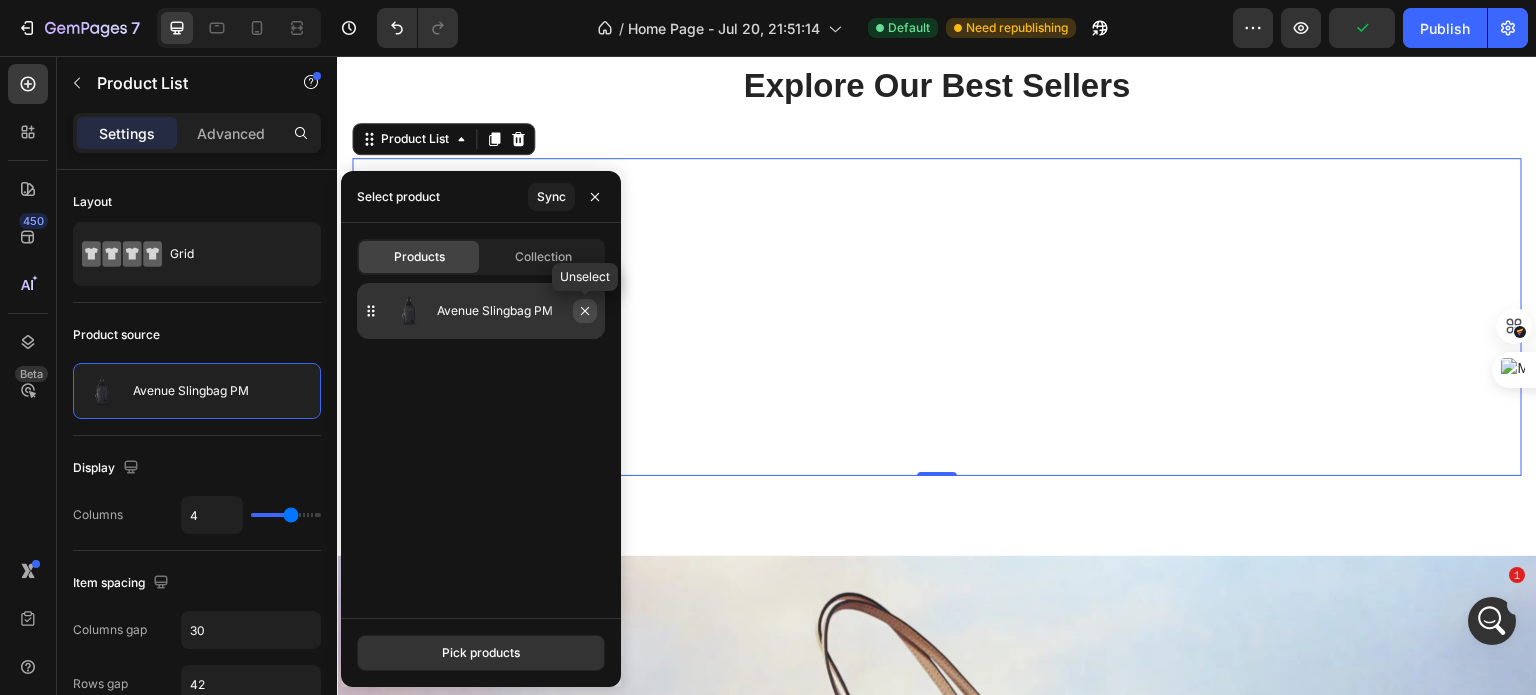 click 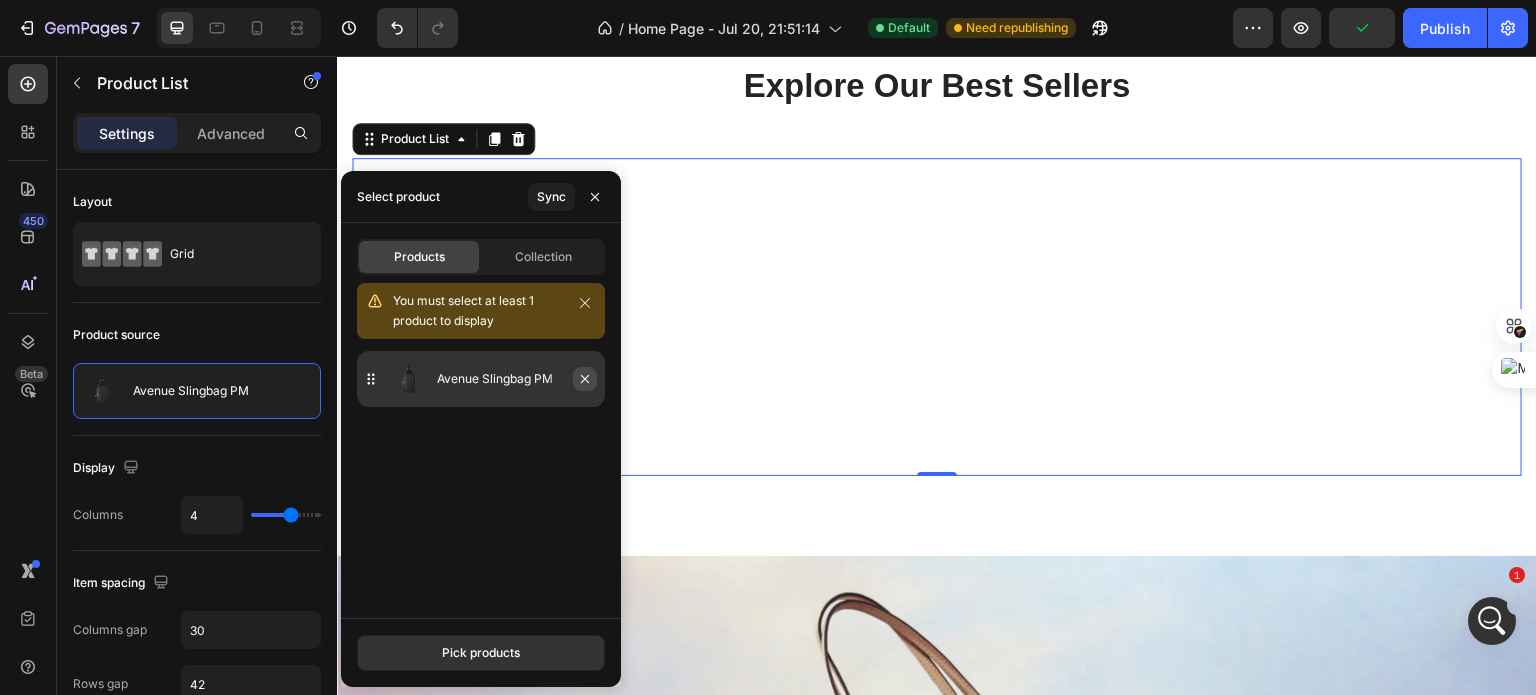click 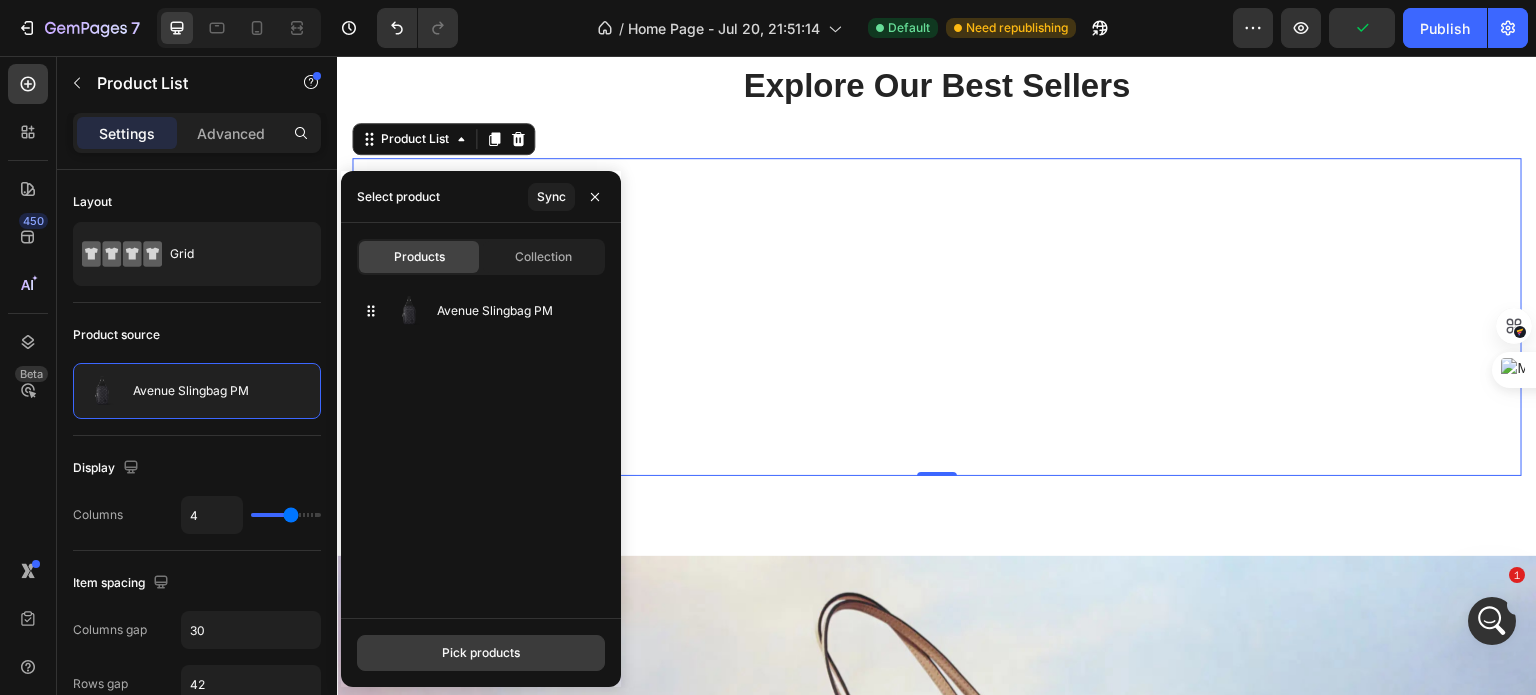 click on "Pick products" at bounding box center [481, 653] 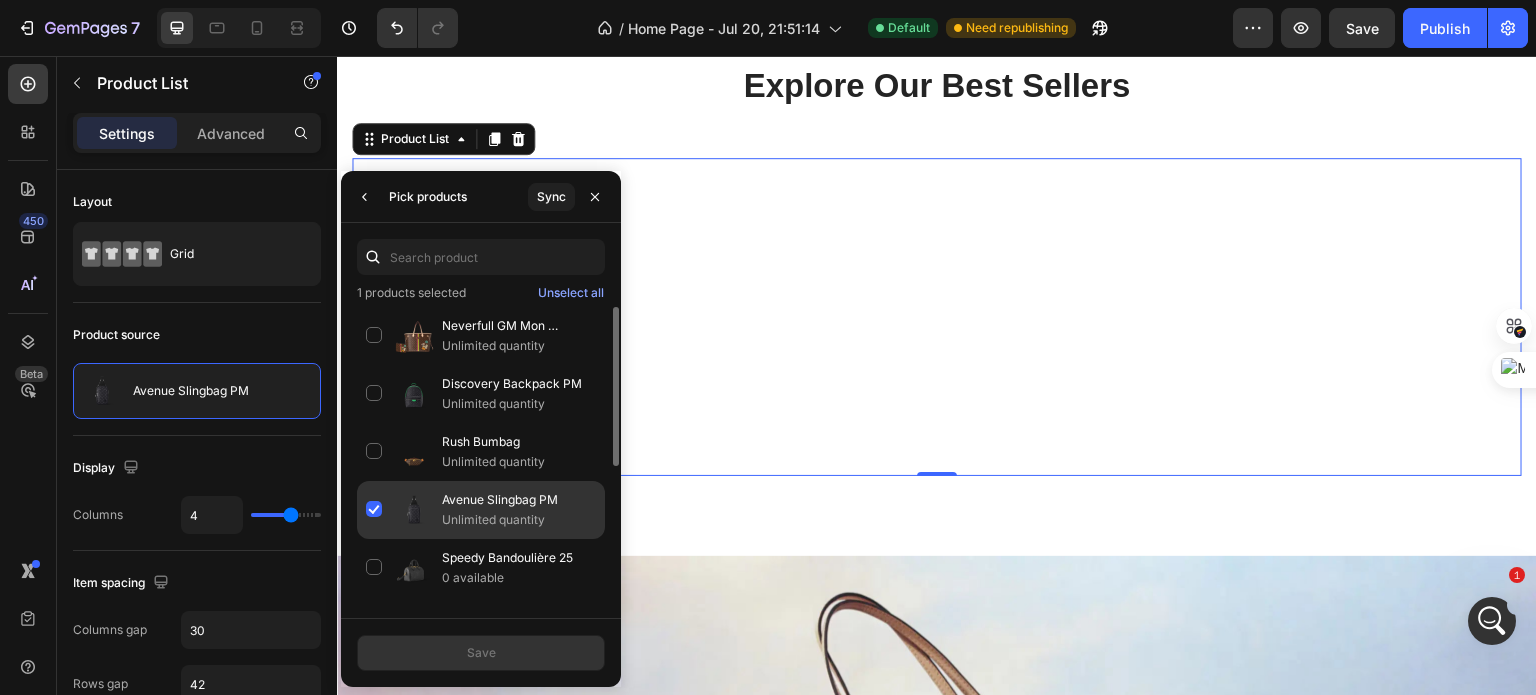 click on "Avenue Slingbag PM Unlimited quantity" 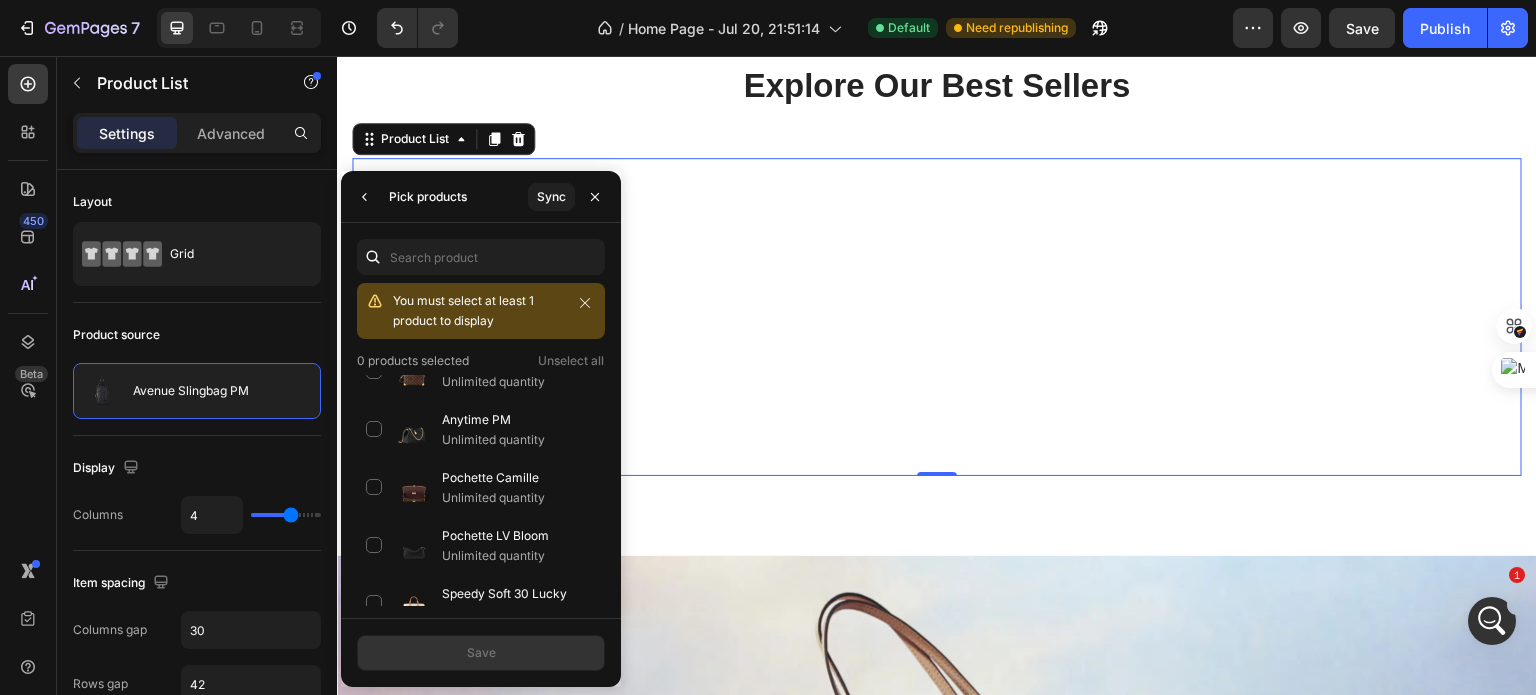 scroll, scrollTop: 460, scrollLeft: 0, axis: vertical 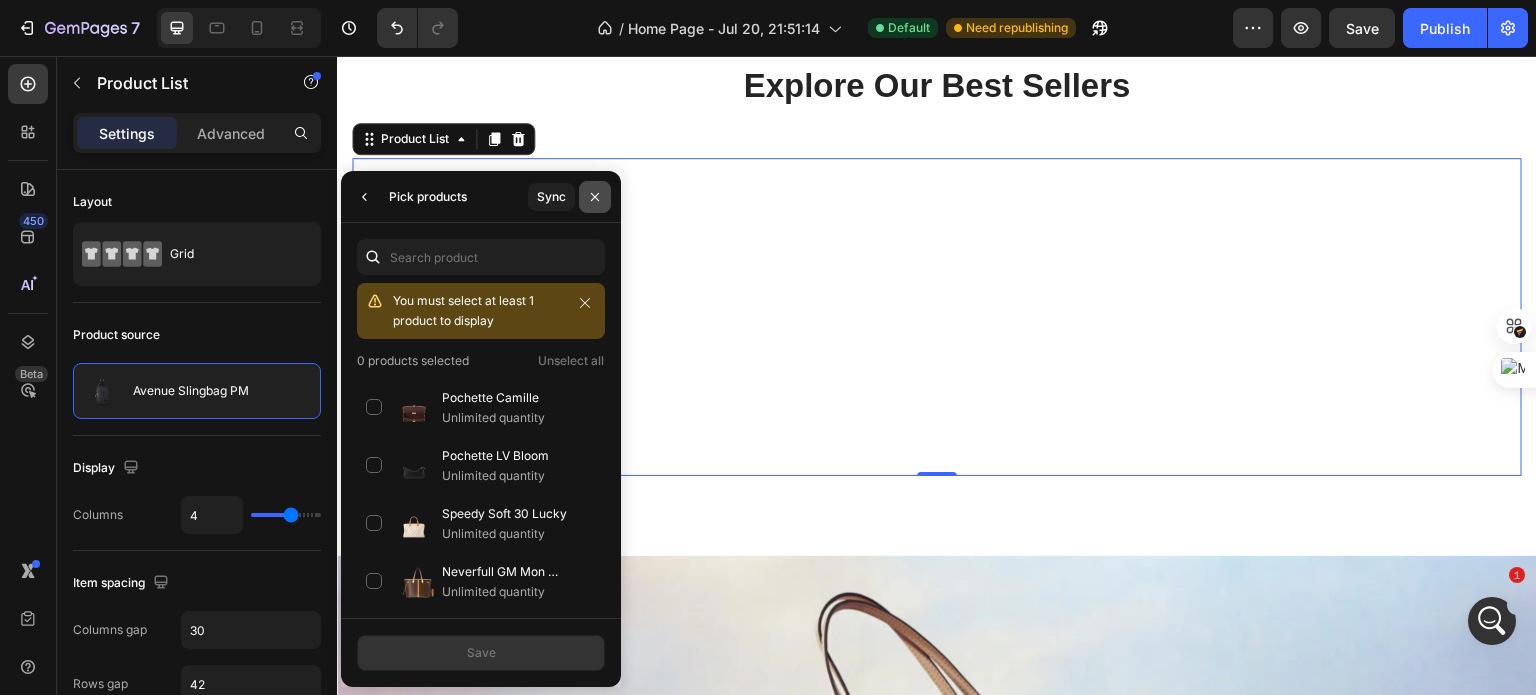 click 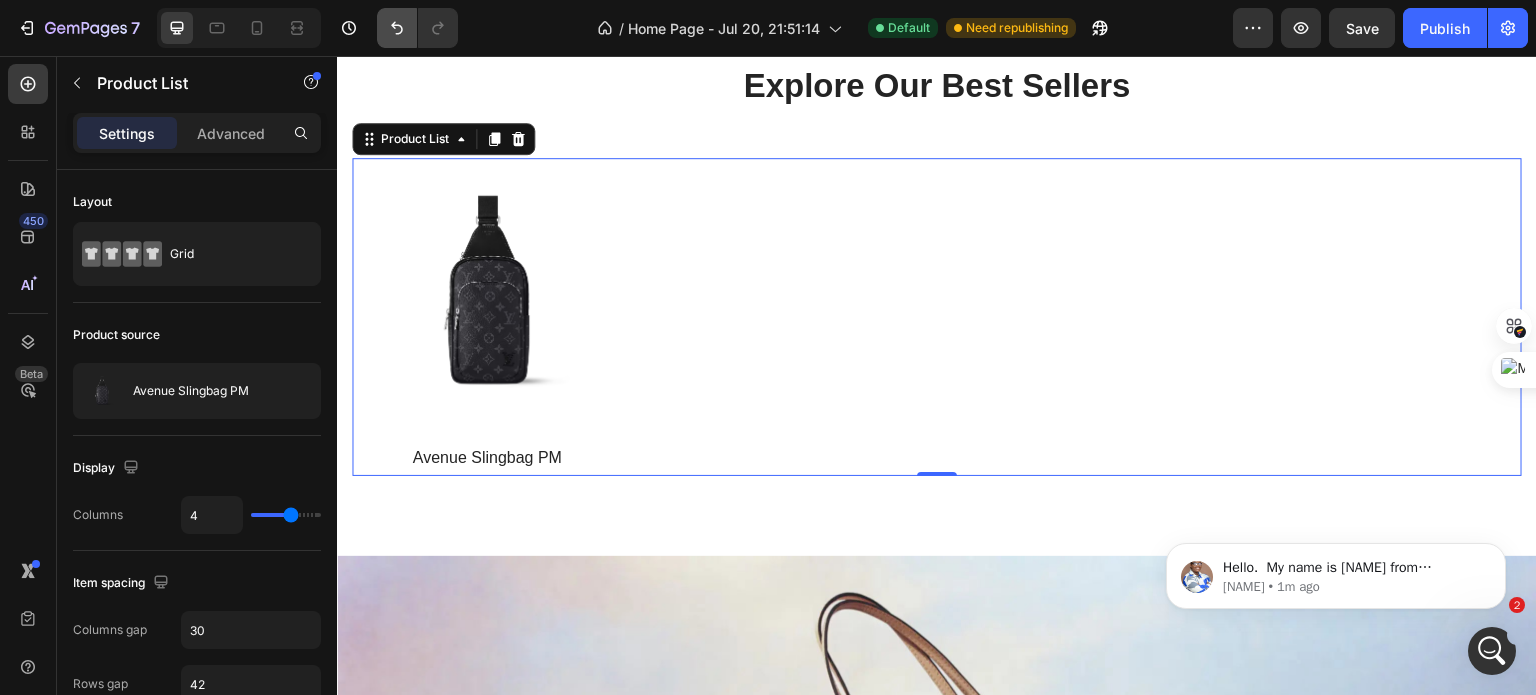scroll, scrollTop: 0, scrollLeft: 0, axis: both 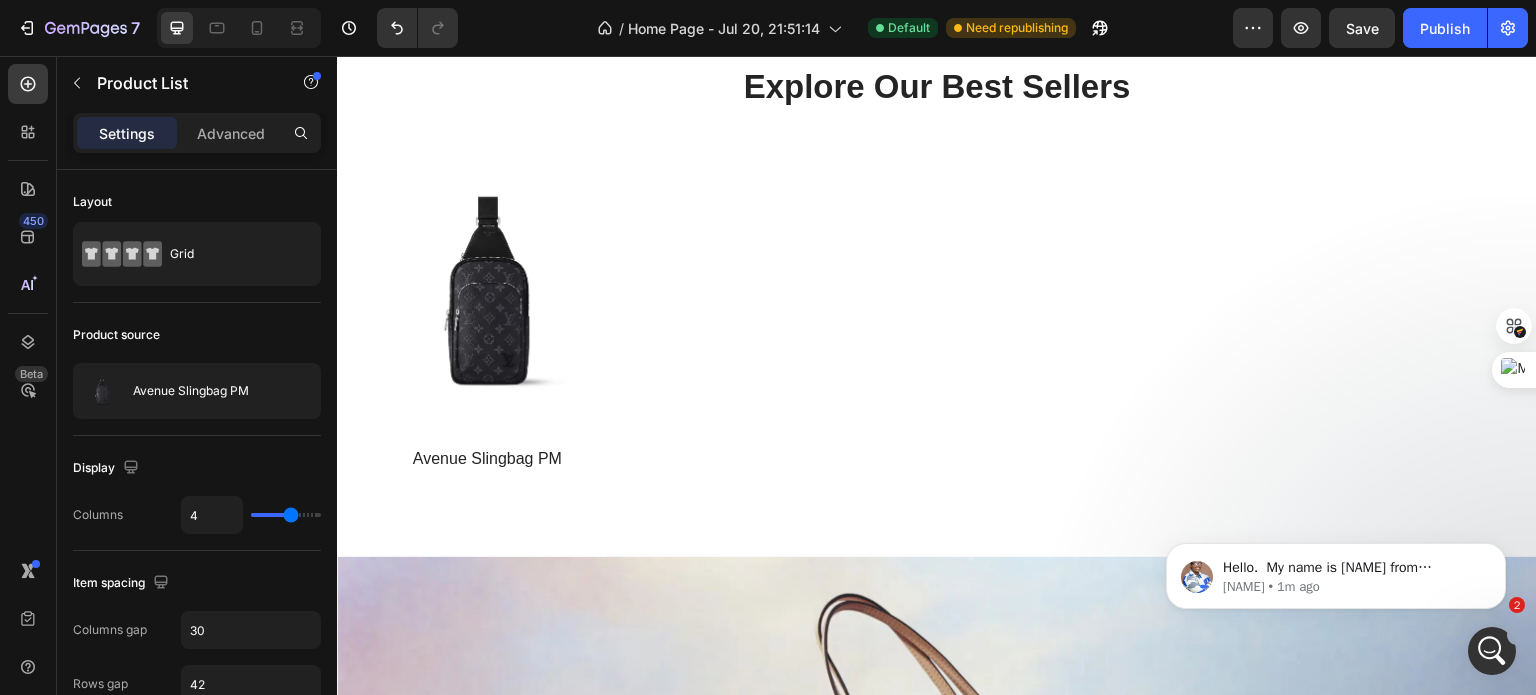 click on "(P) Images Avenue Slingbag PM (P) Title Row Product List" at bounding box center [937, 318] 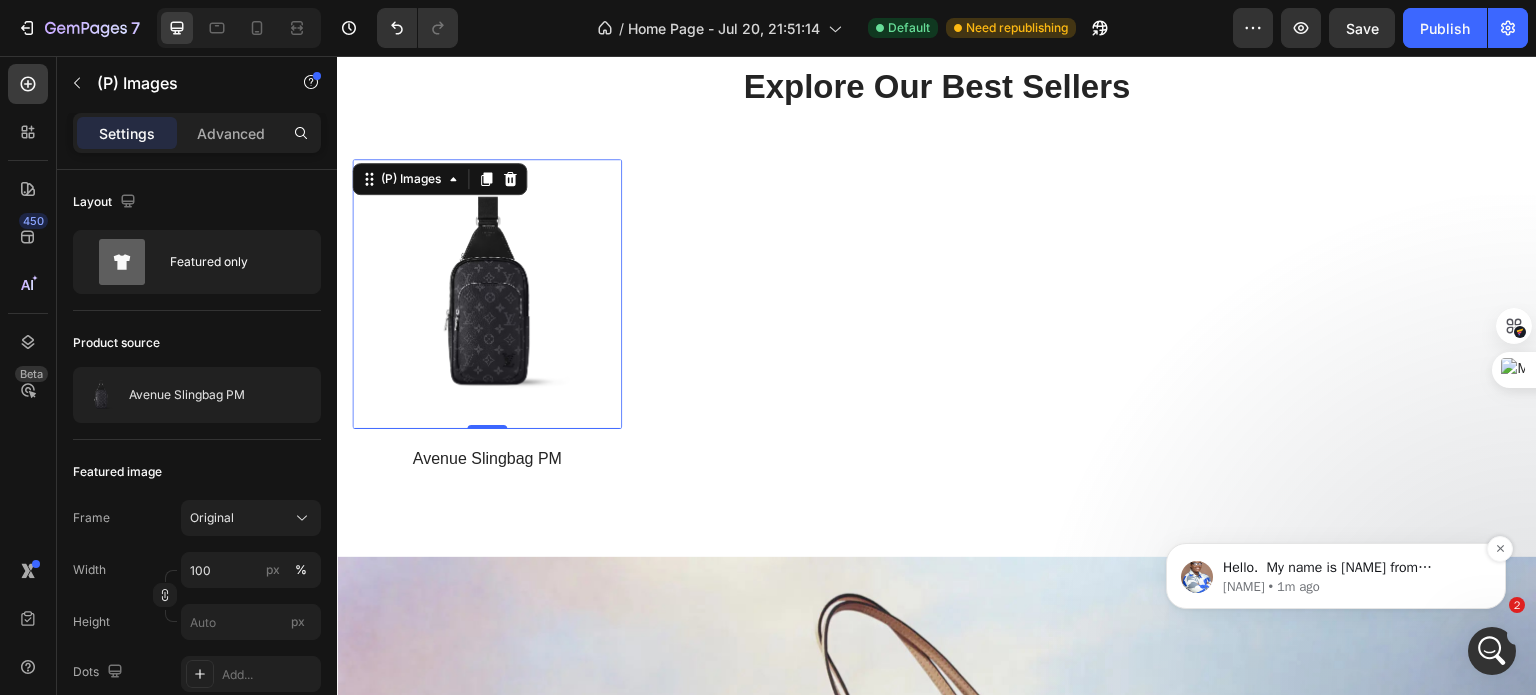 click on "Hello. ​ My name is [NAME] from GemPages Support Team. It is my pleasure to assist you today! We highly appreciate your patience. ​ May I know your name so that I can address you?" at bounding box center (1352, 568) 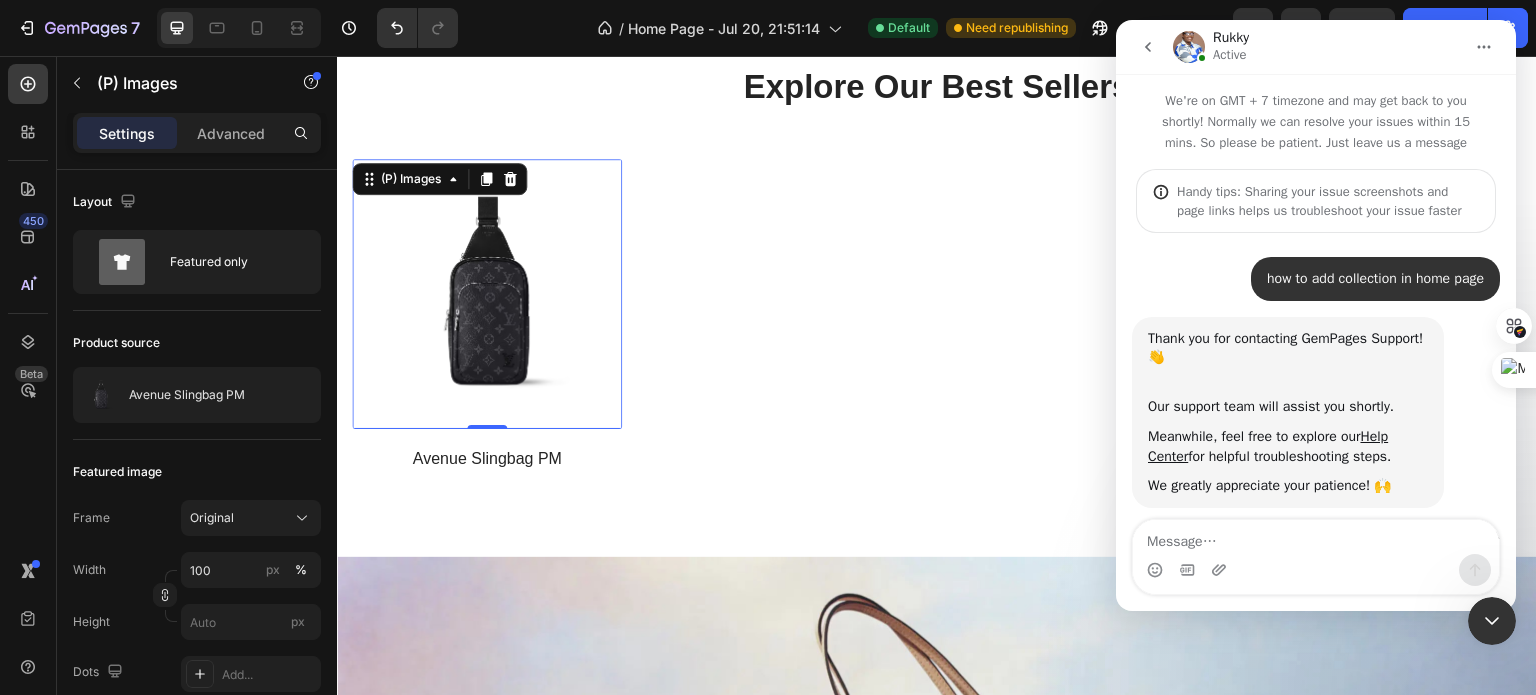 scroll, scrollTop: 436, scrollLeft: 0, axis: vertical 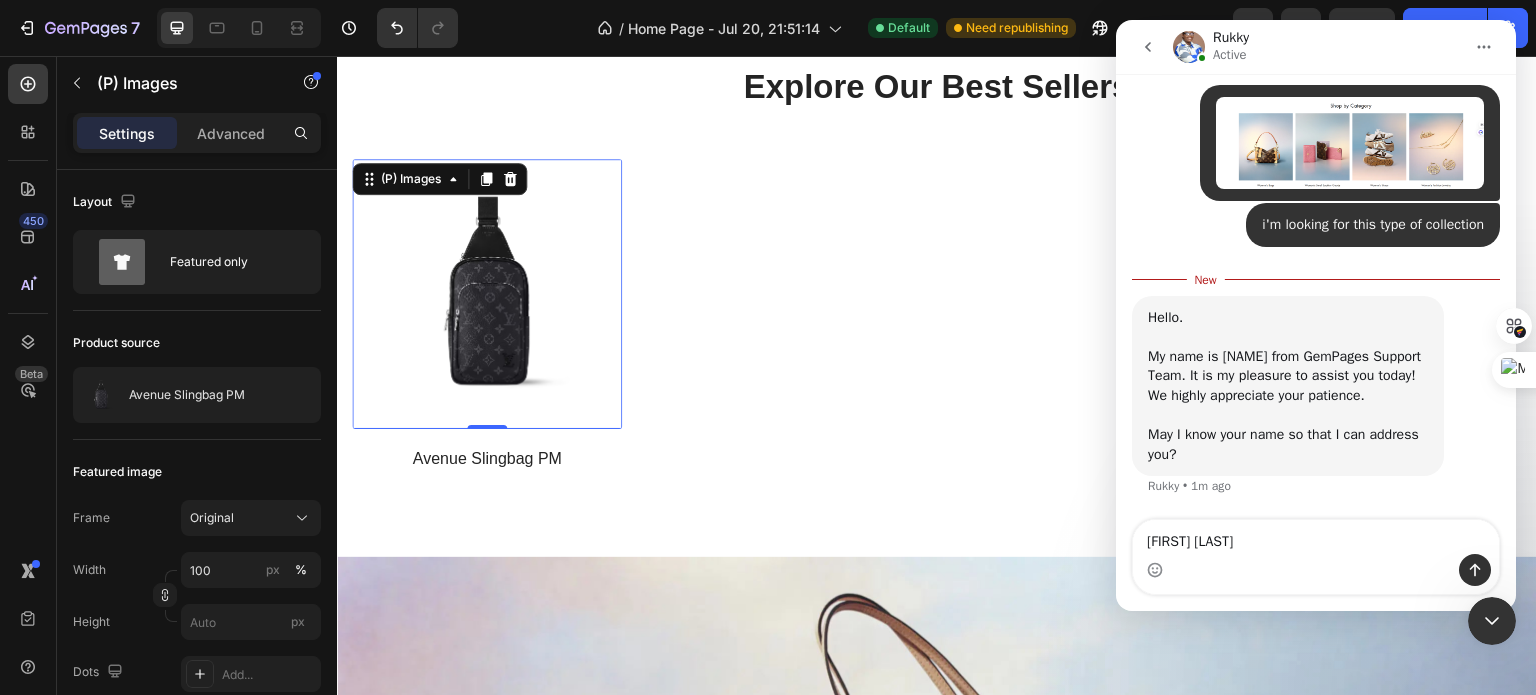 type on "[FIRST] [LAST]" 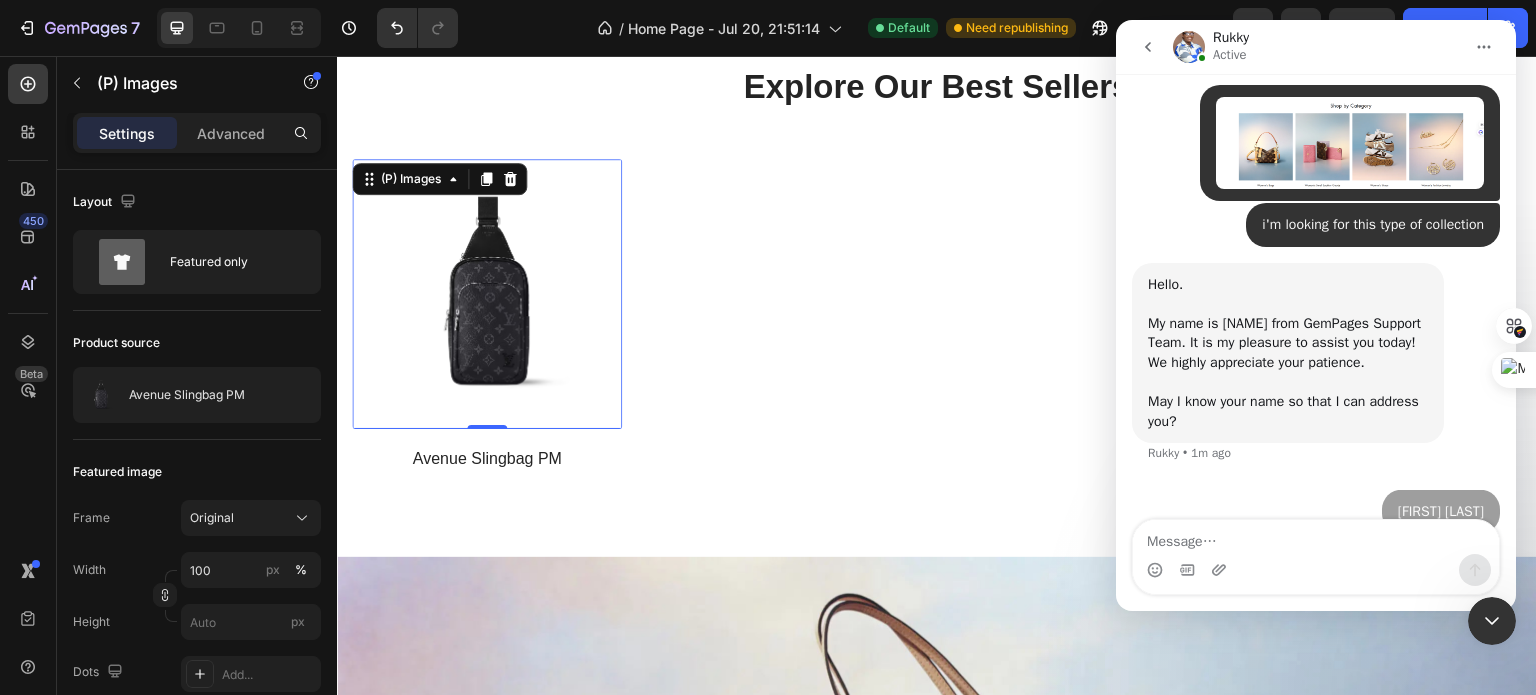 scroll, scrollTop: 2, scrollLeft: 0, axis: vertical 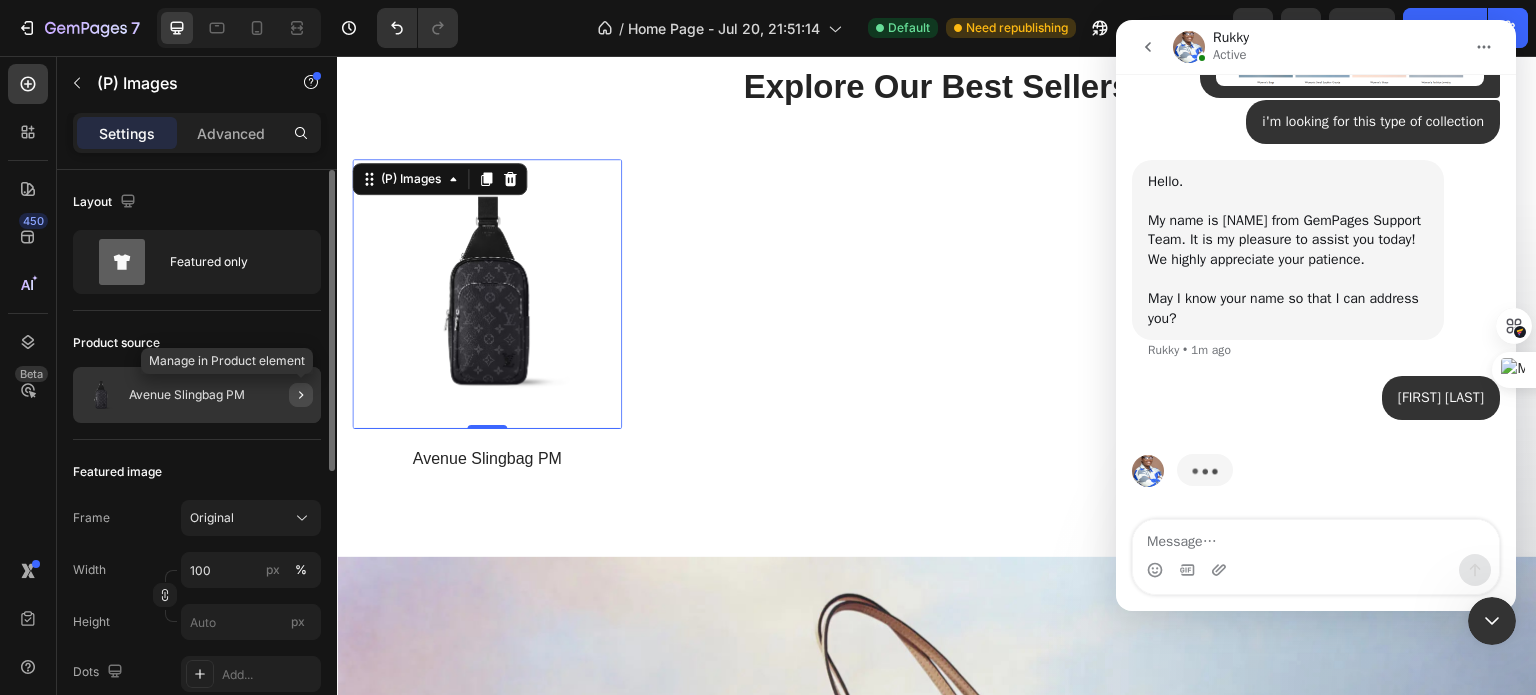 click 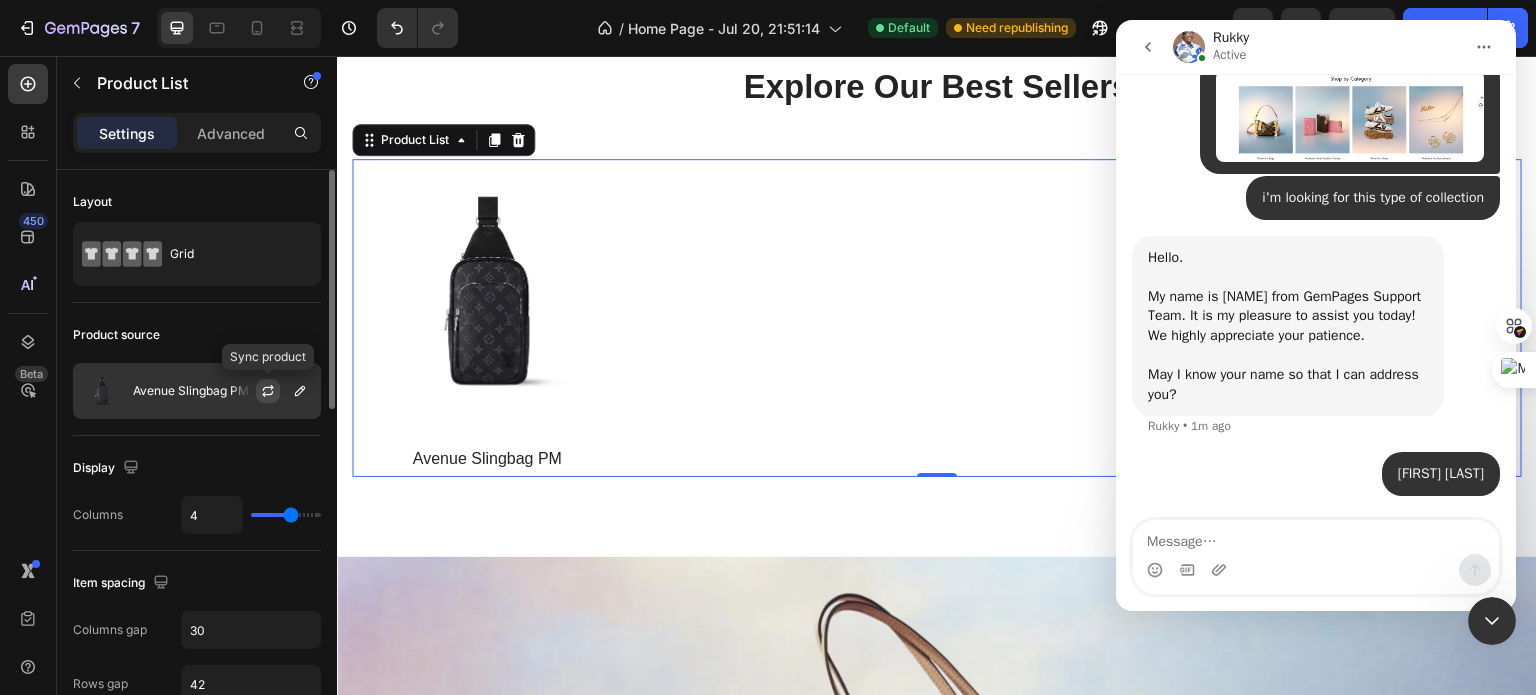 scroll, scrollTop: 463, scrollLeft: 0, axis: vertical 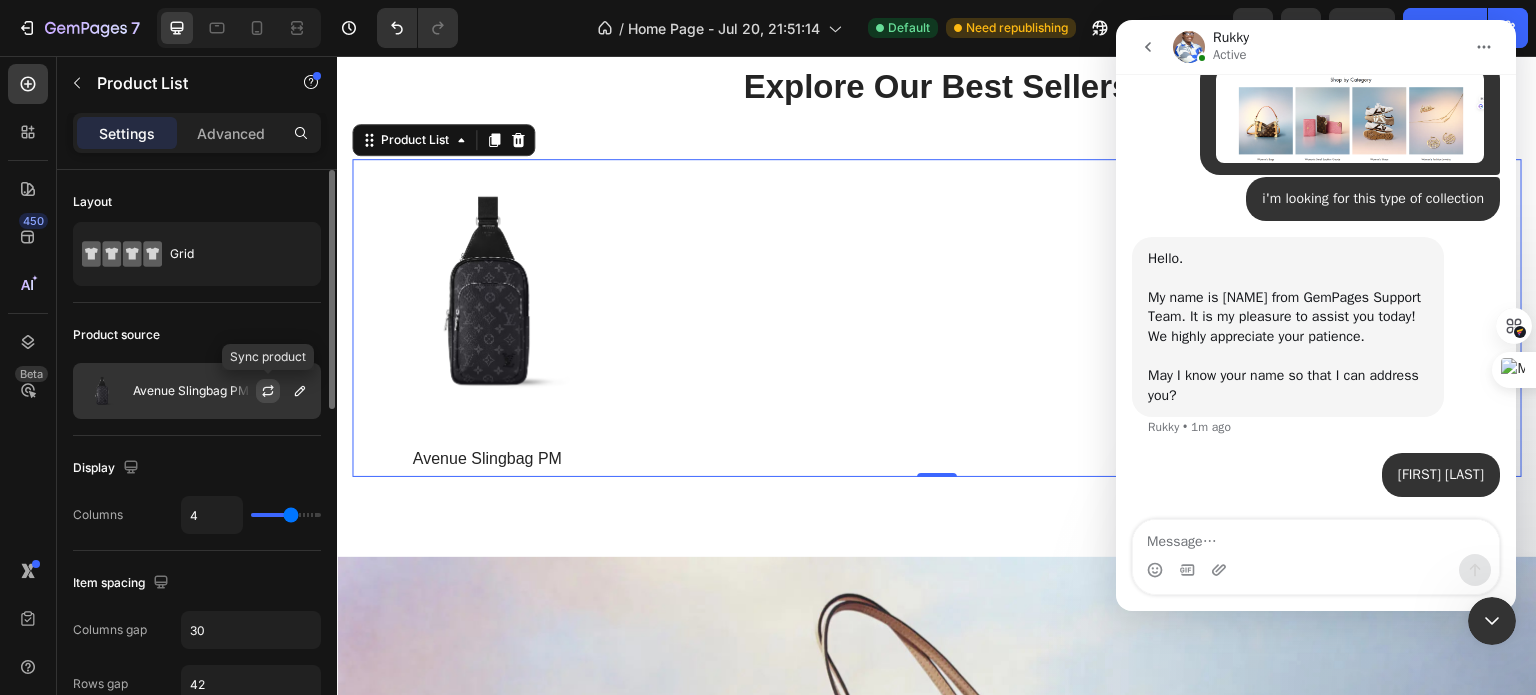 click 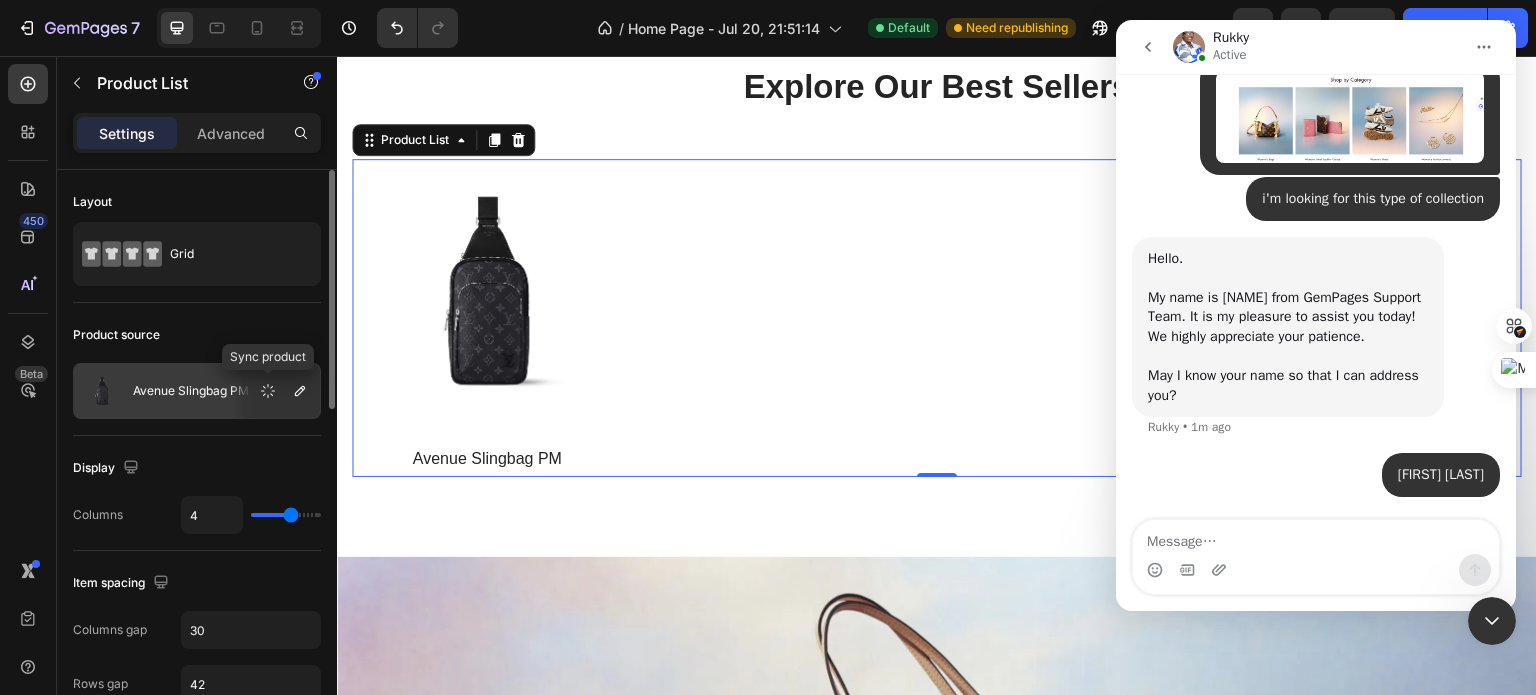 scroll, scrollTop: 540, scrollLeft: 0, axis: vertical 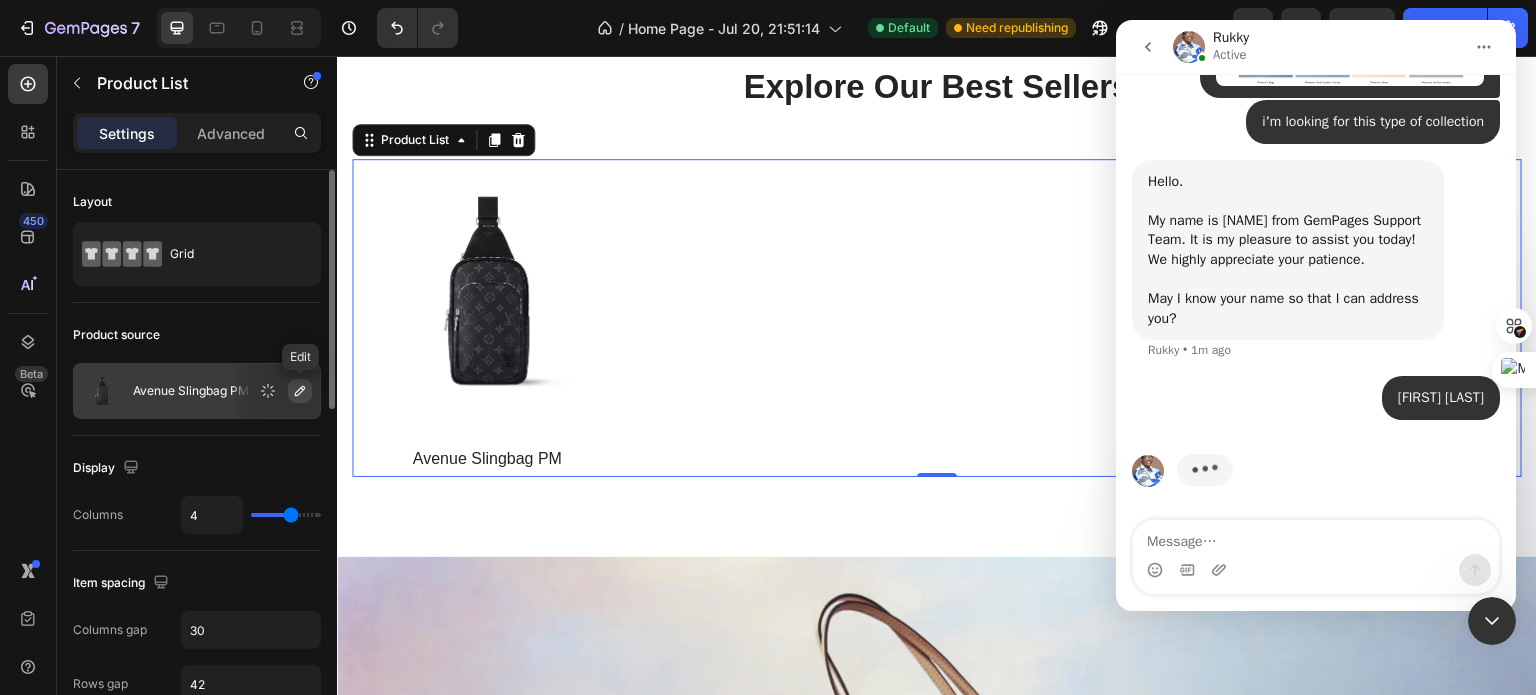 click 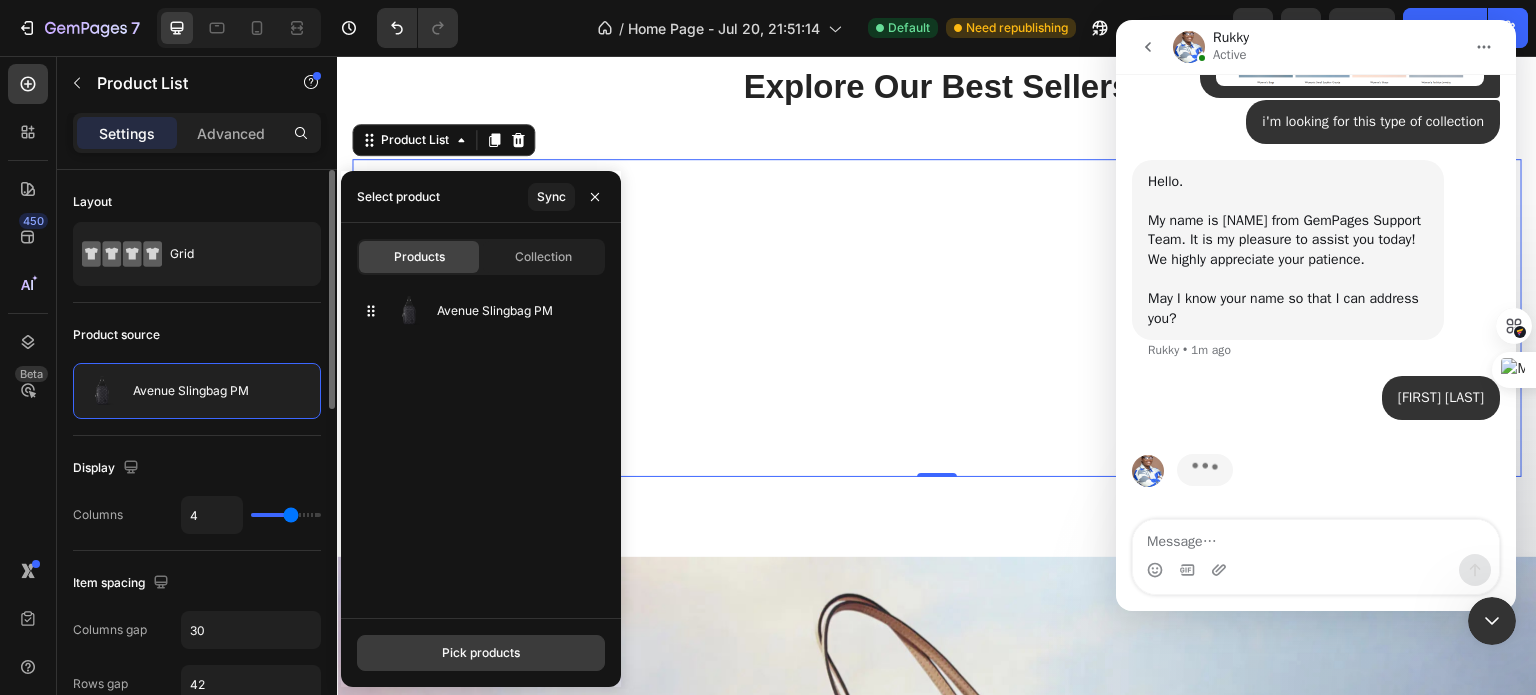 click on "Pick products" at bounding box center (481, 653) 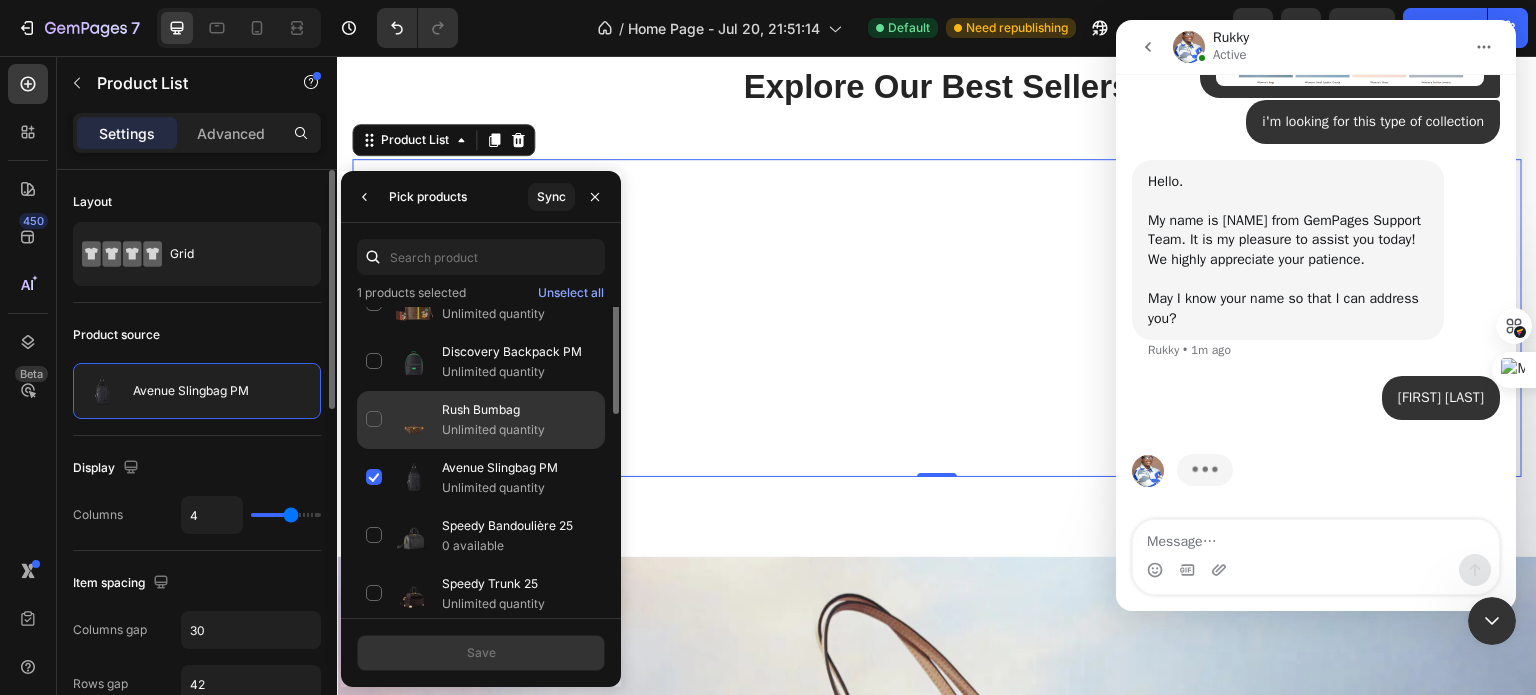 scroll, scrollTop: 0, scrollLeft: 0, axis: both 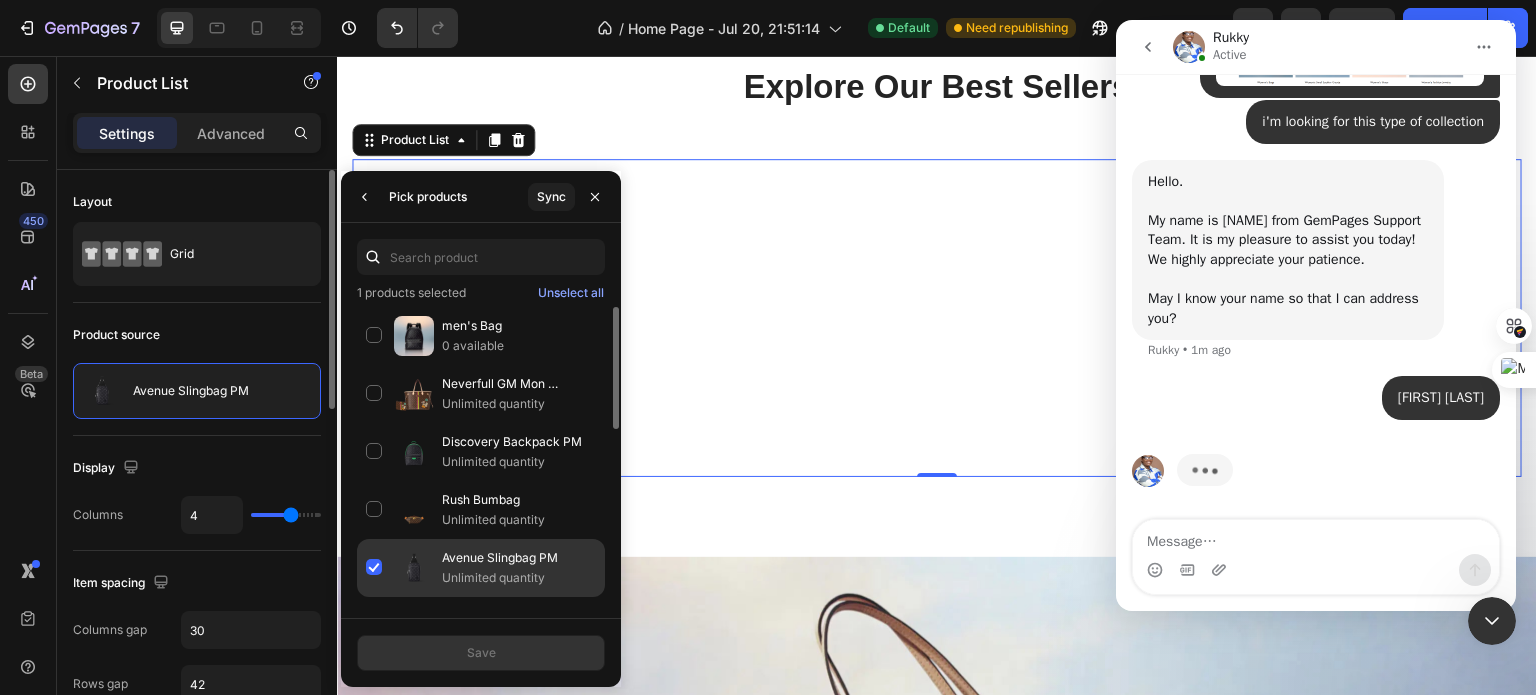 click on "Avenue Slingbag PM Unlimited quantity" 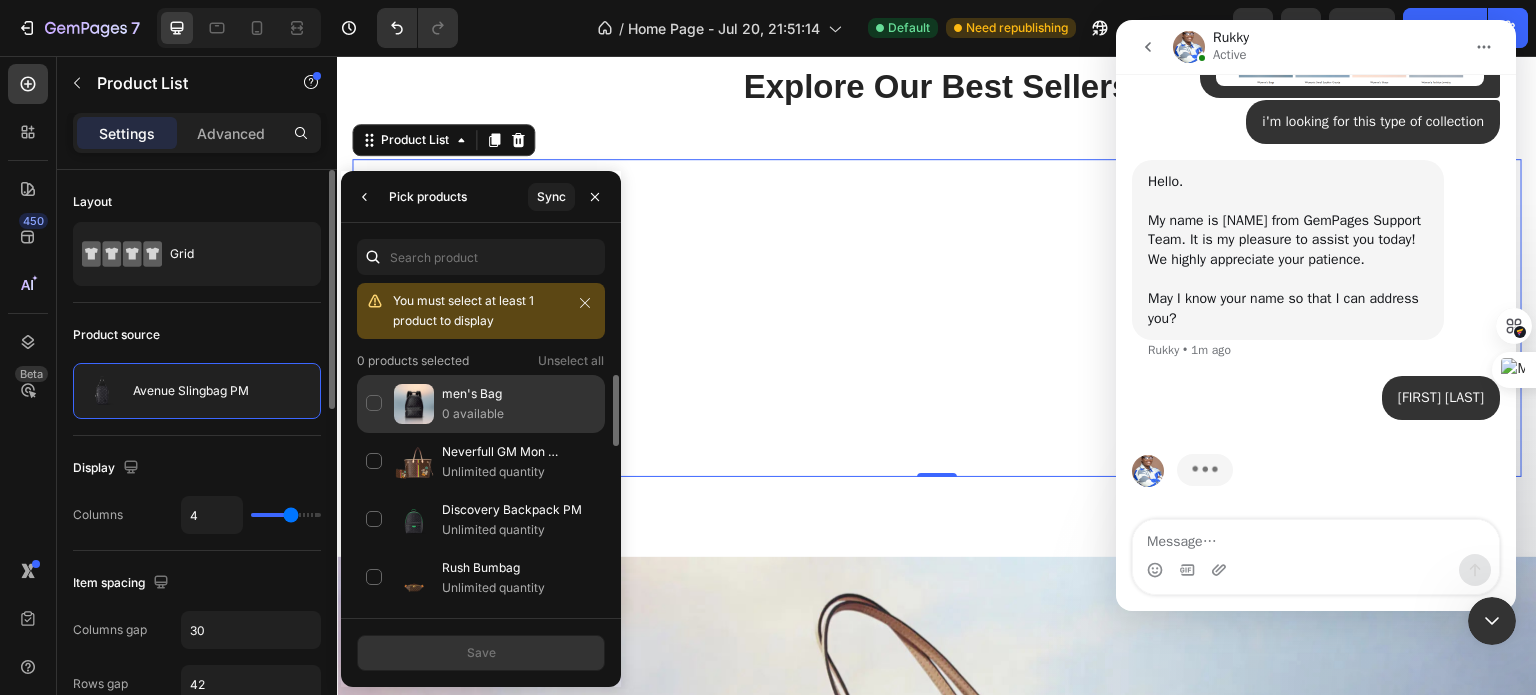 click on "men's Bag 0 available" 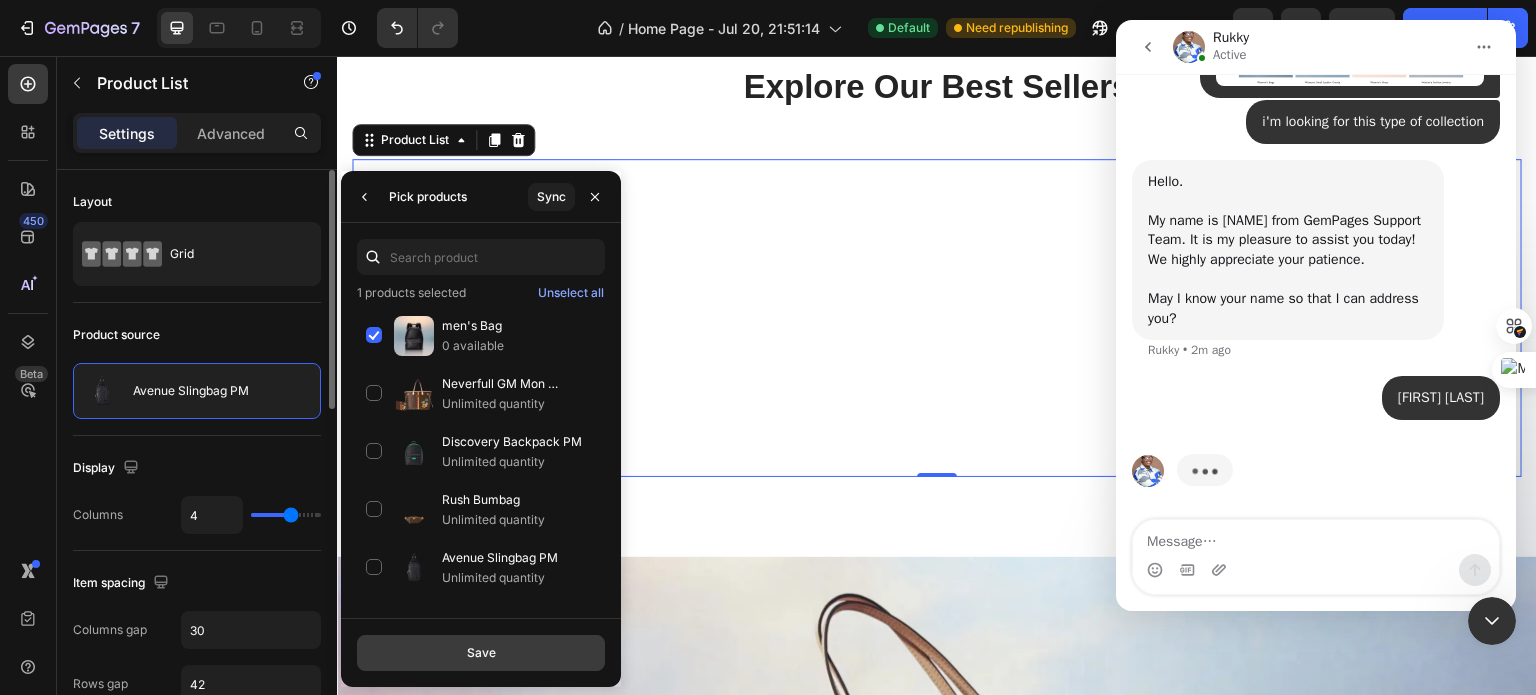 click on "Save" at bounding box center (481, 653) 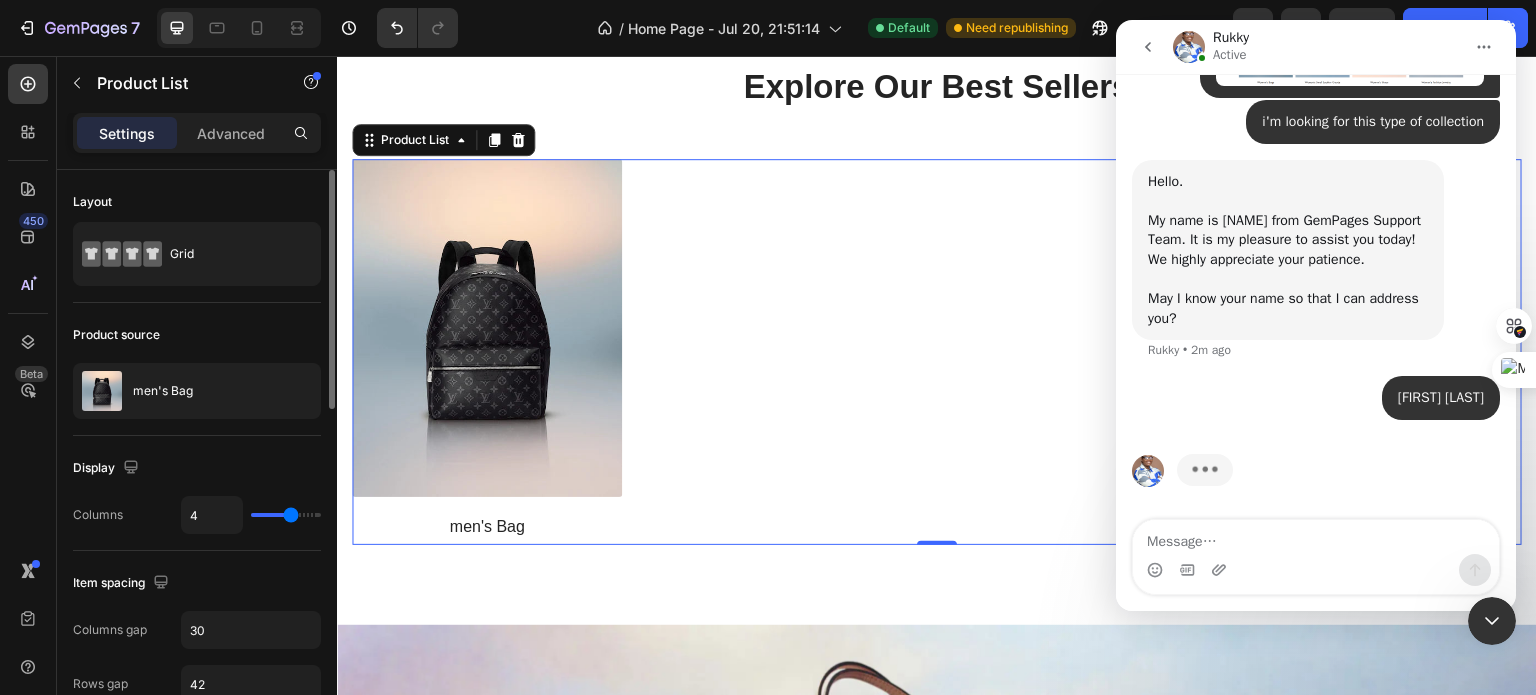 click 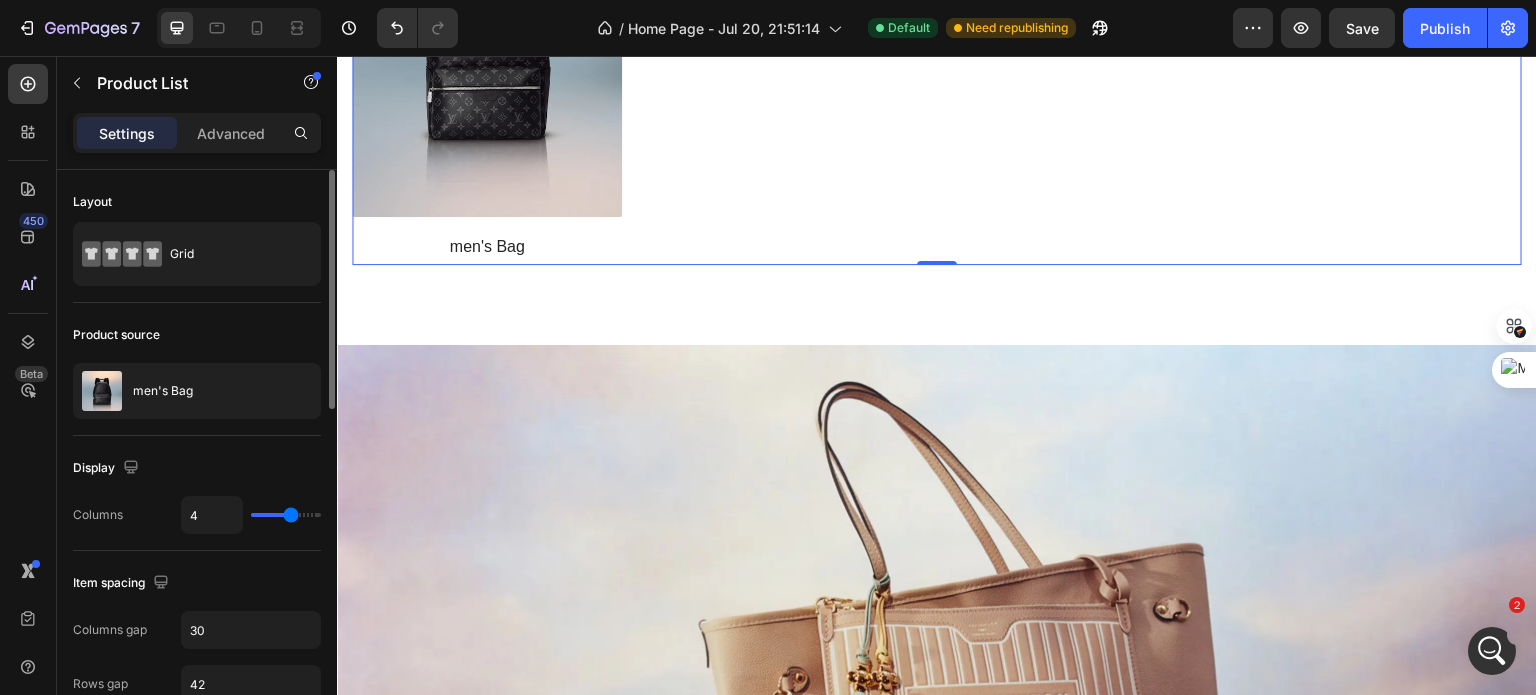 scroll, scrollTop: 1704, scrollLeft: 0, axis: vertical 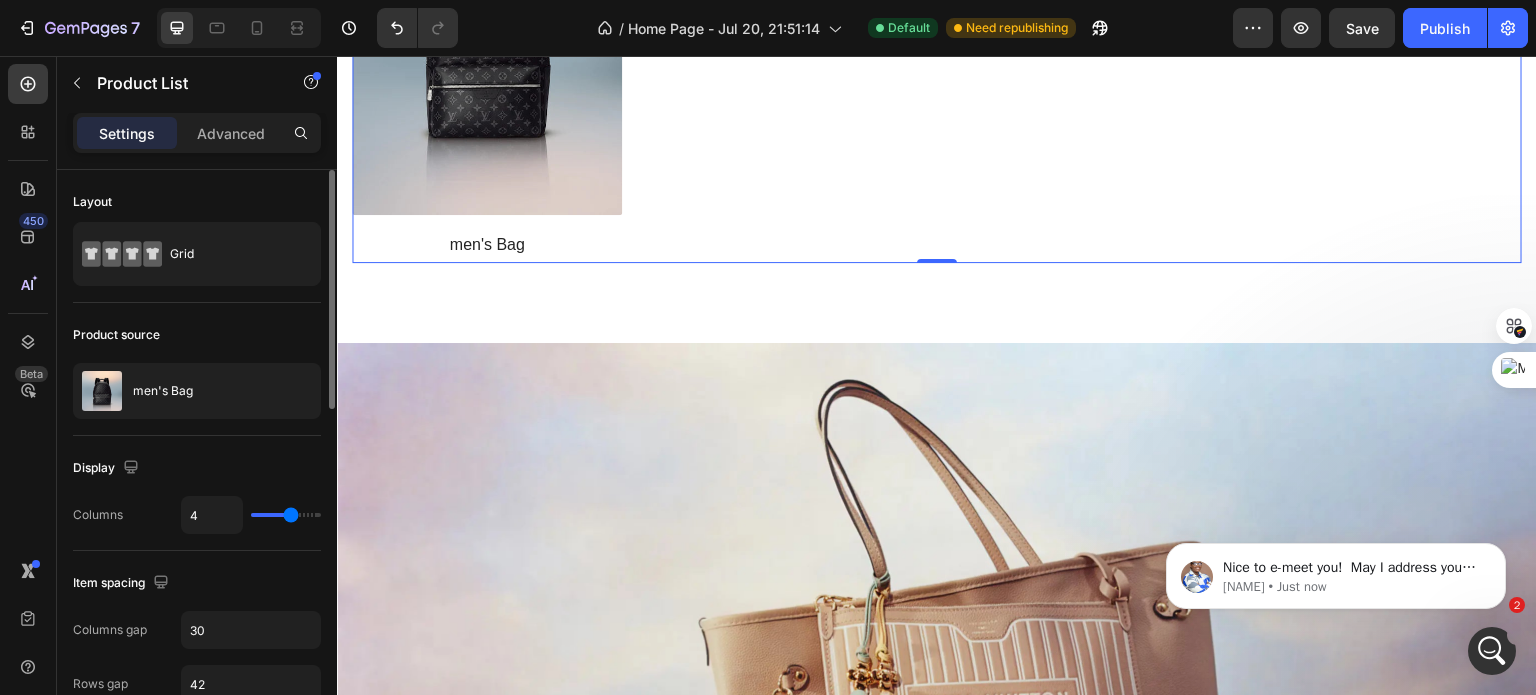 click 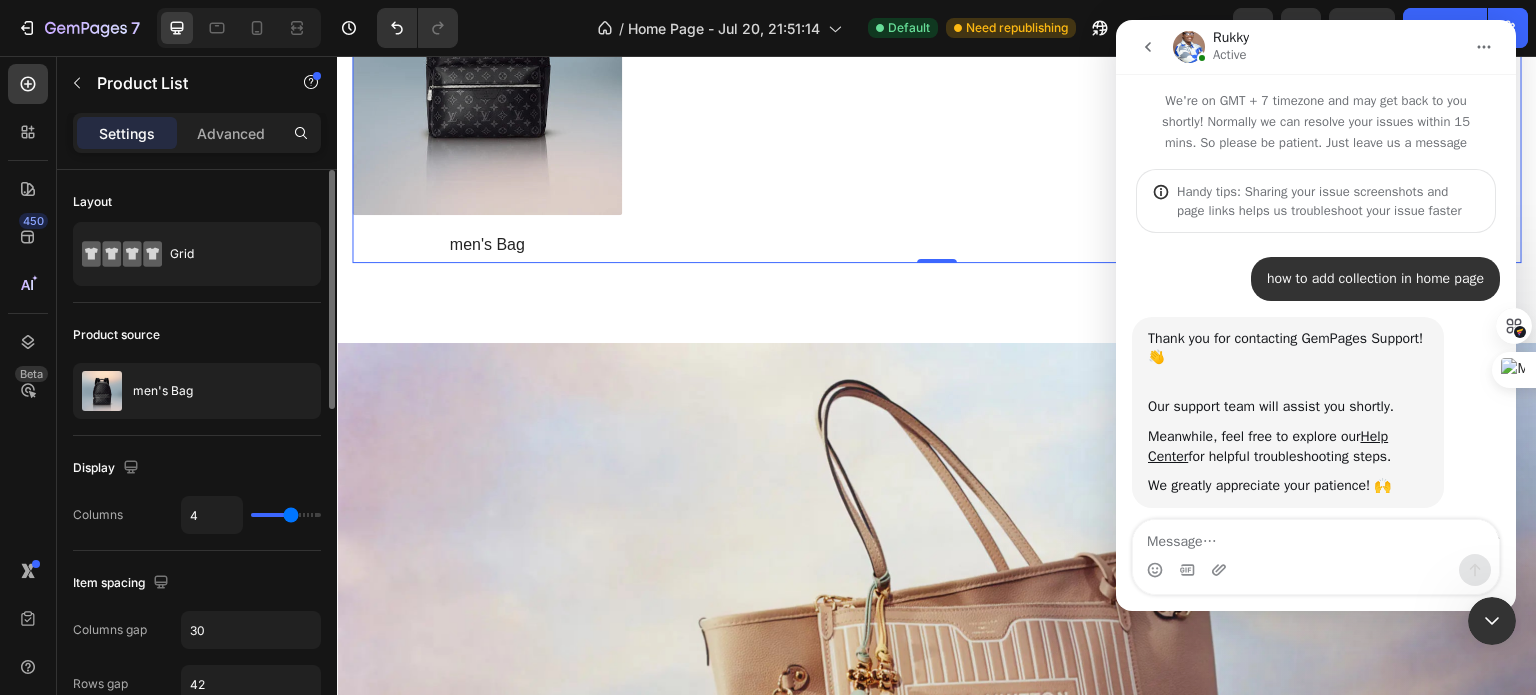 scroll, scrollTop: 561, scrollLeft: 0, axis: vertical 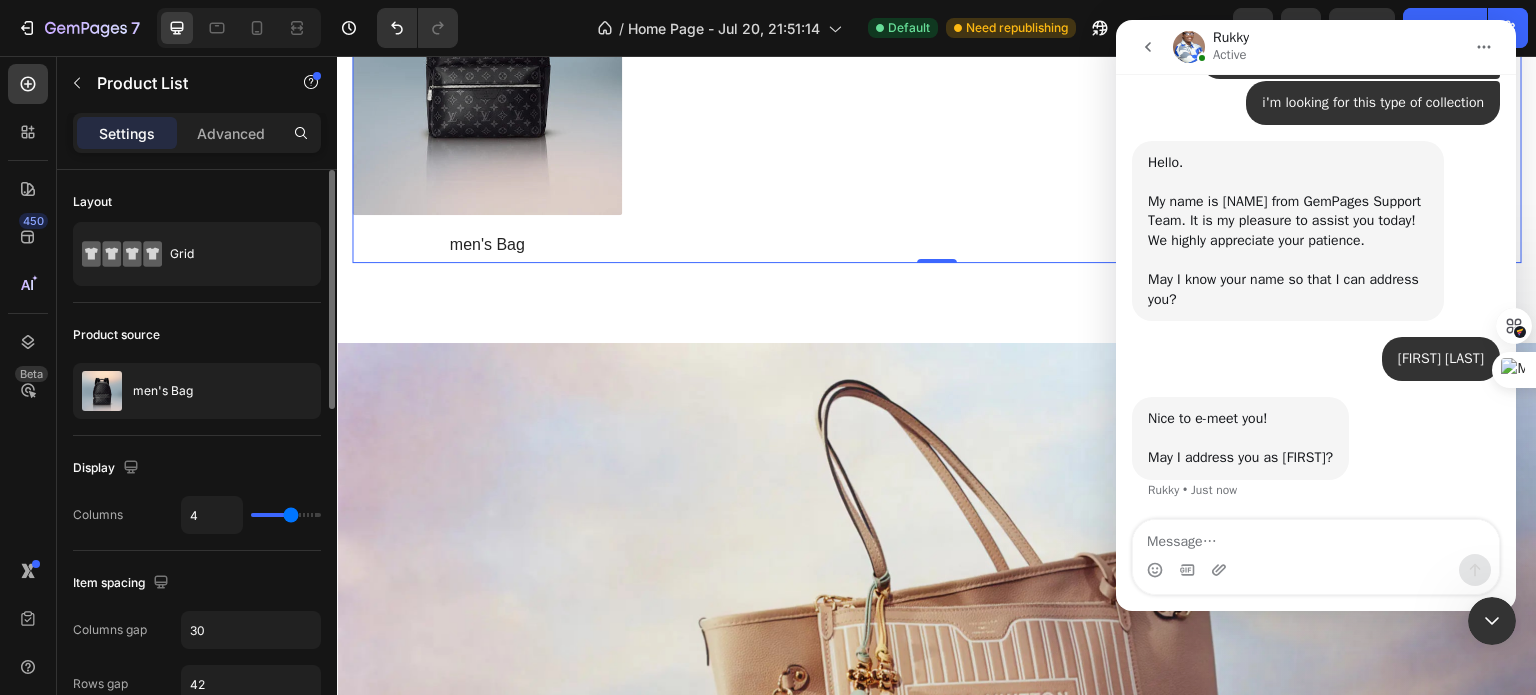 click at bounding box center (1316, 537) 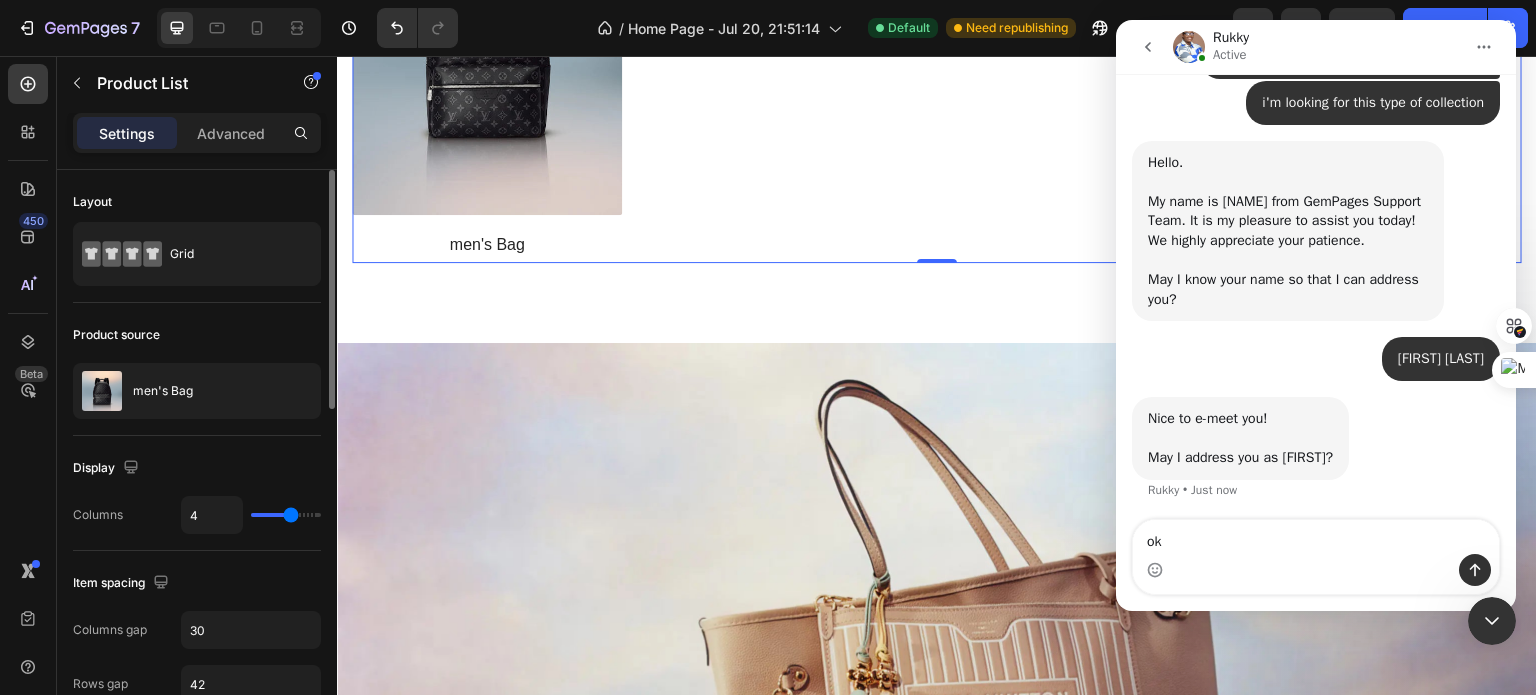 type on "ok" 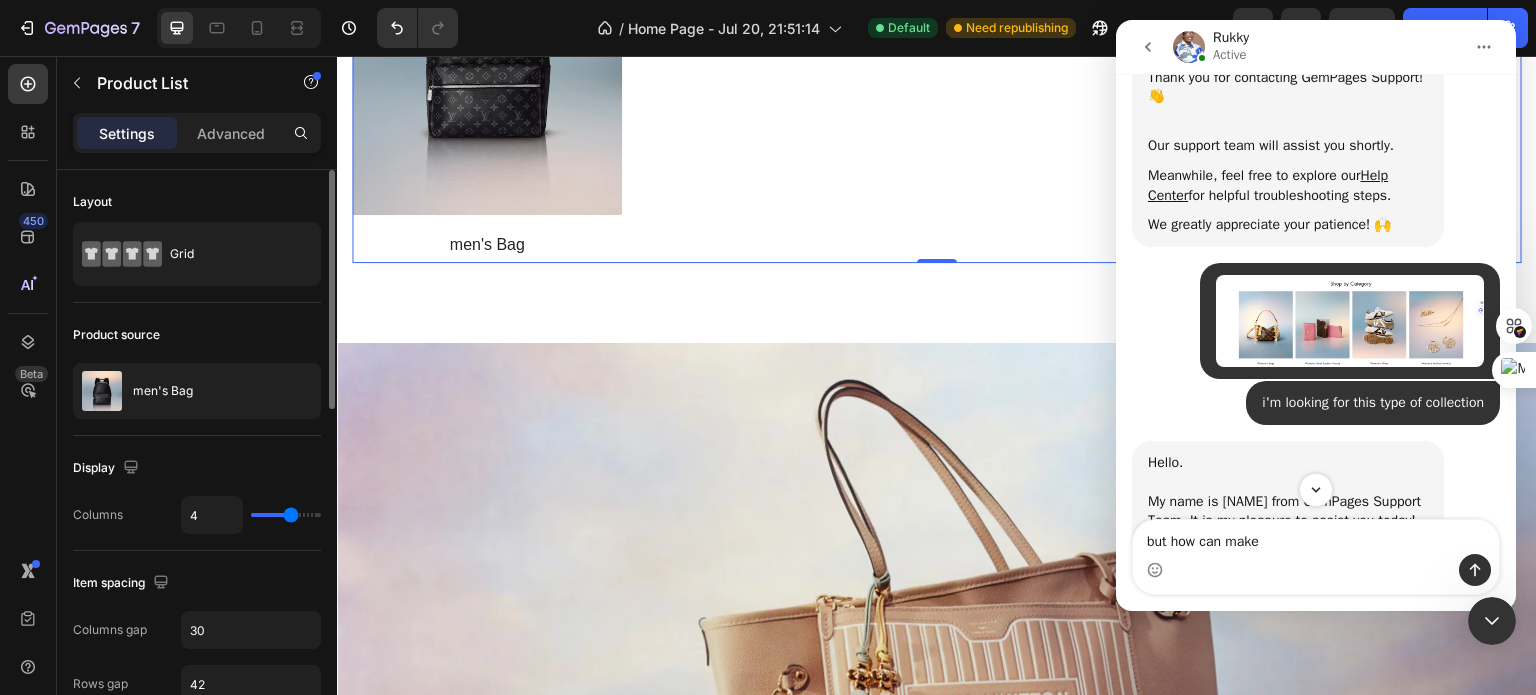 scroll, scrollTop: 253, scrollLeft: 0, axis: vertical 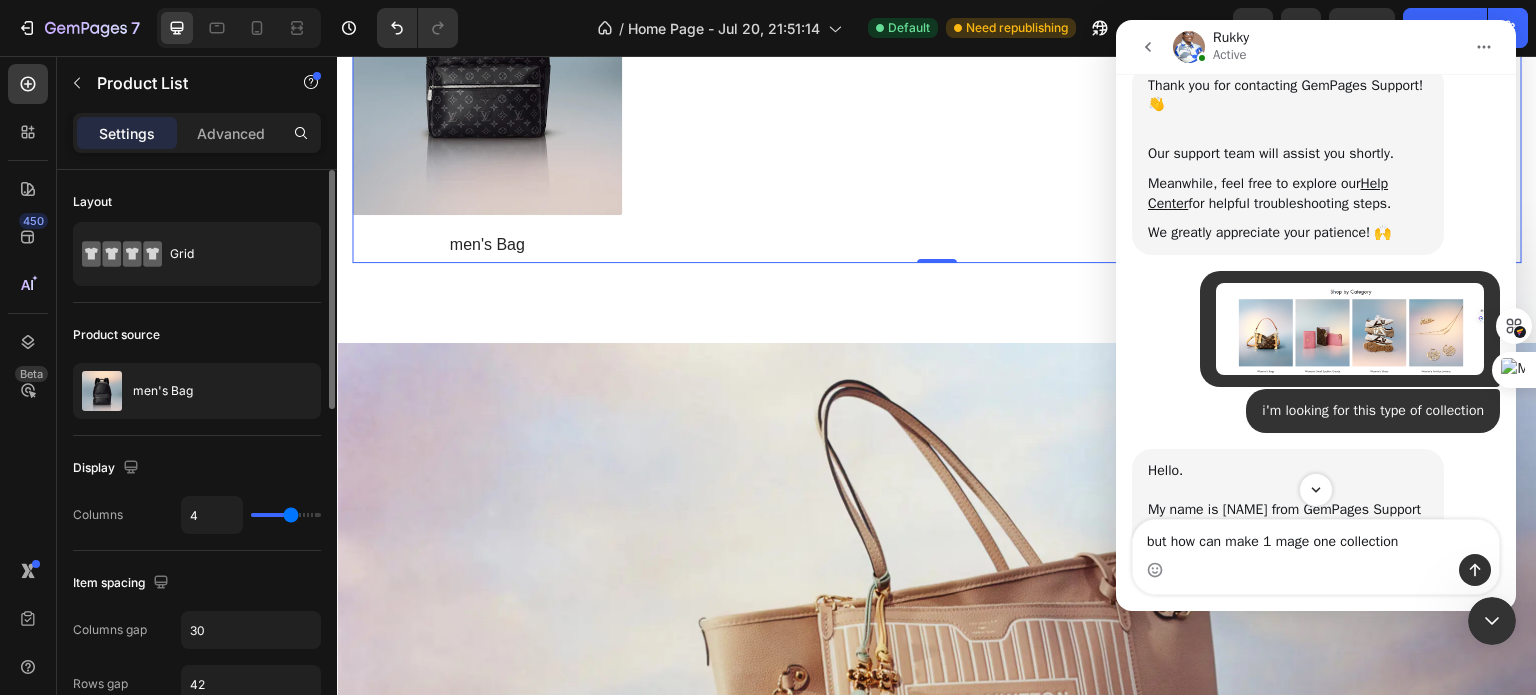 type on "but how can make 1 mage one collection" 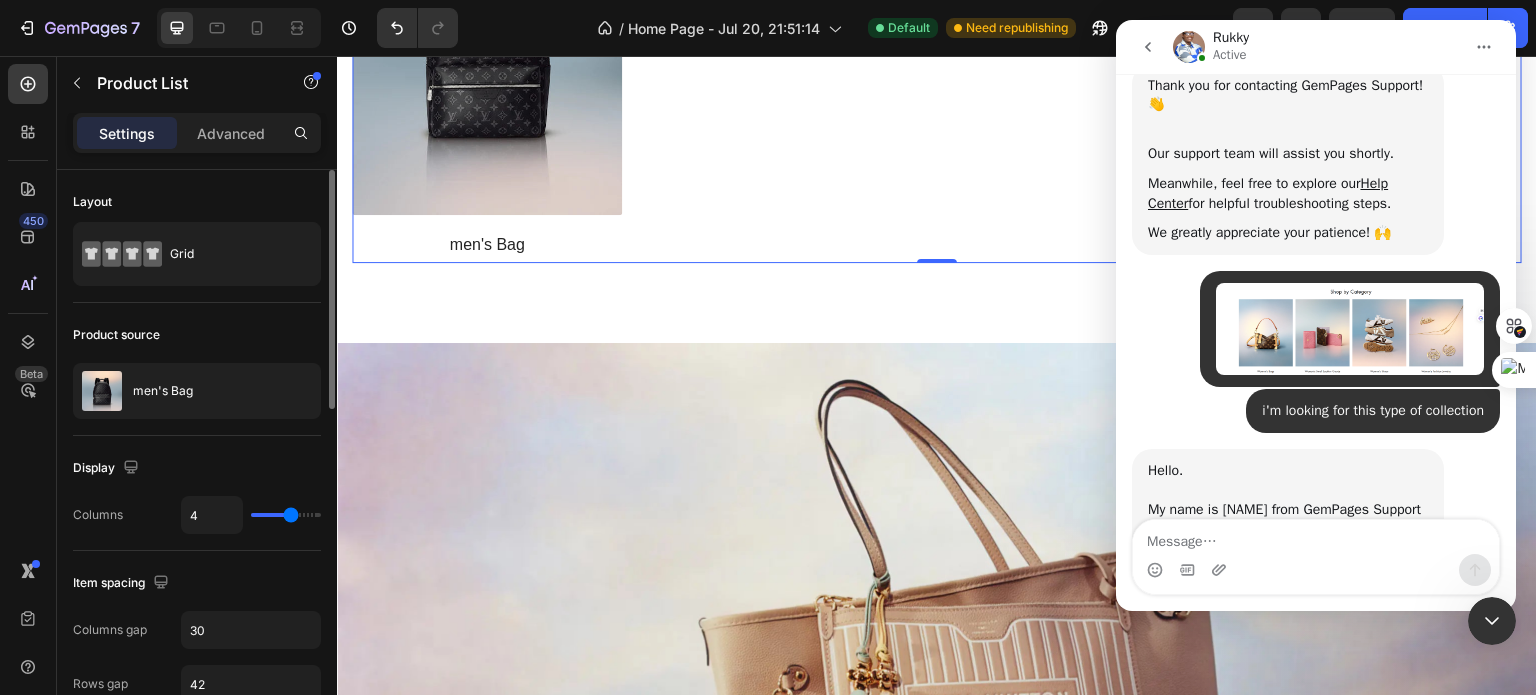 scroll, scrollTop: 786, scrollLeft: 0, axis: vertical 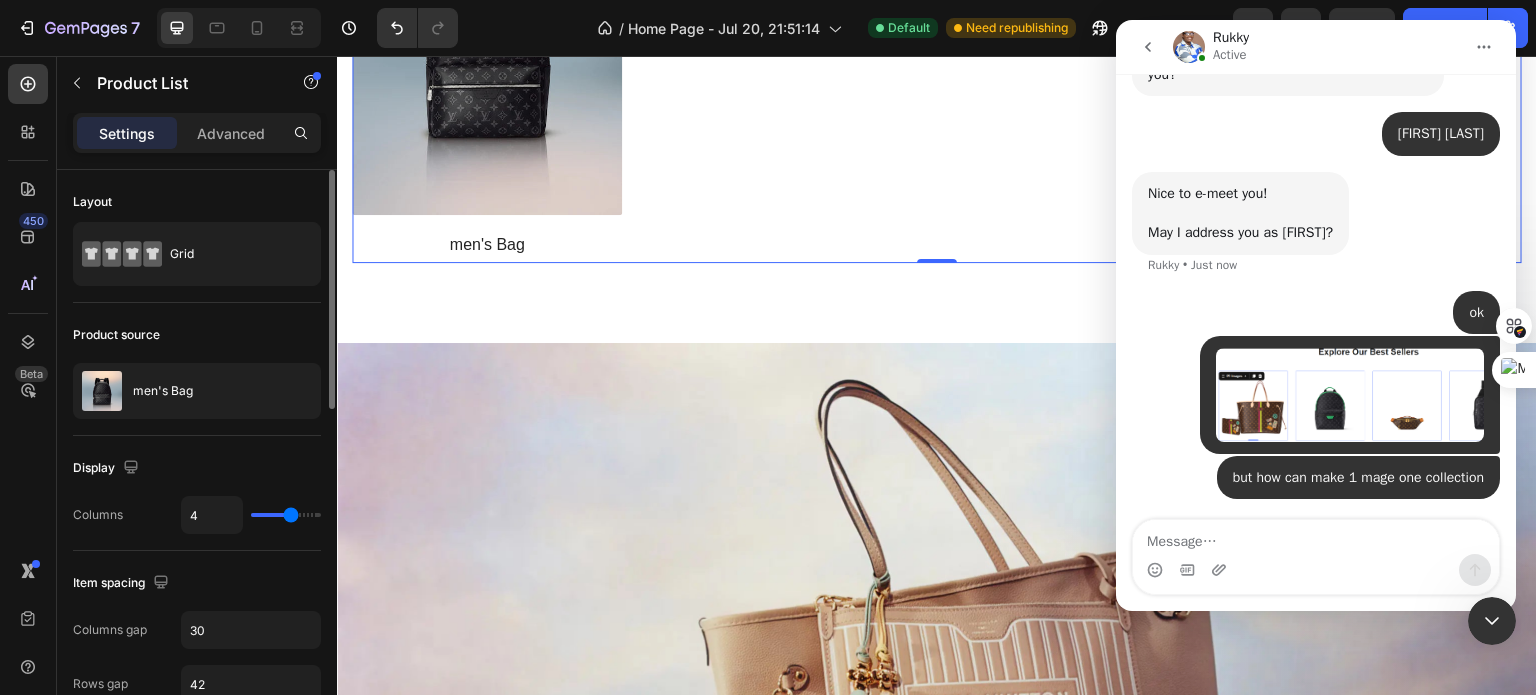 click 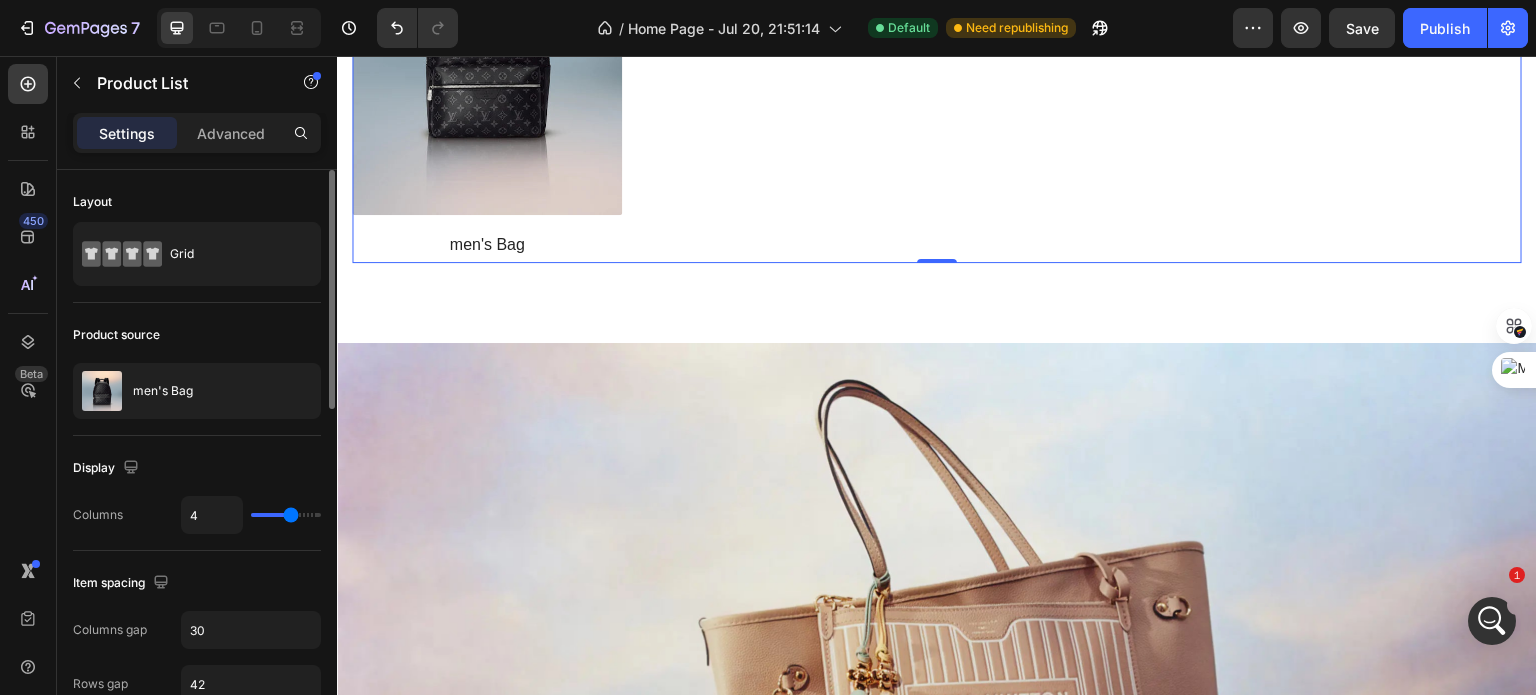 click on "(P) Images men's Bag (P) Title Row Product List 0" at bounding box center [937, 70] 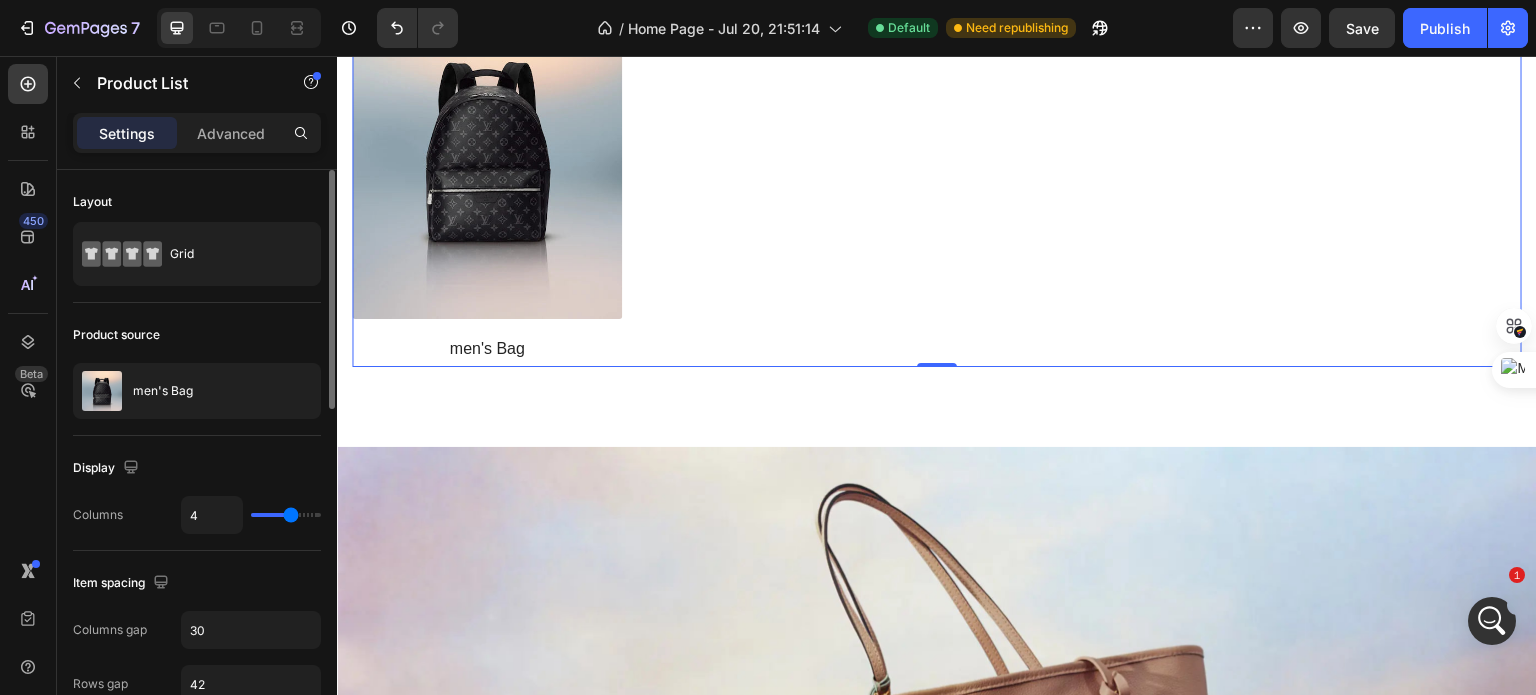 scroll, scrollTop: 1580, scrollLeft: 0, axis: vertical 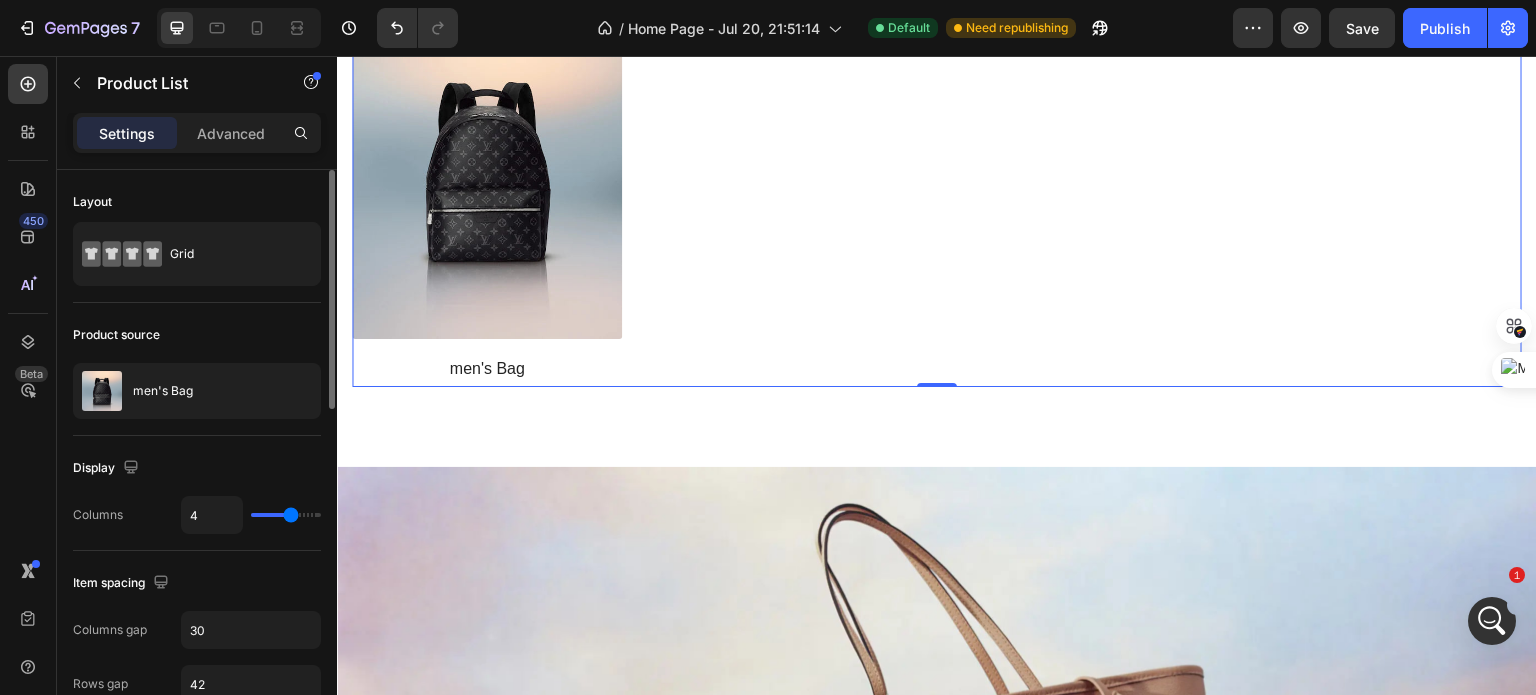click 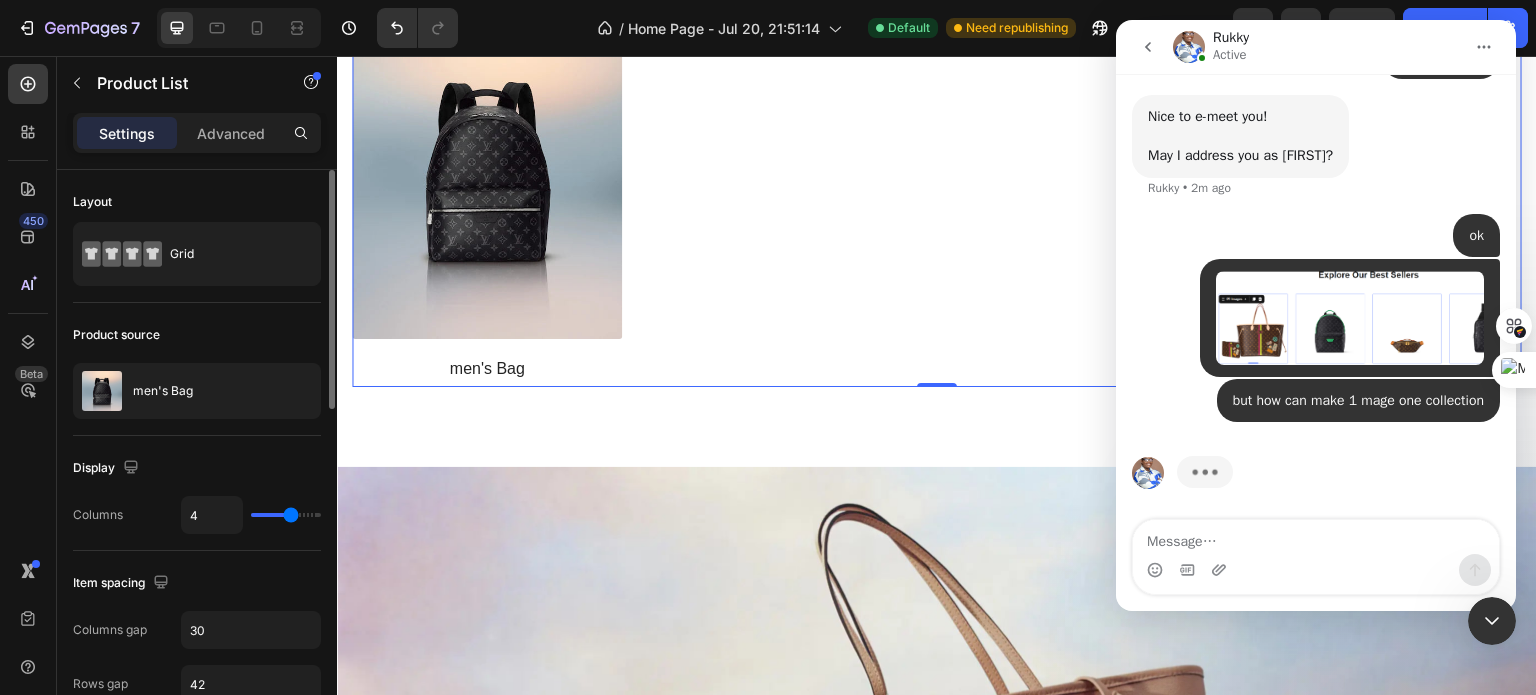 scroll, scrollTop: 786, scrollLeft: 0, axis: vertical 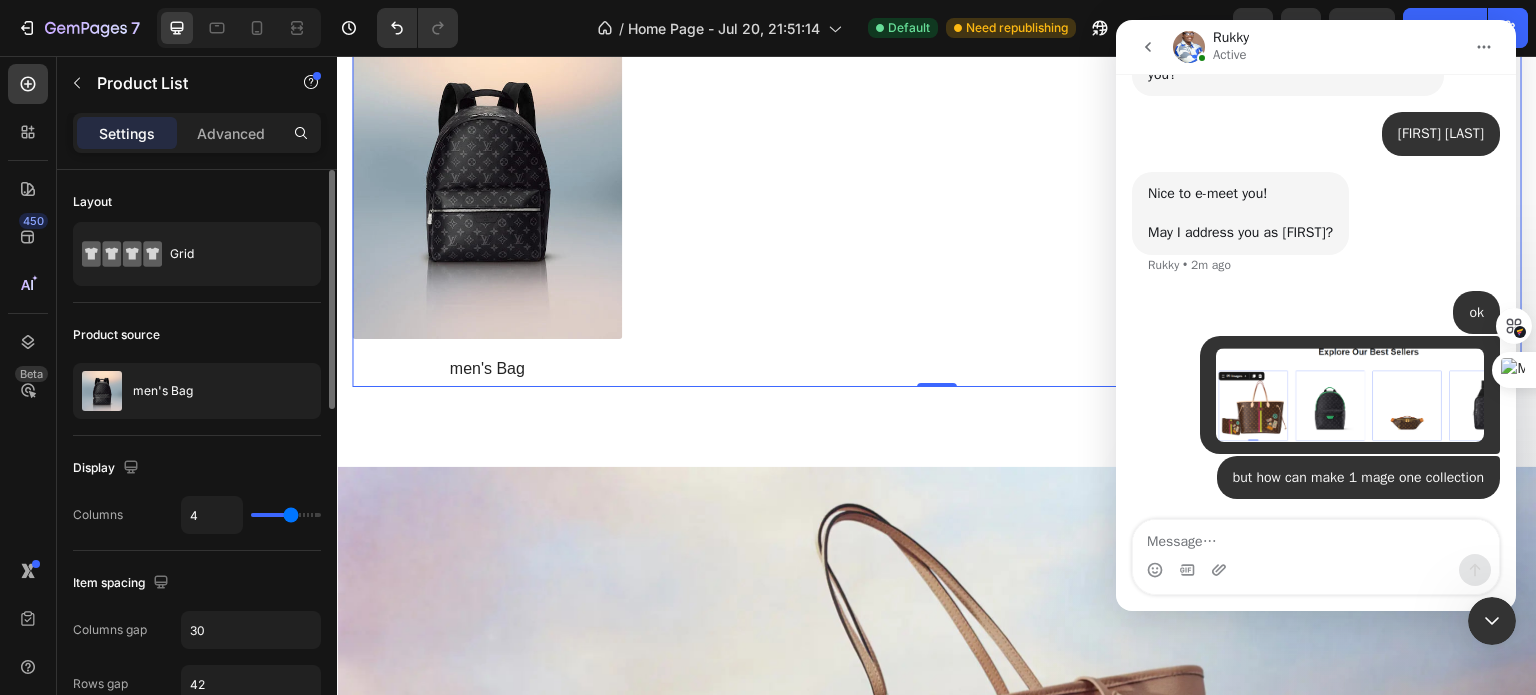 click at bounding box center (1492, 621) 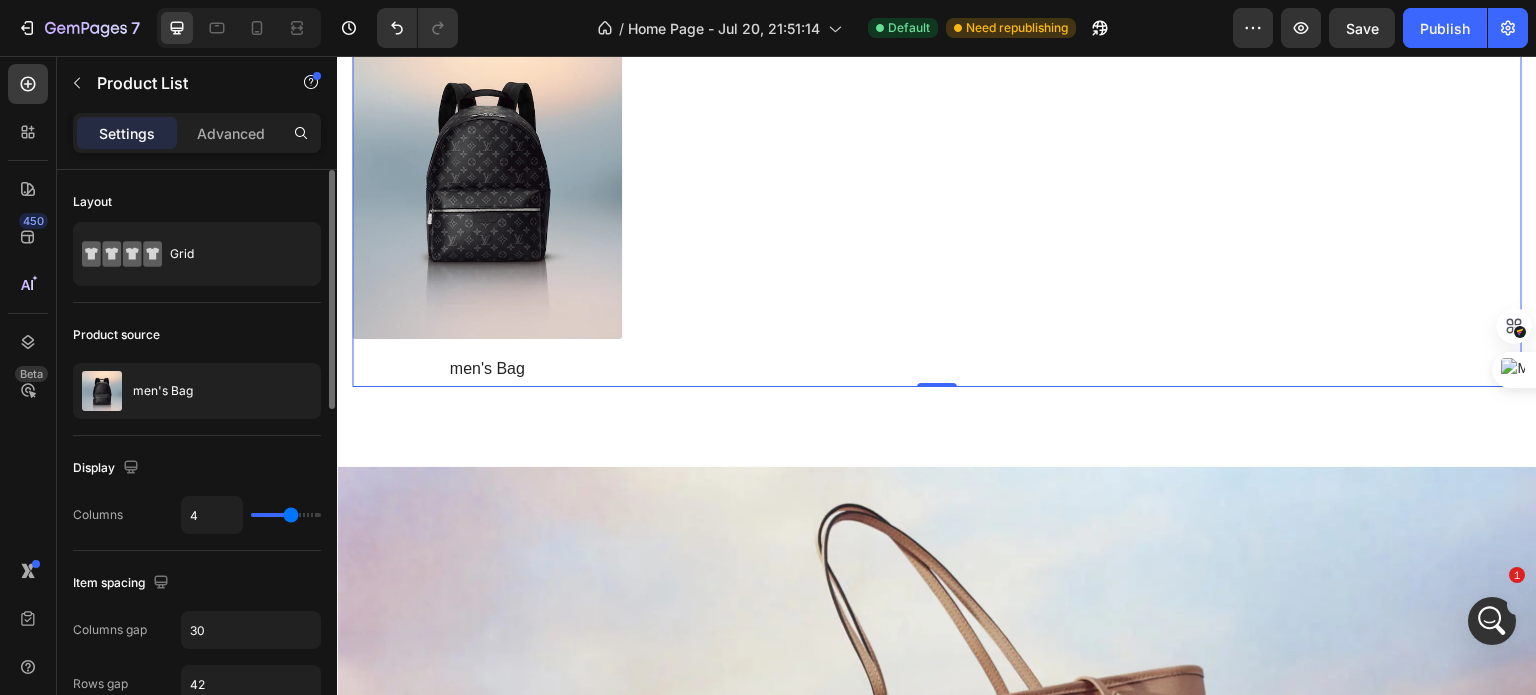 click on "(P) Images men's Bag (P) Title Row Product List 0" at bounding box center (937, 194) 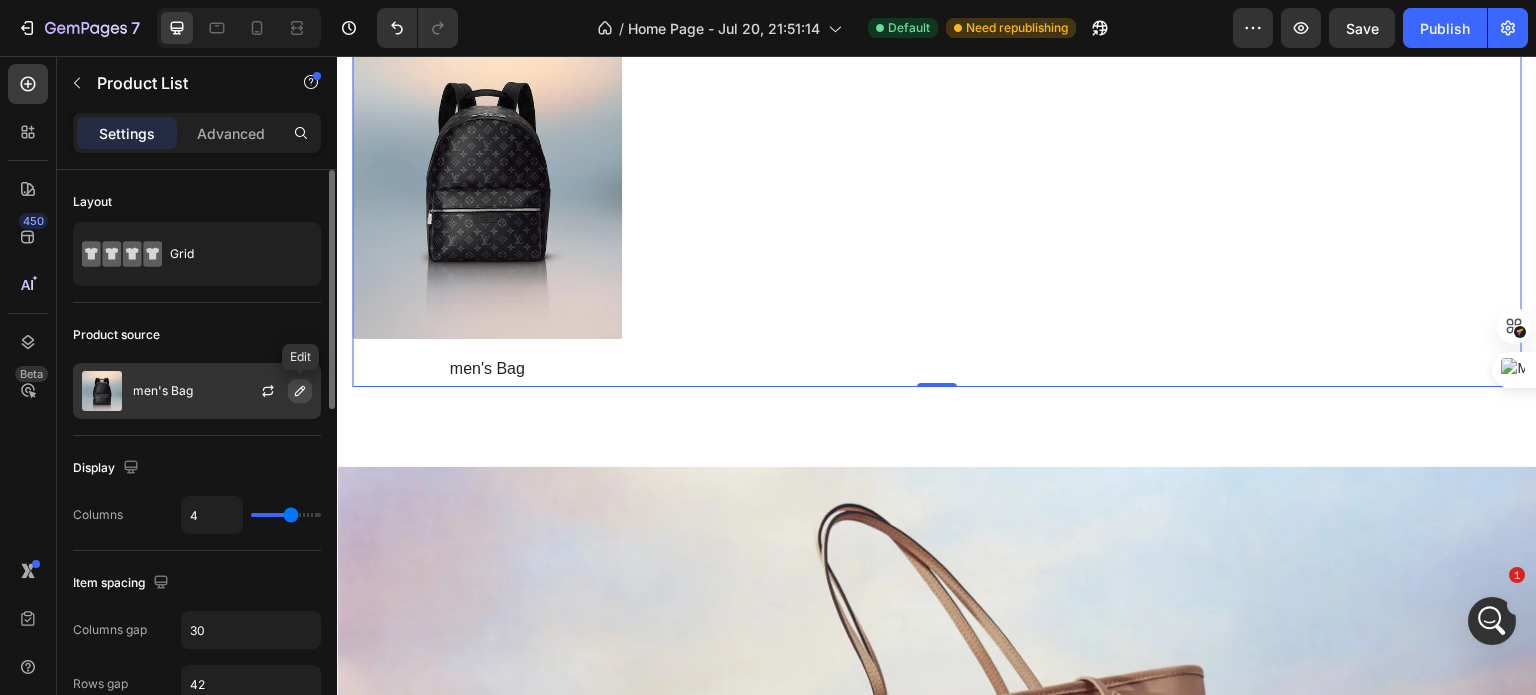 click 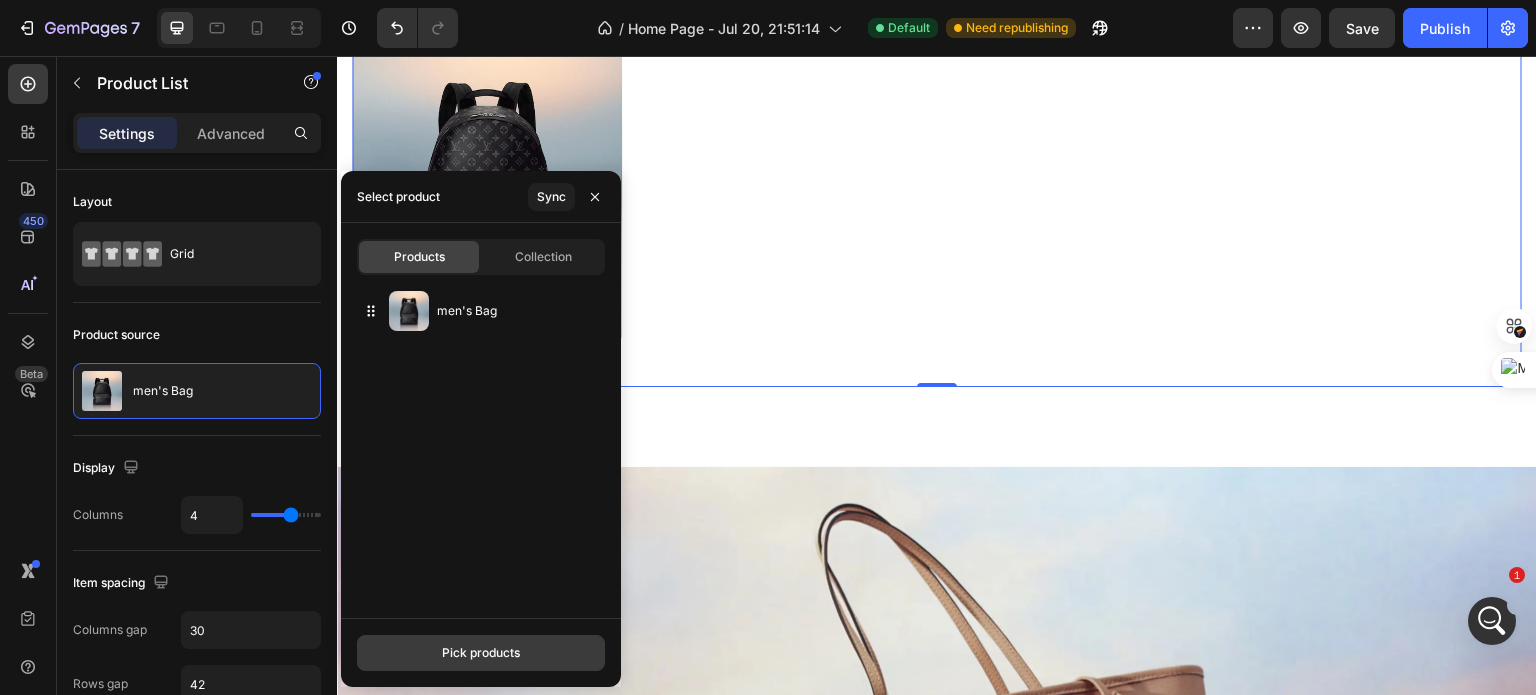 click on "Pick products" at bounding box center (481, 653) 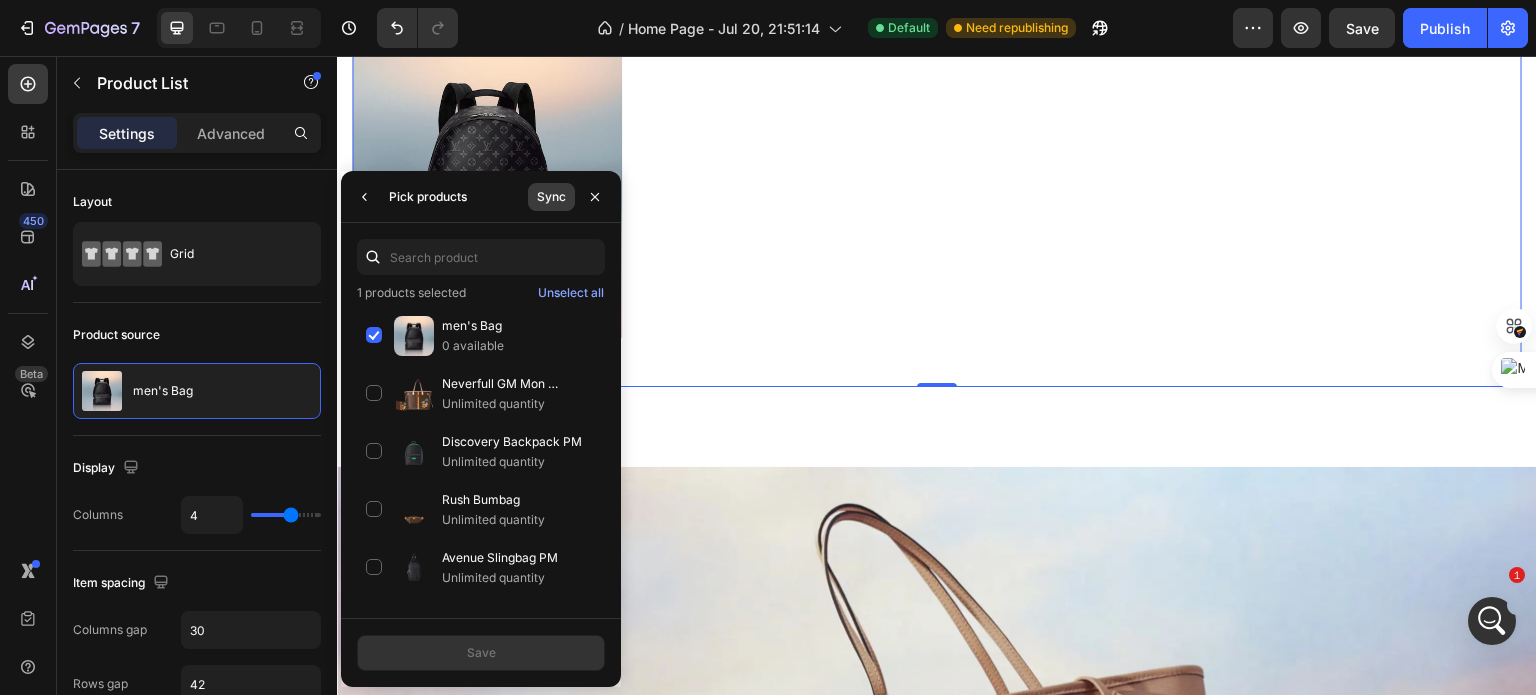 scroll, scrollTop: 863, scrollLeft: 0, axis: vertical 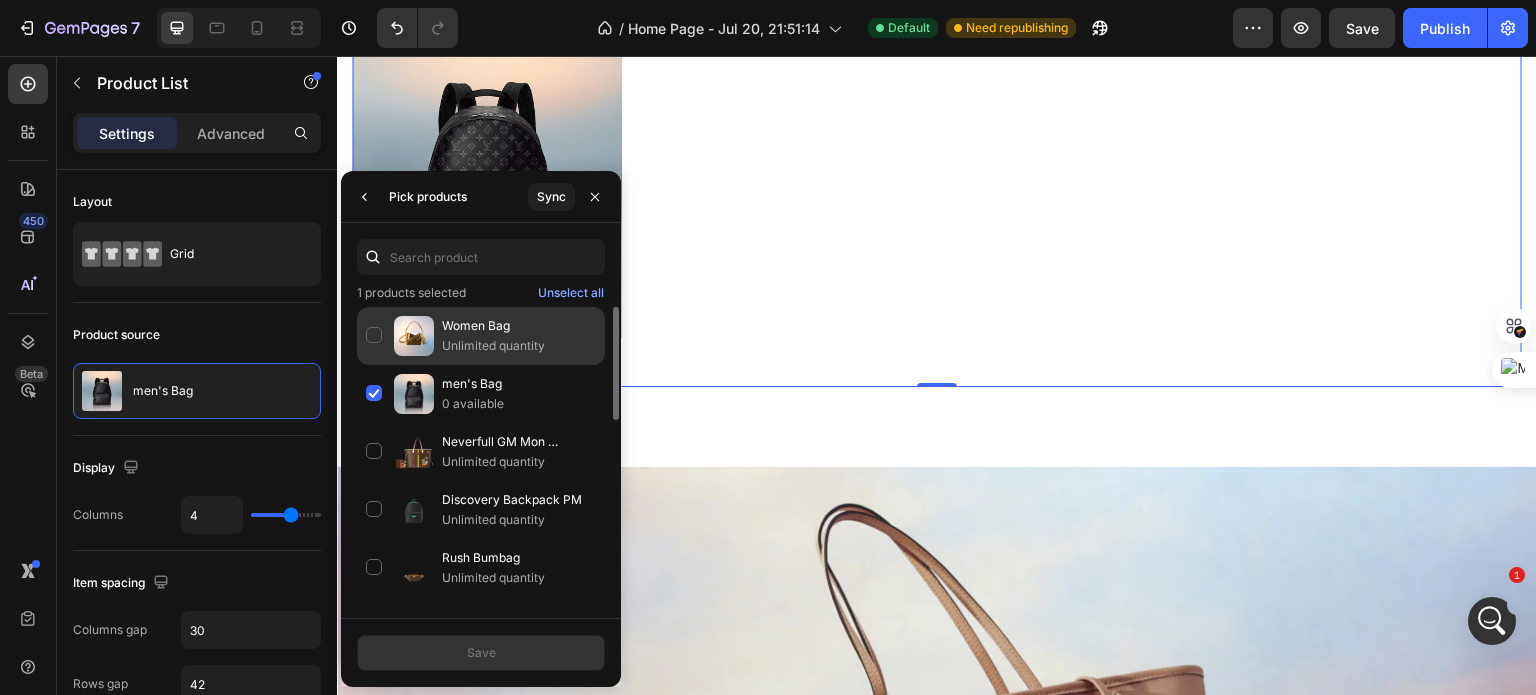 click on "Women Bag Unlimited quantity" 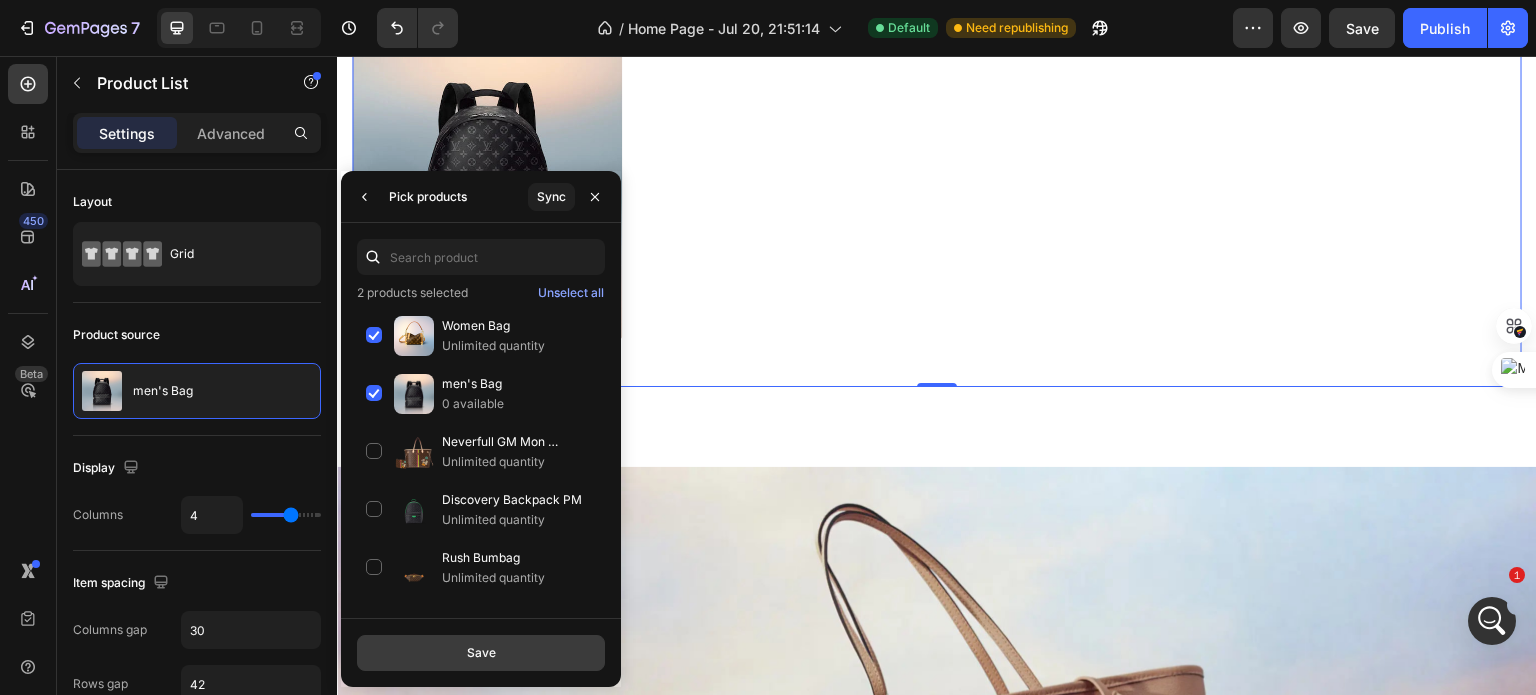 click on "Save" at bounding box center (481, 653) 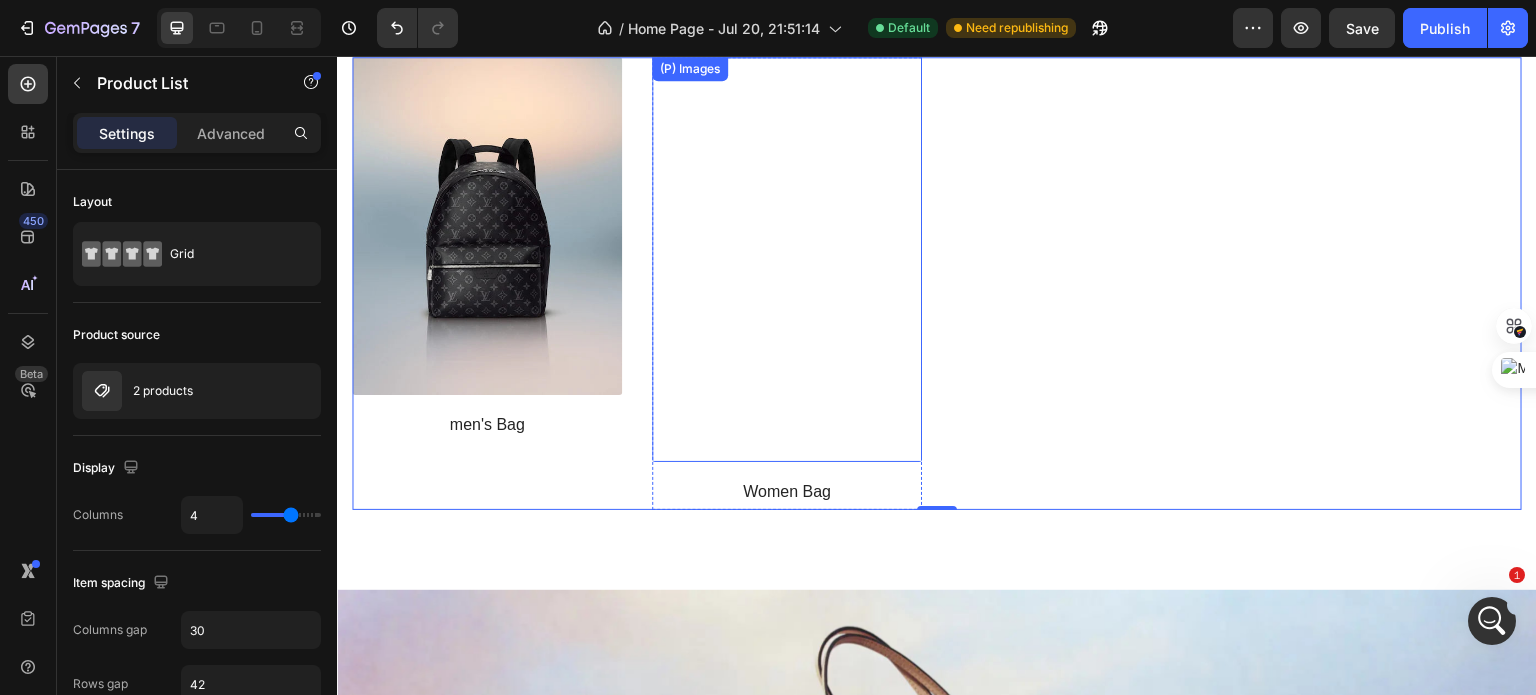 scroll, scrollTop: 1520, scrollLeft: 0, axis: vertical 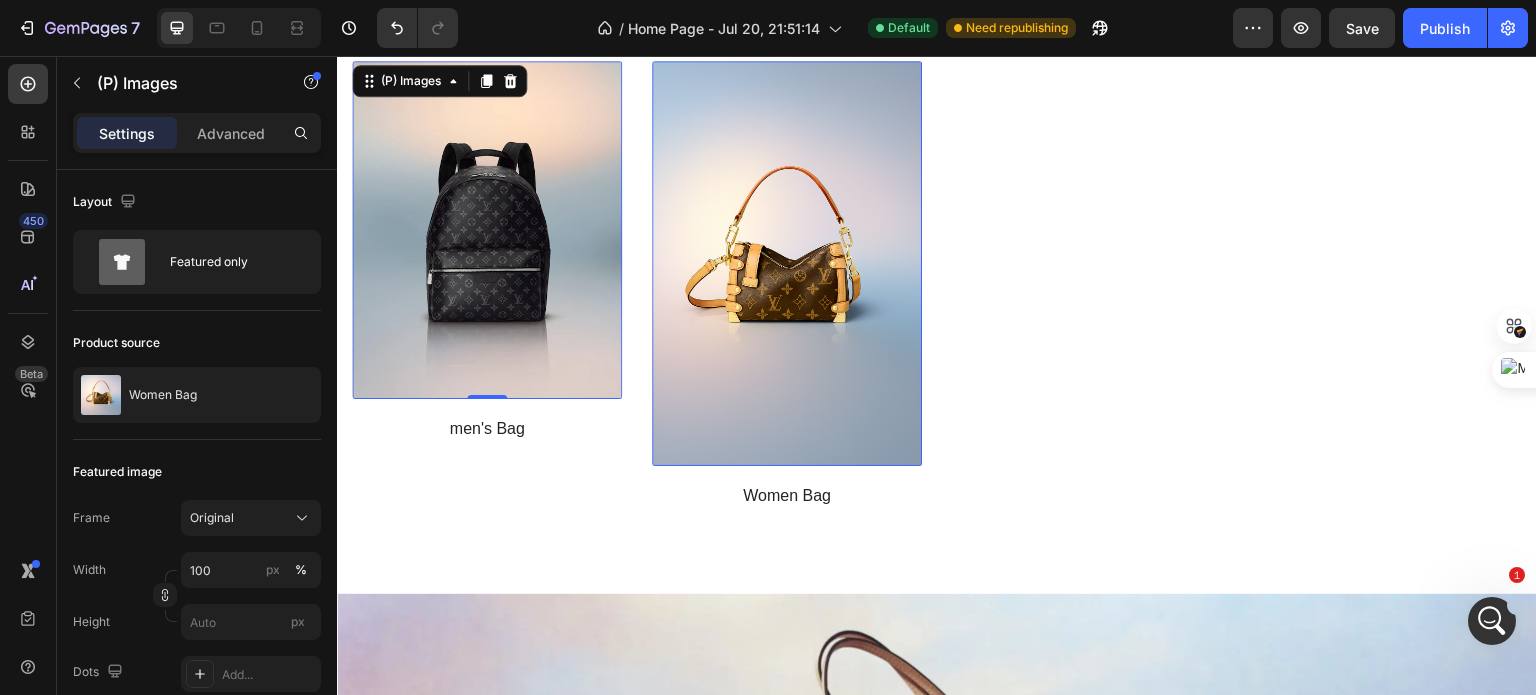 click at bounding box center (487, 230) 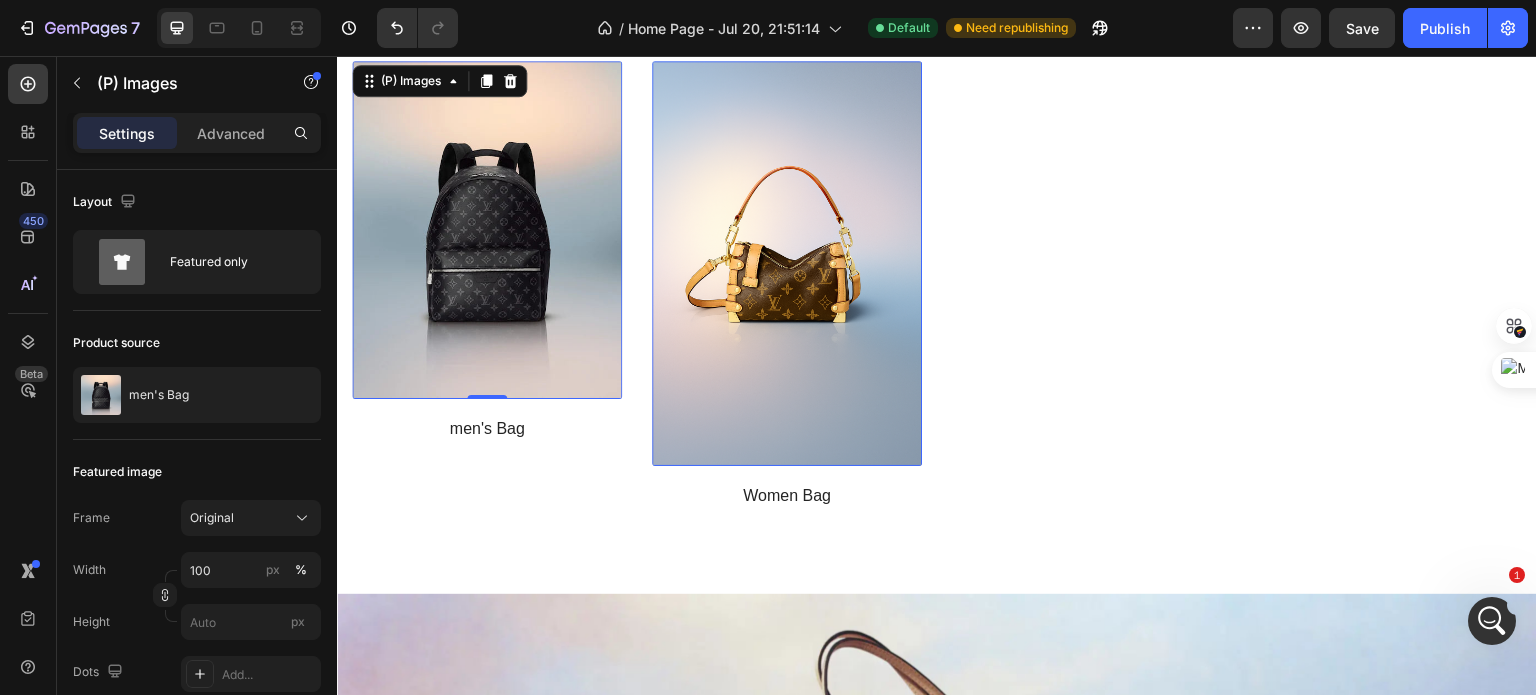 click at bounding box center [487, 230] 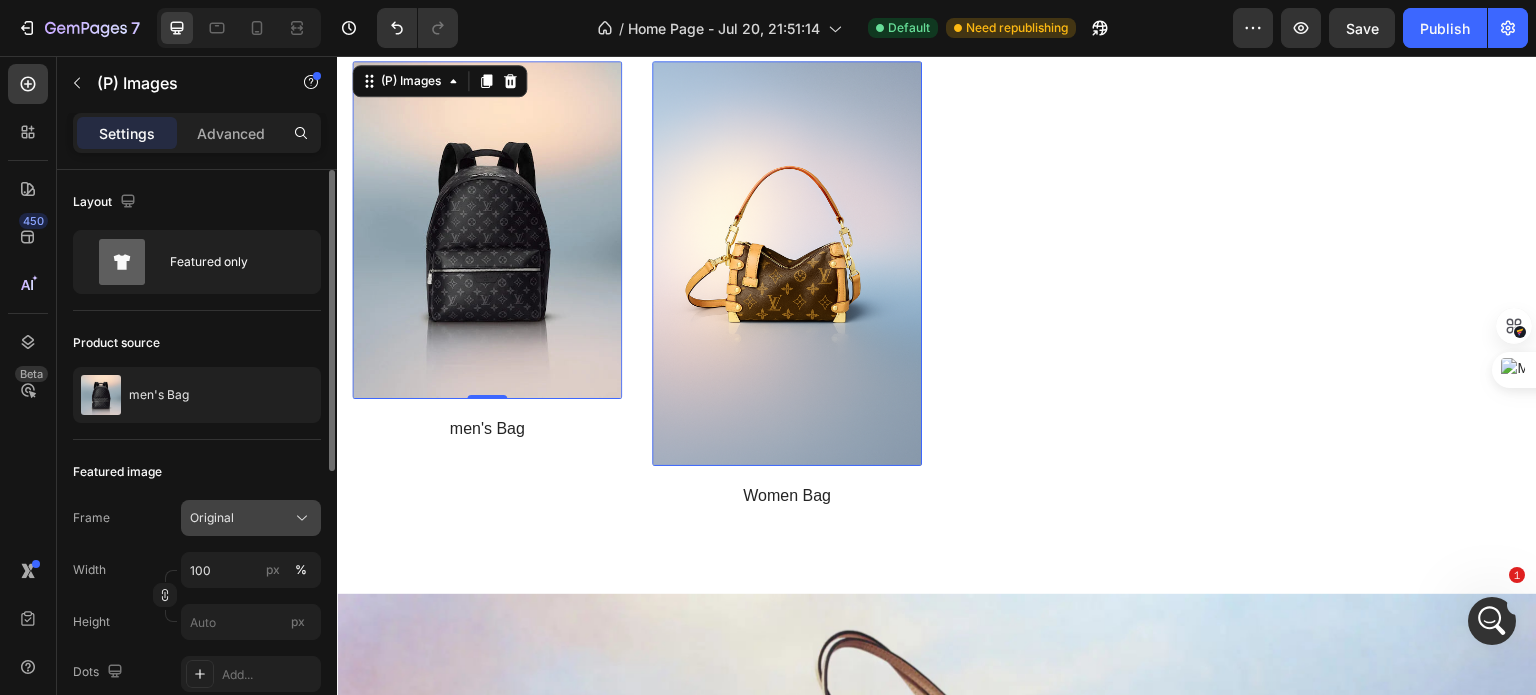 click on "Original" at bounding box center (251, 518) 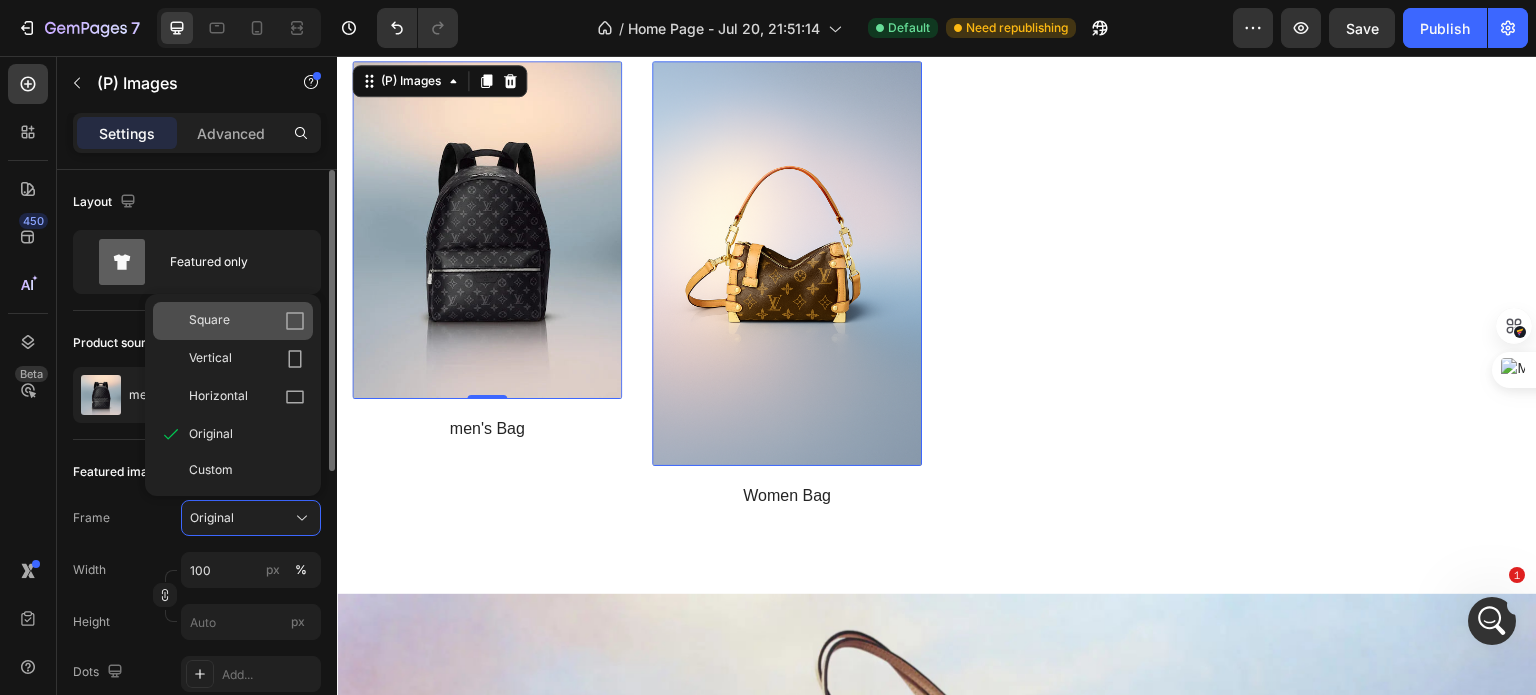click 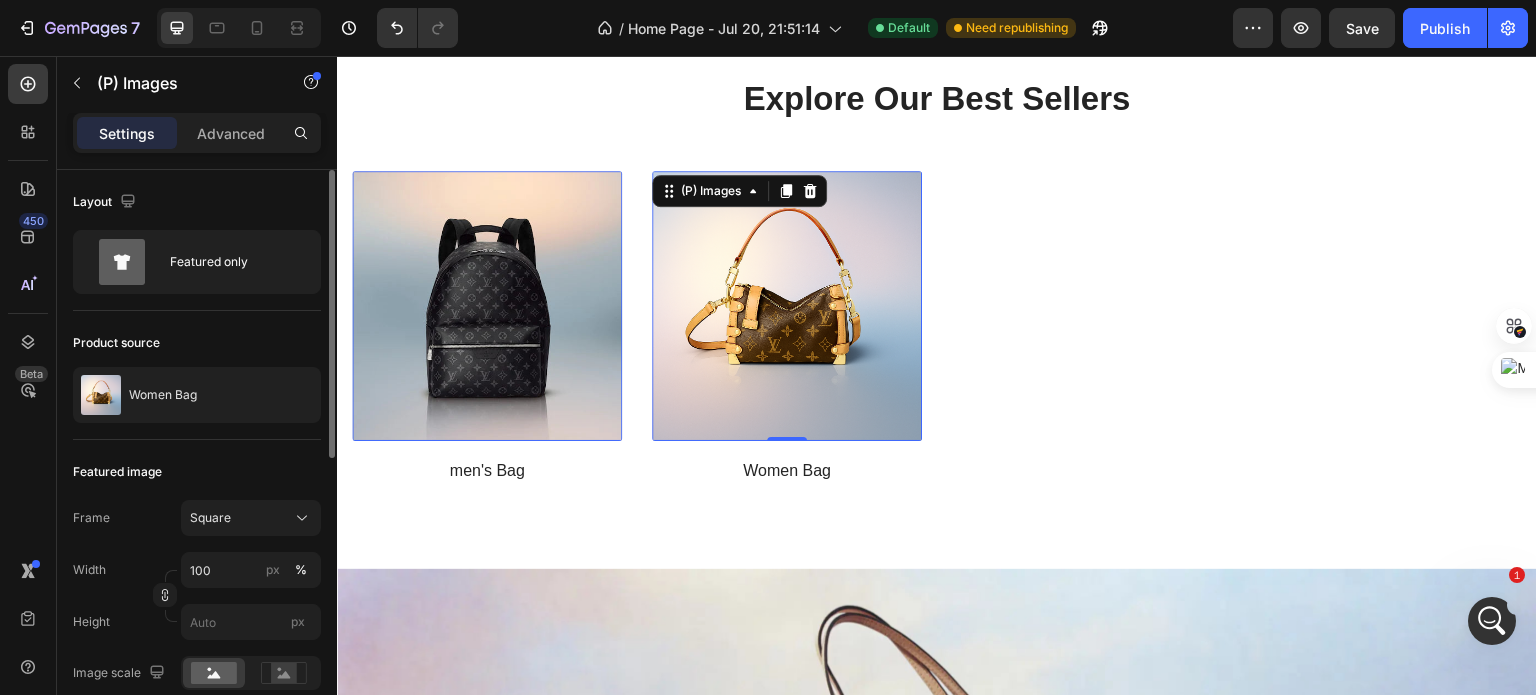 scroll, scrollTop: 1408, scrollLeft: 0, axis: vertical 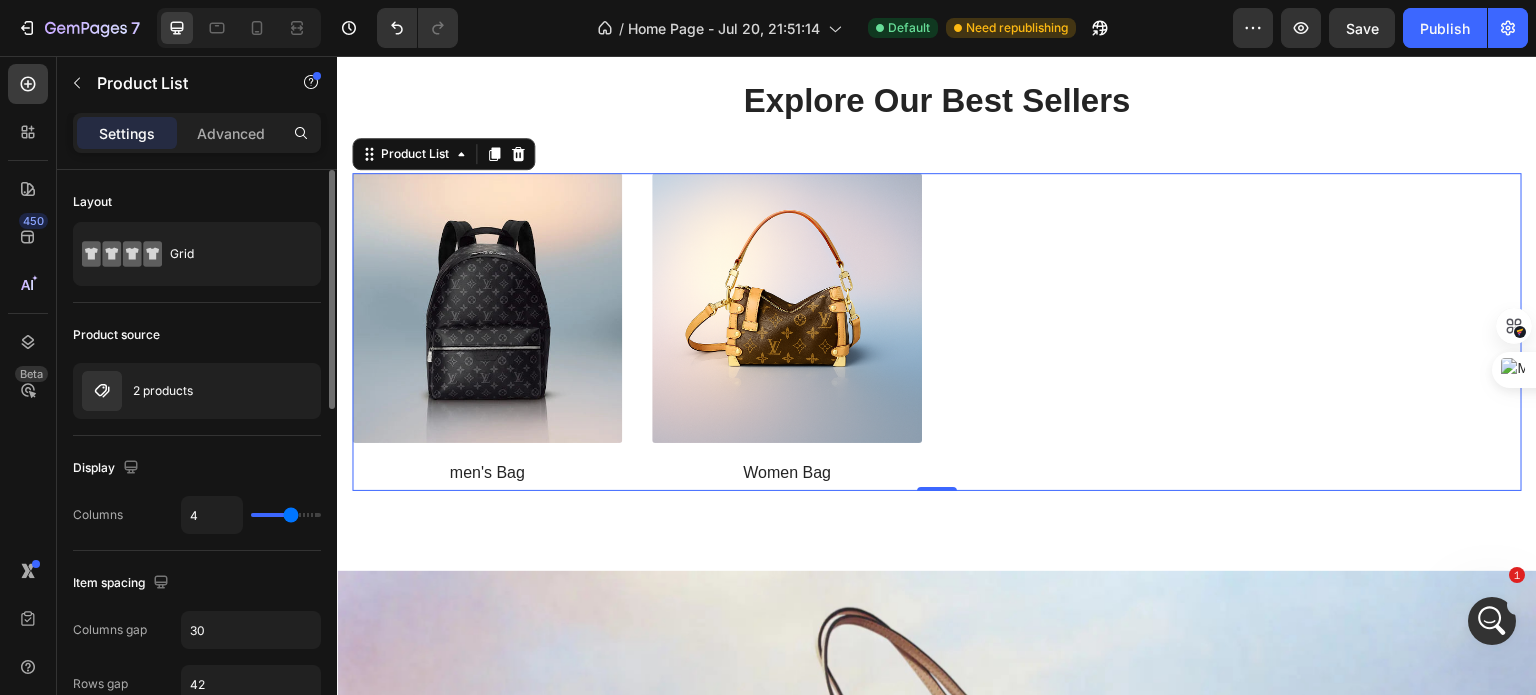 click on "(P) Images men's Bag (P) Title Row Product List   0 (P) Images Women Bag (P) Title Row Product List   0" at bounding box center (937, 332) 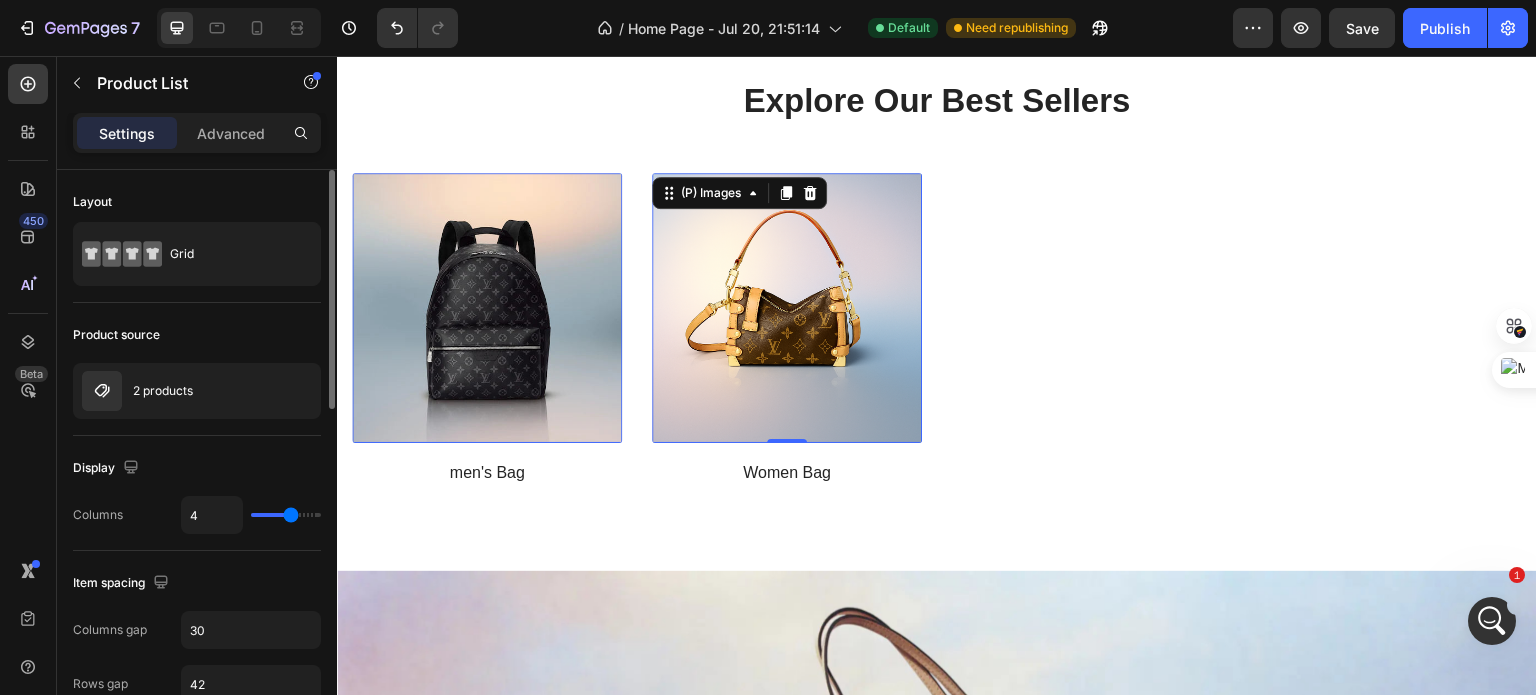 click at bounding box center [787, 308] 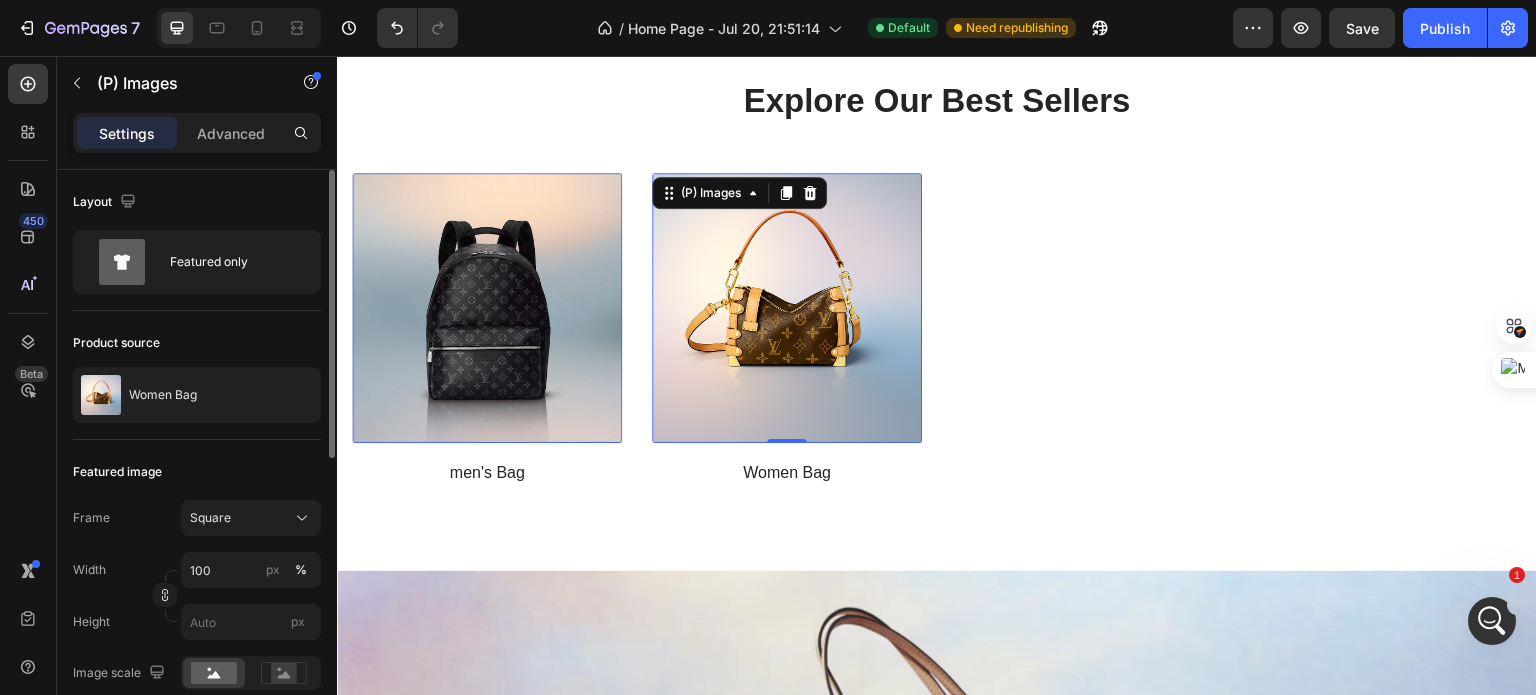 click at bounding box center (787, 308) 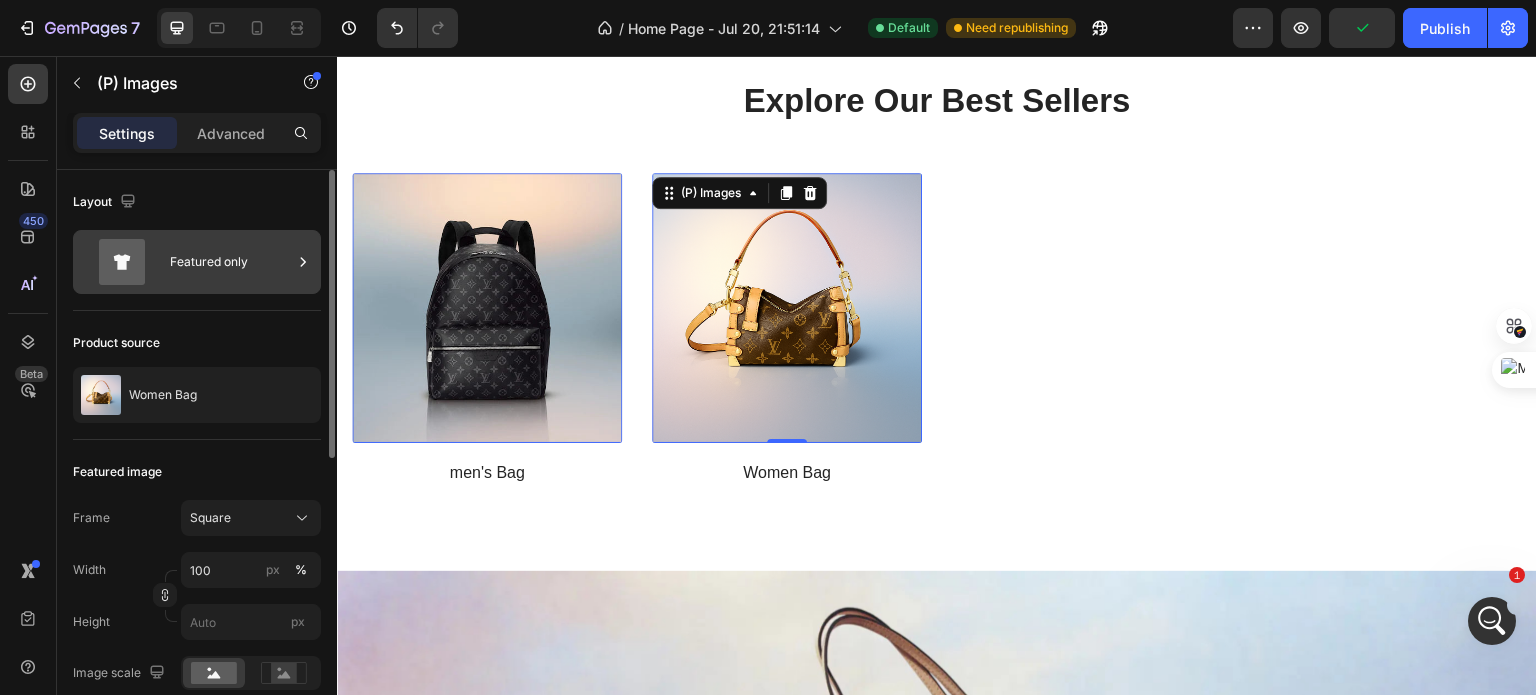 click 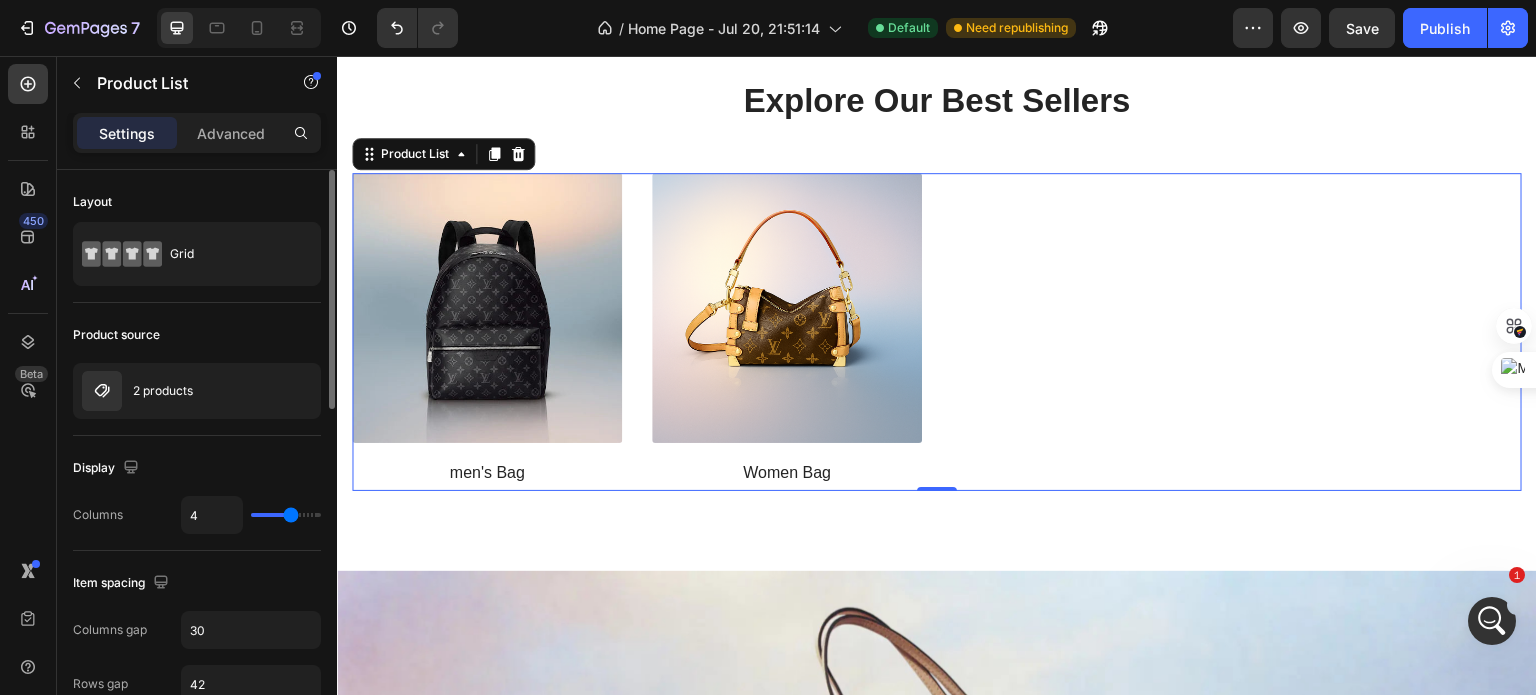 click 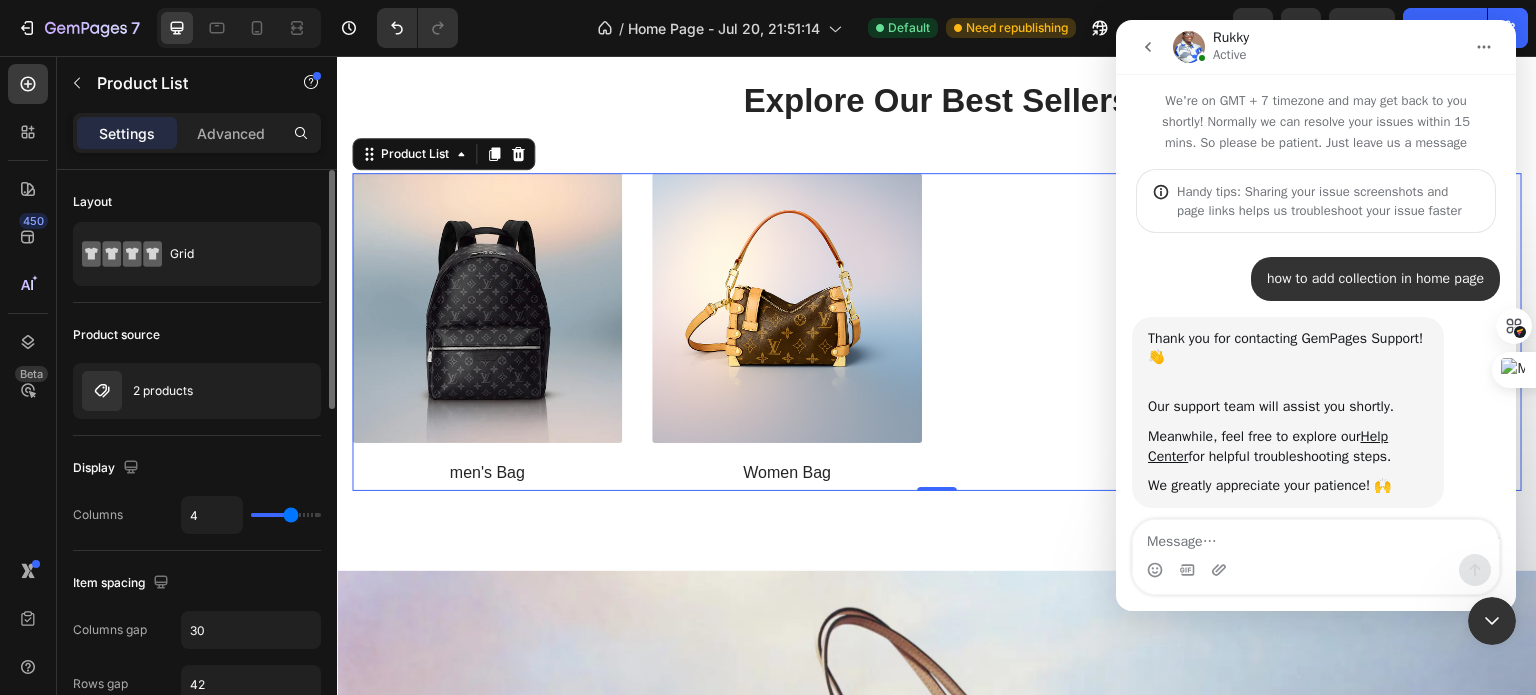 scroll, scrollTop: 786, scrollLeft: 0, axis: vertical 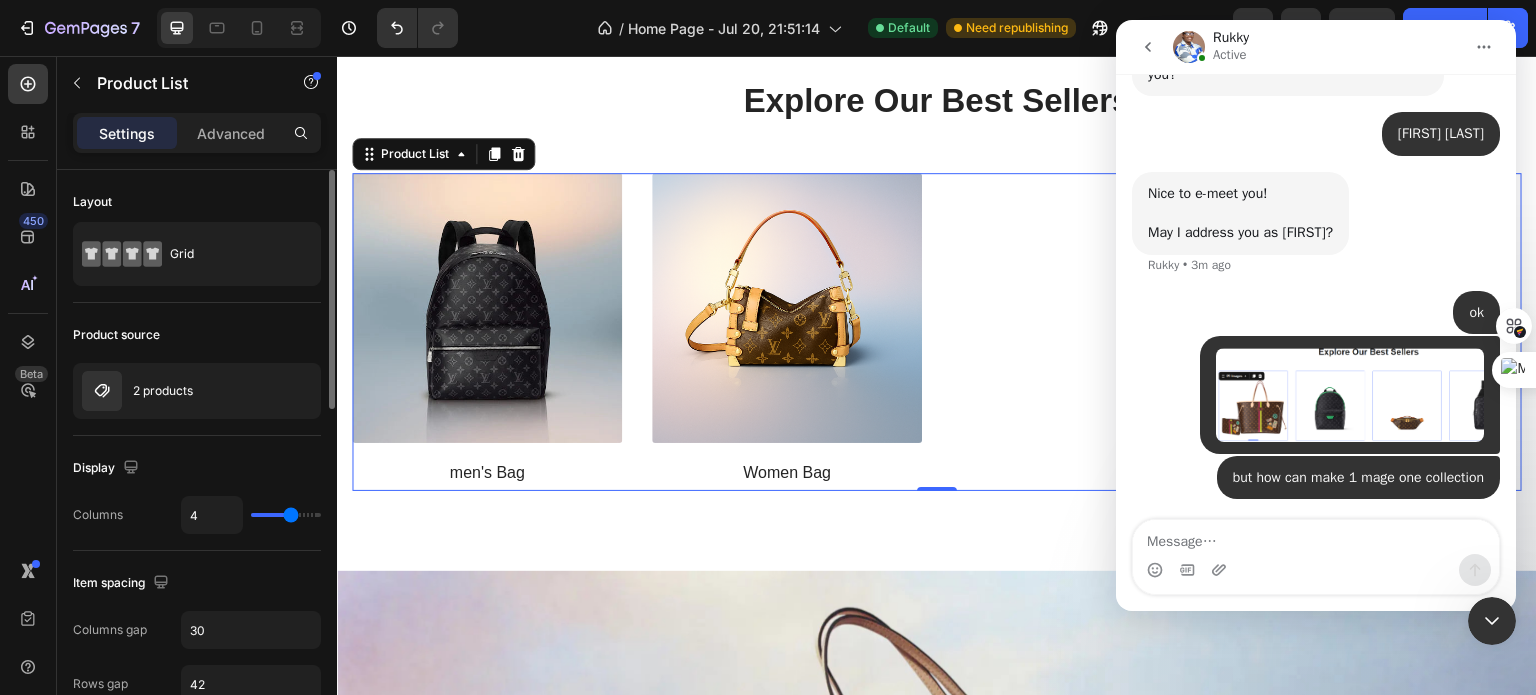 click 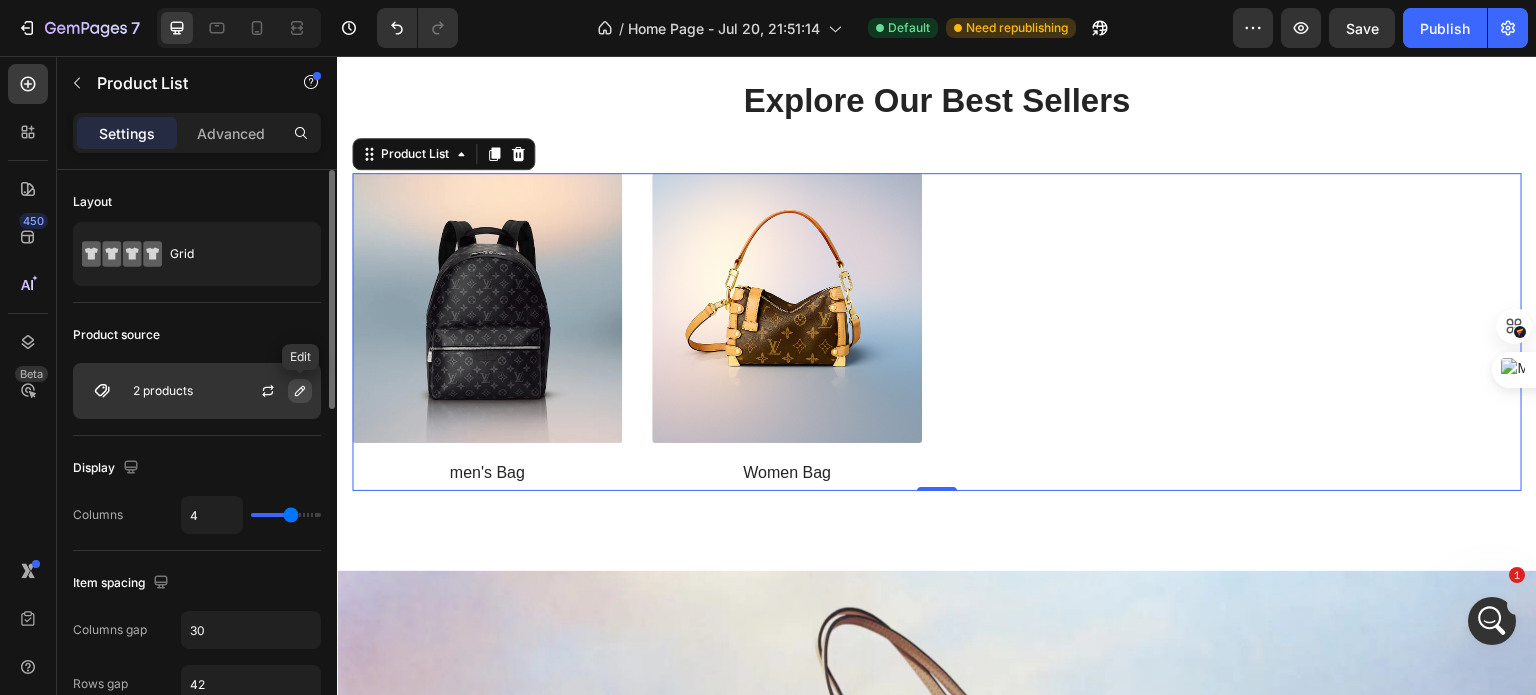 click 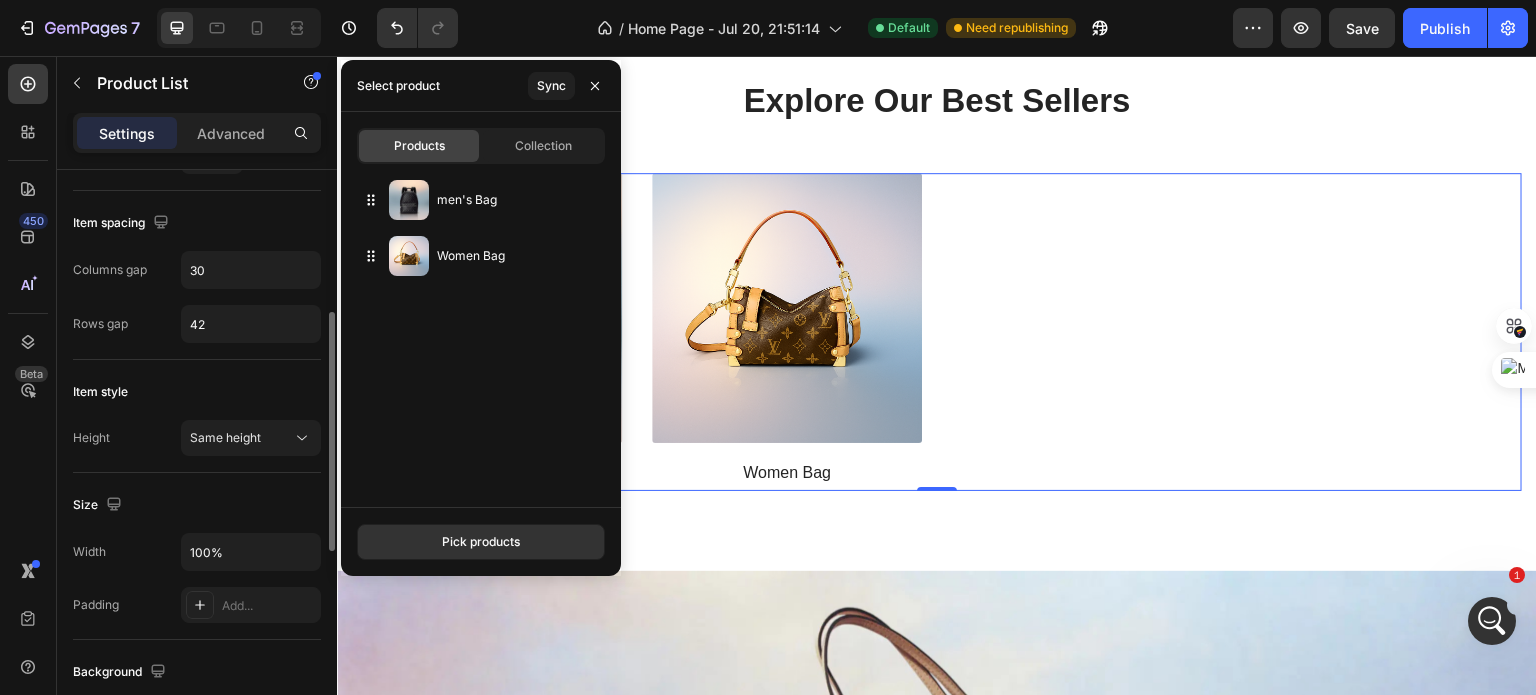 scroll, scrollTop: 366, scrollLeft: 0, axis: vertical 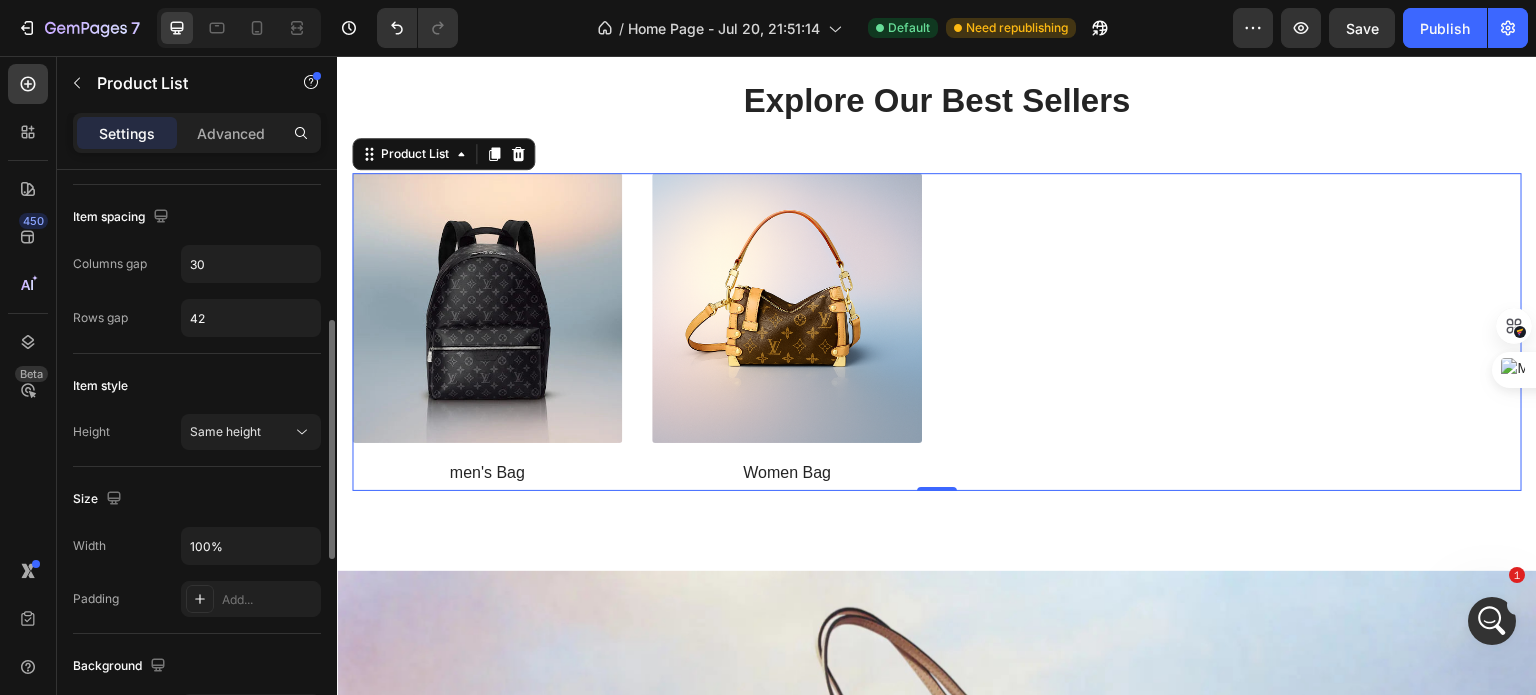 click on "Same height" at bounding box center [225, 431] 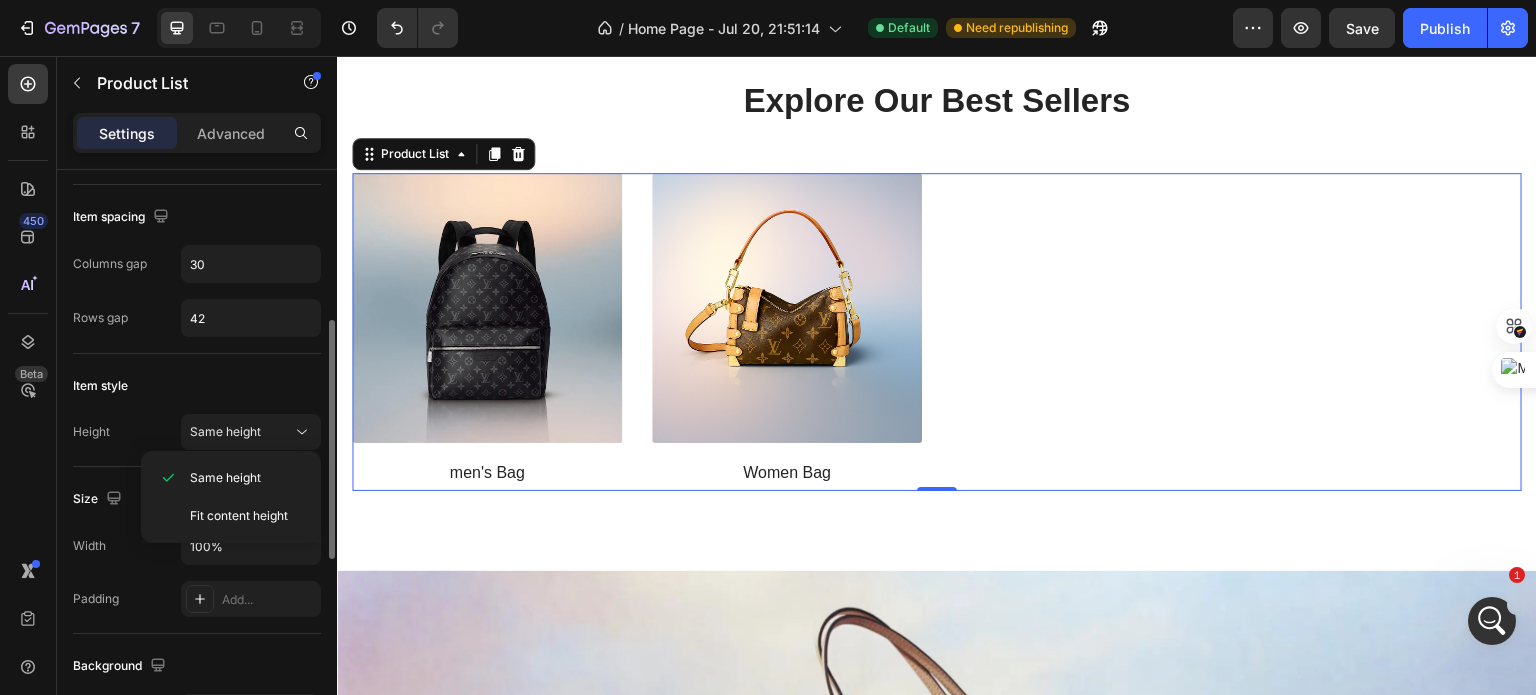 click on "Item style" at bounding box center [197, 386] 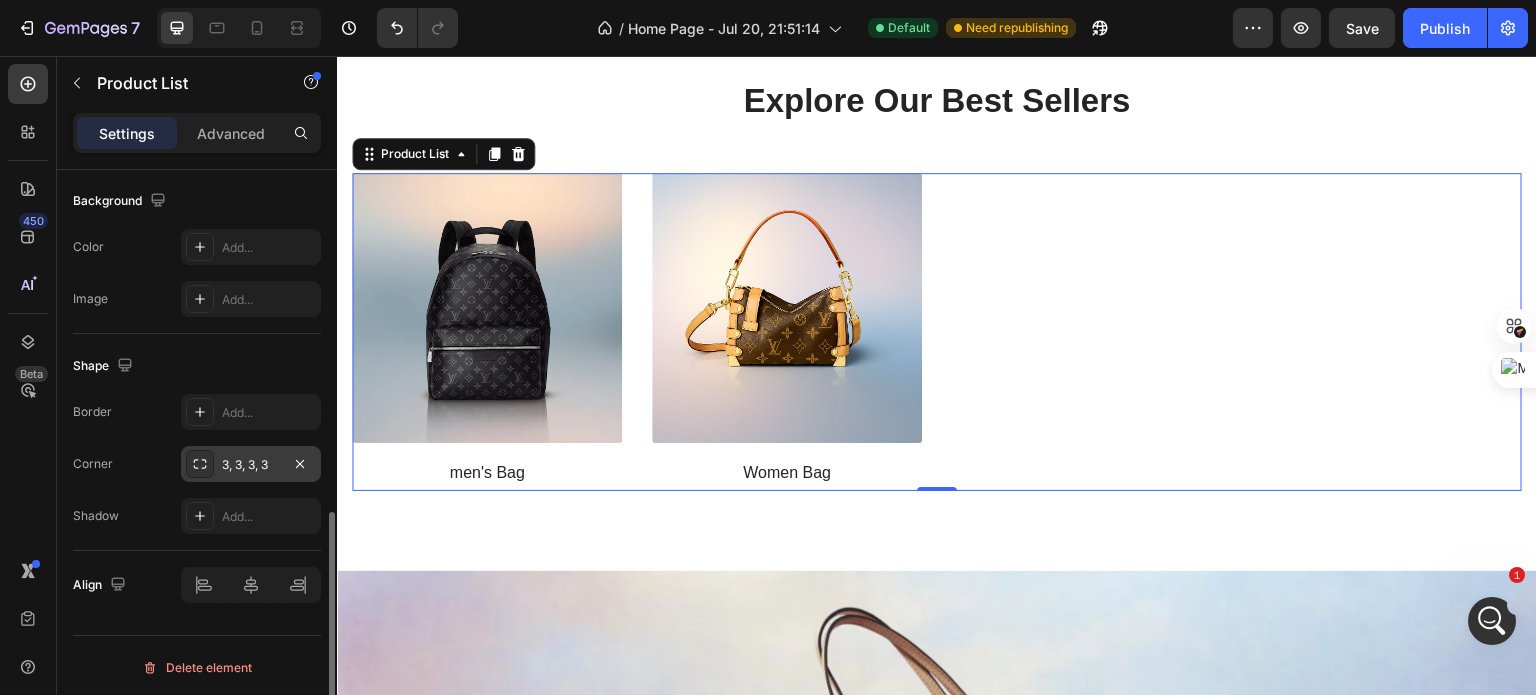 scroll, scrollTop: 830, scrollLeft: 0, axis: vertical 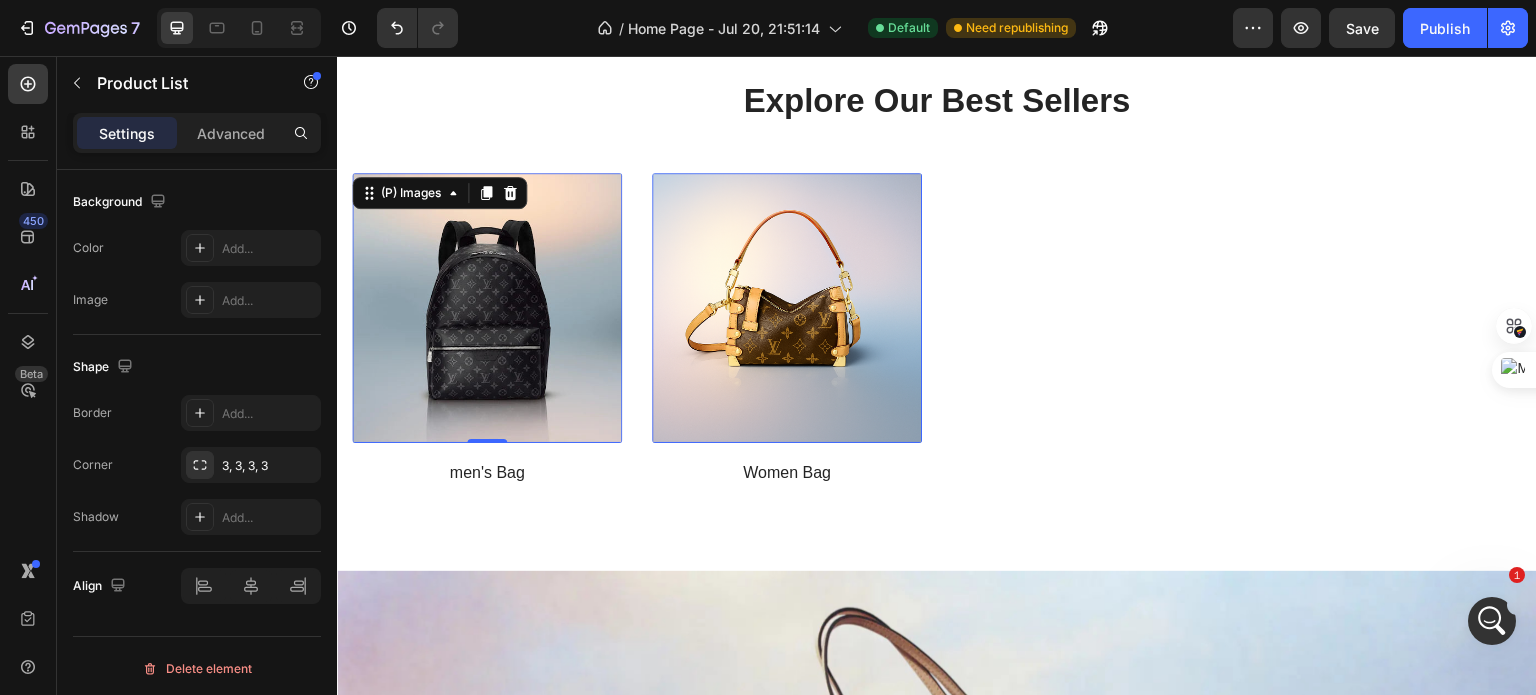 click at bounding box center (487, 308) 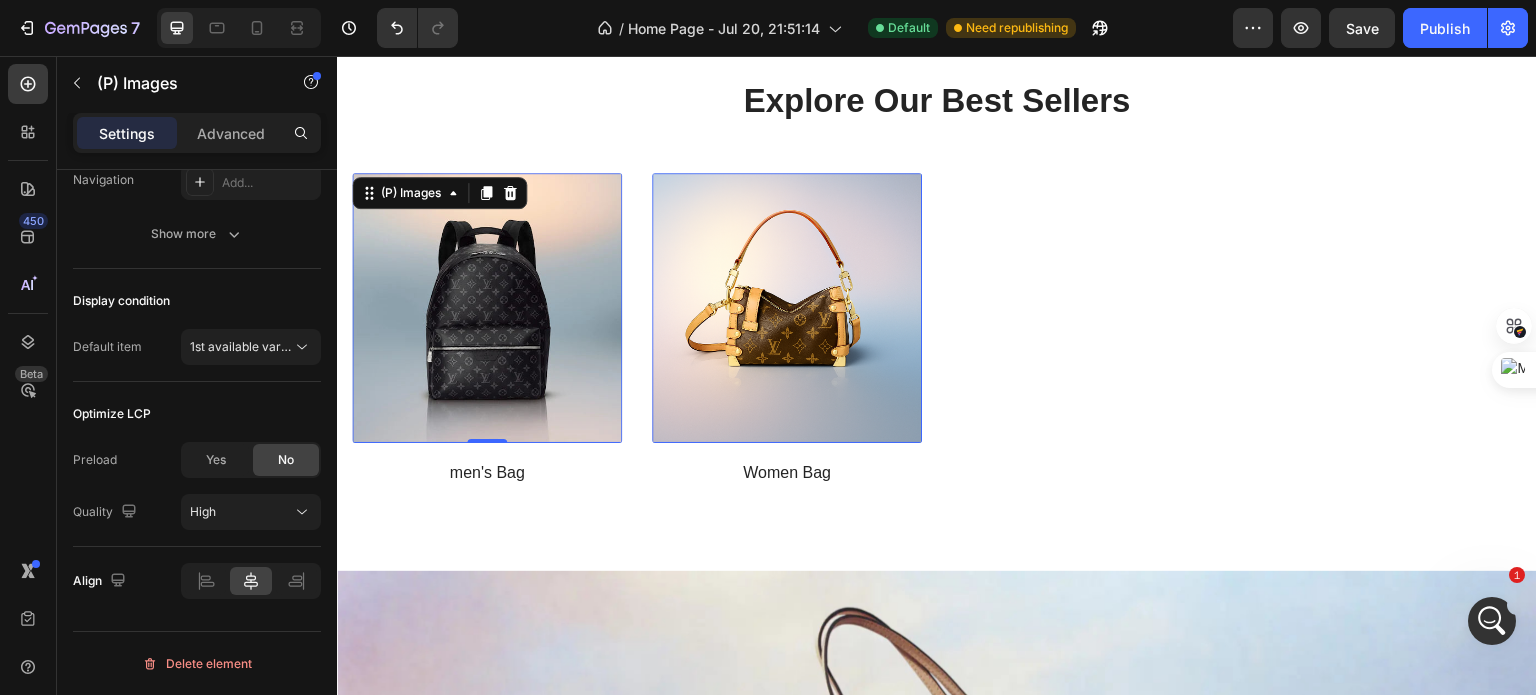 scroll, scrollTop: 0, scrollLeft: 0, axis: both 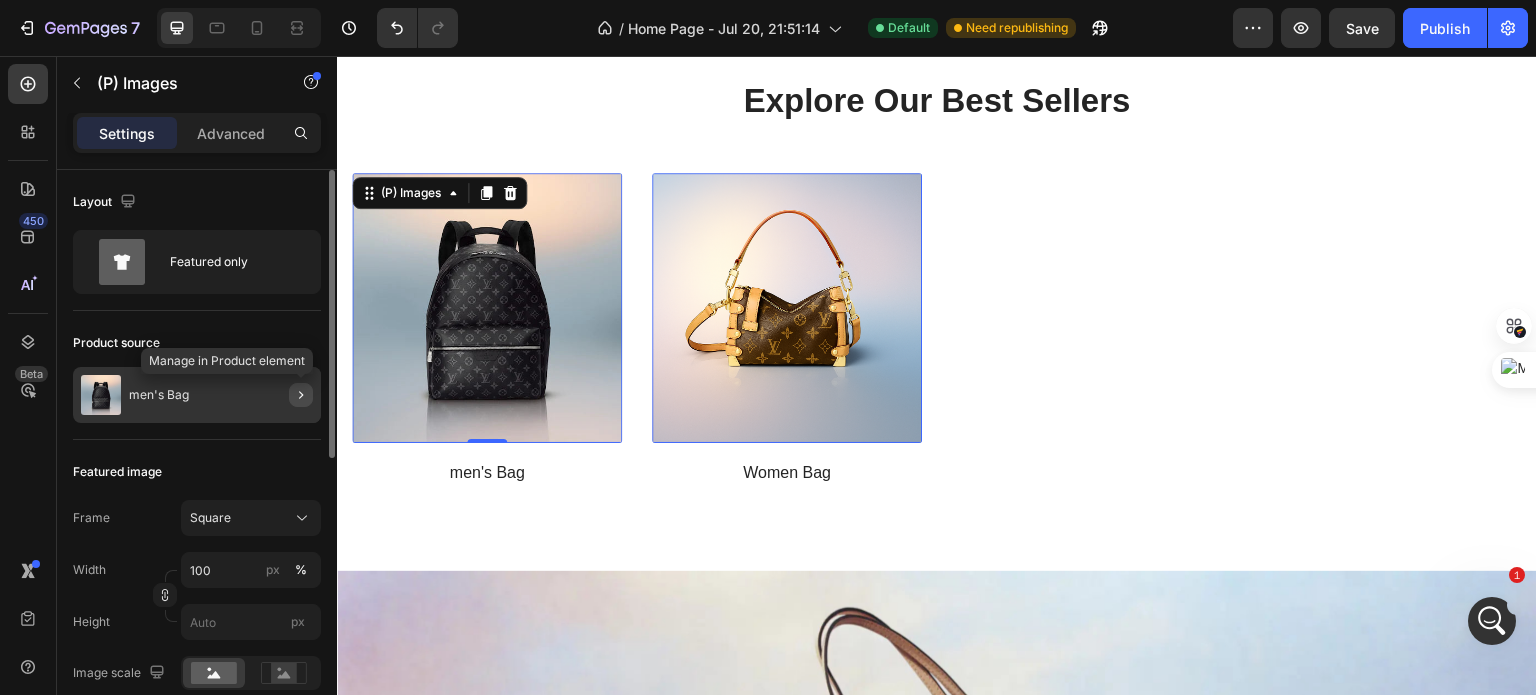 click 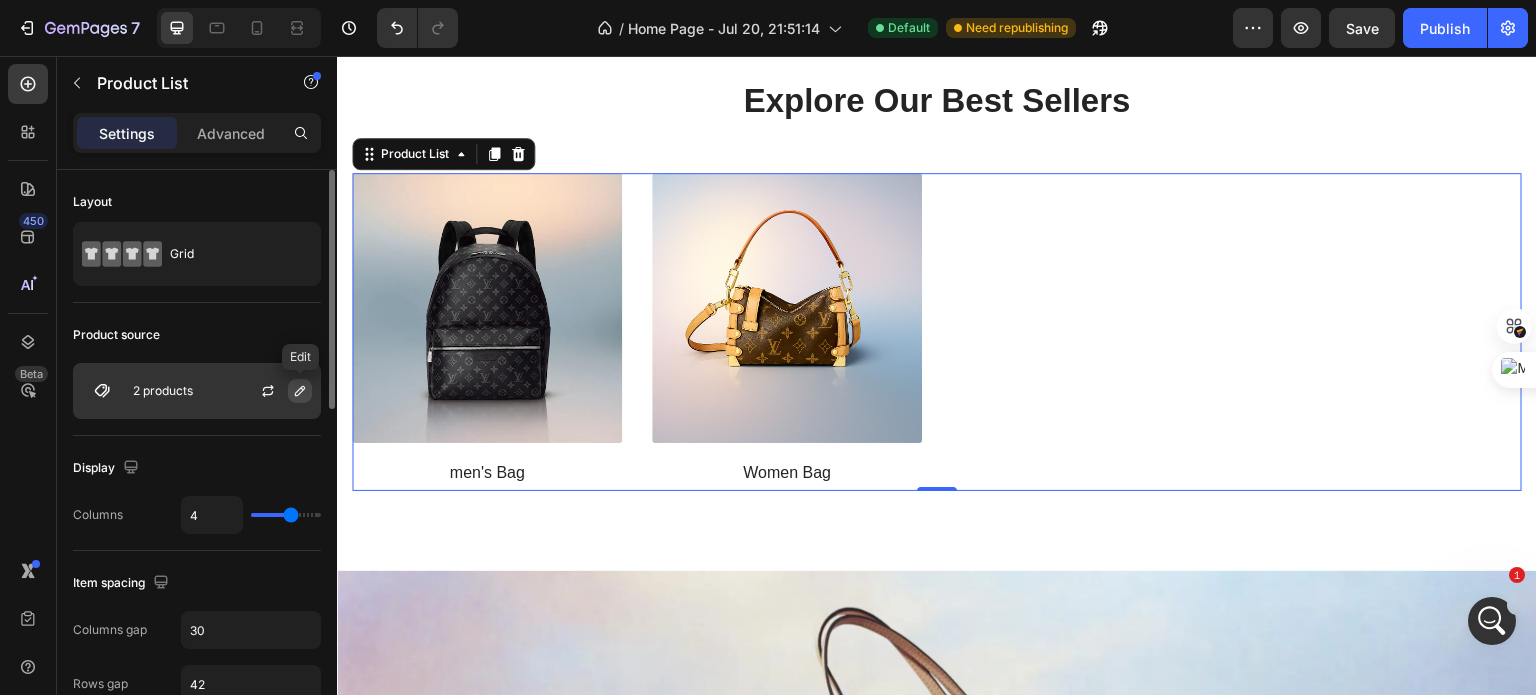 click 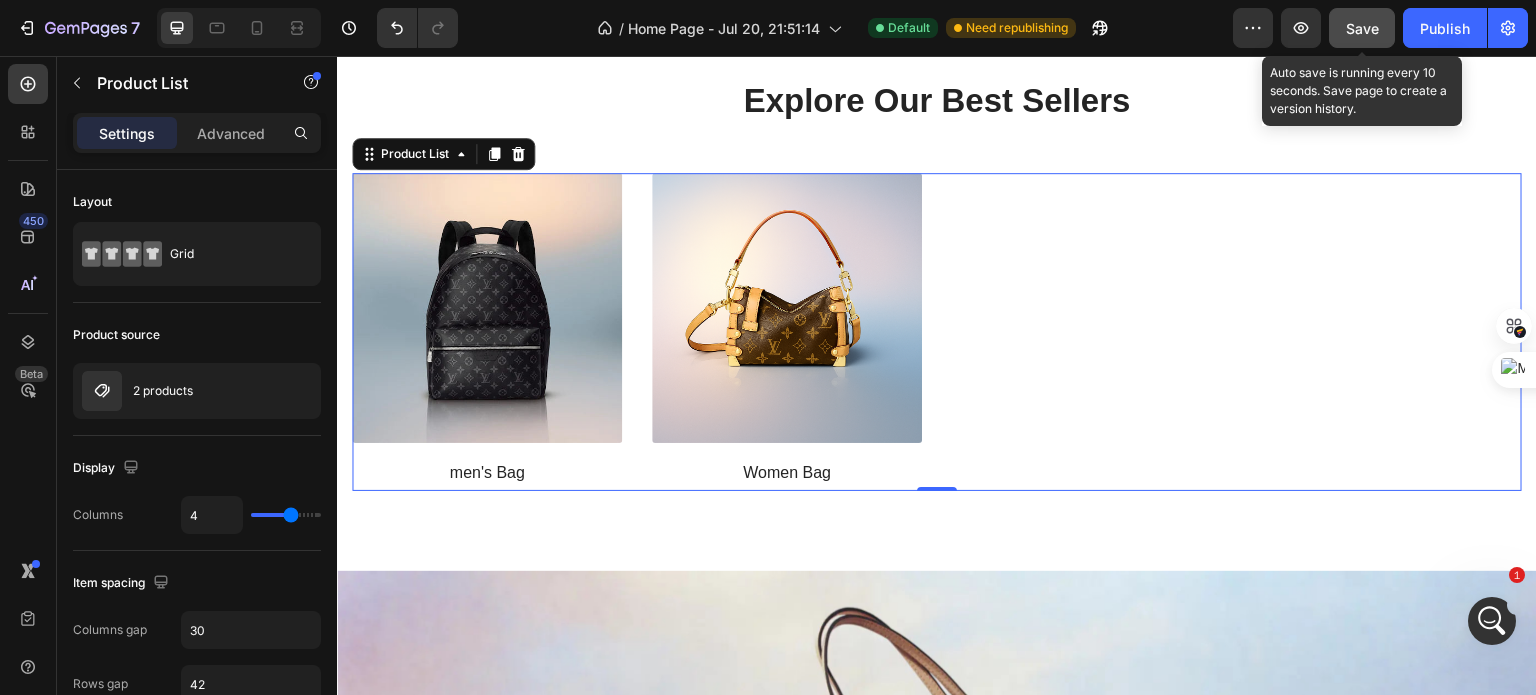 click on "Save" at bounding box center (1362, 28) 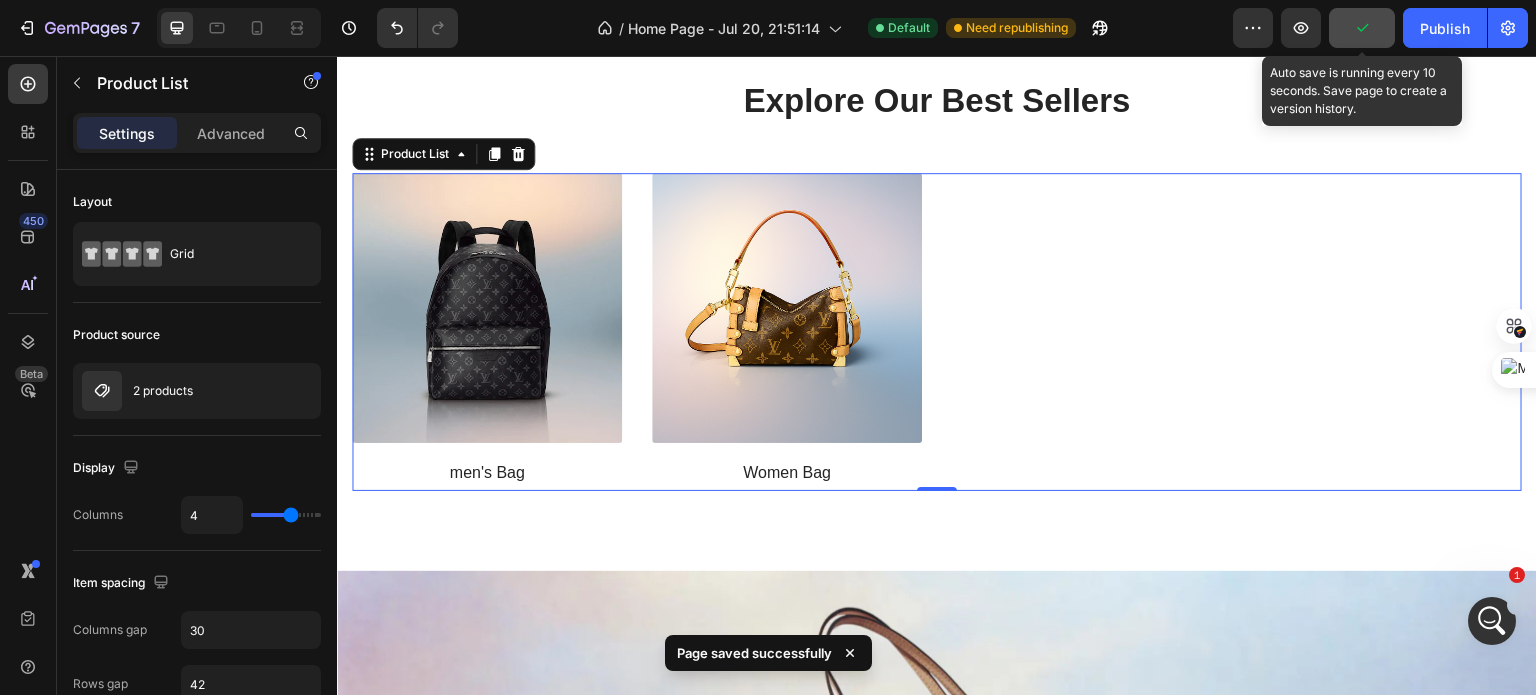 scroll, scrollTop: 863, scrollLeft: 0, axis: vertical 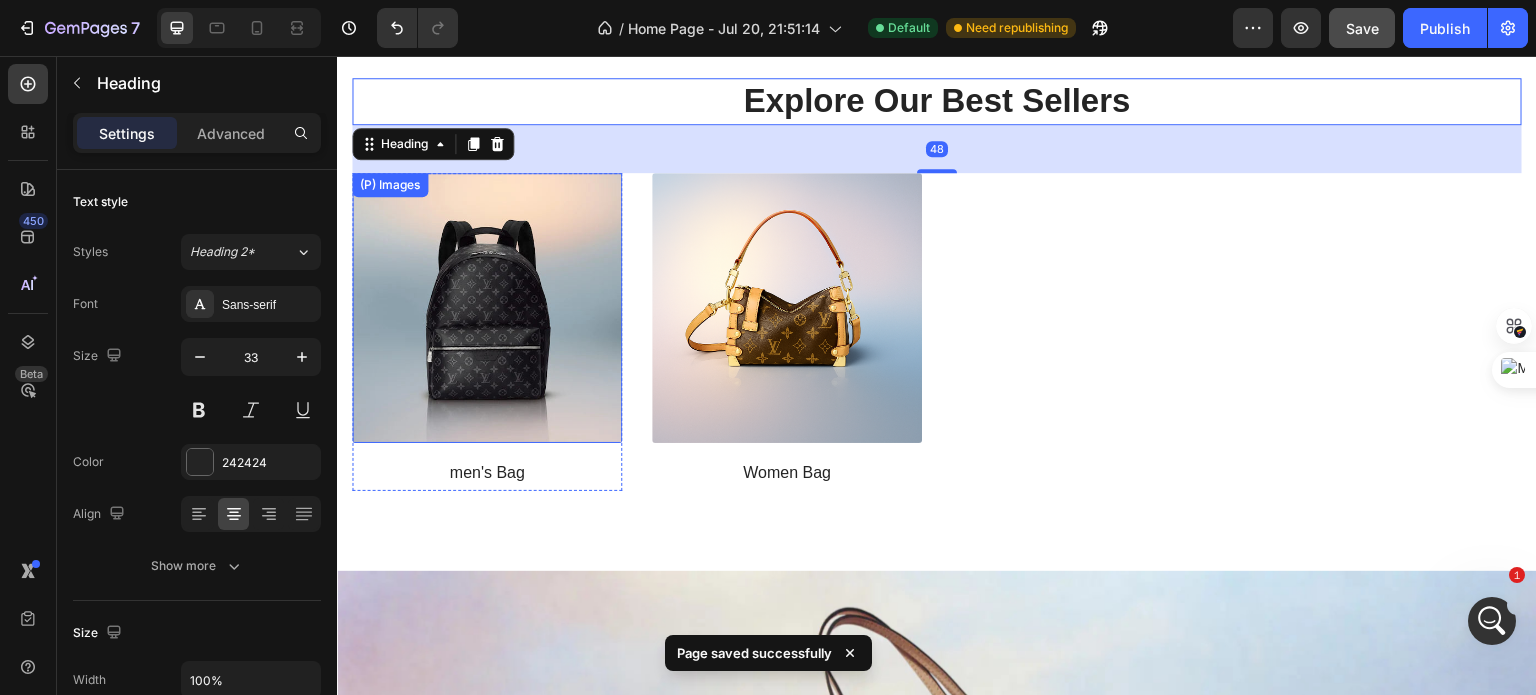 click at bounding box center (487, 308) 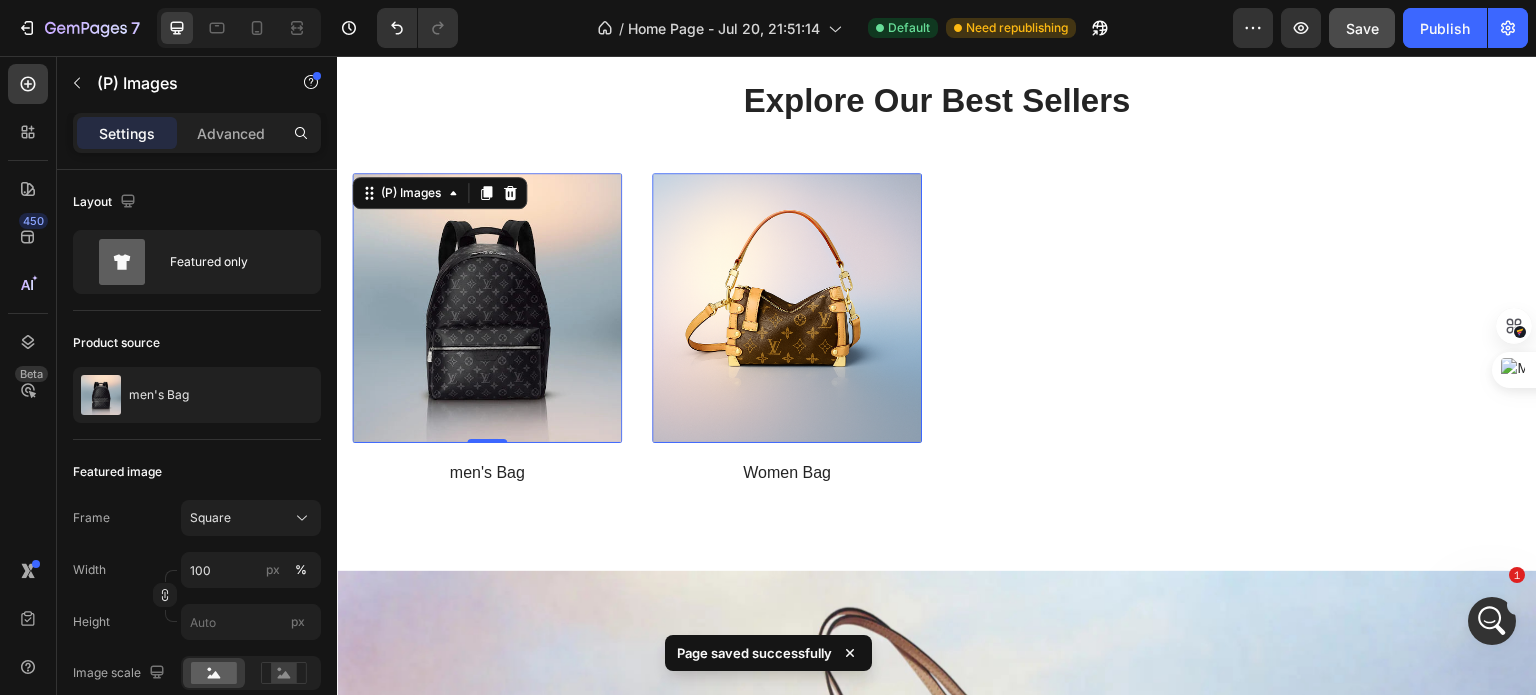 click at bounding box center (487, 308) 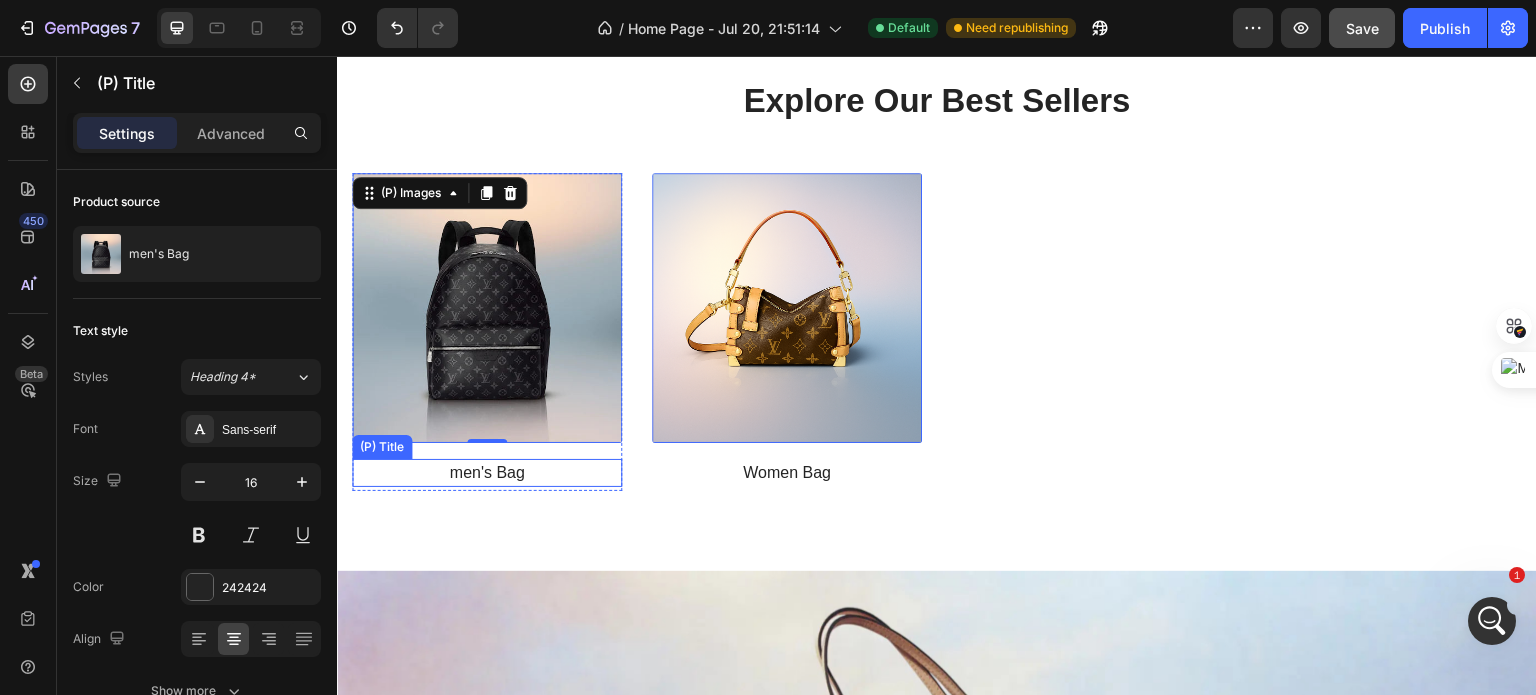 click on "men's Bag" at bounding box center (487, 473) 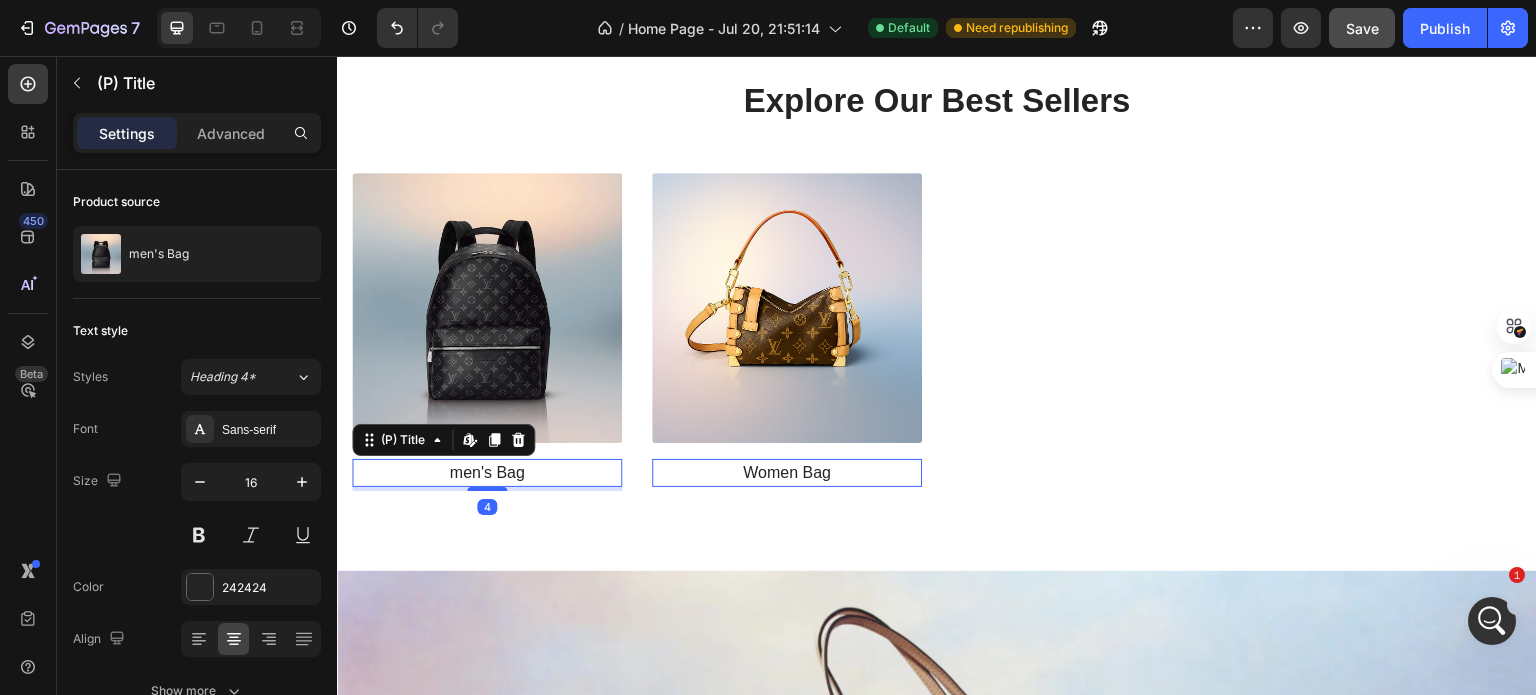 click on "men's Bag" at bounding box center [487, 473] 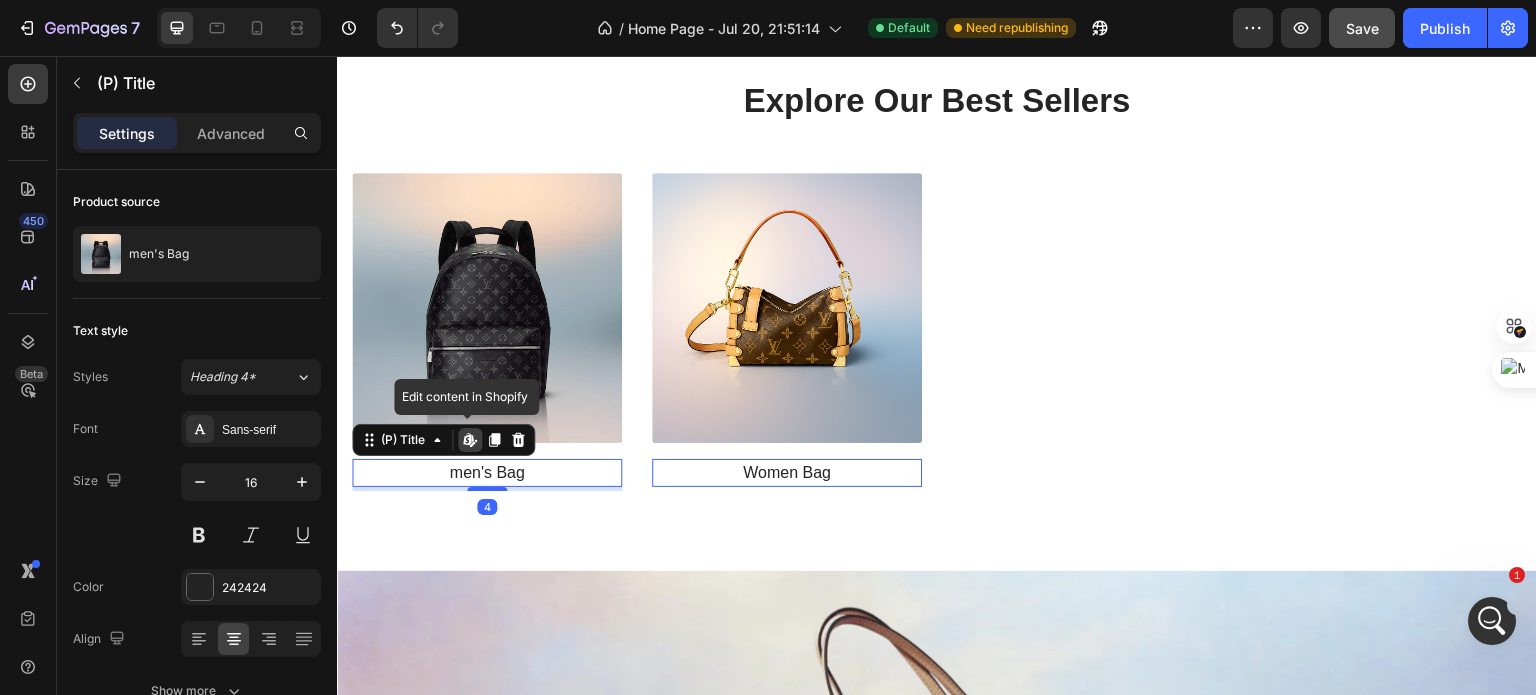 click on "men's Bag" at bounding box center (487, 473) 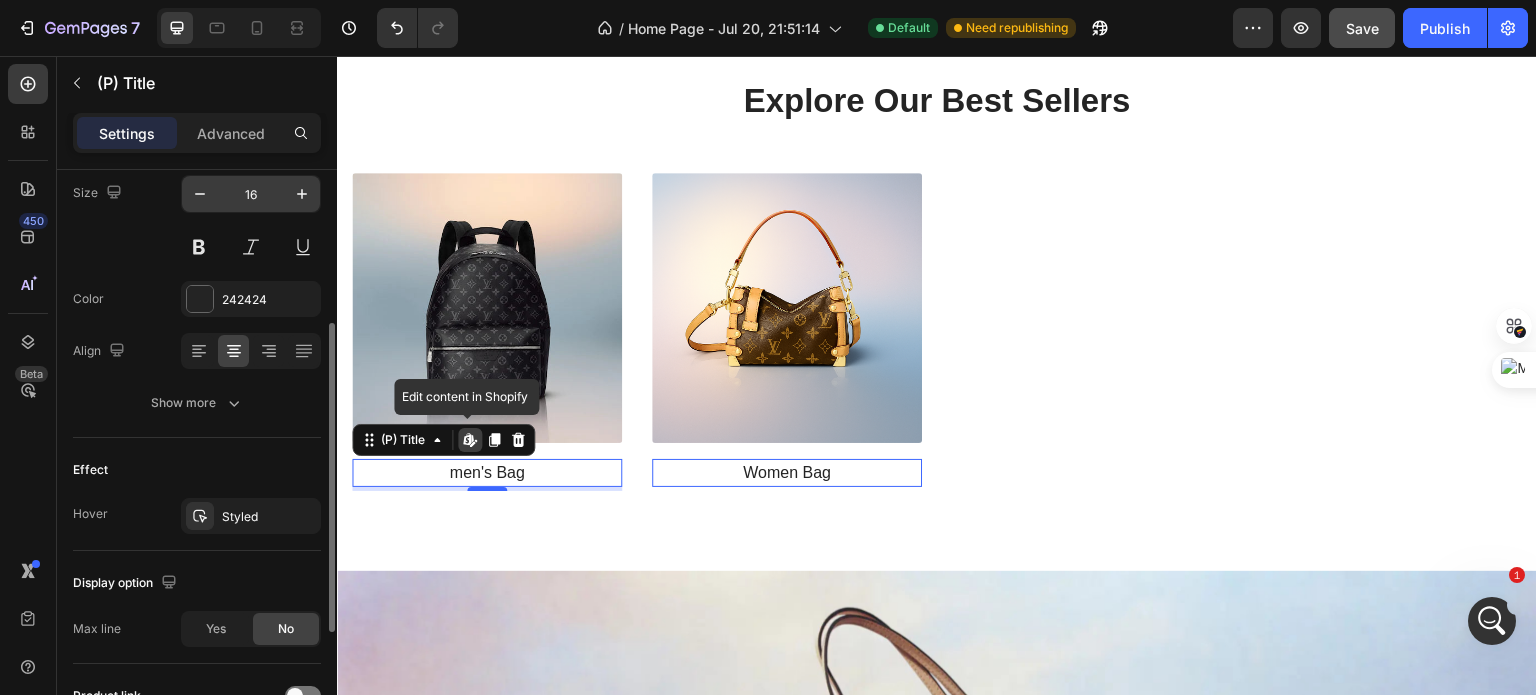 scroll, scrollTop: 288, scrollLeft: 0, axis: vertical 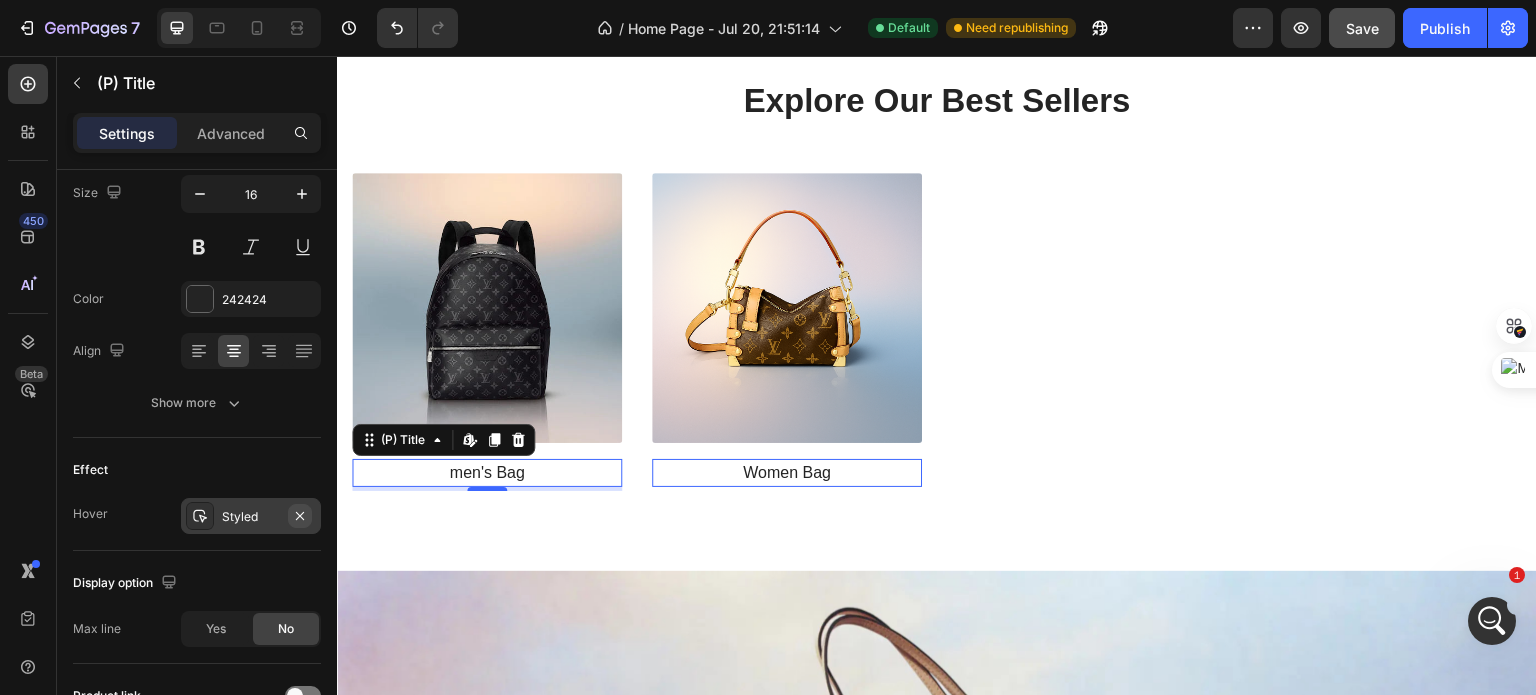 click 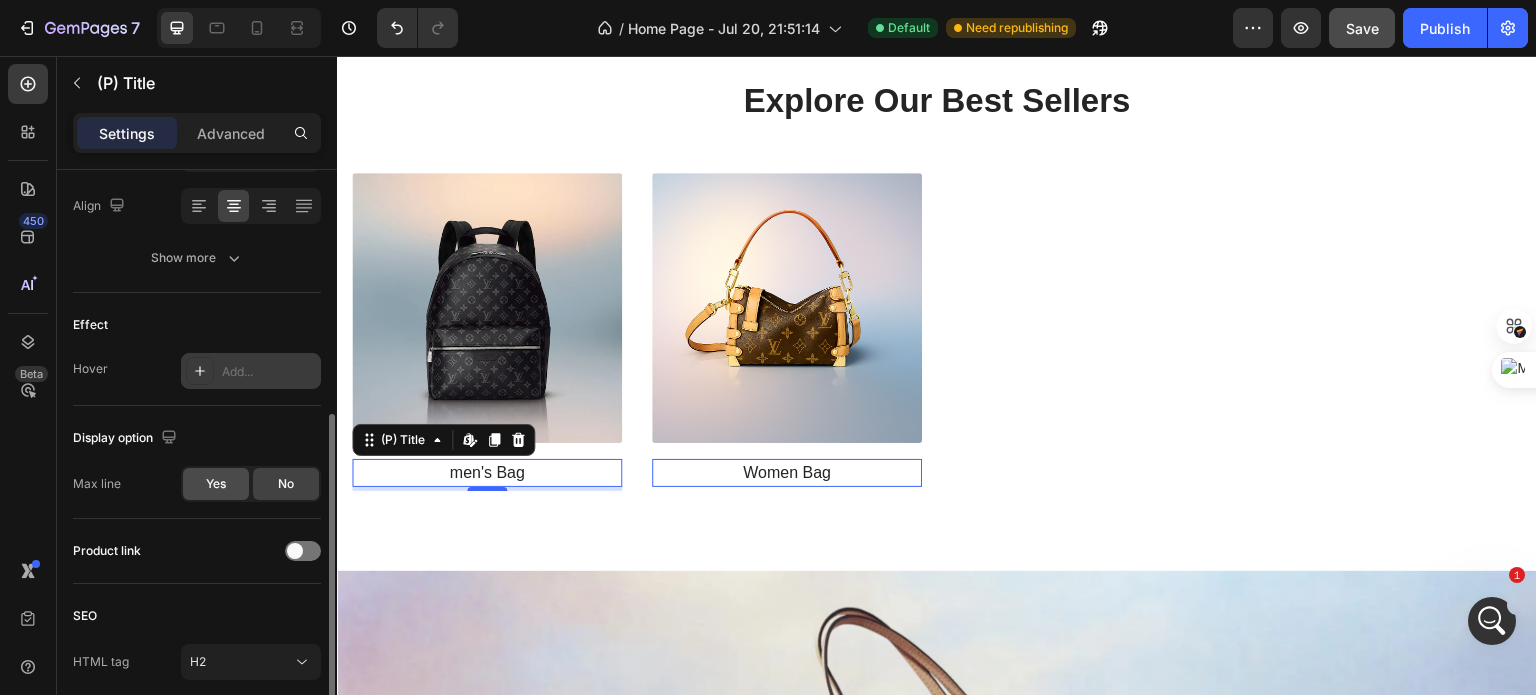 scroll, scrollTop: 443, scrollLeft: 0, axis: vertical 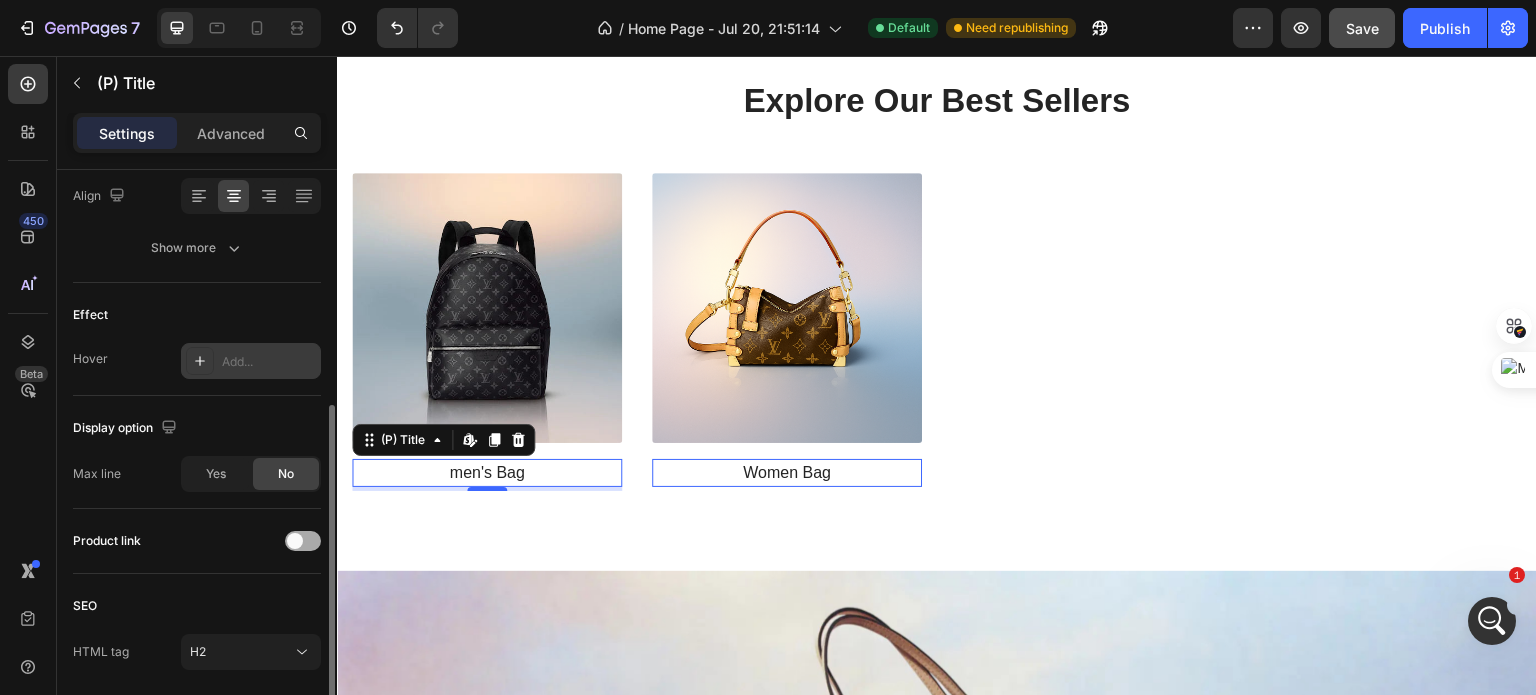 click at bounding box center [303, 541] 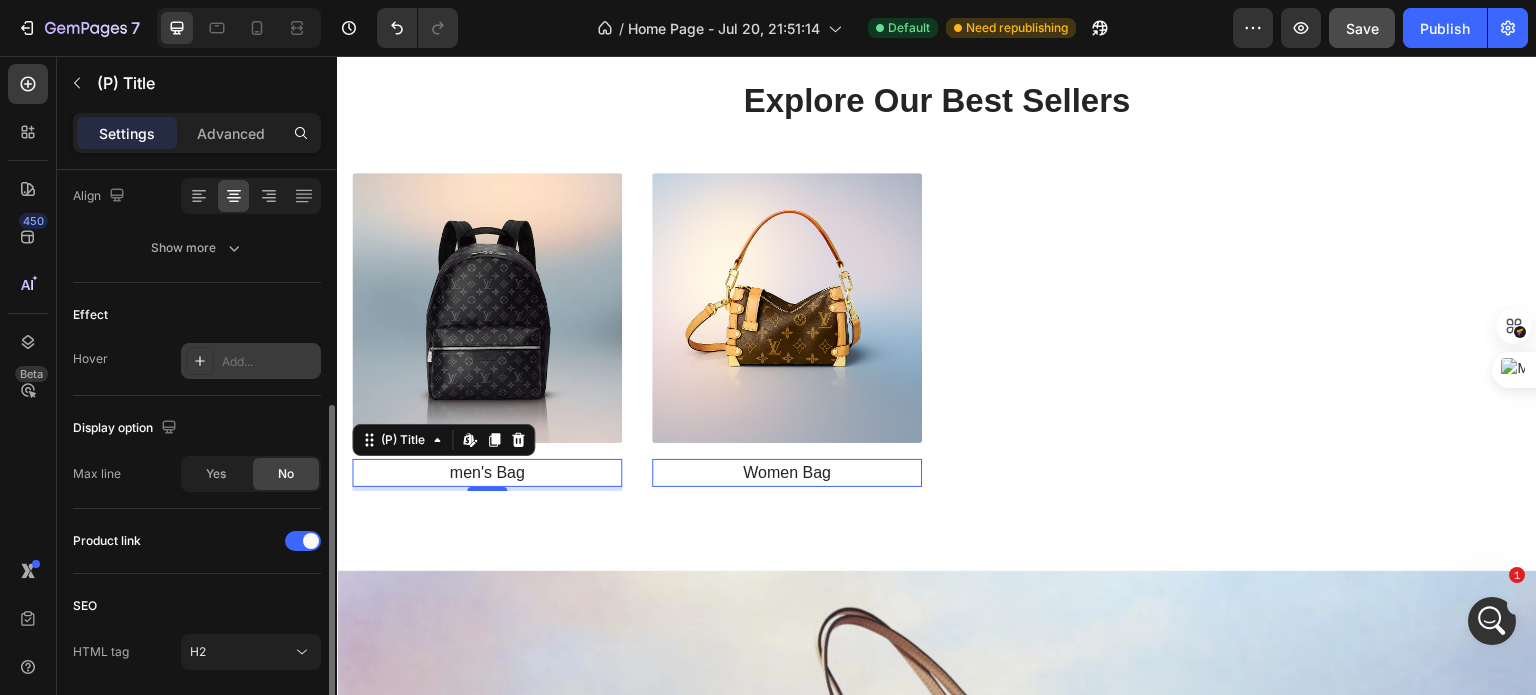 click on "Product link" 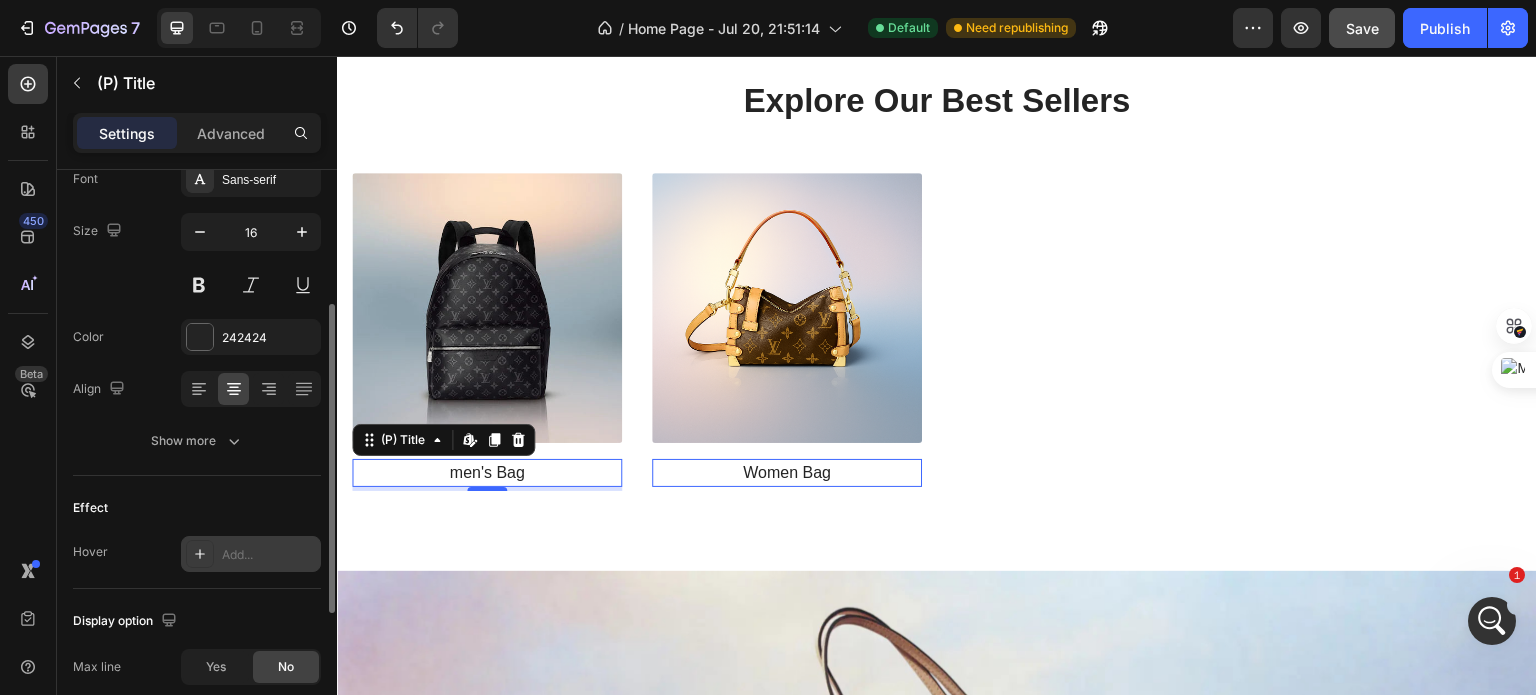 scroll, scrollTop: 249, scrollLeft: 0, axis: vertical 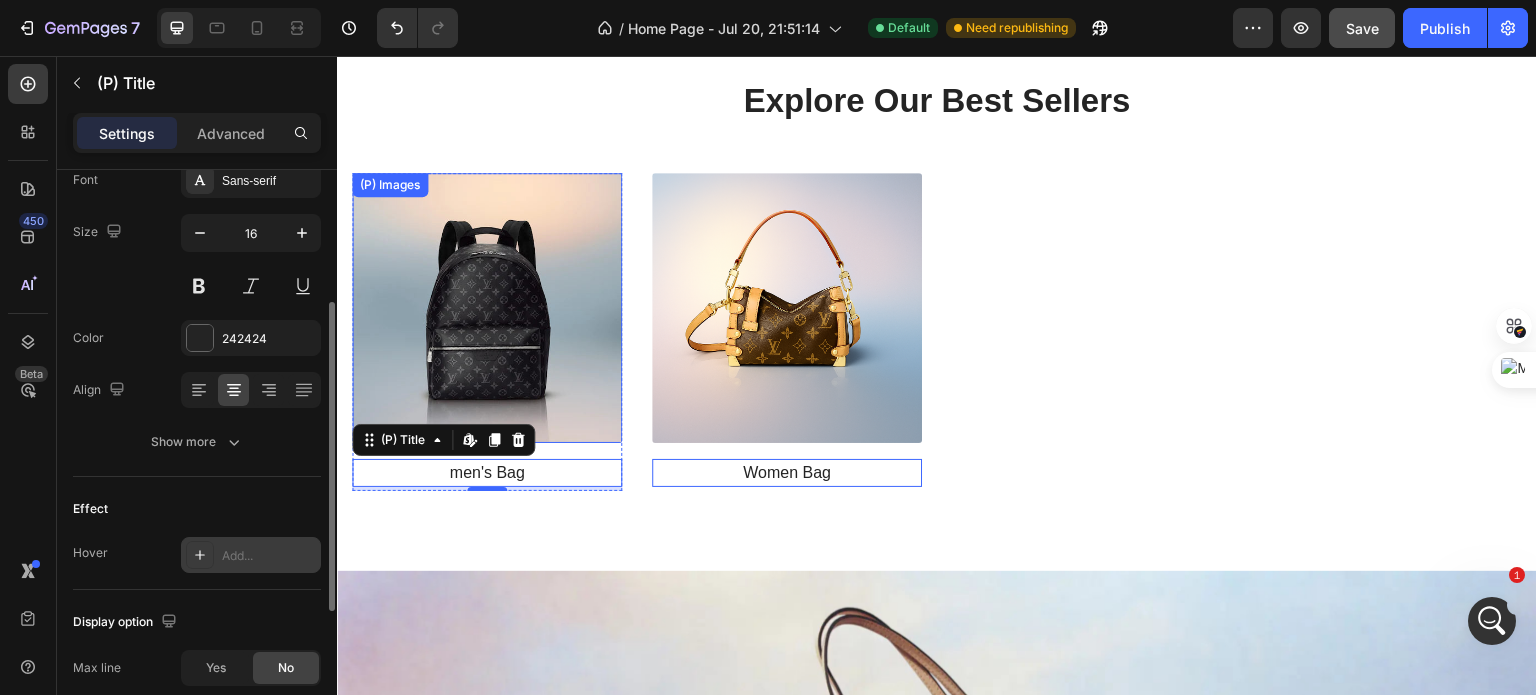 click at bounding box center [487, 308] 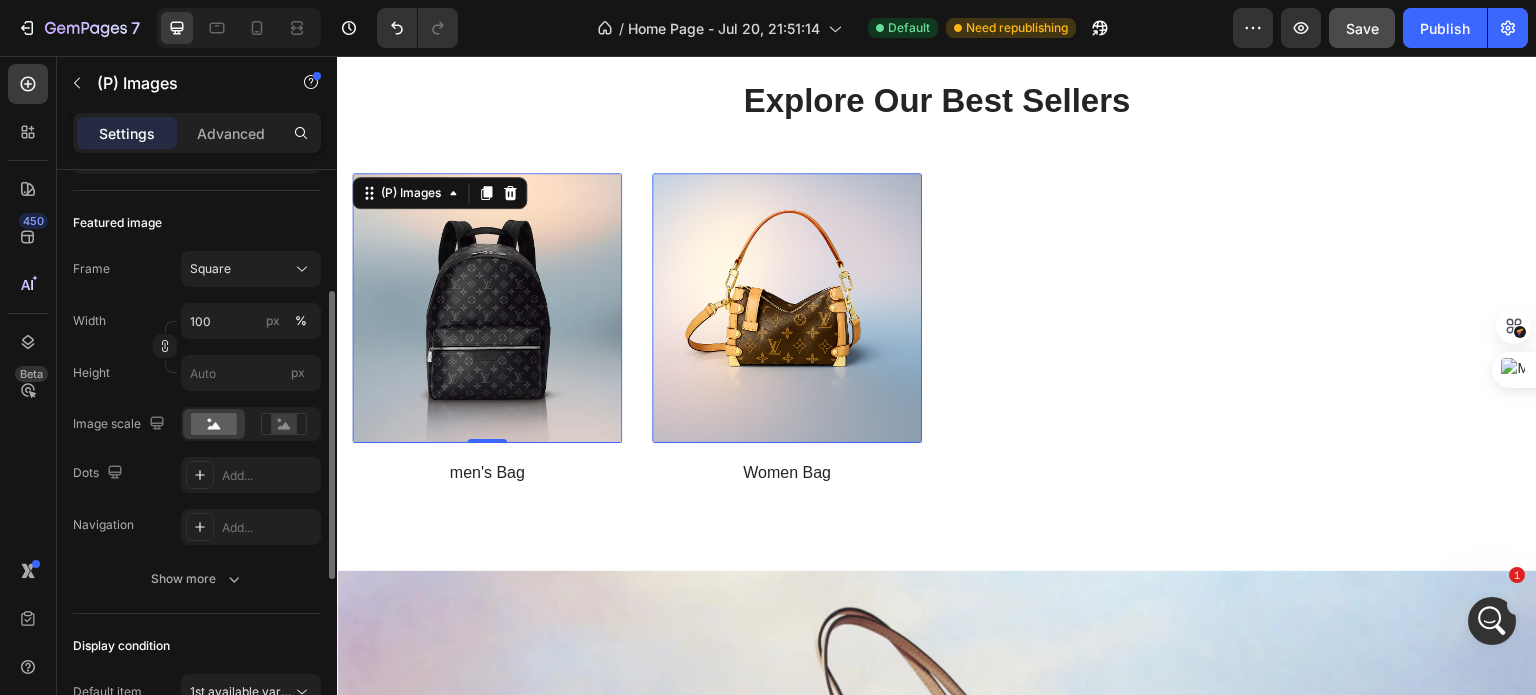 click at bounding box center (487, 308) 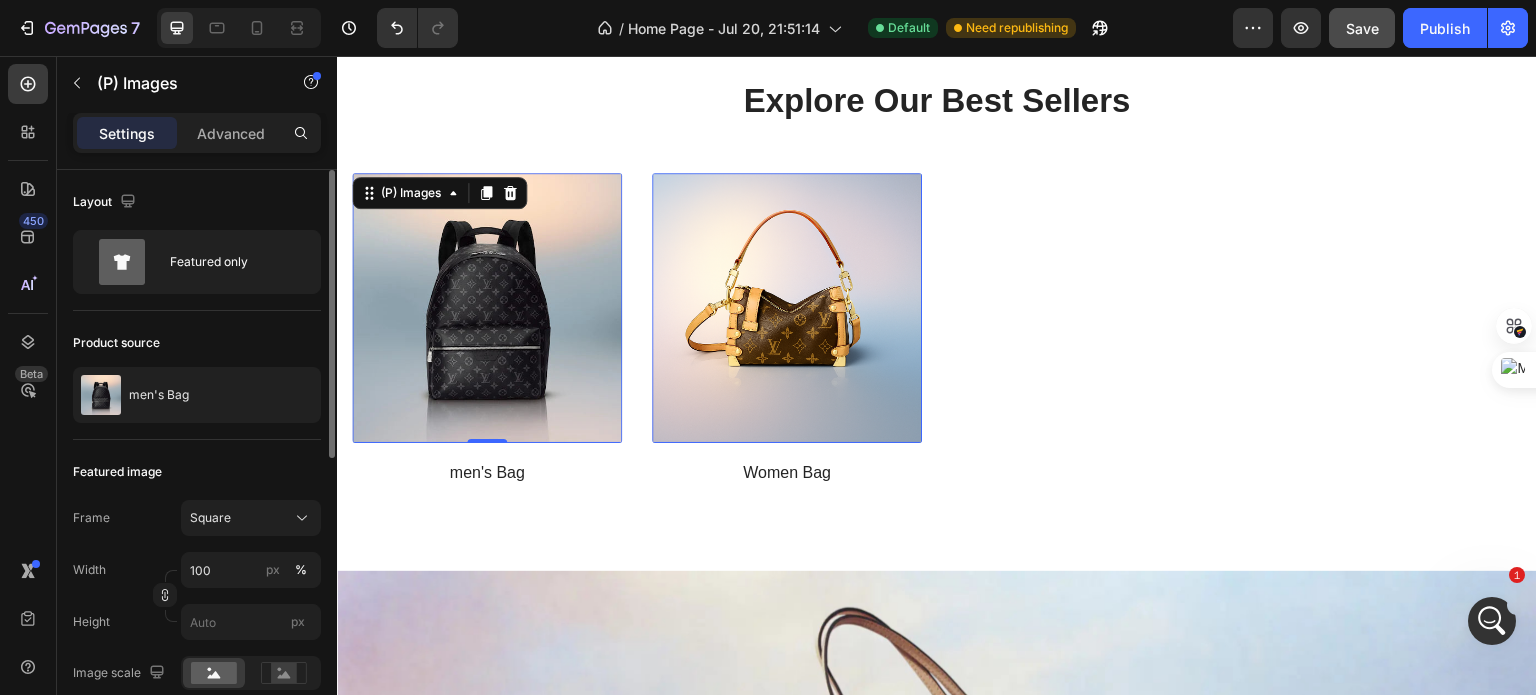 click at bounding box center (487, 308) 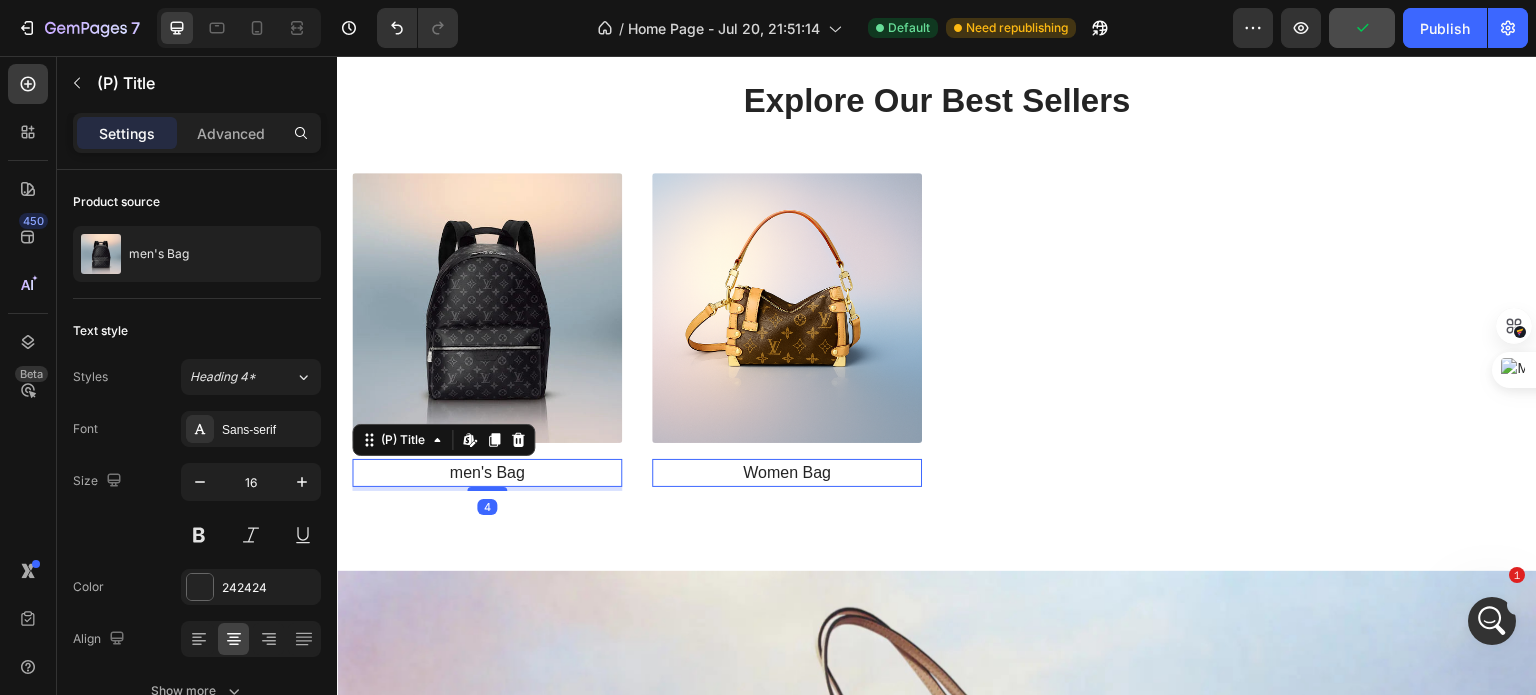 click on "men's Bag" at bounding box center [487, 473] 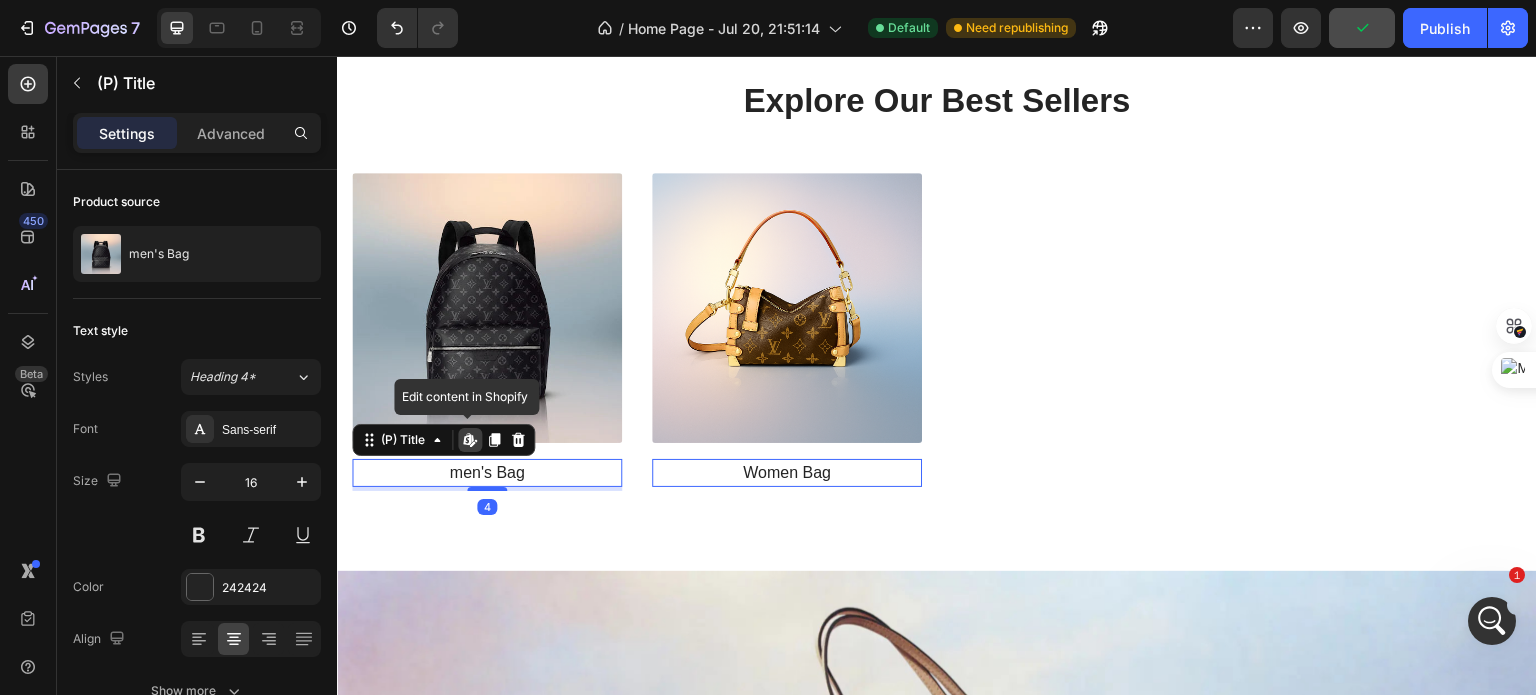 click on "men's Bag" at bounding box center [487, 473] 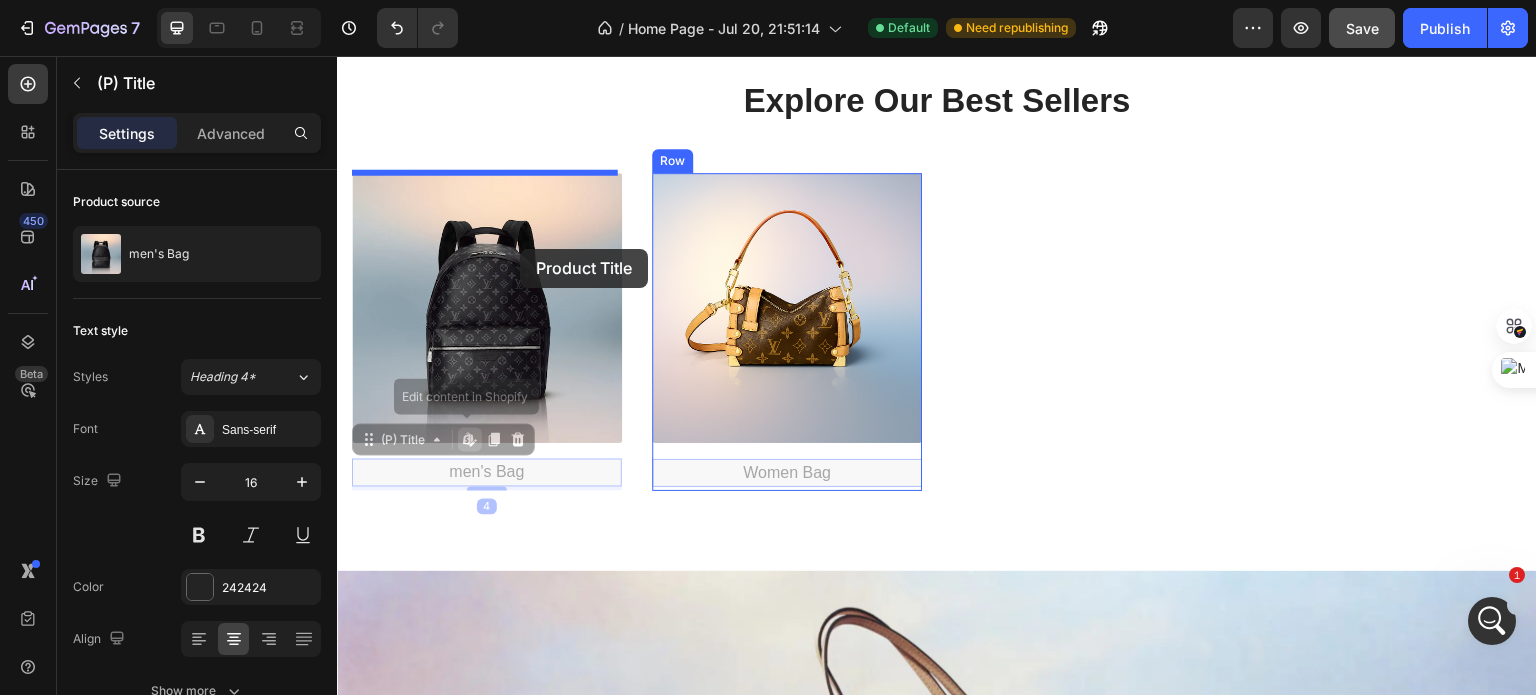 drag, startPoint x: 479, startPoint y: 464, endPoint x: 524, endPoint y: 206, distance: 261.89502 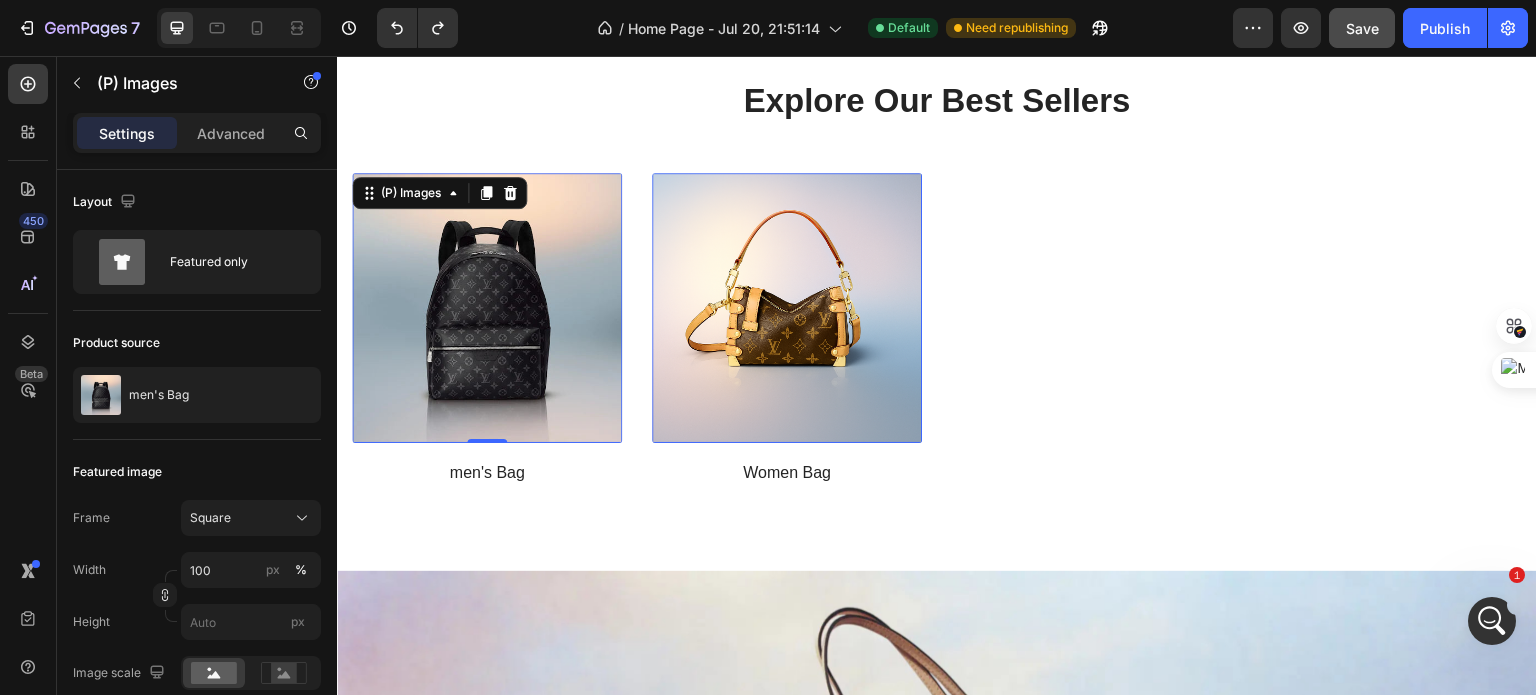 click at bounding box center (487, 308) 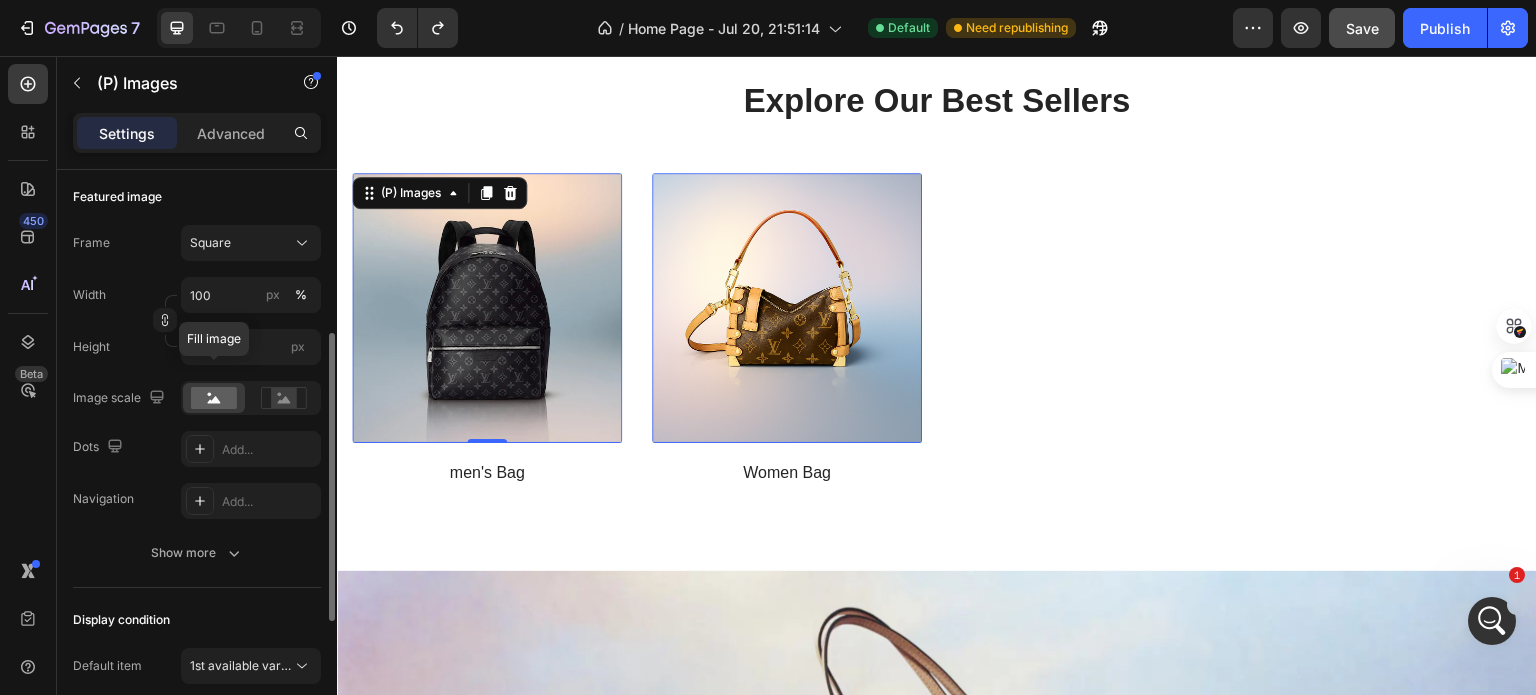 scroll, scrollTop: 299, scrollLeft: 0, axis: vertical 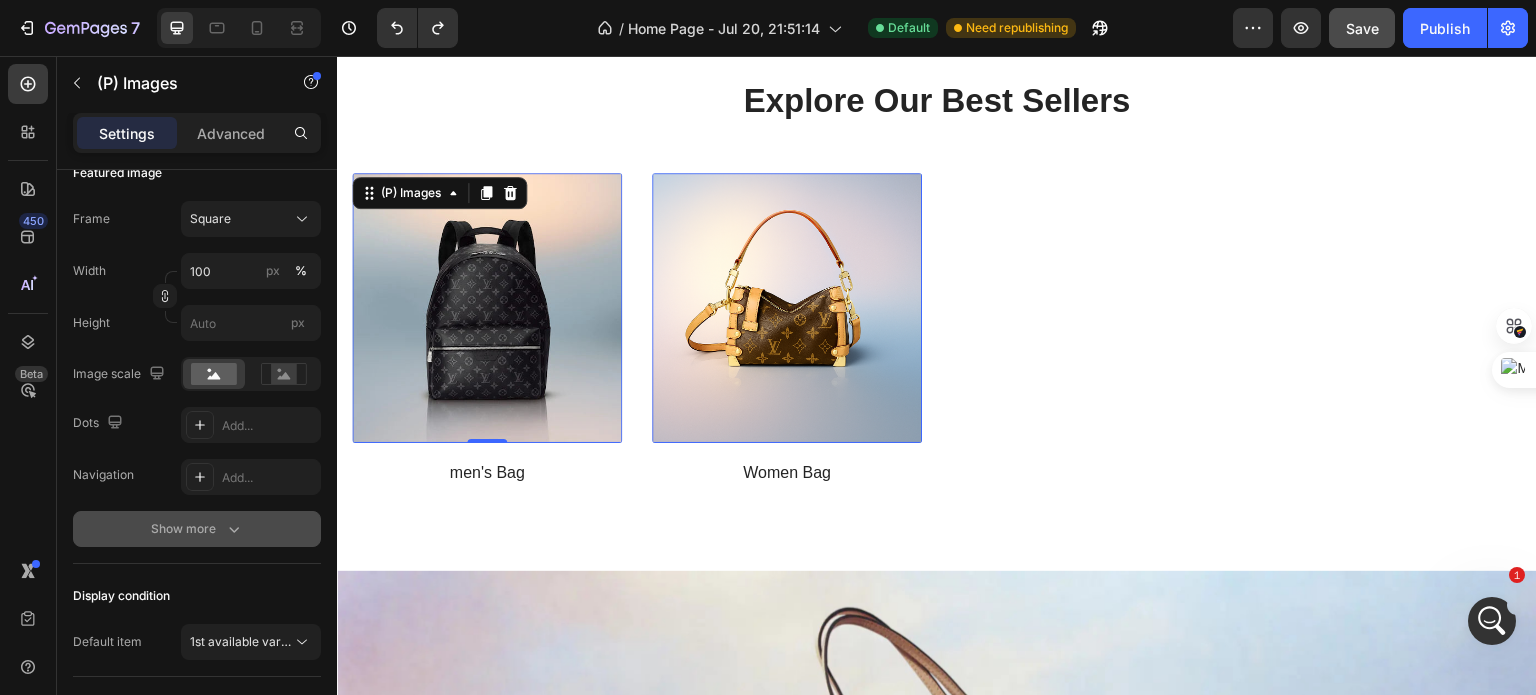 click on "Show more" at bounding box center [197, 529] 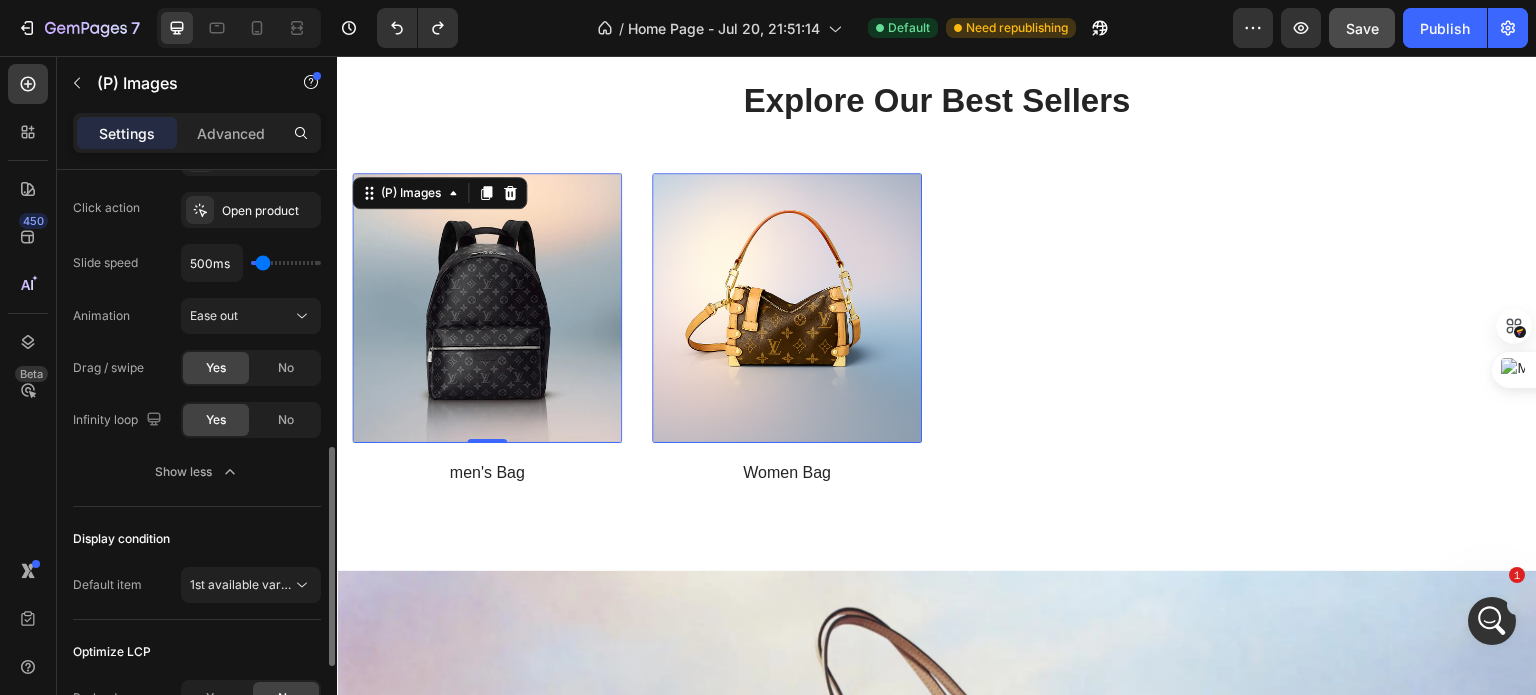 scroll, scrollTop: 725, scrollLeft: 0, axis: vertical 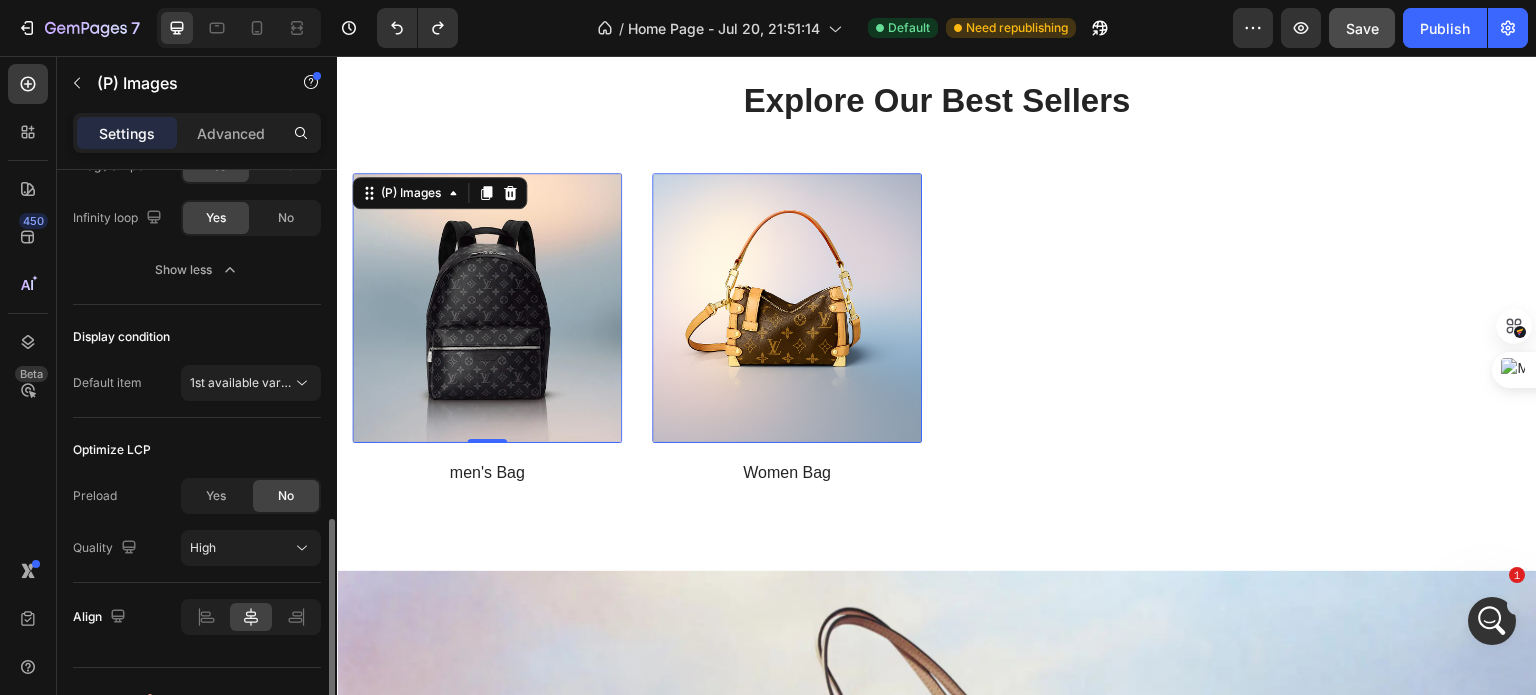 click on "Yes" 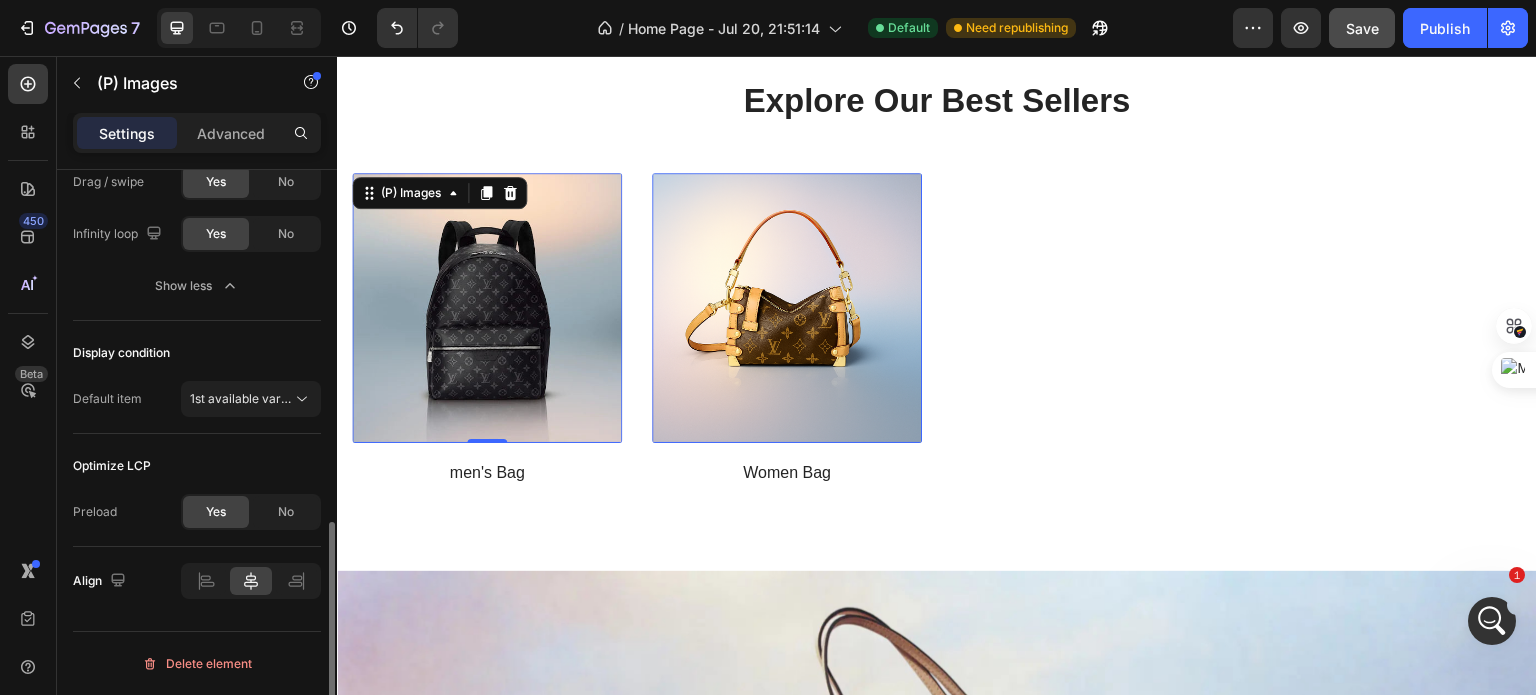 scroll, scrollTop: 906, scrollLeft: 0, axis: vertical 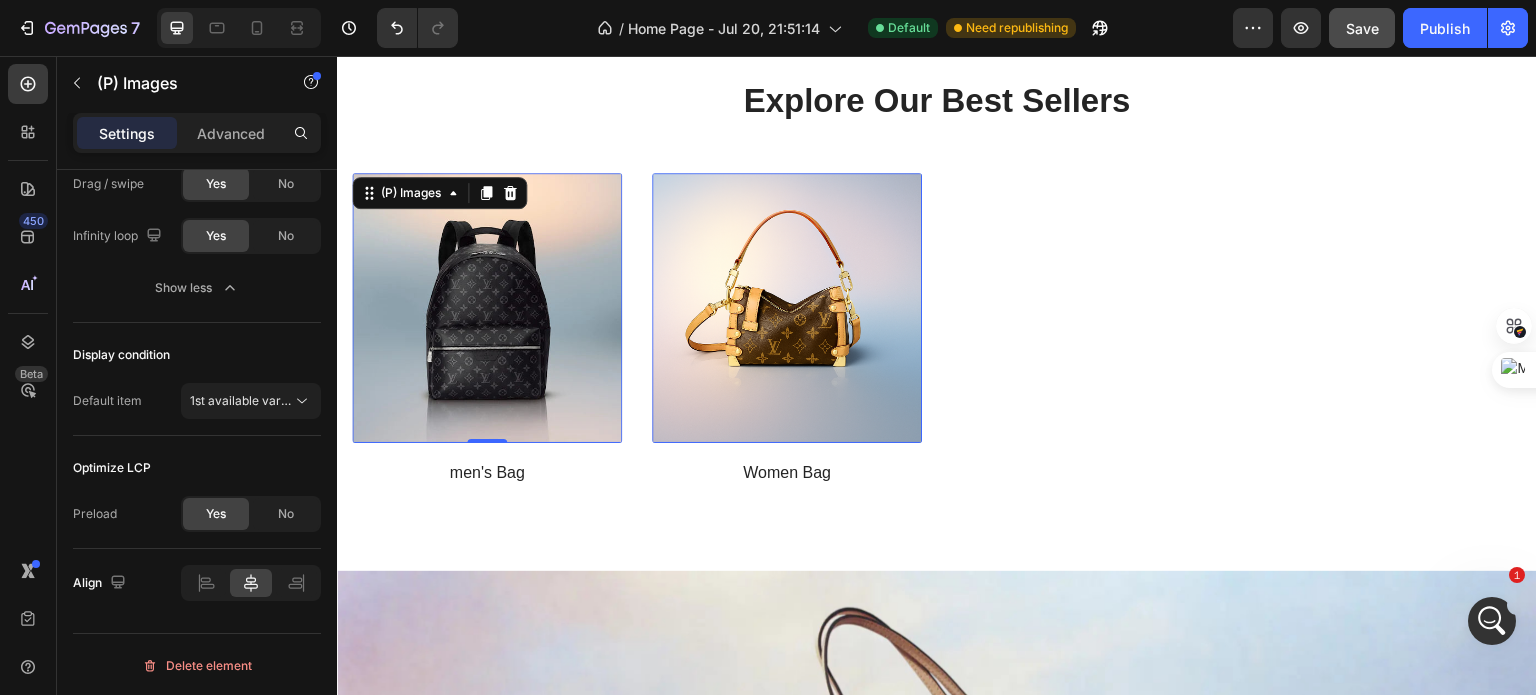 click at bounding box center [487, 308] 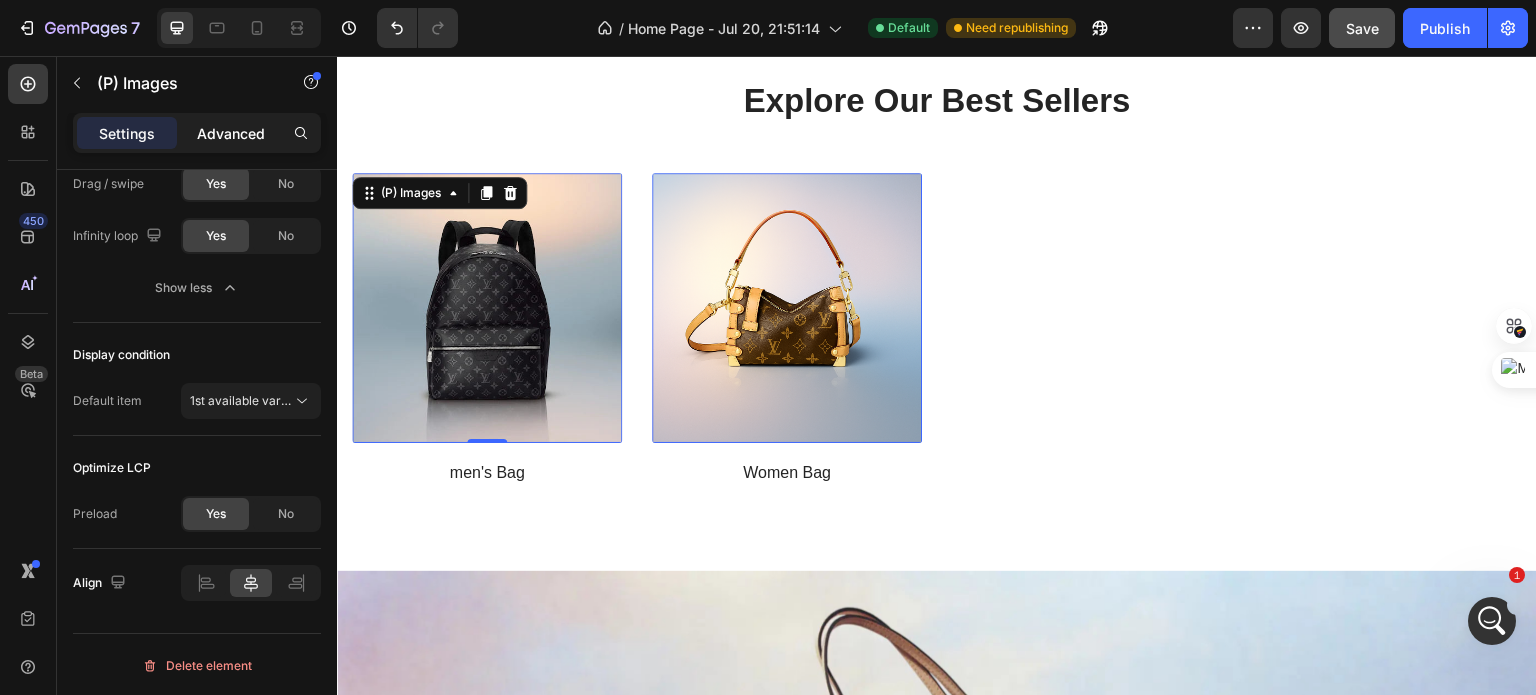 click on "Advanced" at bounding box center (231, 133) 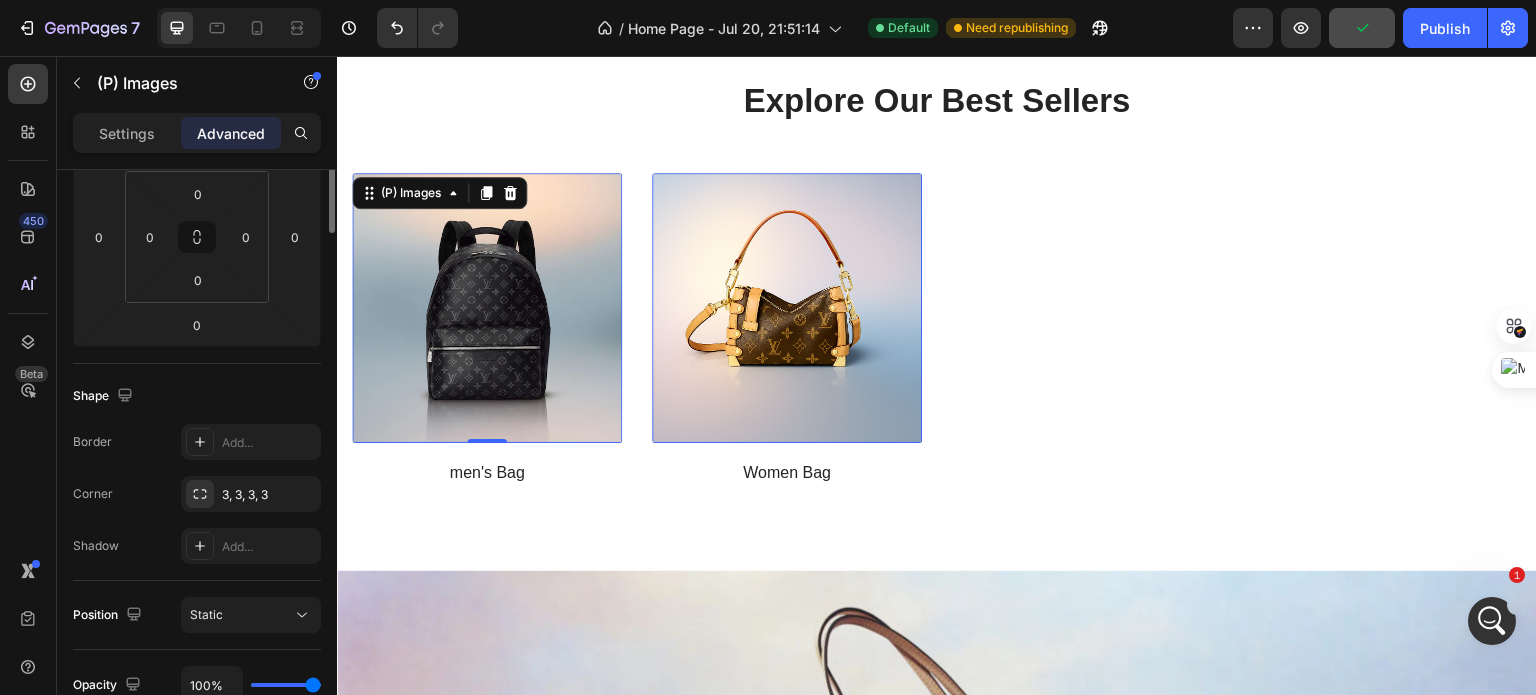 scroll, scrollTop: 0, scrollLeft: 0, axis: both 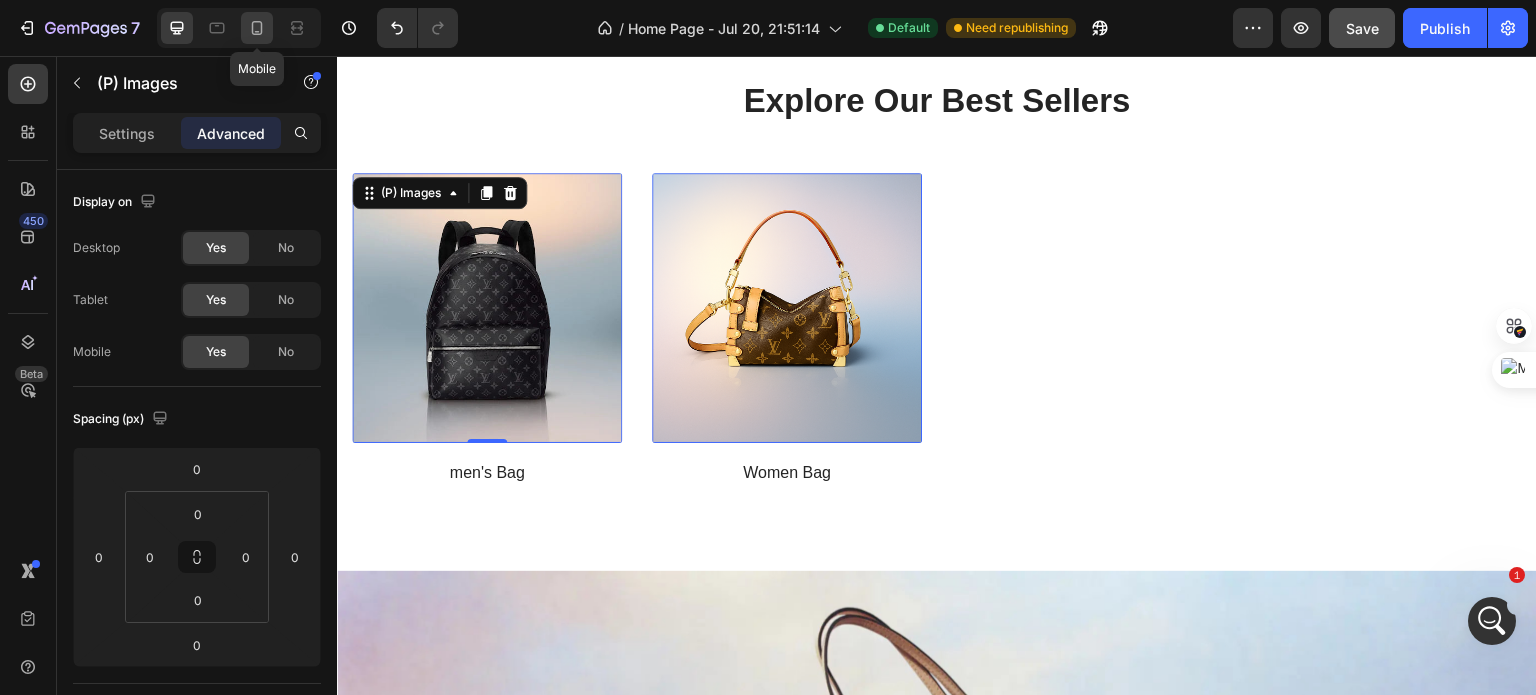 click 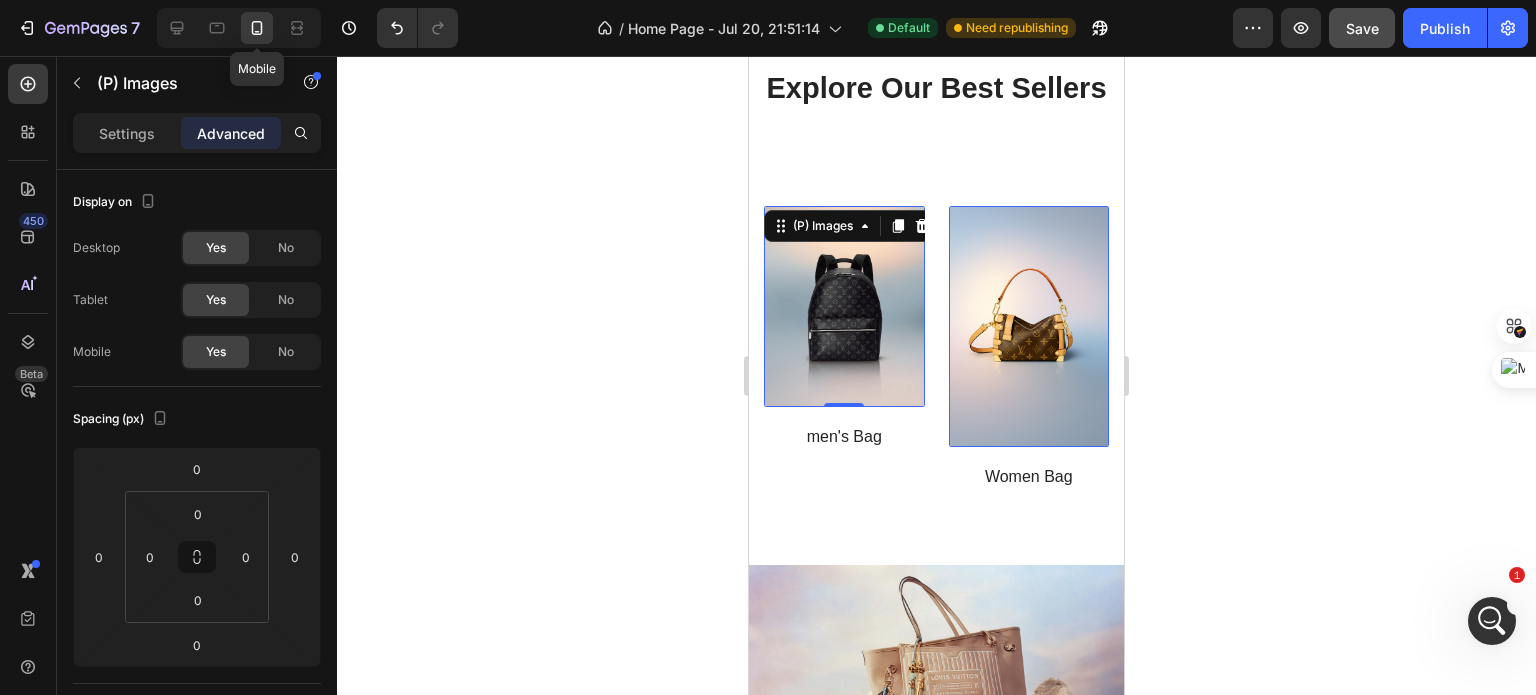 scroll, scrollTop: 1525, scrollLeft: 0, axis: vertical 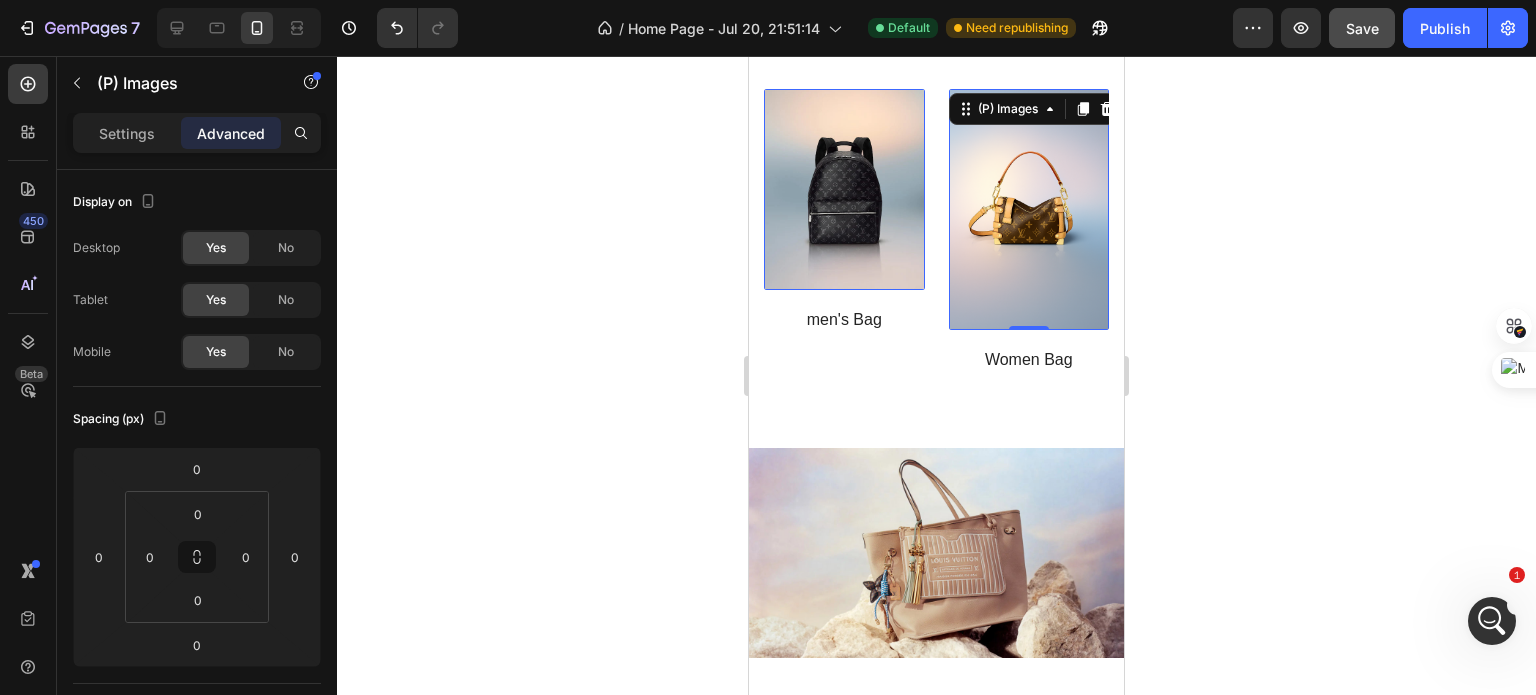 click at bounding box center [1029, 209] 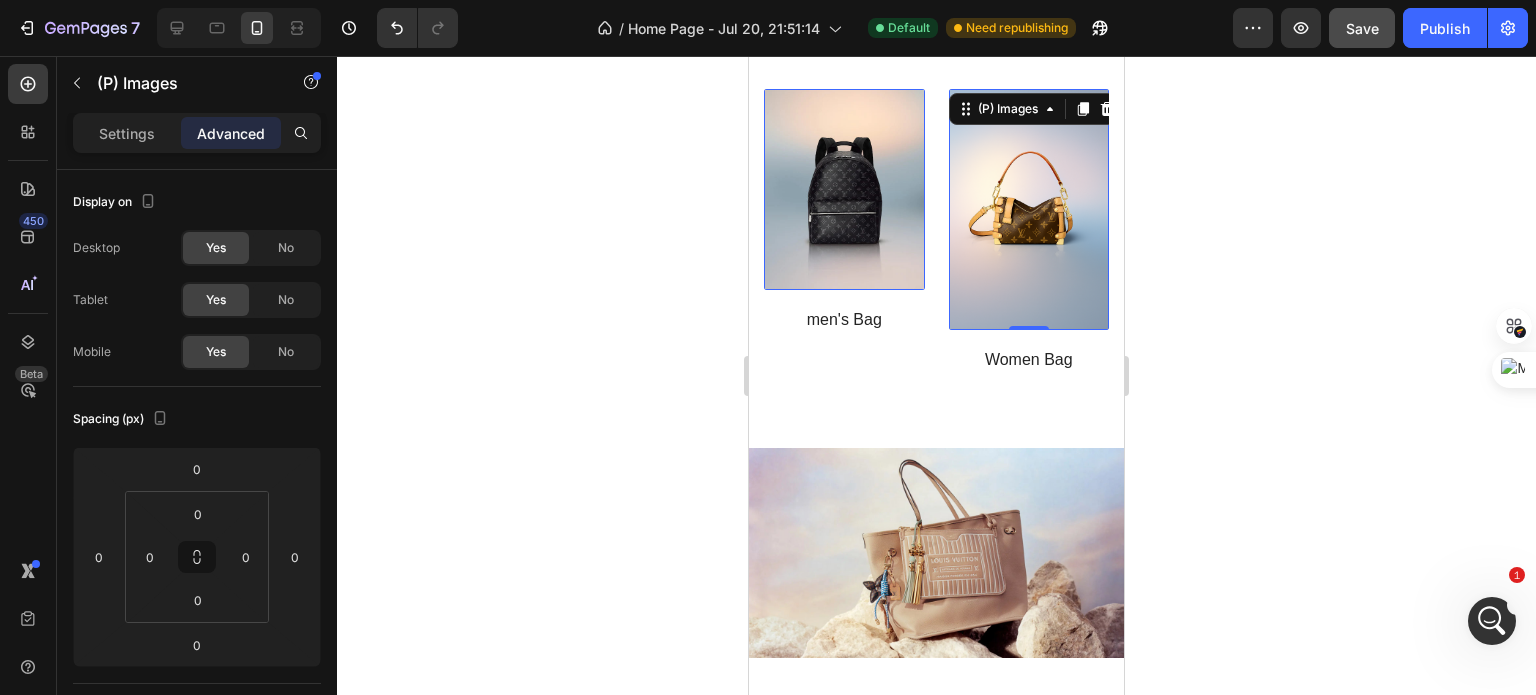 click at bounding box center [1029, 209] 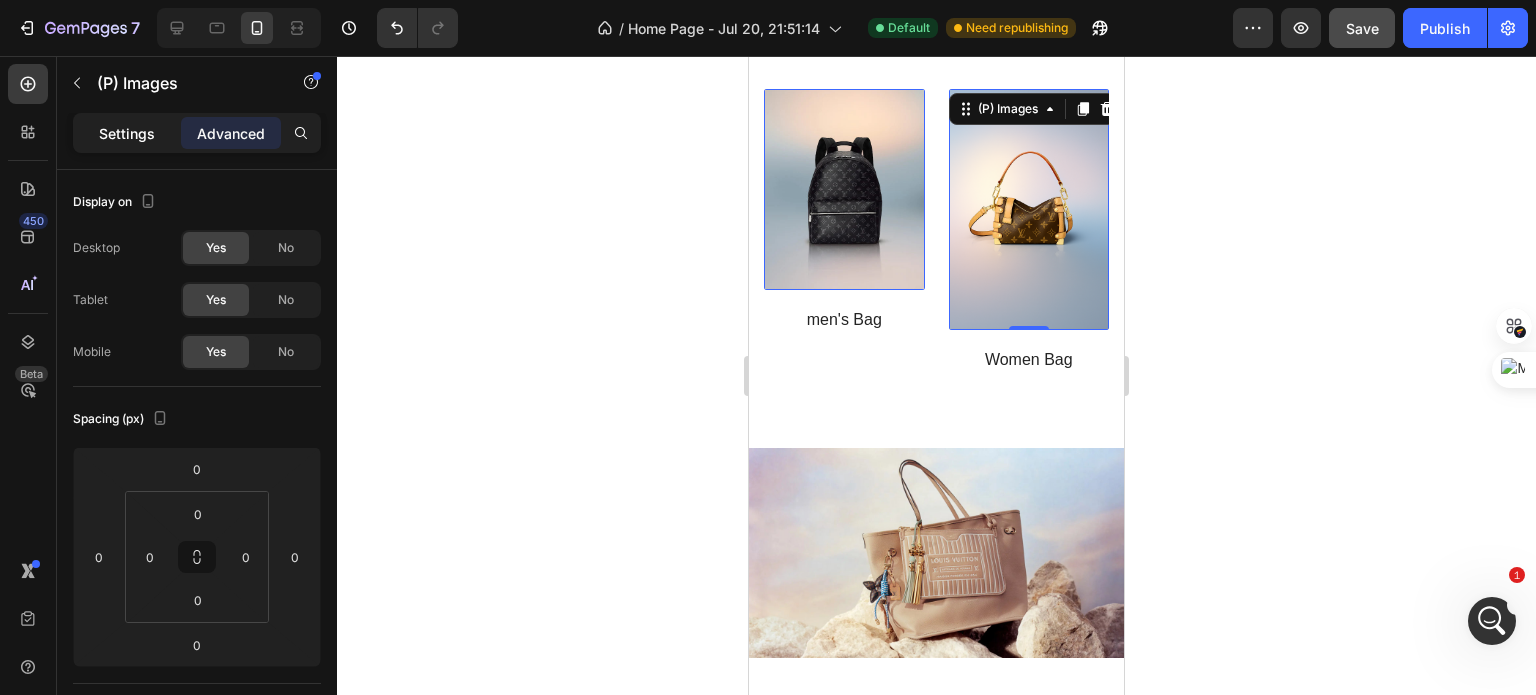 click on "Settings" 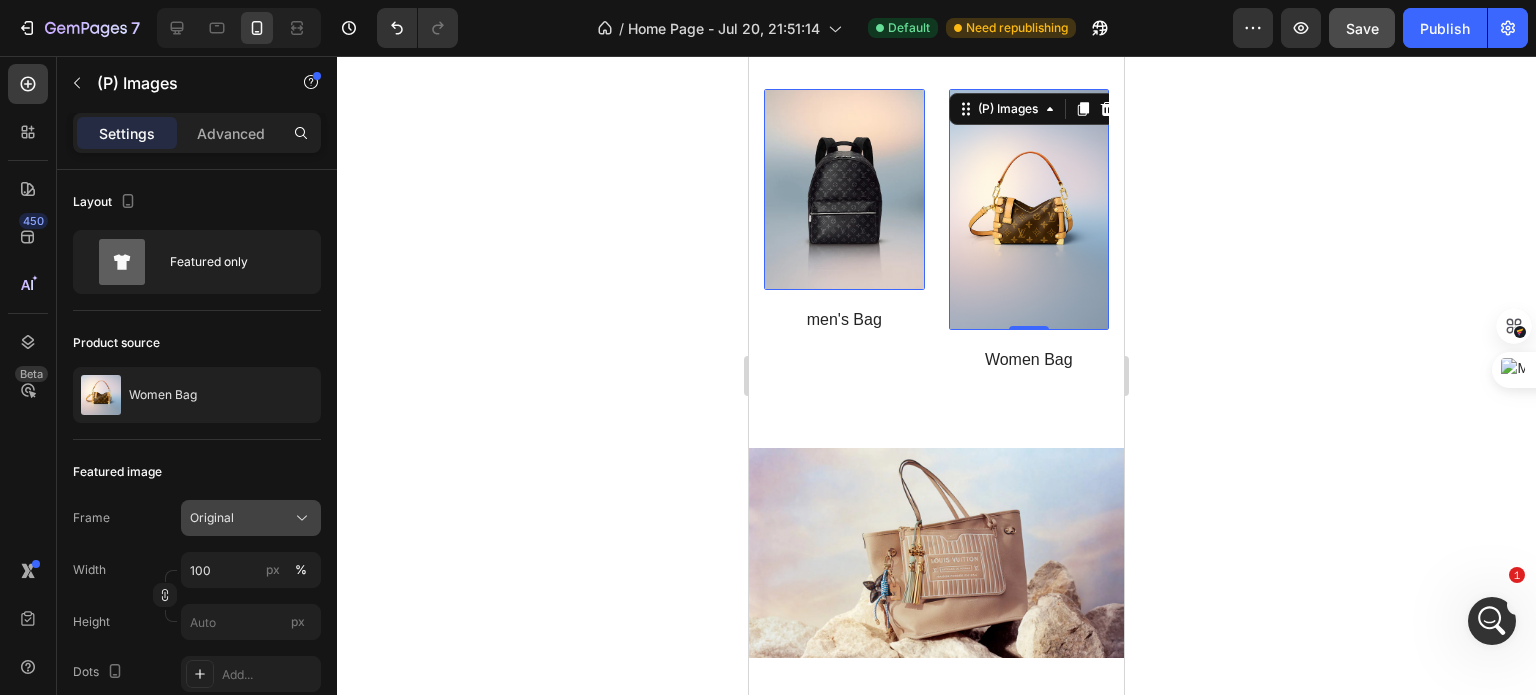 click on "Original" 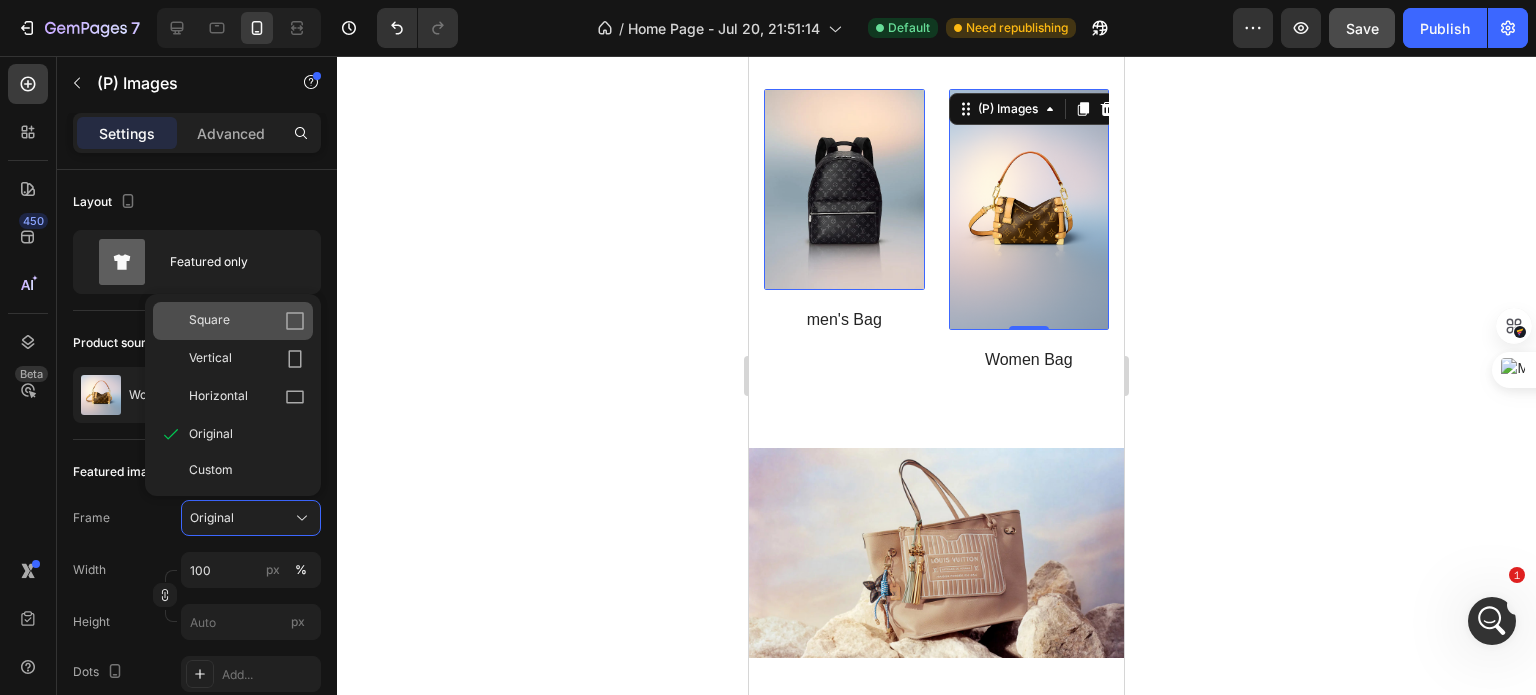 click on "Square" at bounding box center (247, 321) 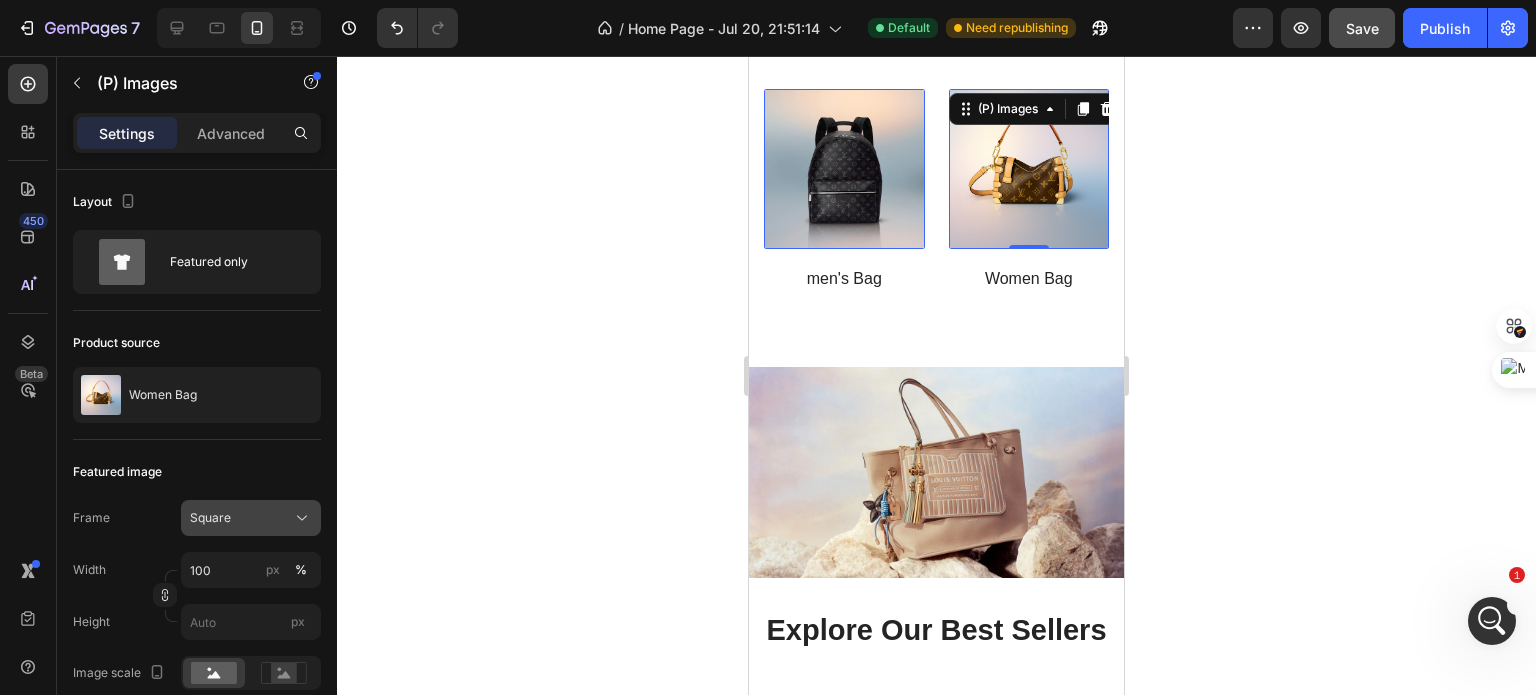 click on "Square" 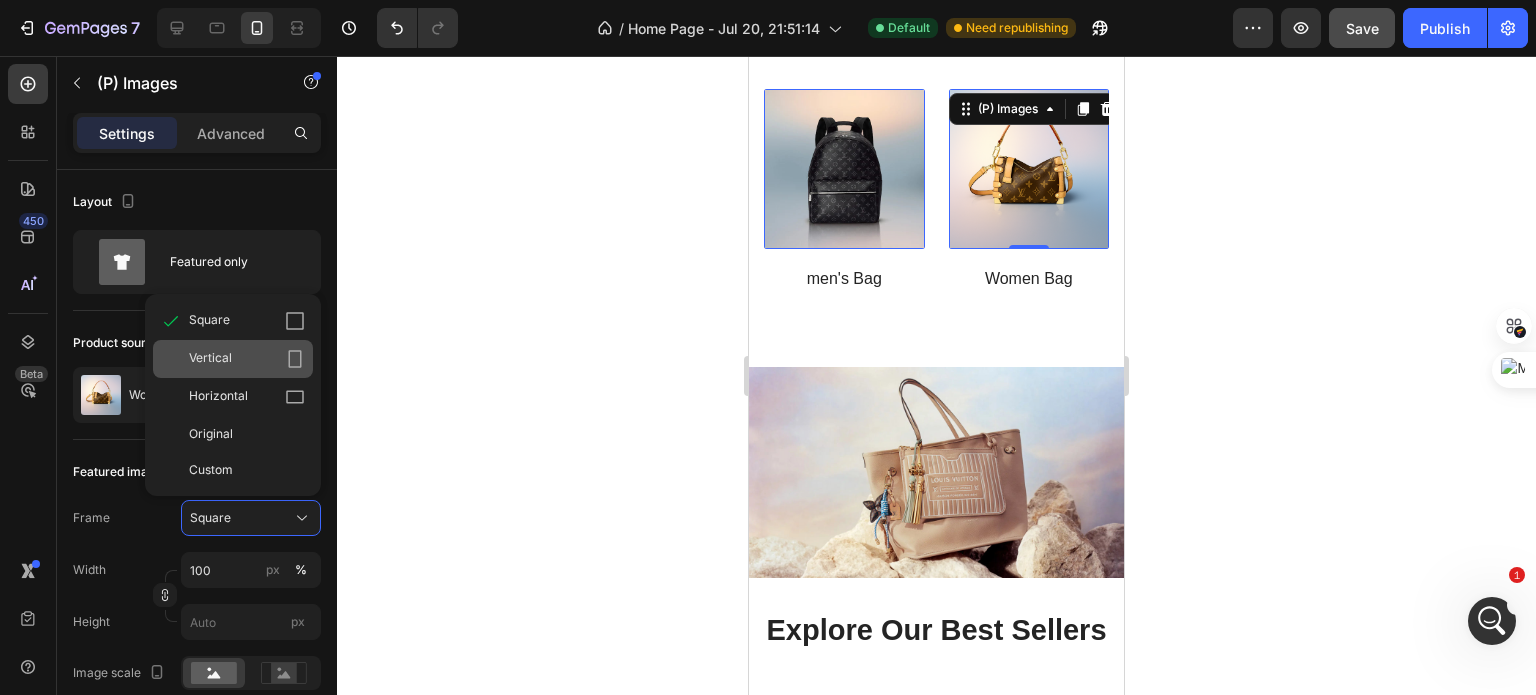 click 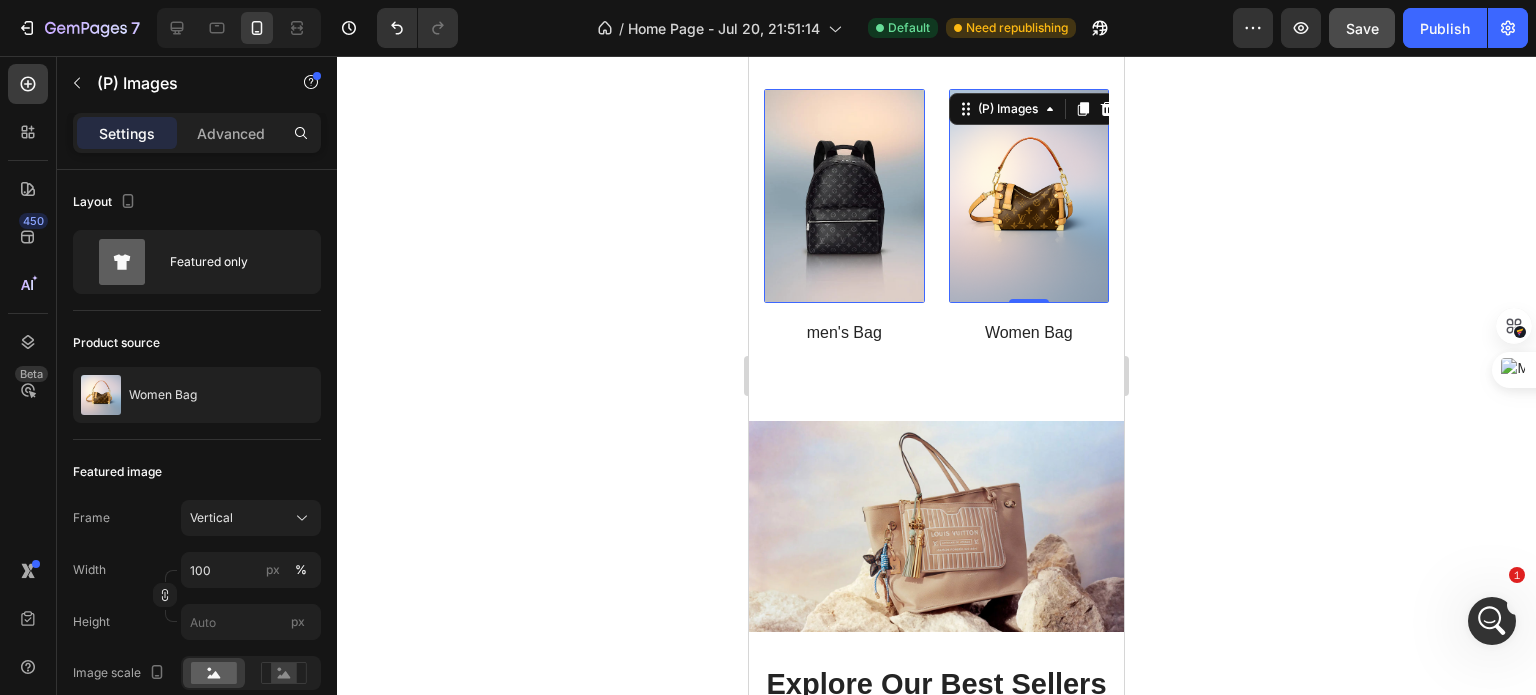 click 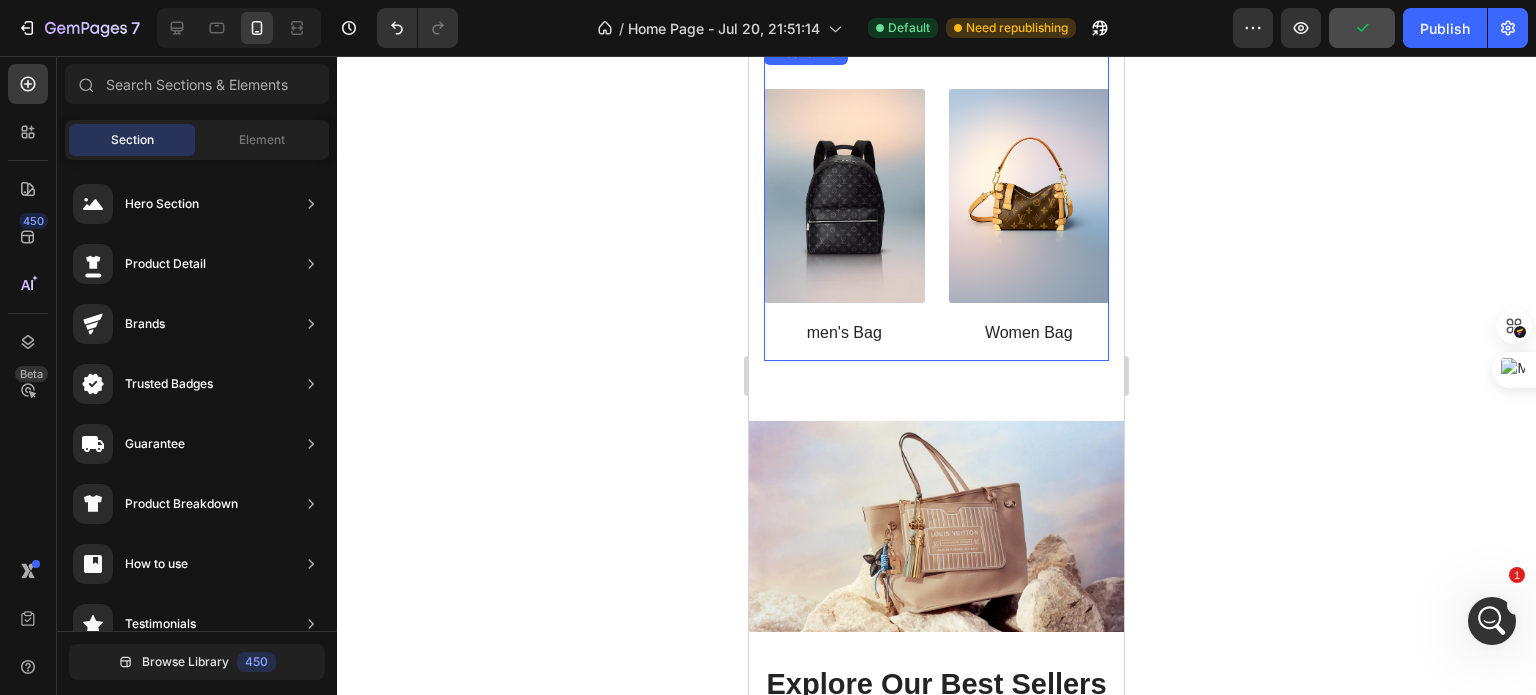 click on "(P) Images men's Bag (P) Title Row Product List (P) Images Women Bag (P) Title Row Product List Product List" at bounding box center (936, 201) 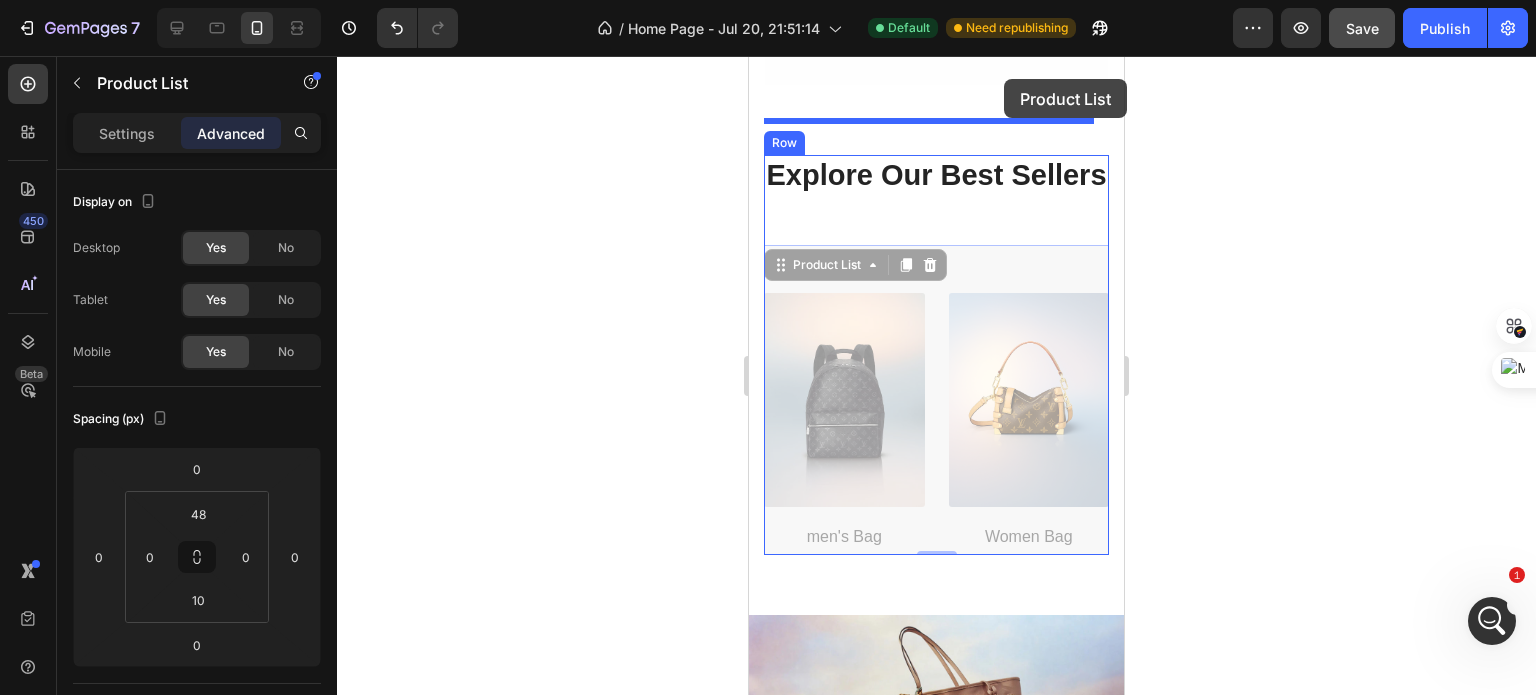 scroll, scrollTop: 1308, scrollLeft: 0, axis: vertical 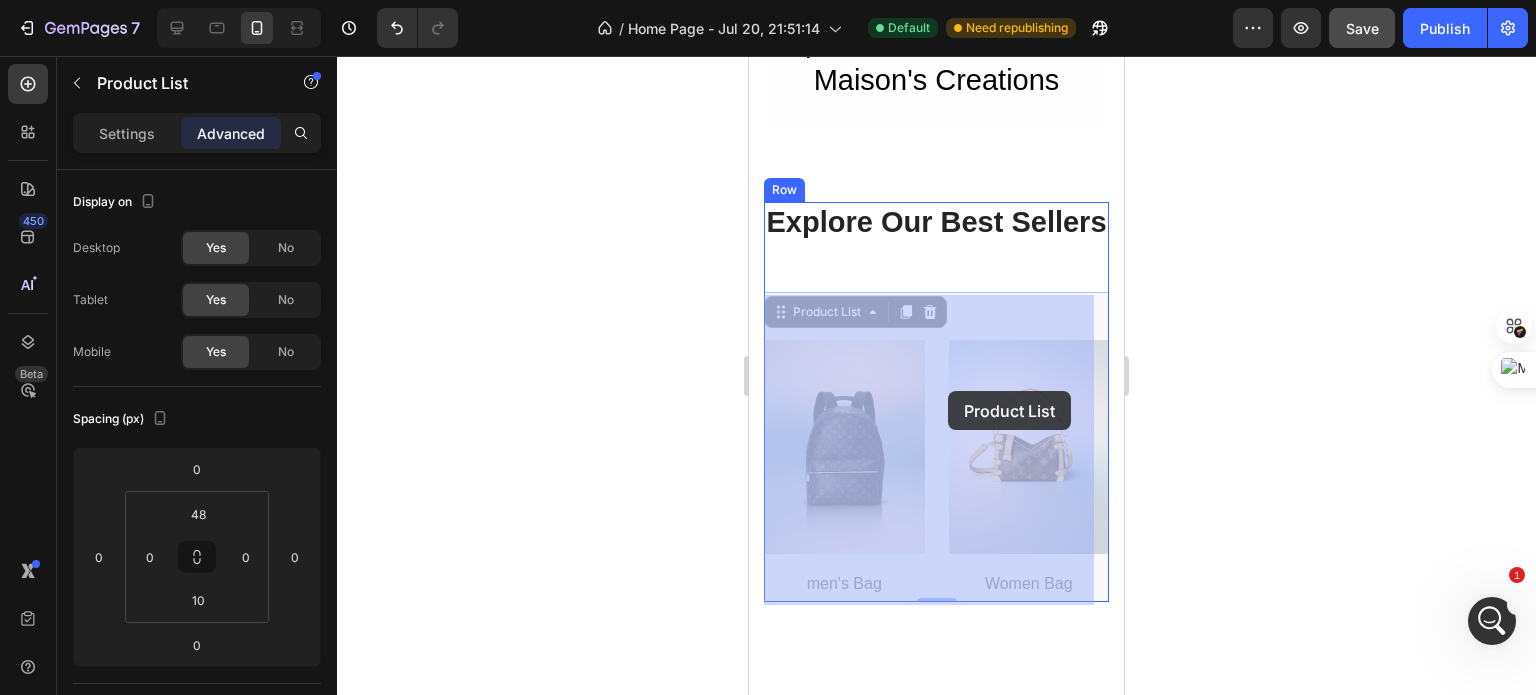 drag, startPoint x: 1016, startPoint y: 88, endPoint x: 948, endPoint y: 391, distance: 310.53662 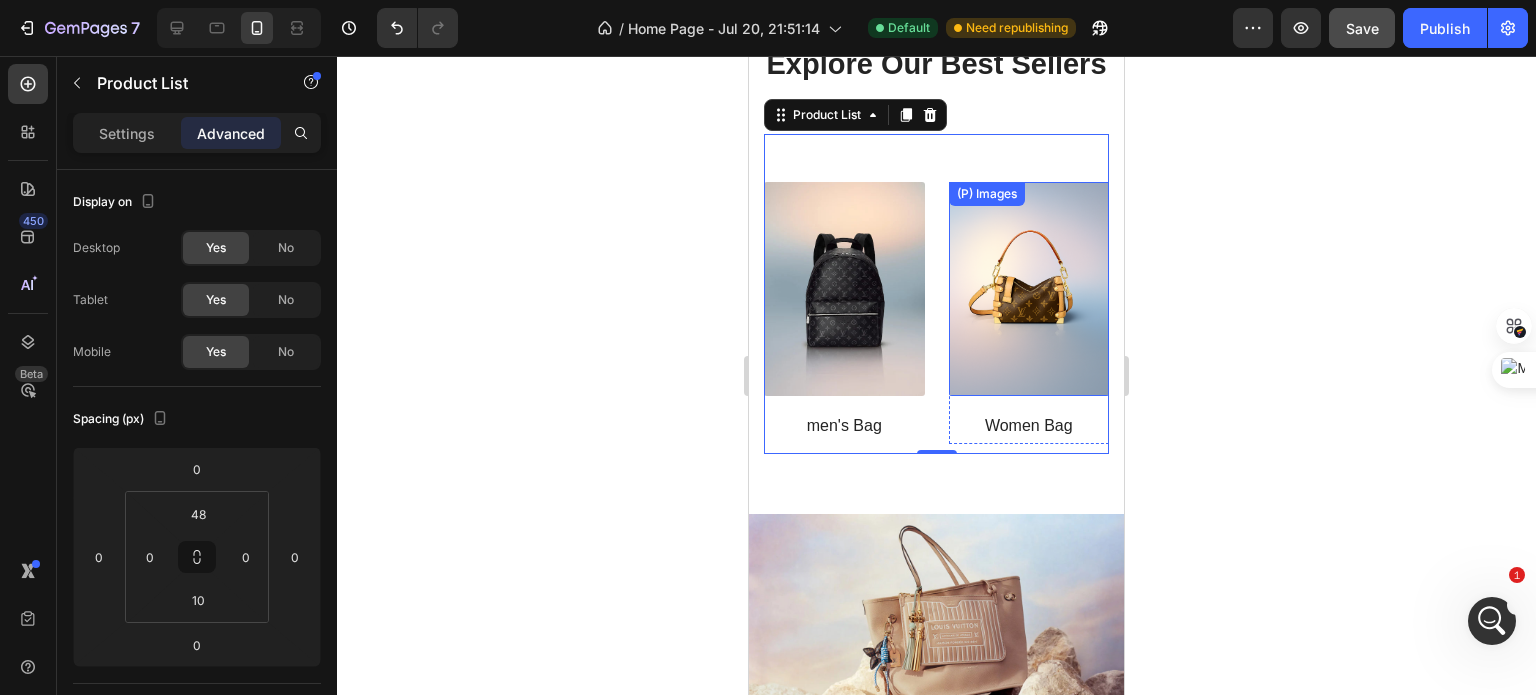 scroll, scrollTop: 1467, scrollLeft: 0, axis: vertical 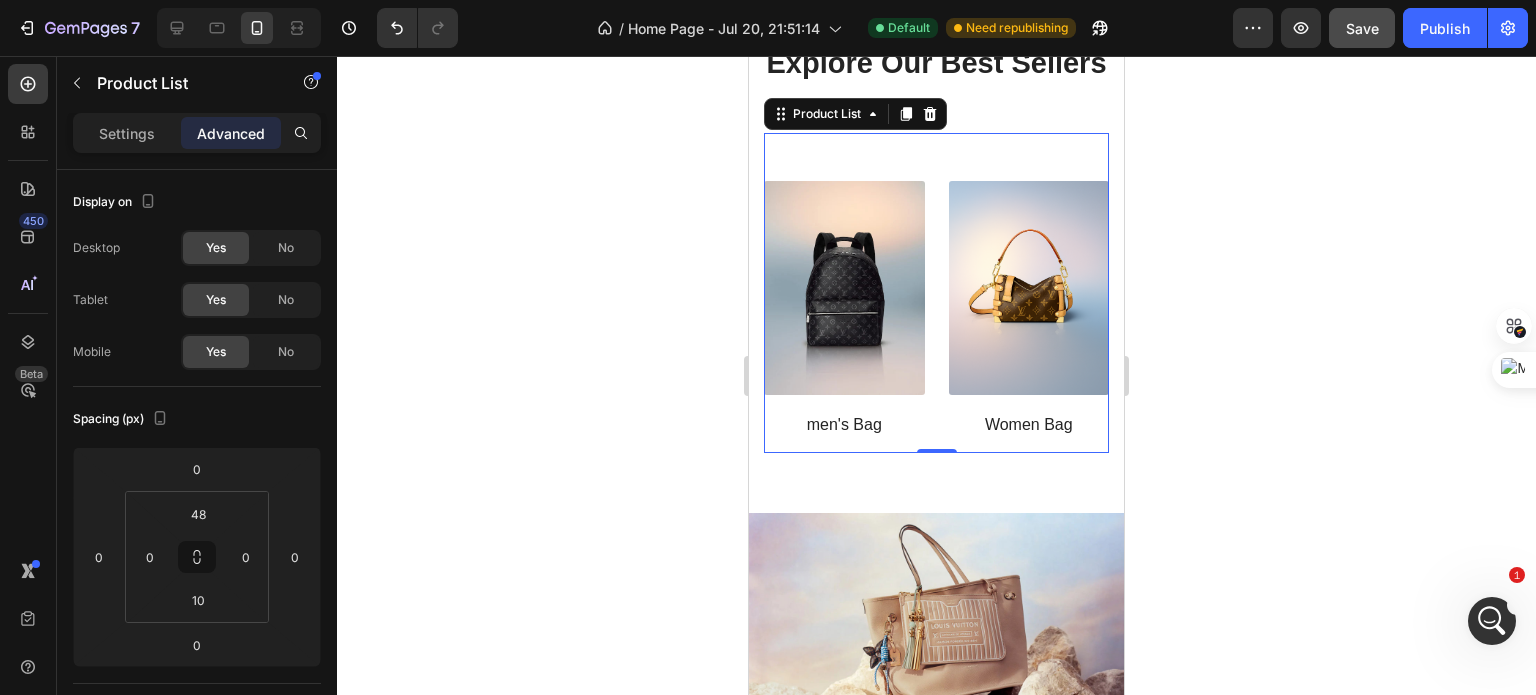 click 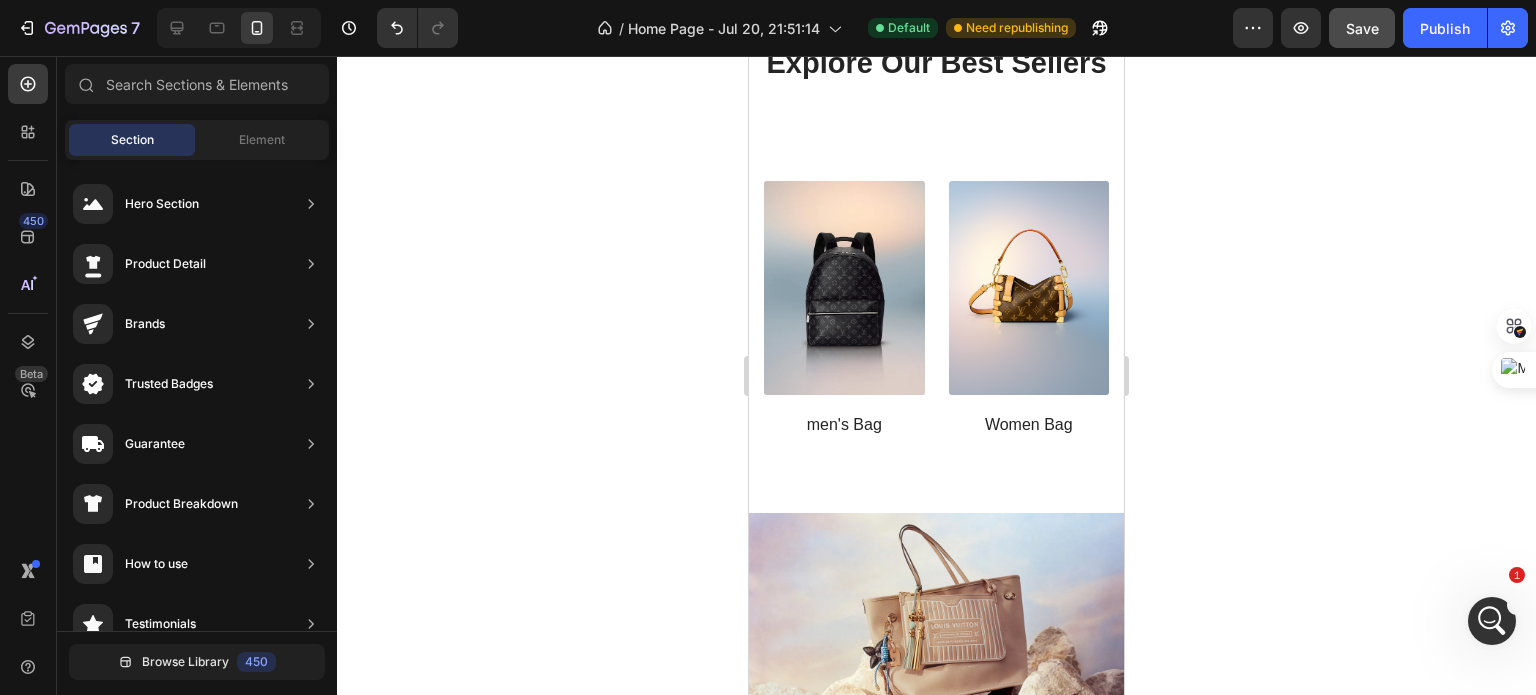 drag, startPoint x: 1258, startPoint y: 414, endPoint x: 1319, endPoint y: 436, distance: 64.84597 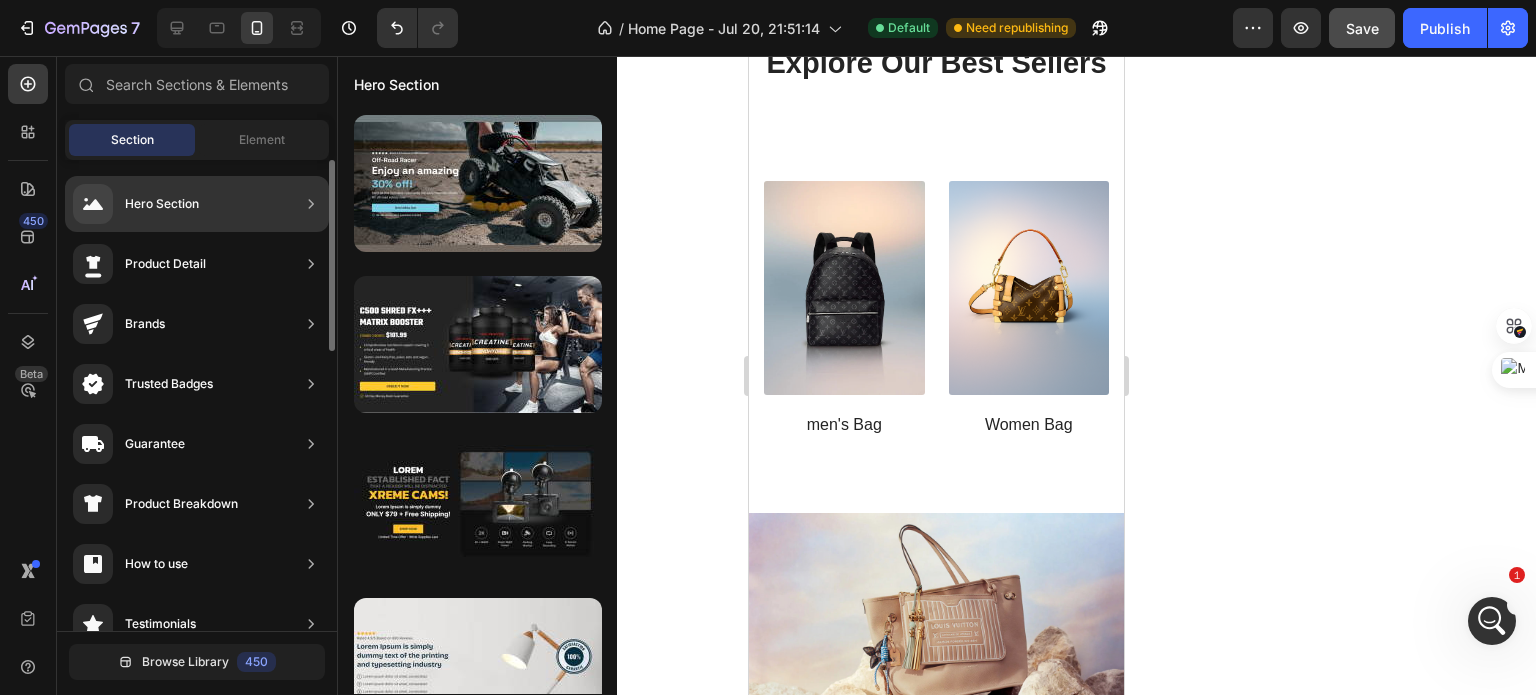 click 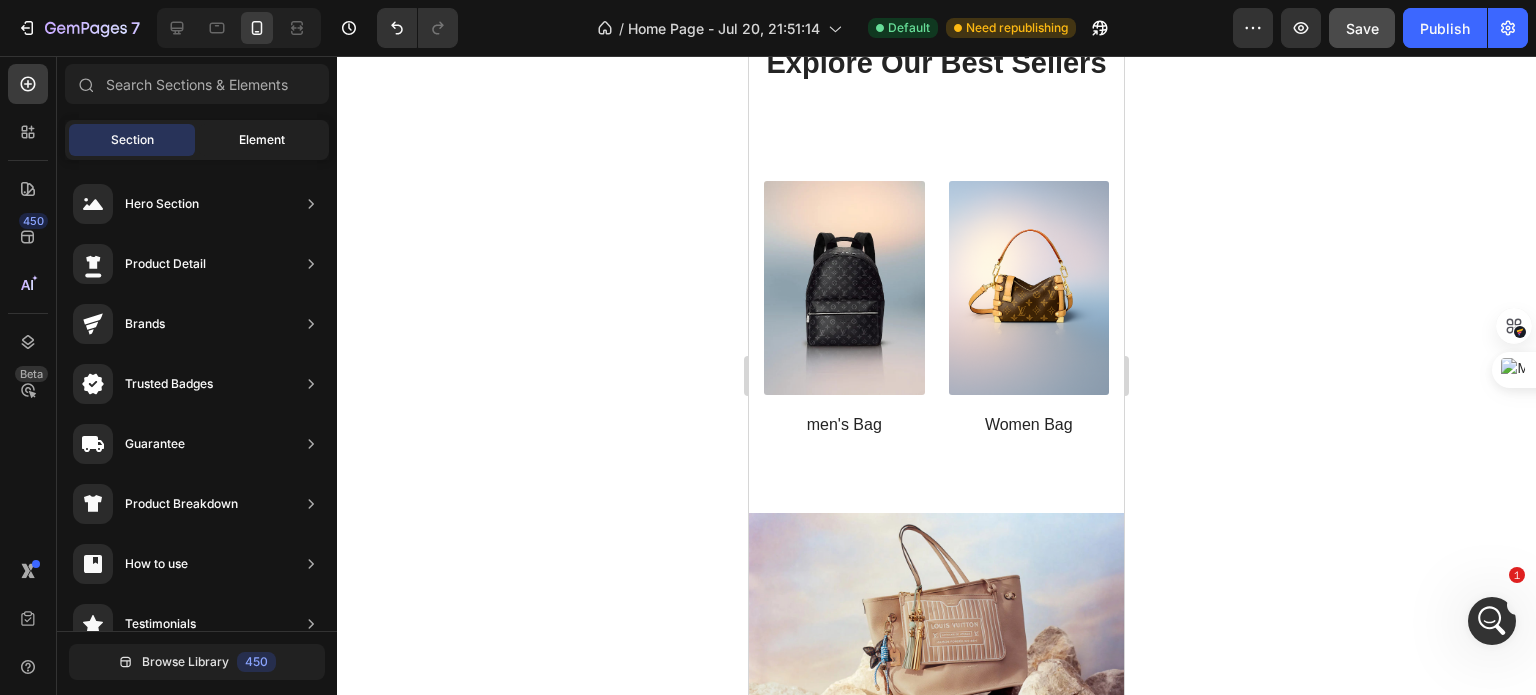 click on "Element" 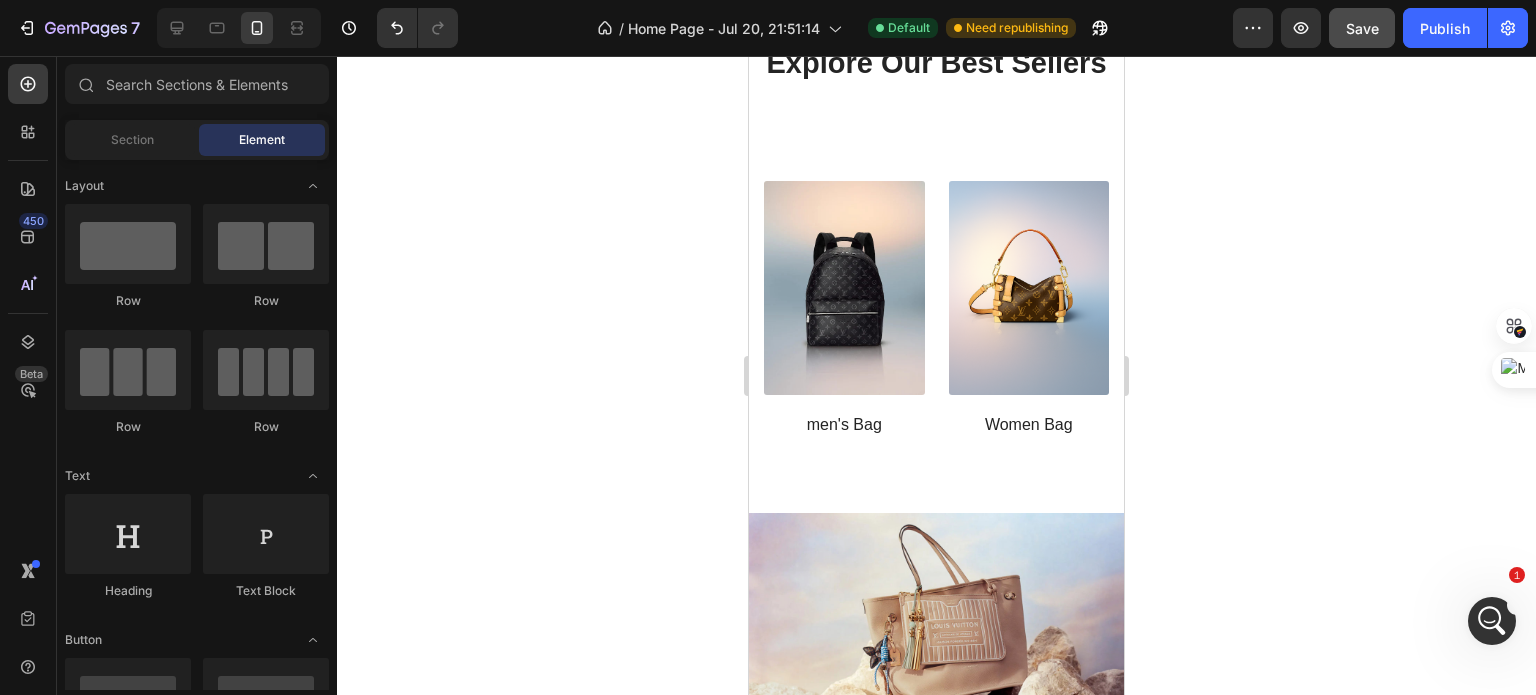 click on "Section Element" at bounding box center (197, 140) 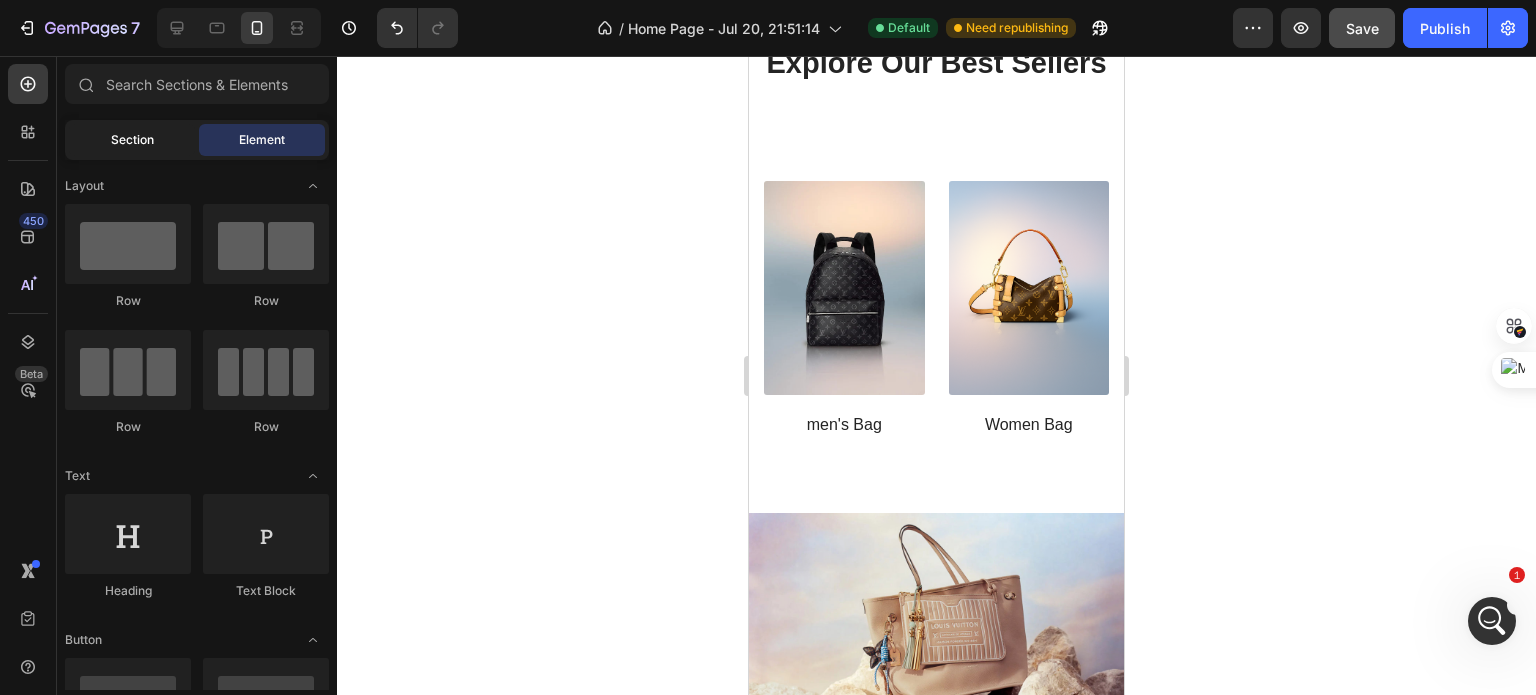 click on "Section" 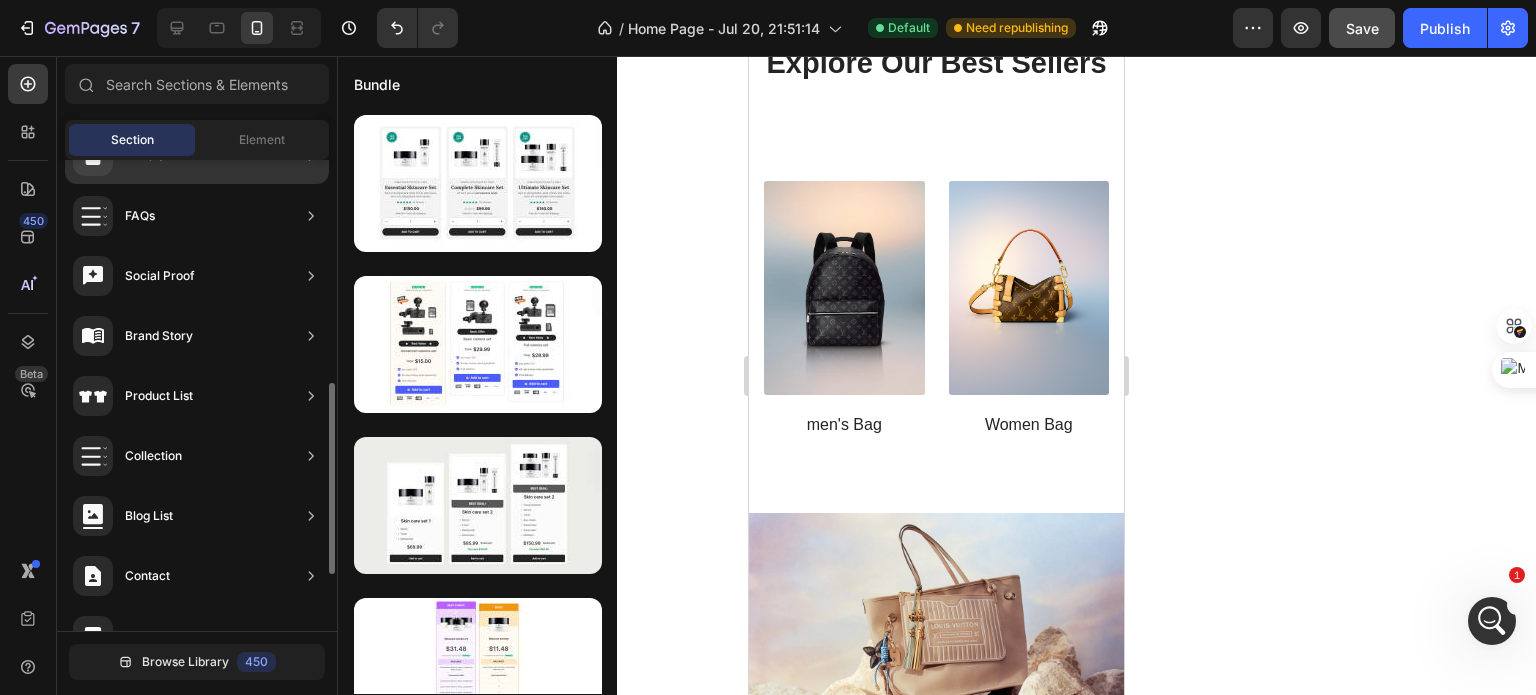 scroll, scrollTop: 589, scrollLeft: 0, axis: vertical 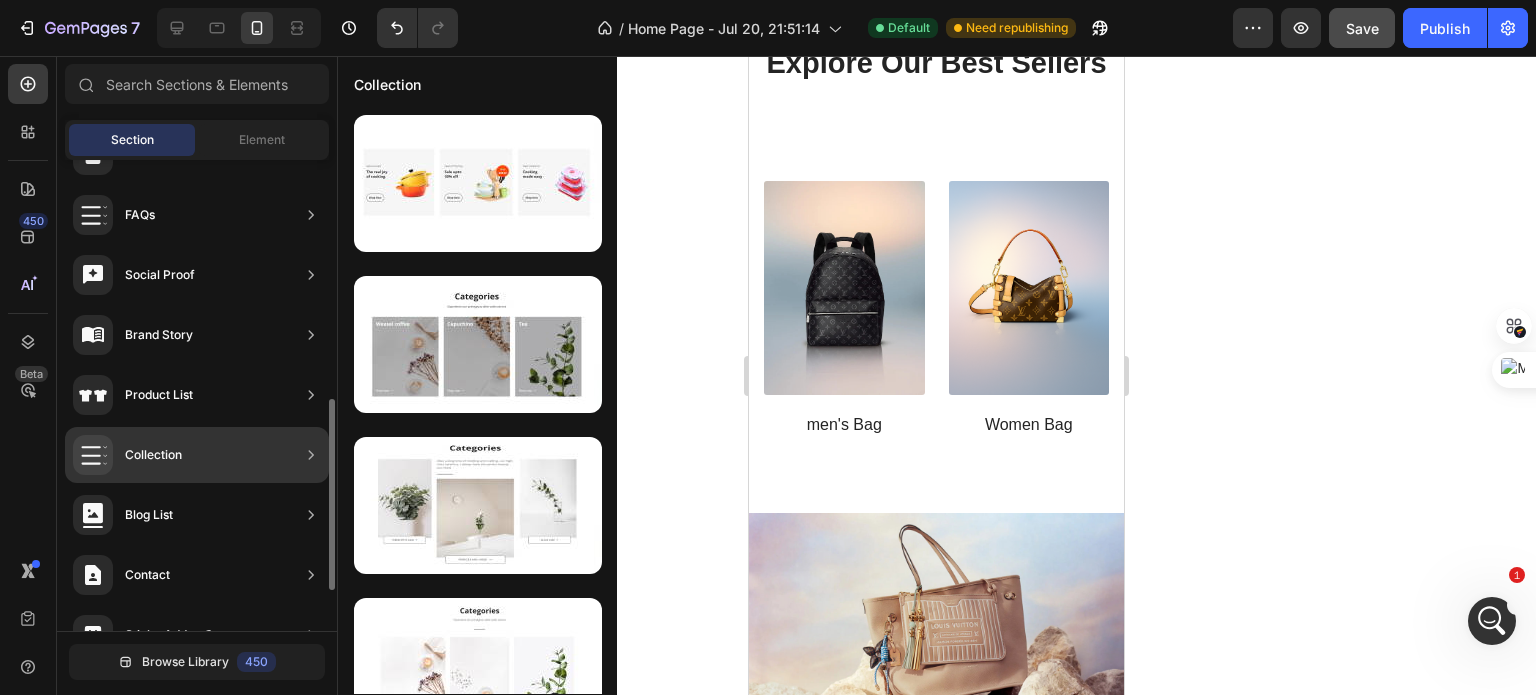 click on "Collection" 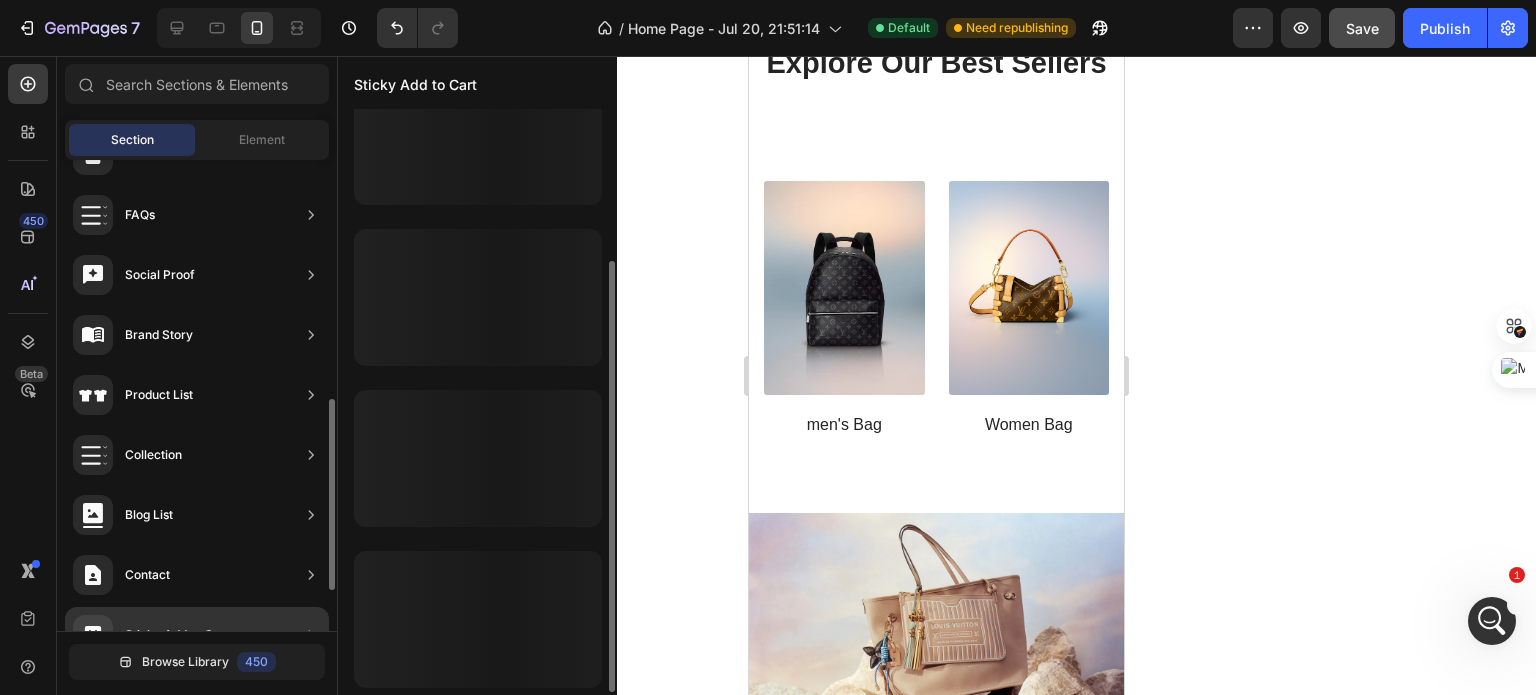 scroll, scrollTop: 0, scrollLeft: 0, axis: both 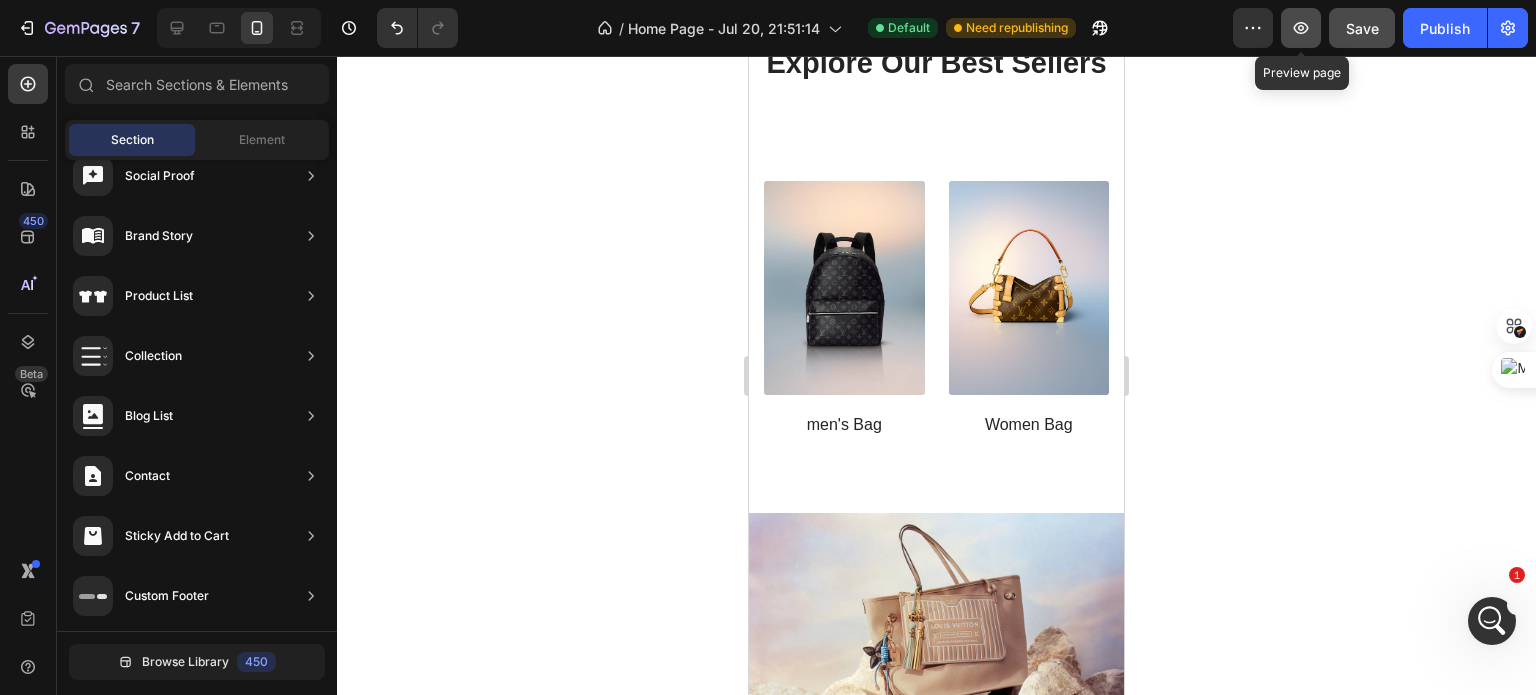 click 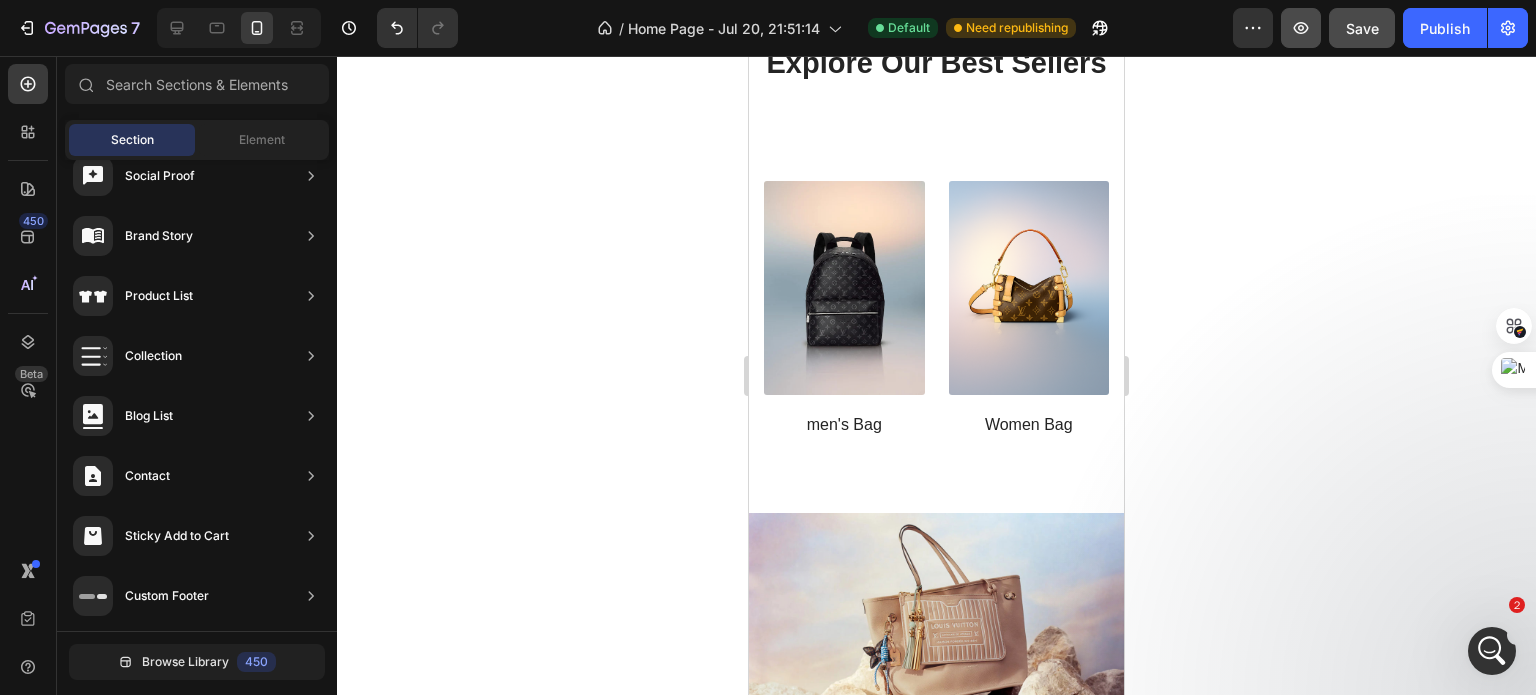 scroll, scrollTop: 1255, scrollLeft: 0, axis: vertical 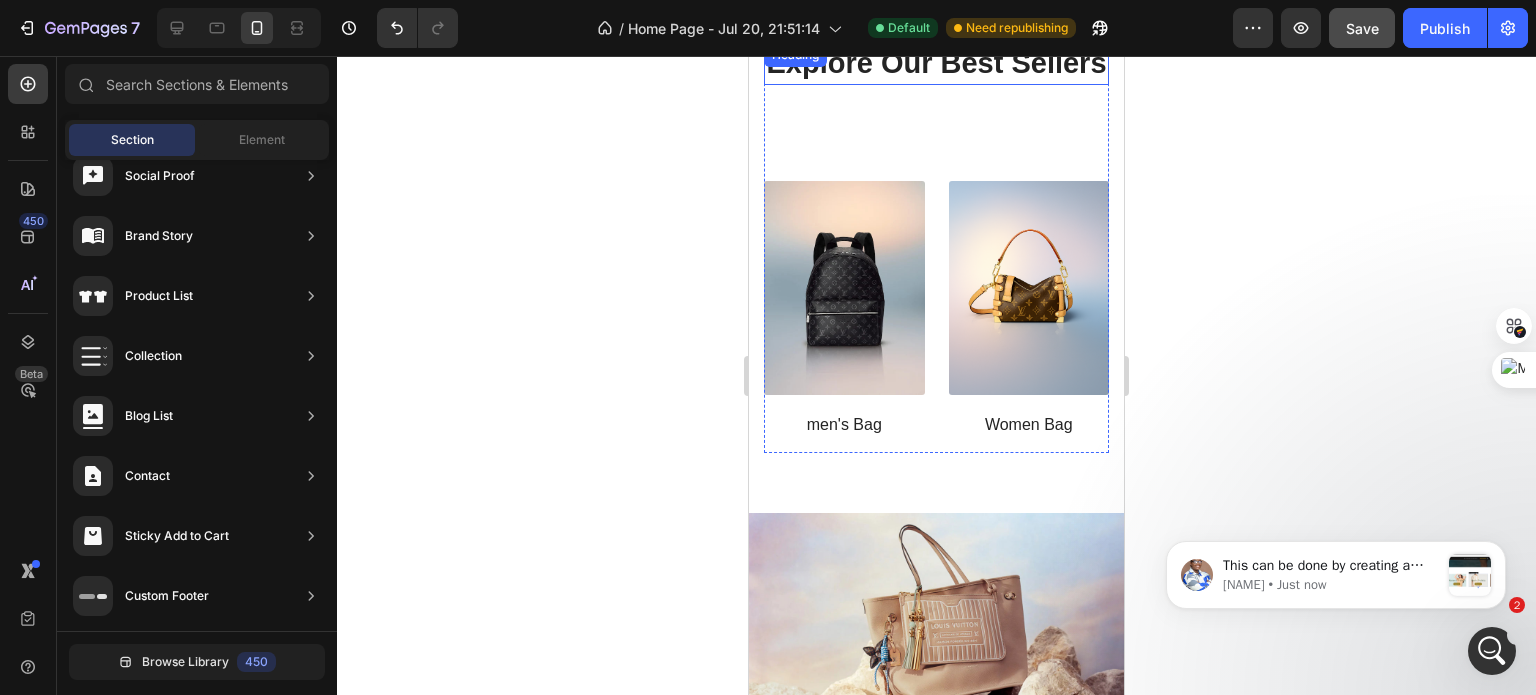 click on "Explore Our Best Sellers" at bounding box center [936, 64] 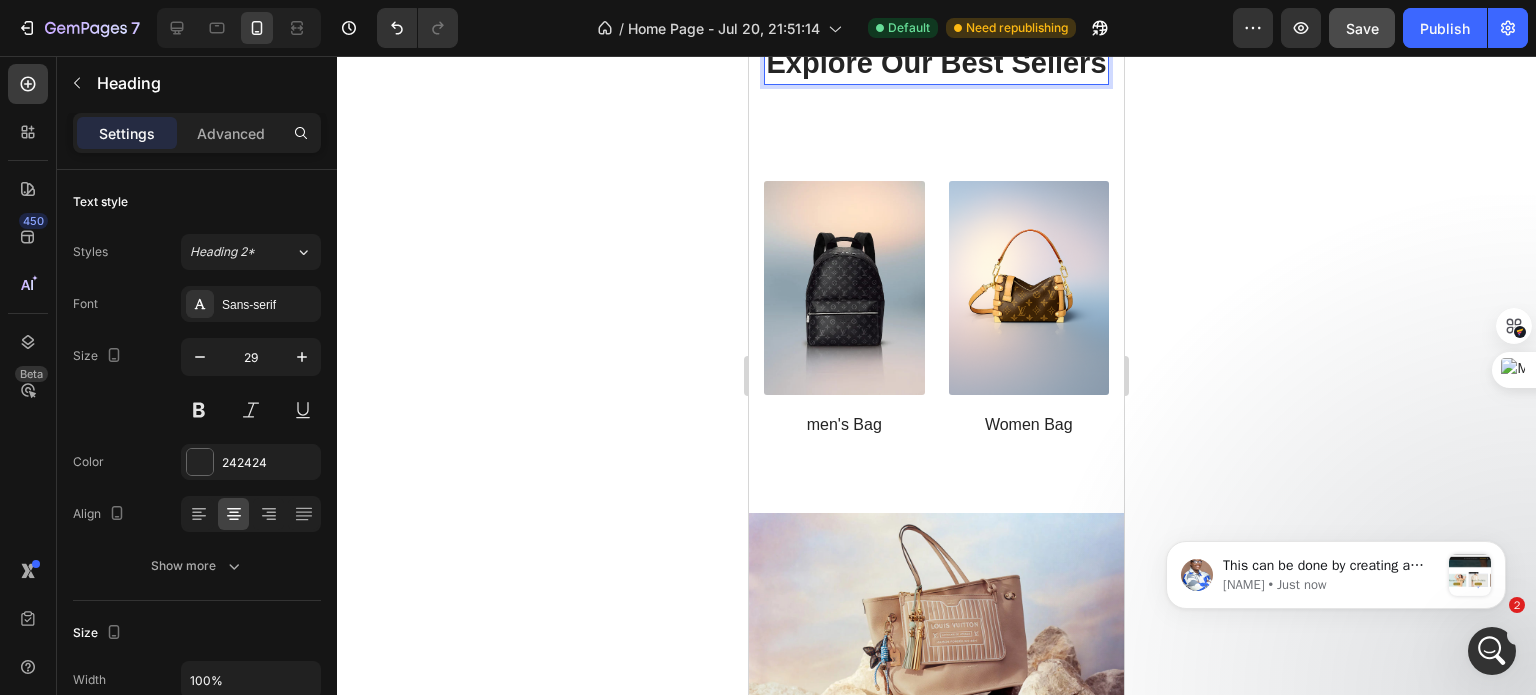 click on "Explore Our Best Sellers" at bounding box center (936, 64) 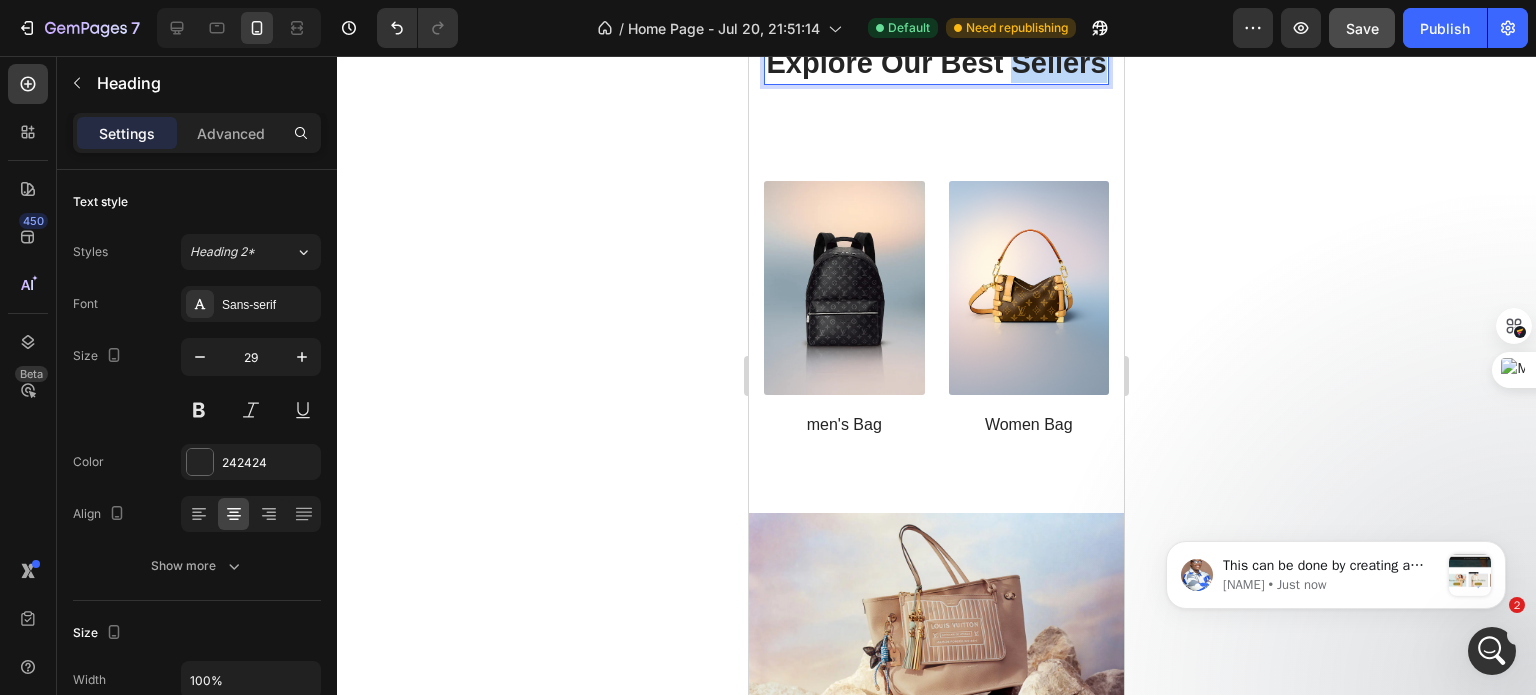 click on "Explore Our Best Sellers" at bounding box center (936, 64) 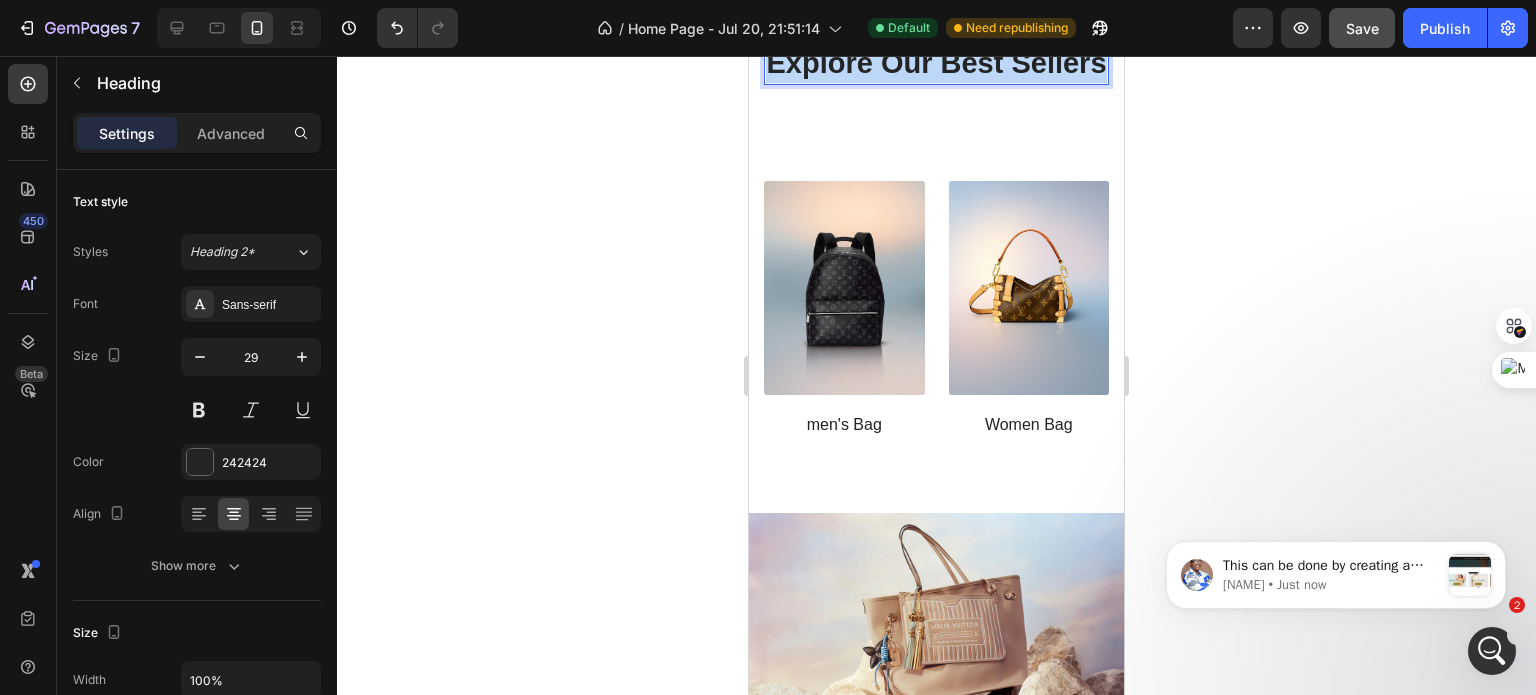 click on "Explore Our Best Sellers" at bounding box center [936, 64] 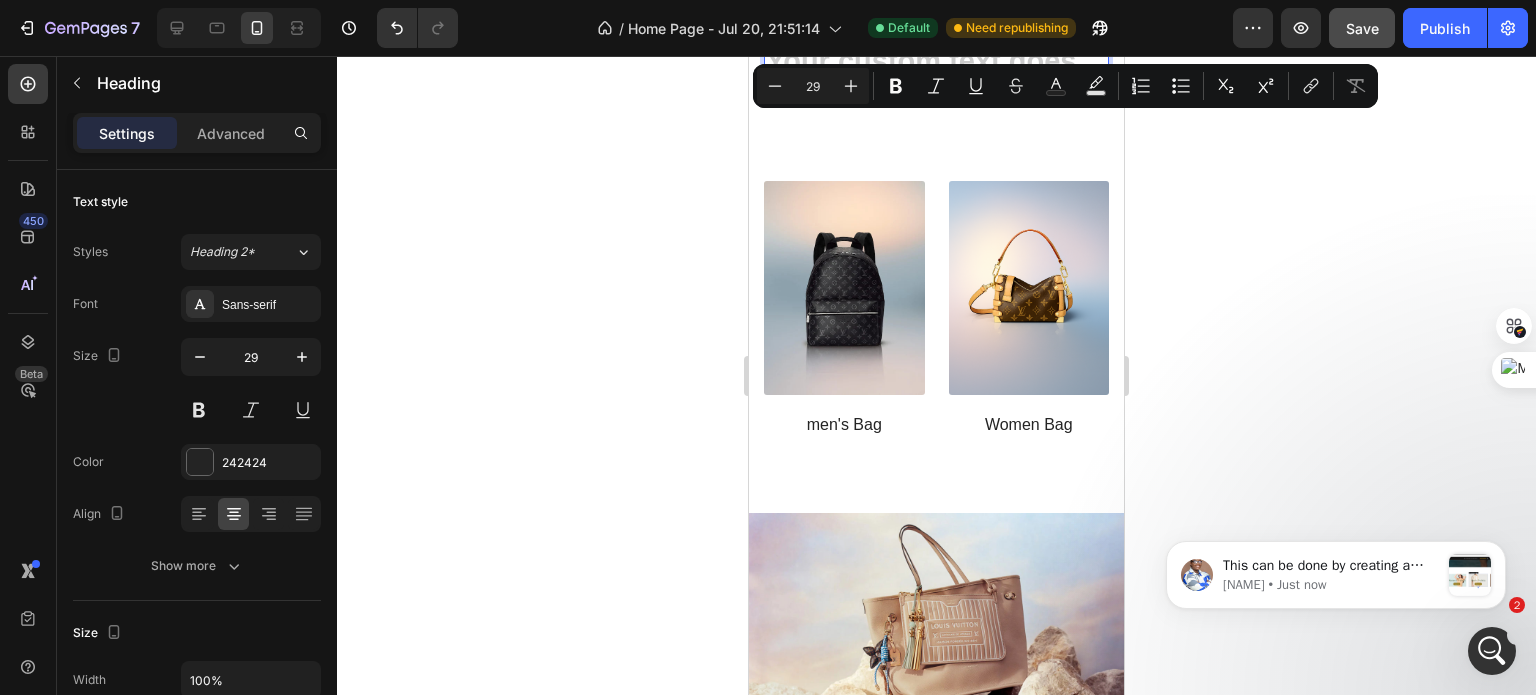 scroll, scrollTop: 1436, scrollLeft: 0, axis: vertical 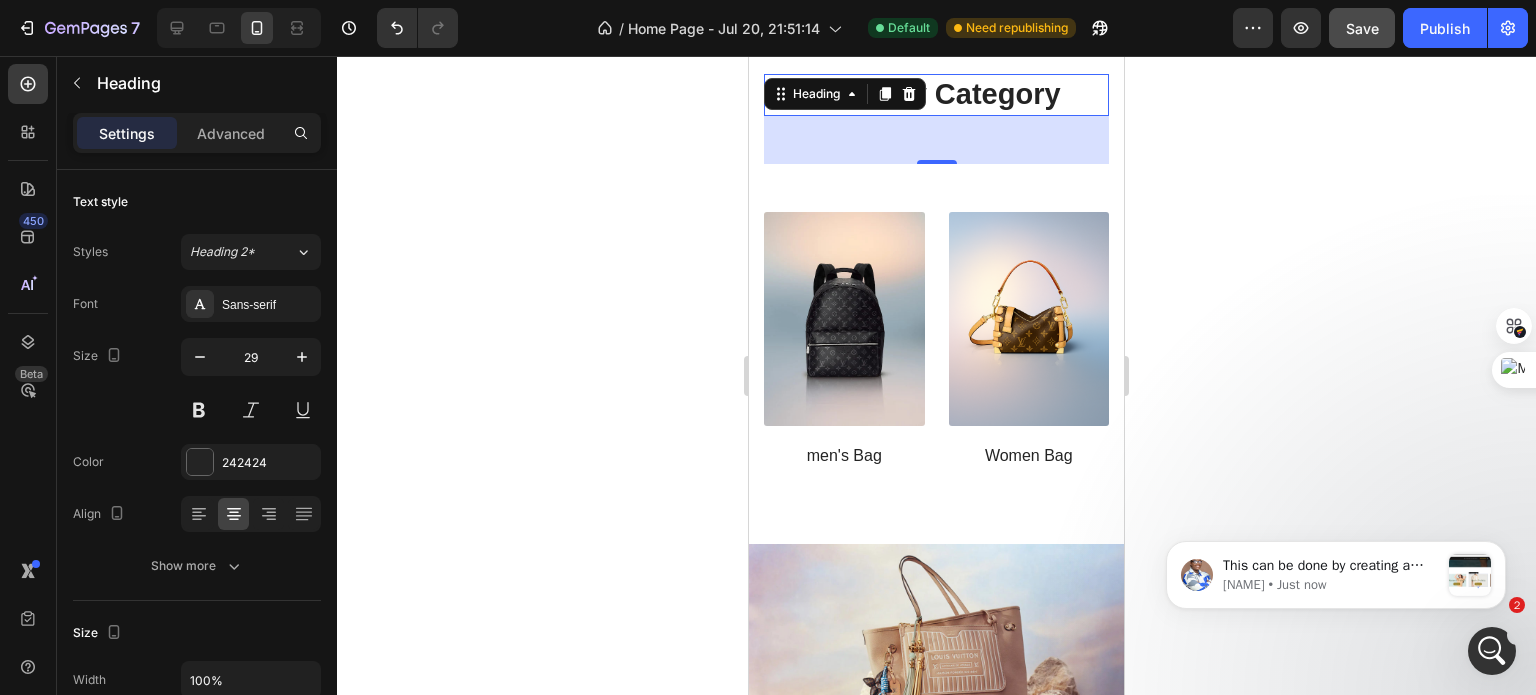 click 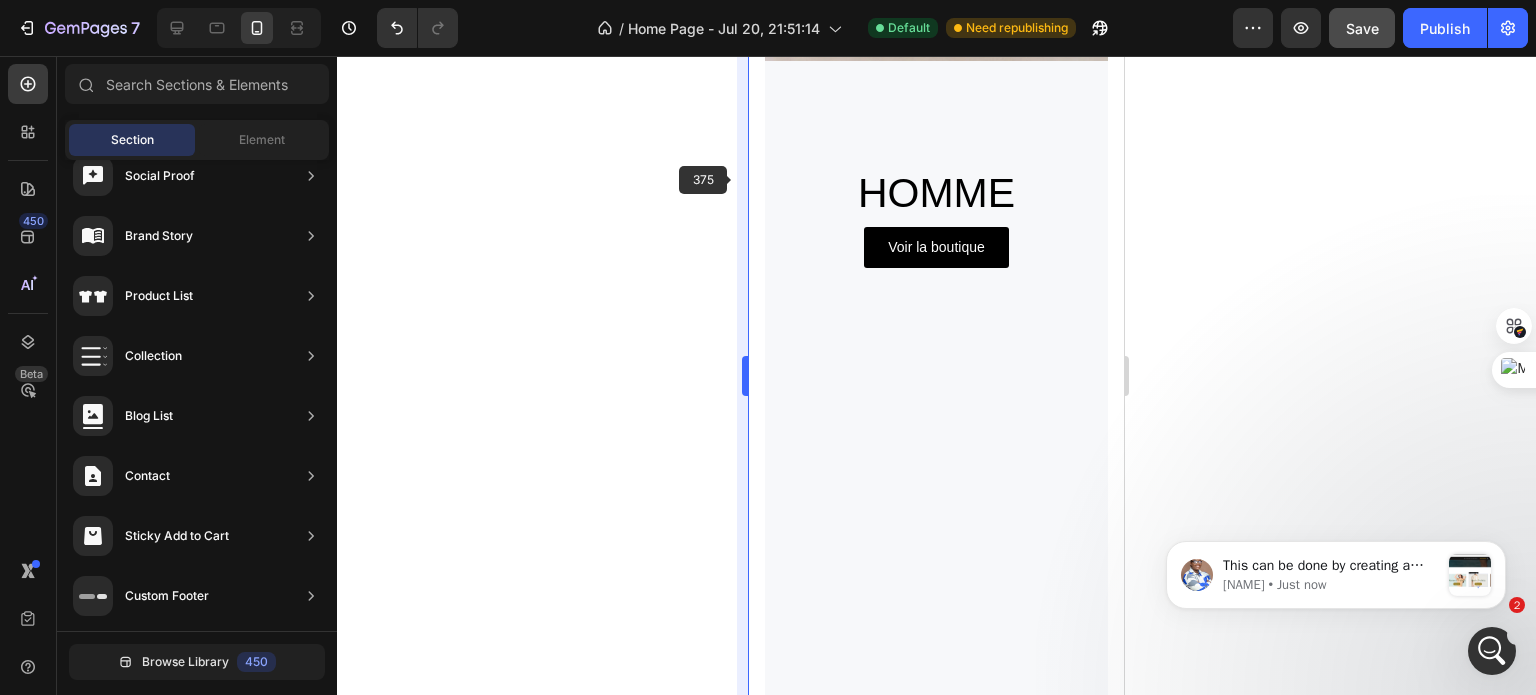 scroll, scrollTop: 2060, scrollLeft: 0, axis: vertical 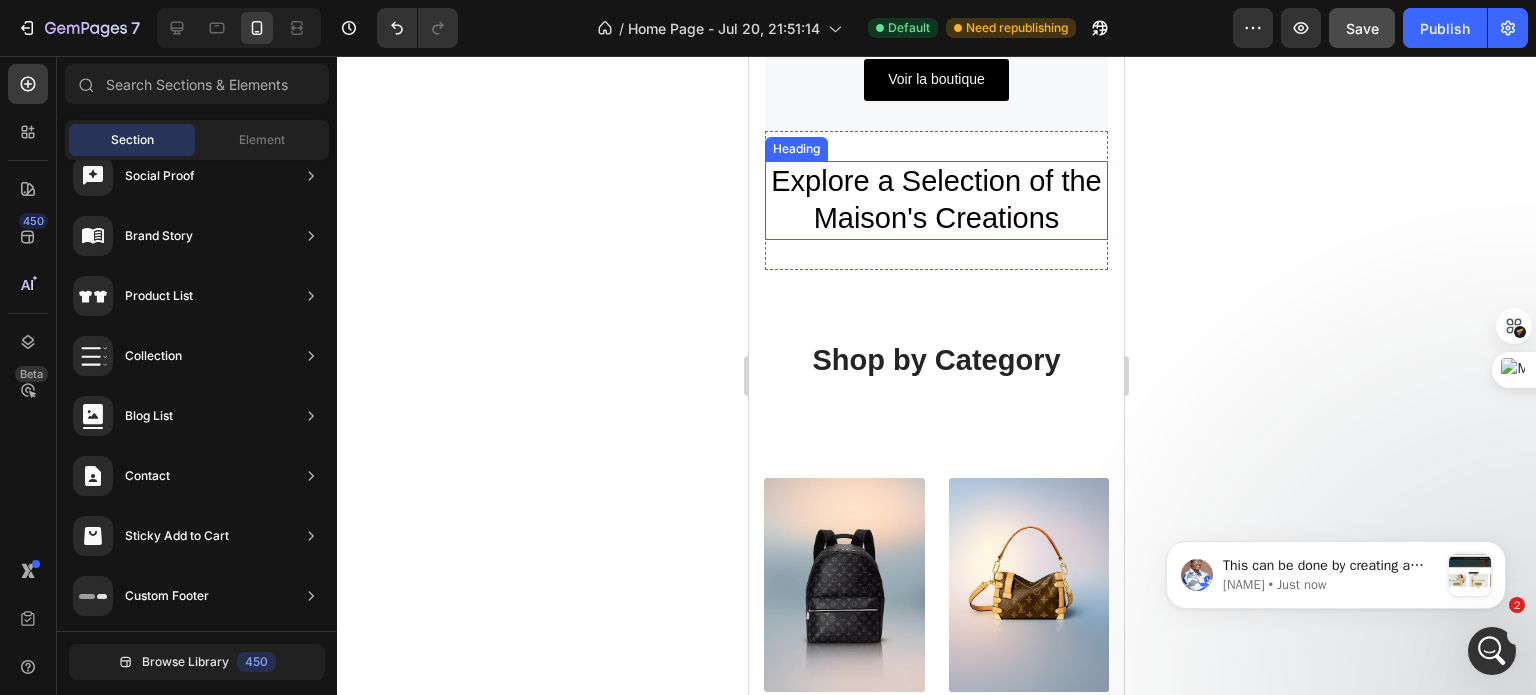 click on "Explore a Selection of the Maison's Creations" at bounding box center (936, 200) 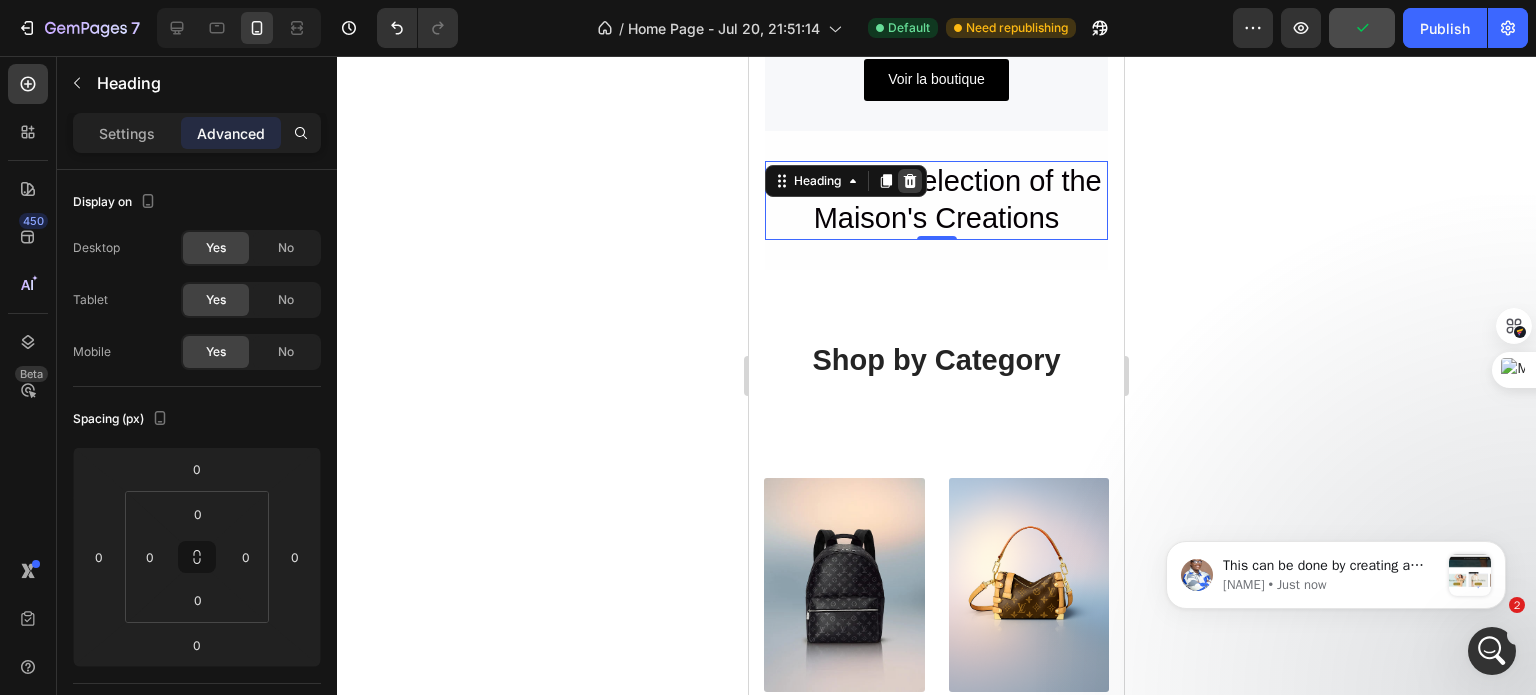 click at bounding box center (910, 181) 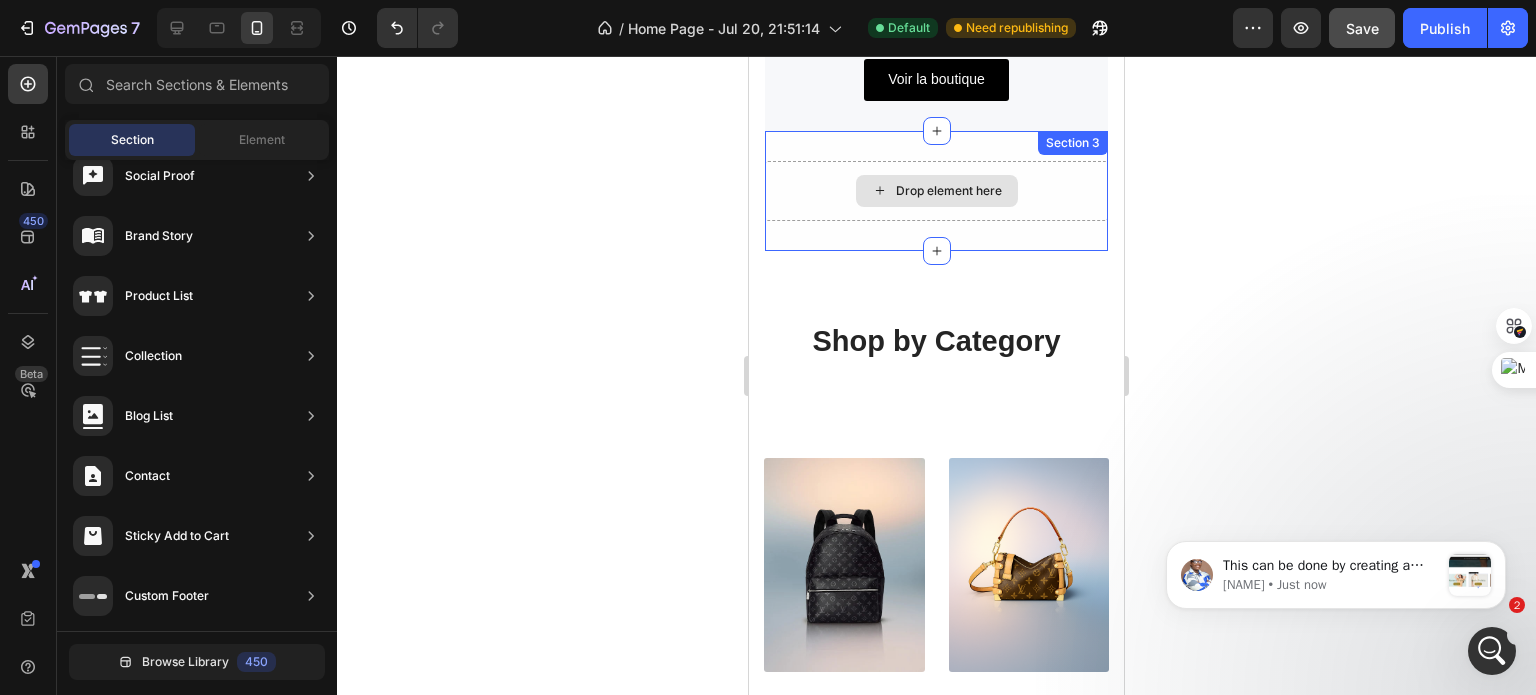click on "Drop element here" at bounding box center [936, 191] 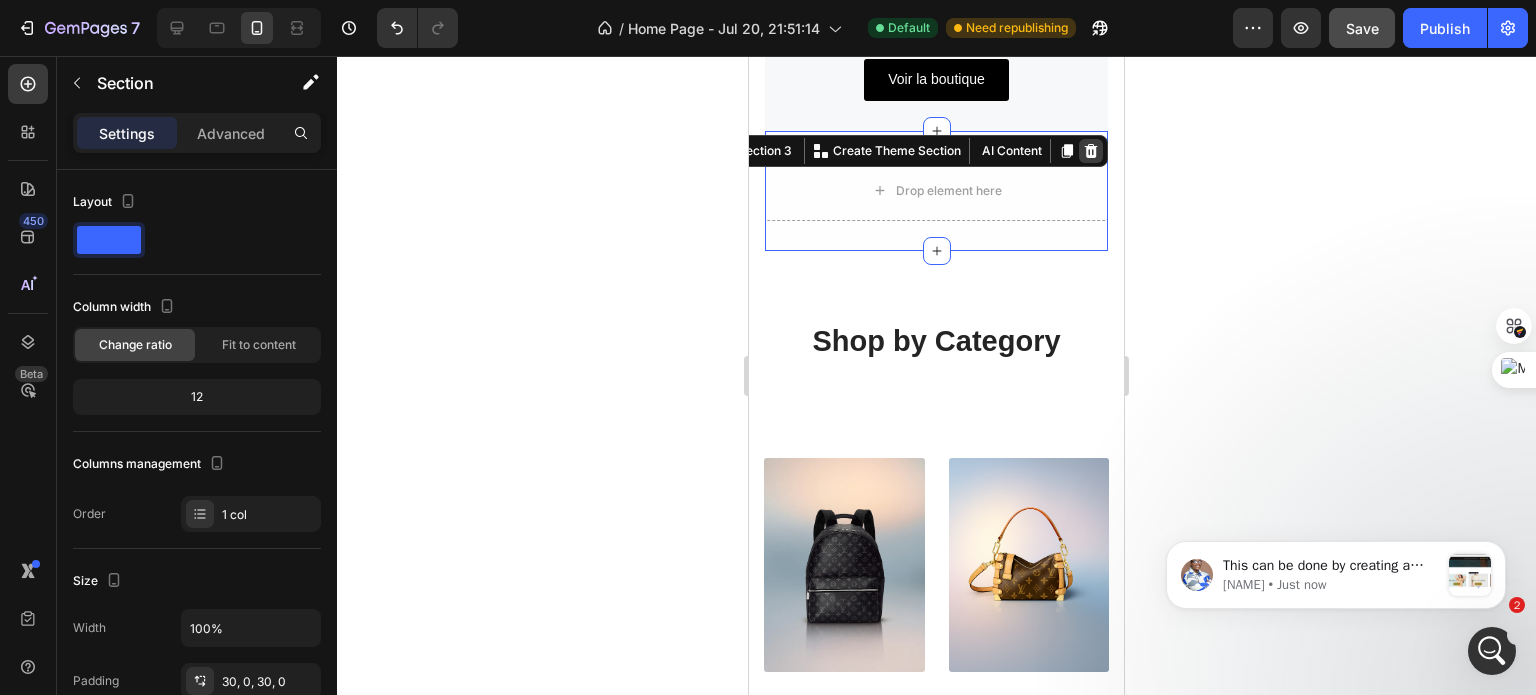 click 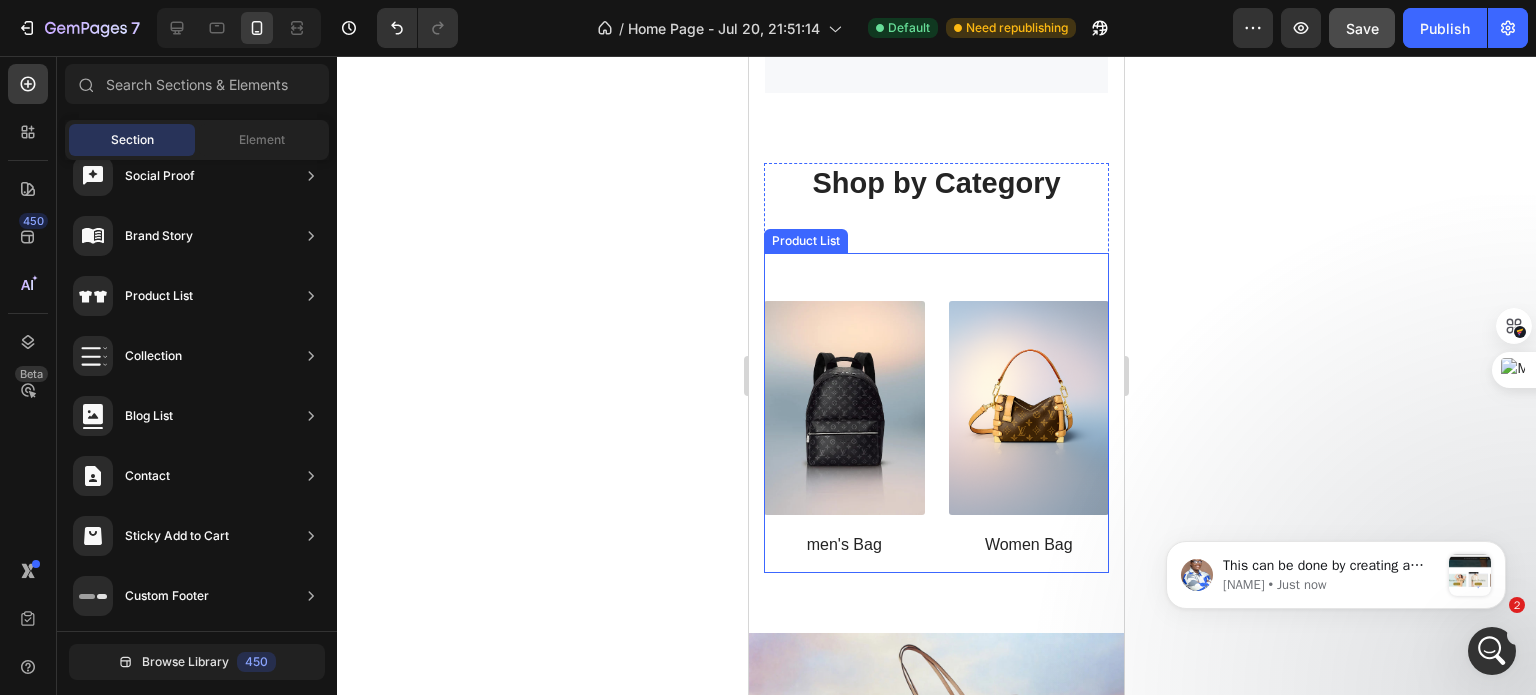scroll, scrollTop: 2352, scrollLeft: 0, axis: vertical 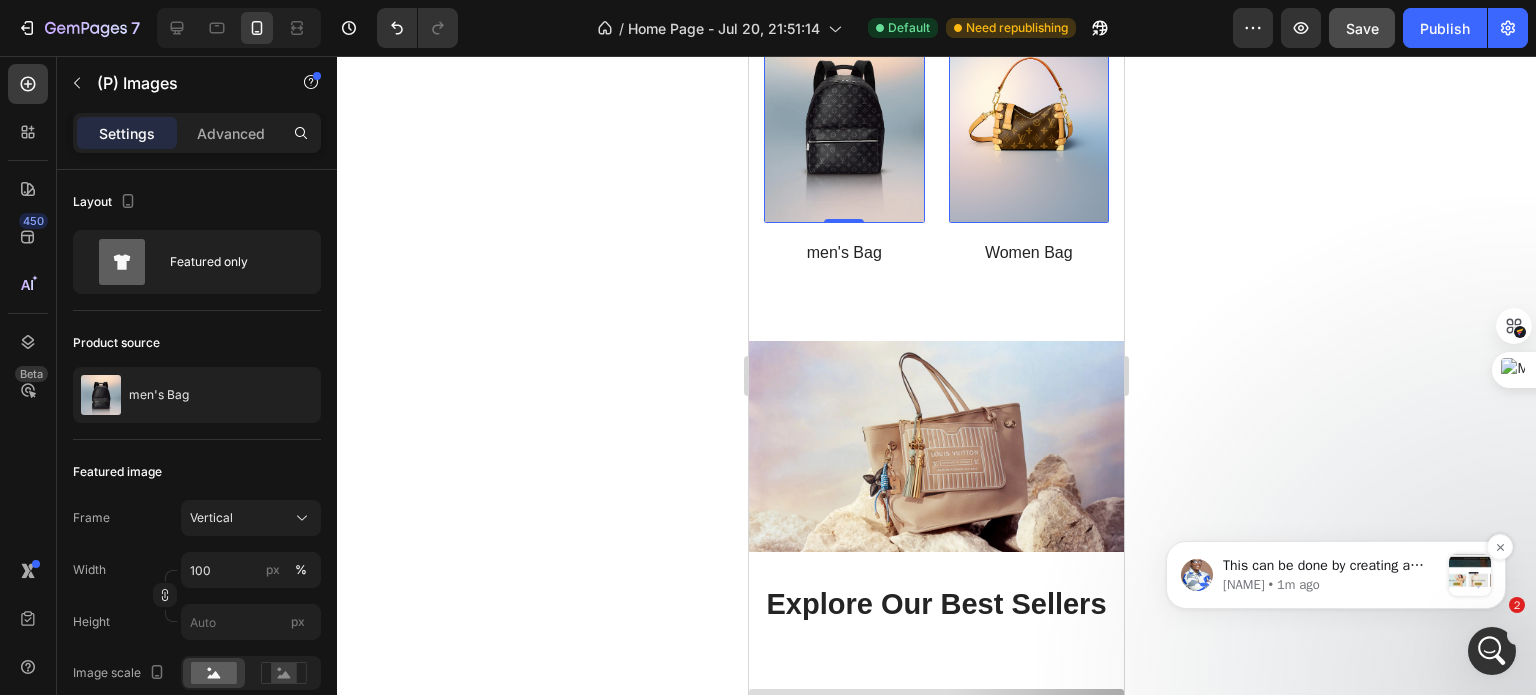 click on "[NAME] • 1m ago" at bounding box center (1331, 585) 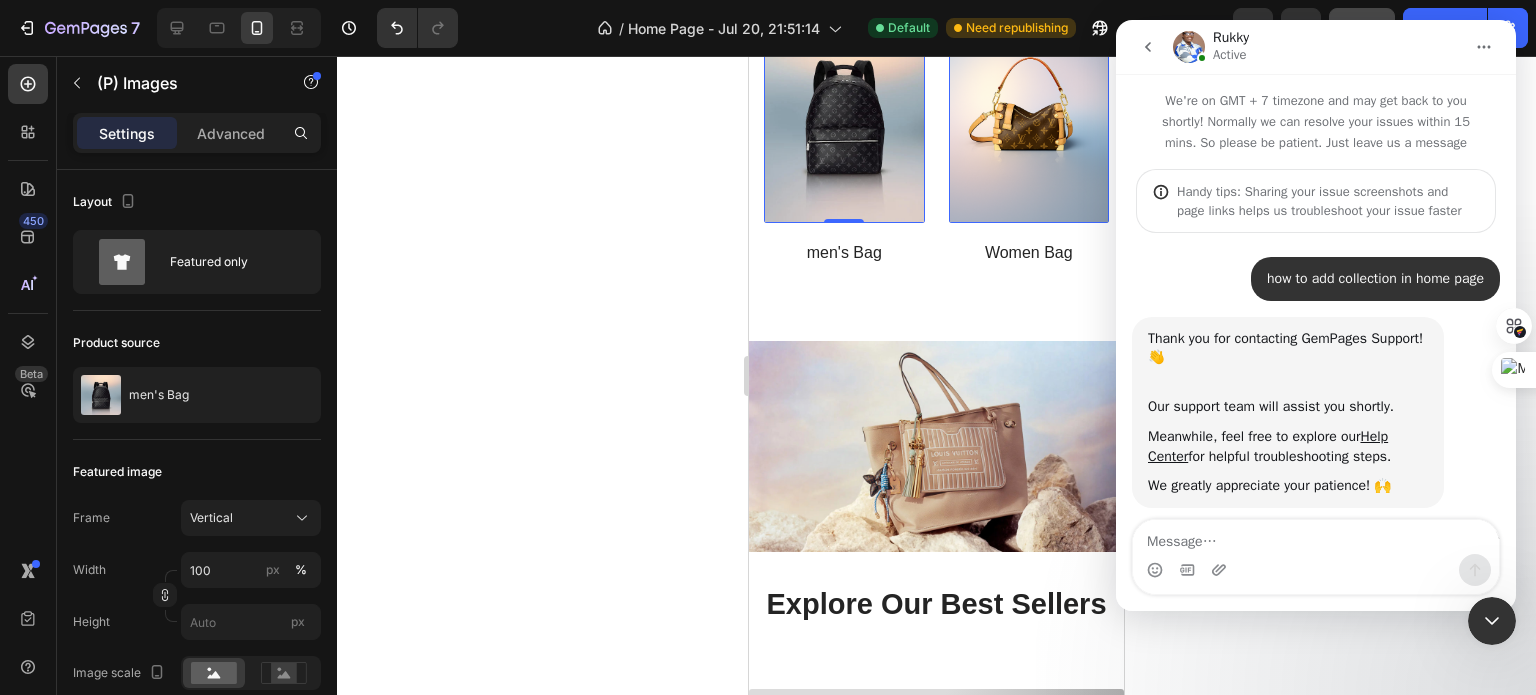 scroll, scrollTop: 1212, scrollLeft: 0, axis: vertical 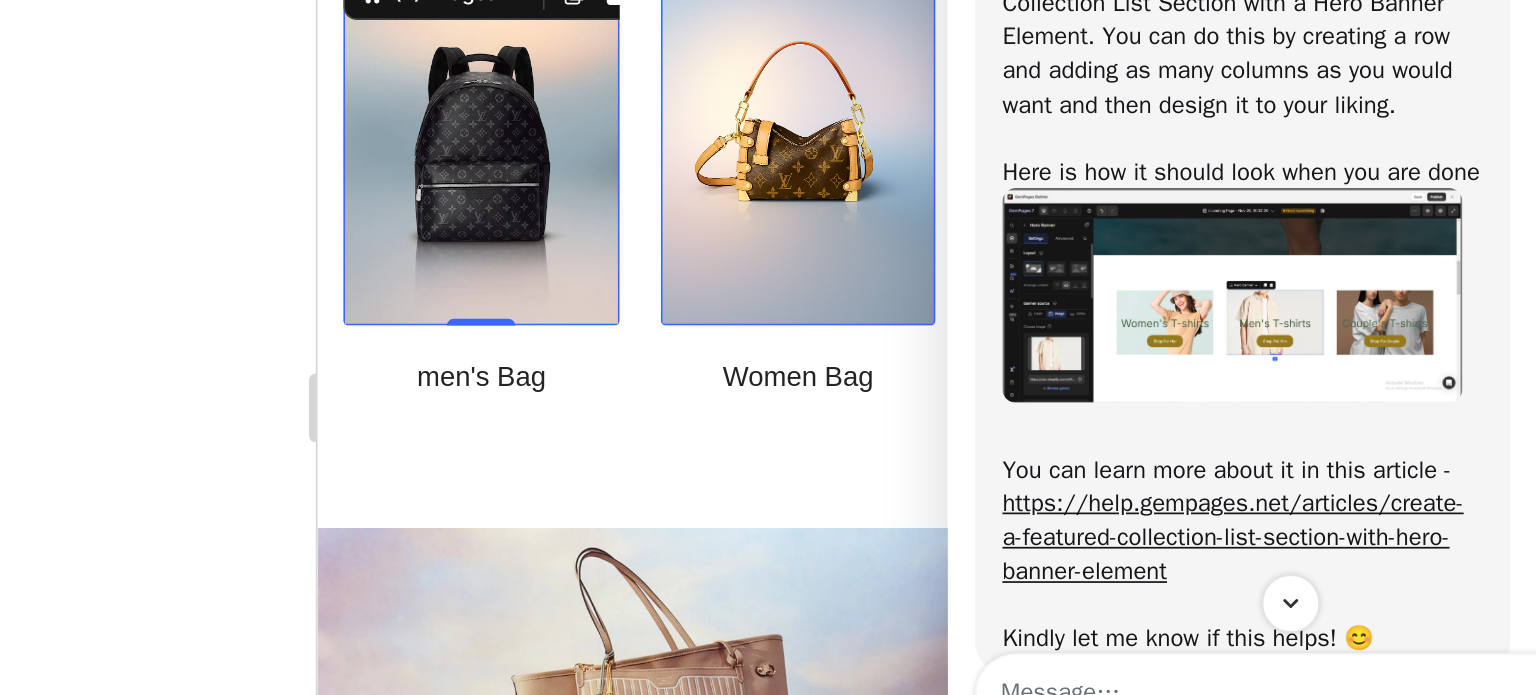 click on "This can be done by creating a Featured Collection List Section with a Hero Banner Element. You can do this by creating a row and adding as many columns as you would want and then design it to your liking. Here is how it should look when you are done" at bounding box center (1119, -44) 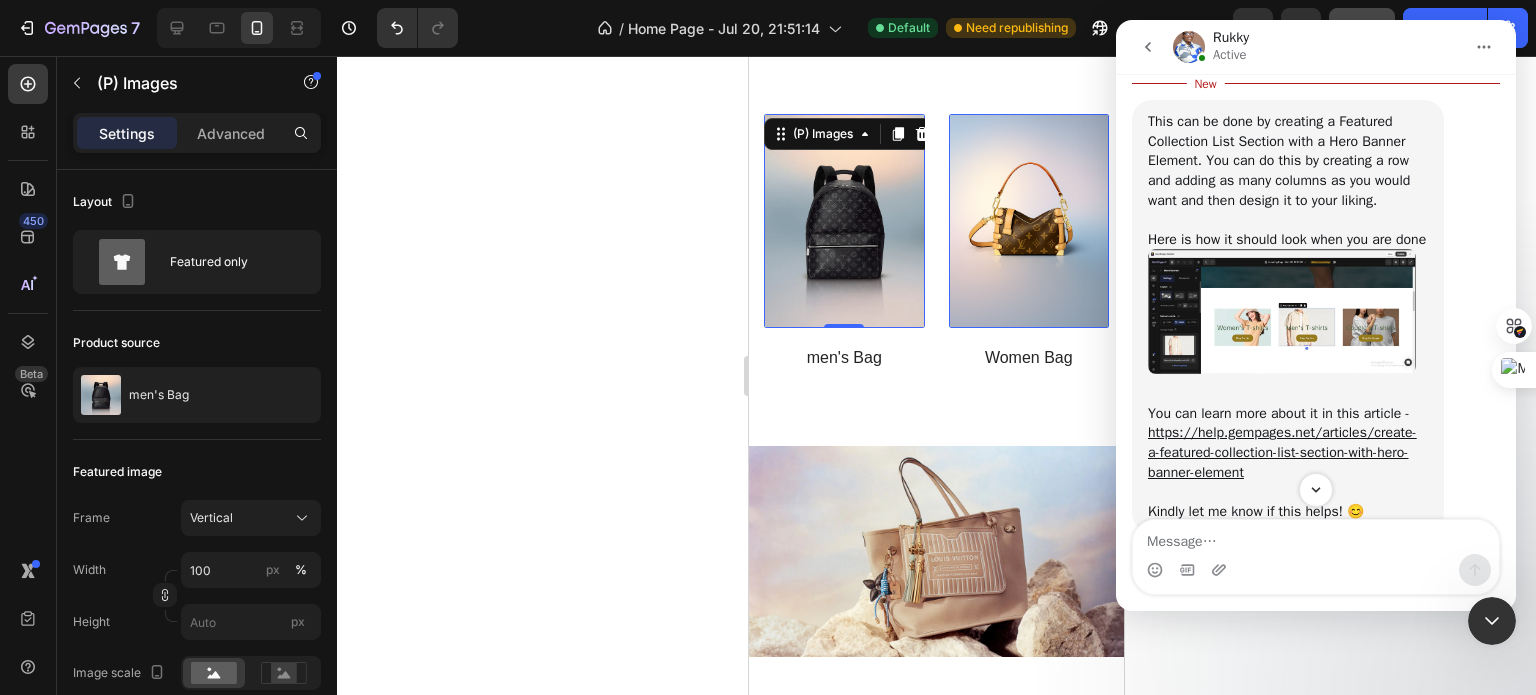 scroll, scrollTop: 1208, scrollLeft: 0, axis: vertical 